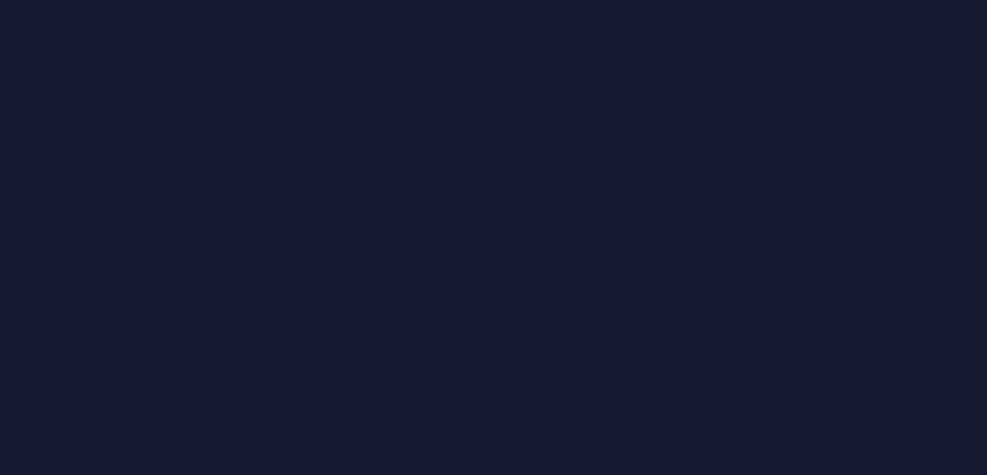 scroll, scrollTop: 0, scrollLeft: 0, axis: both 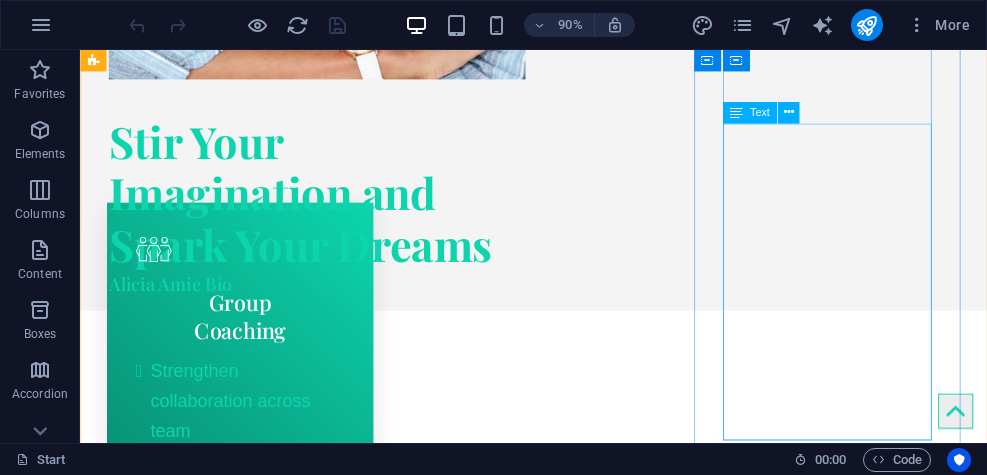 click on "If you know you have what it takes and you are looking to add SUPER to your powers, then look no further. I utilize my 27 years of experience as a professional entertainer to help you soar into new heights with this personalized bootcamp training." at bounding box center (258, 1741) 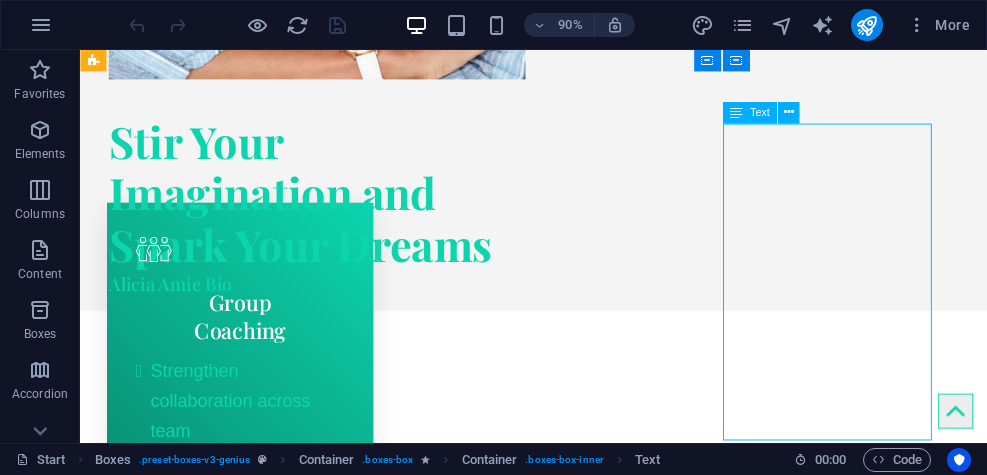 click on "If you know you have what it takes and you are looking to add SUPER to your powers, then look no further. I utilize my 27 years of experience as a professional entertainer to help you soar into new heights with this personalized bootcamp training." at bounding box center (258, 1741) 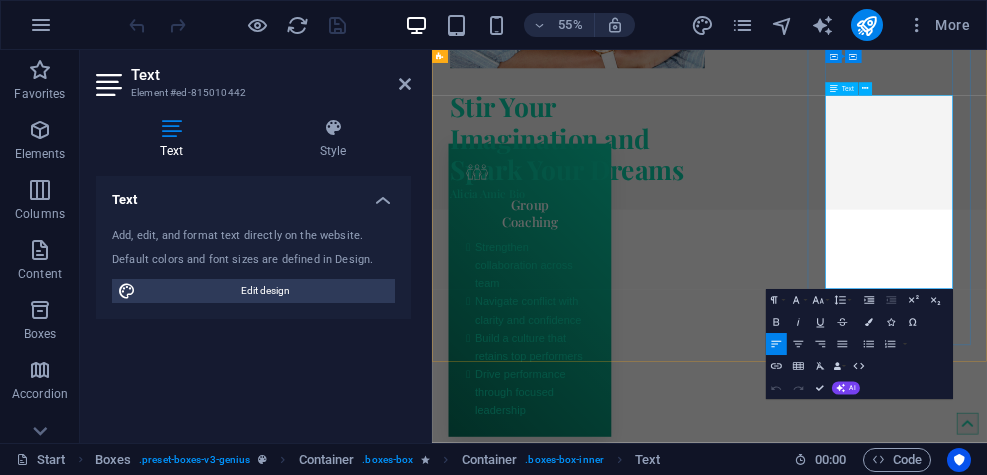 click on "If you know you have what it takes and you are looking to add SUPER to your powers, then look no further. I utilize my 27 years of experience as a professional entertainer to help you soar into new heights with this personalized bootcamp training." at bounding box center (610, 1741) 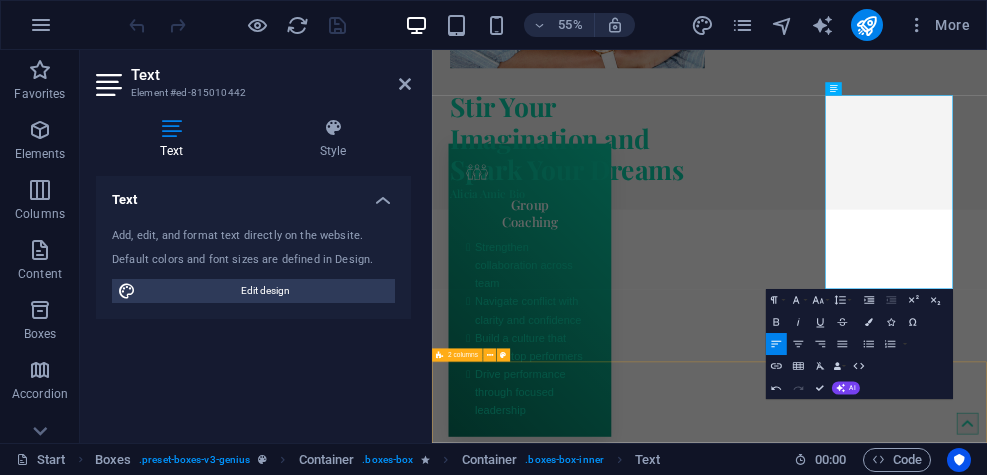 click on "Something about the name Jesus WHY CHOOSE ME? Improved goal-setting, increased self-awareness, enhanced decision-making, and greater confidence and motivation. It can also lead to better work-life balance, improved relationships, and overall well-being.  90%
Photoshop 70%
Illustrator 90%
HTML5 & CSS3 85%
JavaScript 45%" at bounding box center (936, 3285) 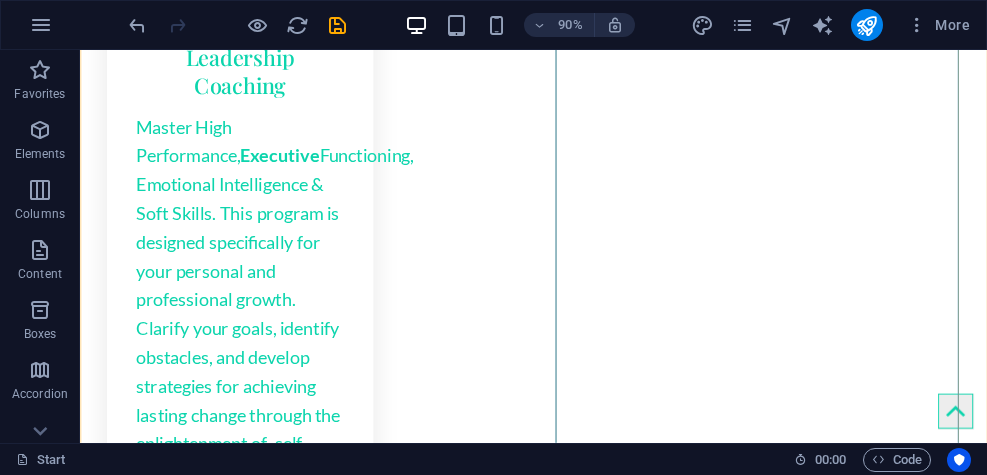 scroll, scrollTop: 2654, scrollLeft: 0, axis: vertical 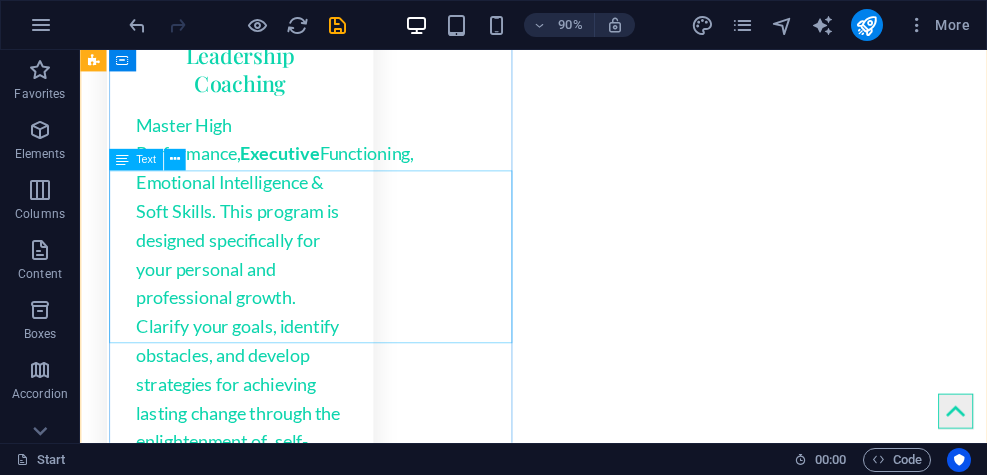 click on "WHY CHOOSE ME? Improved goal-setting, increased self-awareness, enhanced decision-making, and greater confidence and motivation. It can also lead to better work-life balance, improved relationships, and overall well-being." at bounding box center (320, 1614) 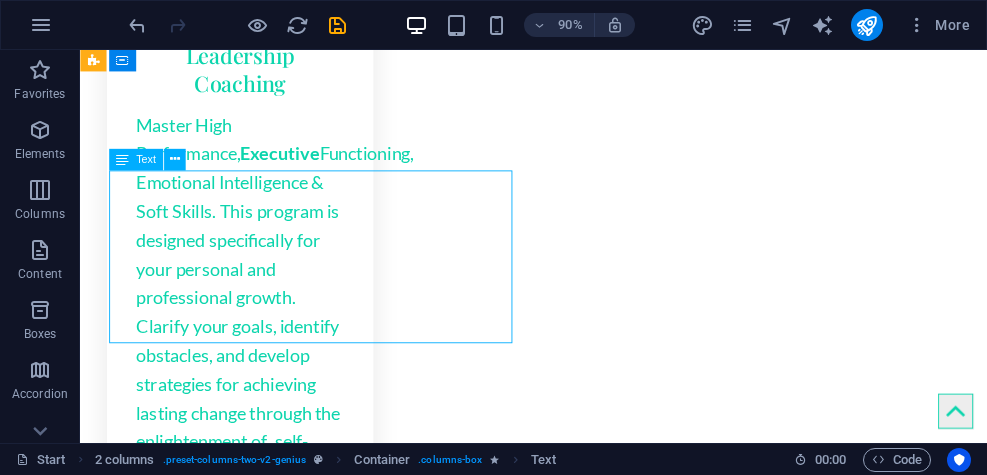 click on "WHY CHOOSE ME? Improved goal-setting, increased self-awareness, enhanced decision-making, and greater confidence and motivation. It can also lead to better work-life balance, improved relationships, and overall well-being." at bounding box center (320, 1614) 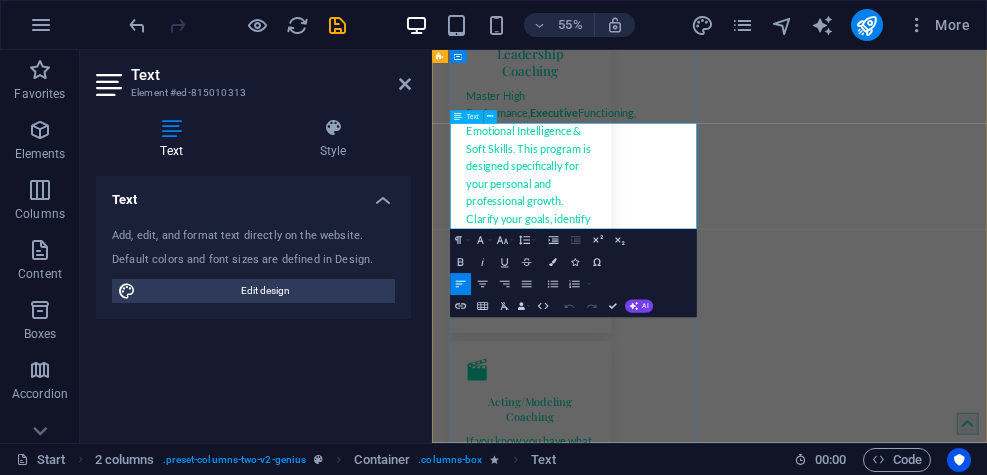 drag, startPoint x: 768, startPoint y: 295, endPoint x: 1049, endPoint y: 316, distance: 281.7836 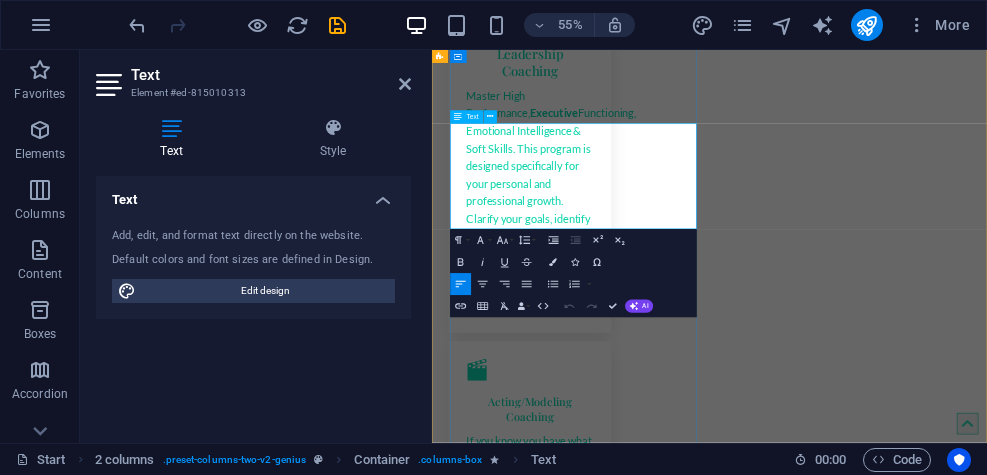 click on "Improved goal-setting, increased self-awareness, enhanced decision-making, and greater confidence and motivation. It can also lead to better work-life balance, improved relationships, and overall well-being." at bounding box center (672, 1631) 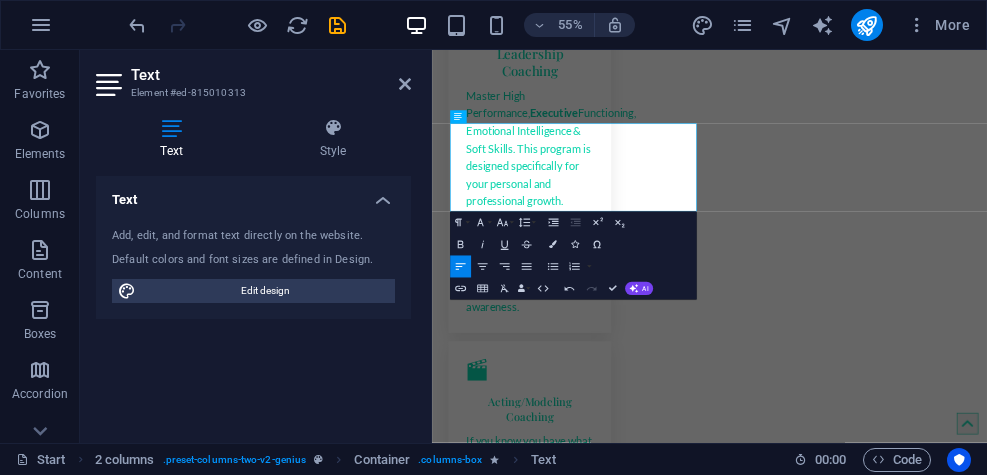 type 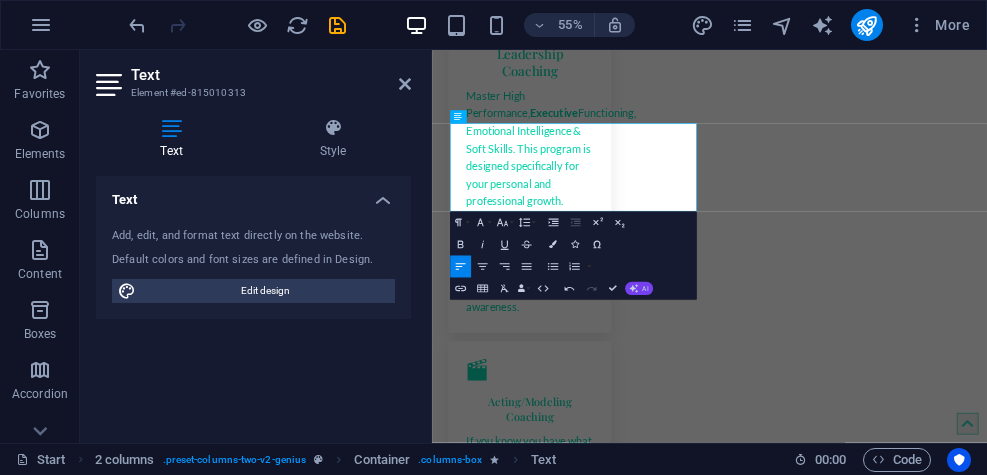 click on "AI" at bounding box center [645, 288] 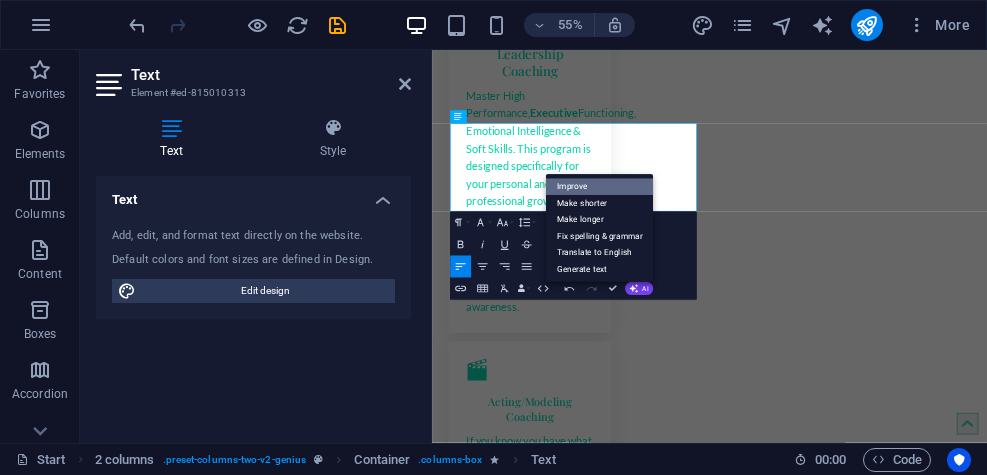 click on "Improve" at bounding box center (599, 187) 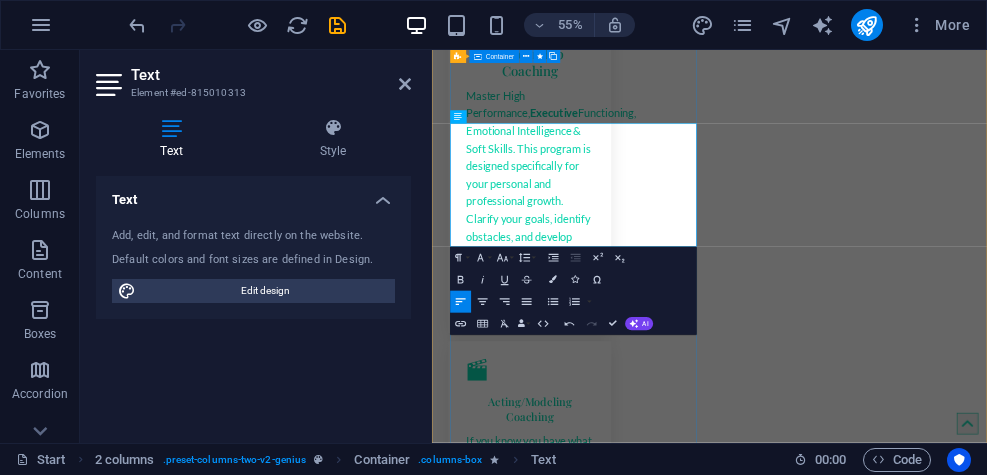 click on "Something about the name Jesus WHY CHOOSE ME? Enhanced goal-setting, increased self-awareness, improved decision-making, and boosted confidence and motivation. Achieve a better work-life balance, foster stronger relationships, and promote overall well-being." at bounding box center [672, 1491] 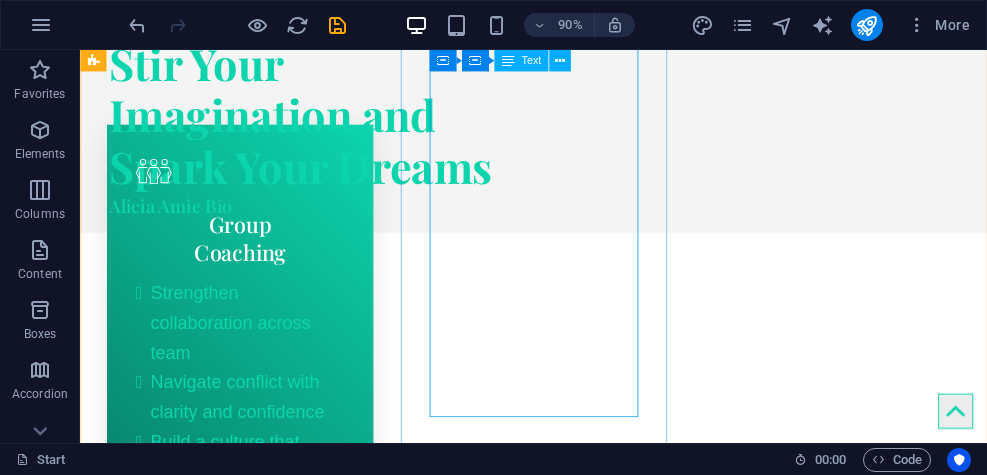 scroll, scrollTop: 1929, scrollLeft: 0, axis: vertical 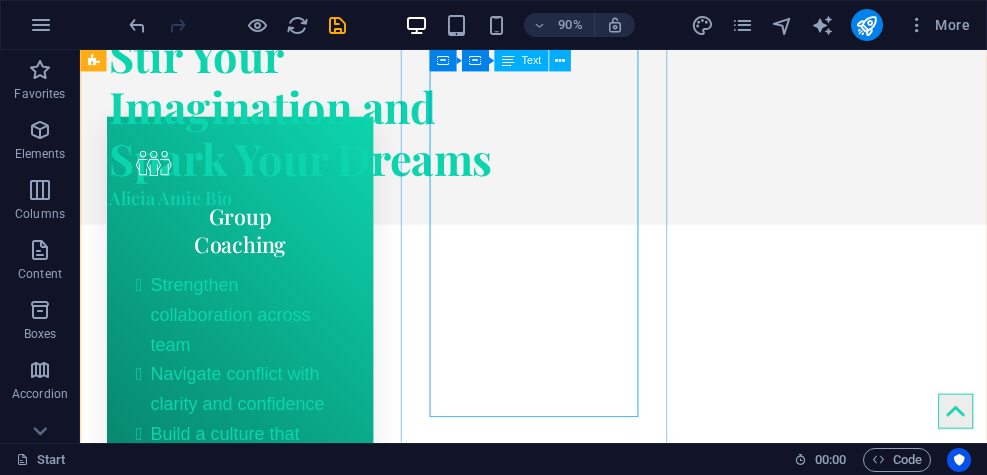 click on "Master High Performance,  Executive  Functioning, Emotional Intelligence & Soft Skills. This program is designed specifically for your personal and professional growth. Clarify your goals, identify obstacles, and develop strategies for achieving lasting change through the enlightenment of  self-awareness." at bounding box center [258, 1050] 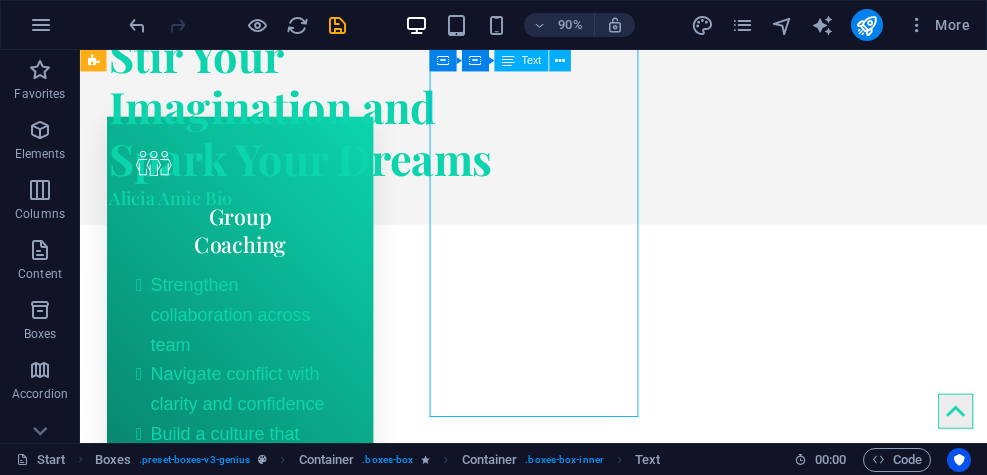 click on "Master High Performance,  Executive  Functioning, Emotional Intelligence & Soft Skills. This program is designed specifically for your personal and professional growth. Clarify your goals, identify obstacles, and develop strategies for achieving lasting change through the enlightenment of  self-awareness." at bounding box center (258, 1050) 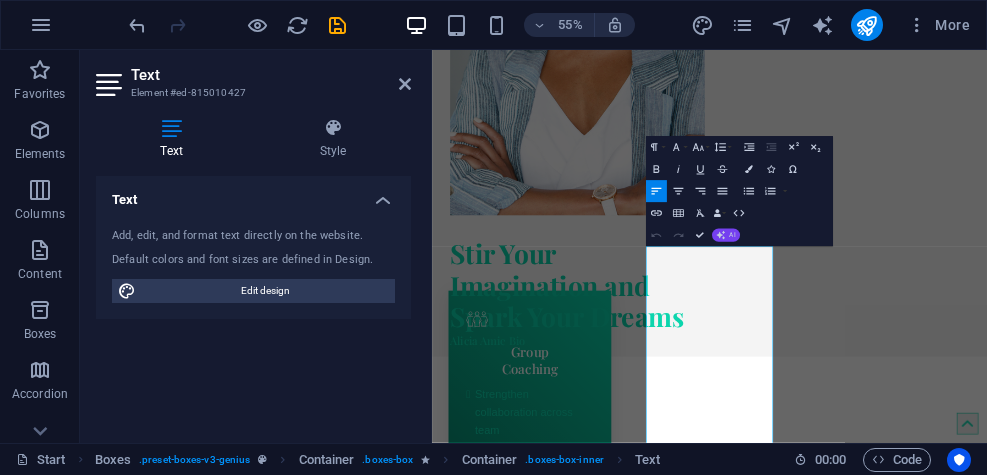 click on "AI" at bounding box center [732, 235] 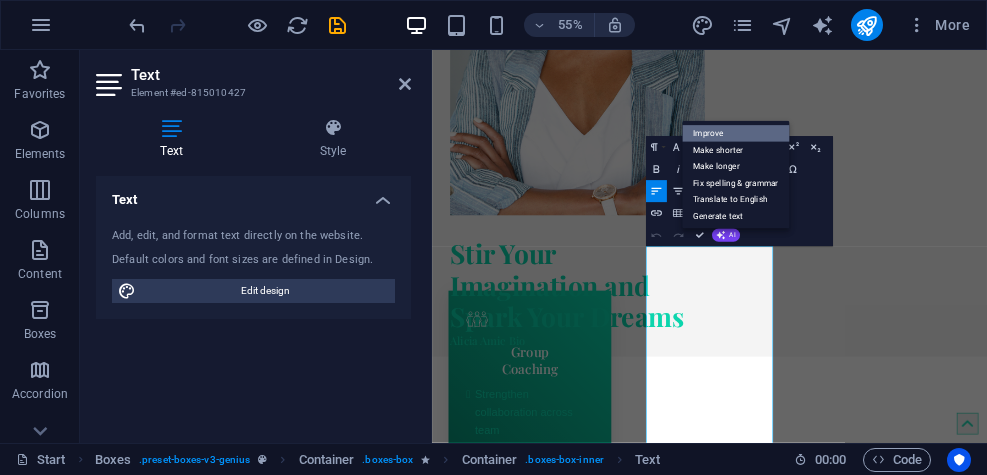 click on "Improve" at bounding box center (735, 133) 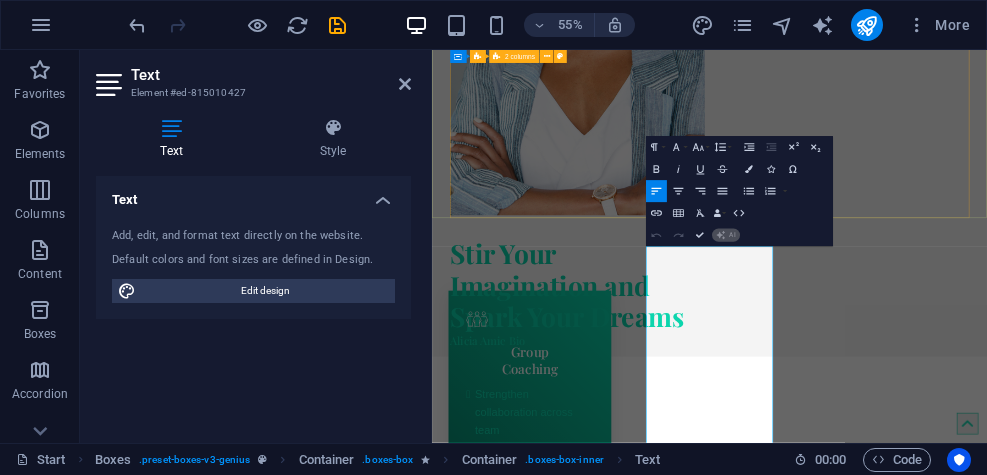 type 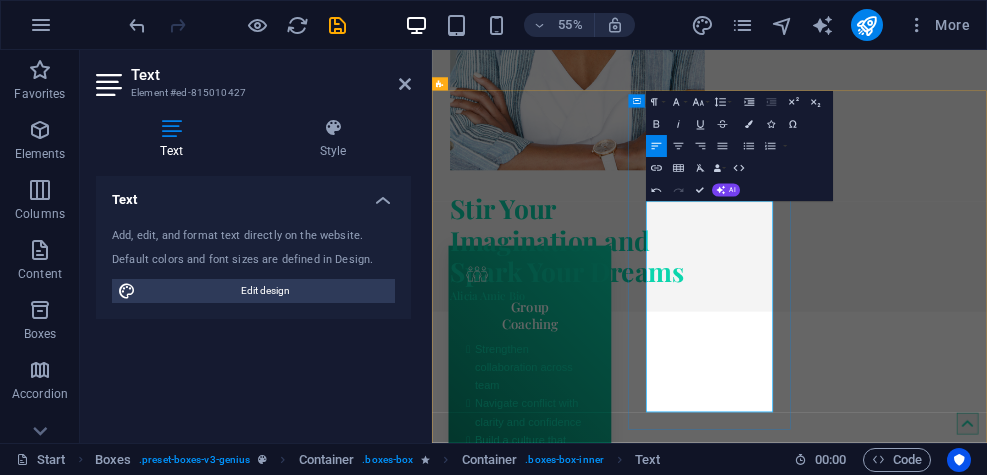 scroll, scrollTop: 1645, scrollLeft: 0, axis: vertical 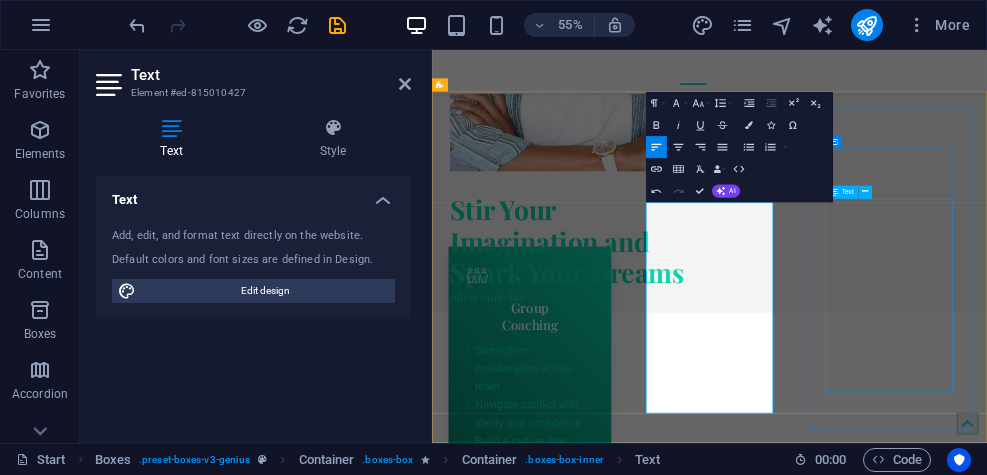 click on "If you know you have what it takes and you are looking to add SUPER to your powers, then look no further. I utilize my 27 years of experience as a professional entertainer to help you soar into new heights with this personalized bootcamp training." at bounding box center (610, 1897) 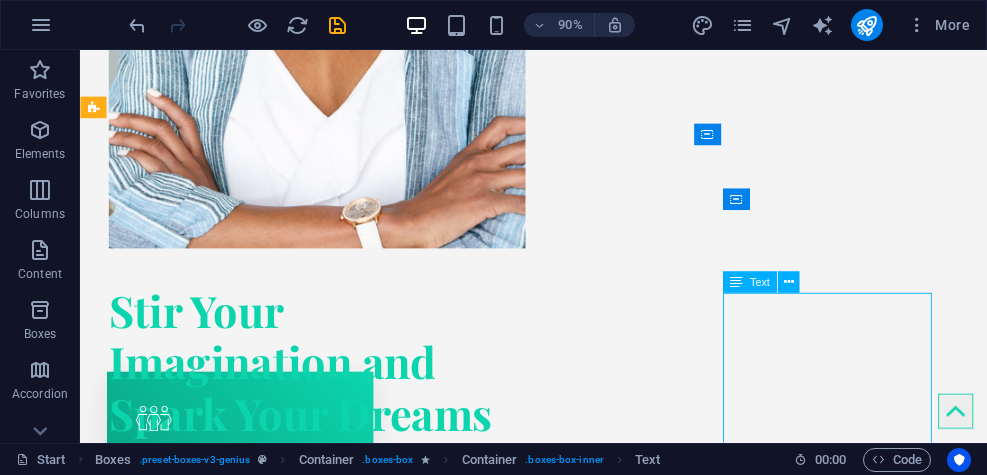 click on "If you know you have what it takes and you are looking to add SUPER to your powers, then look no further. I utilize my 27 years of experience as a professional entertainer to help you soar into new heights with this personalized bootcamp training." at bounding box center (258, 1897) 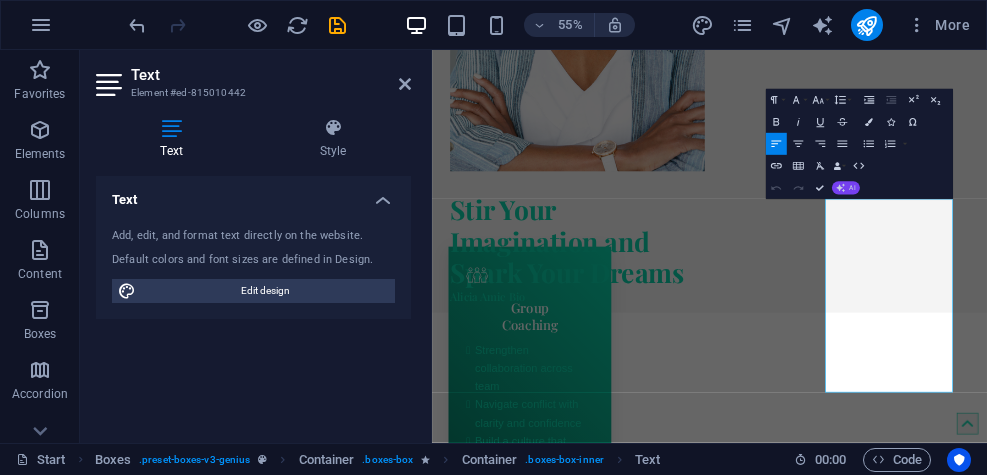 click on "AI" at bounding box center (846, 187) 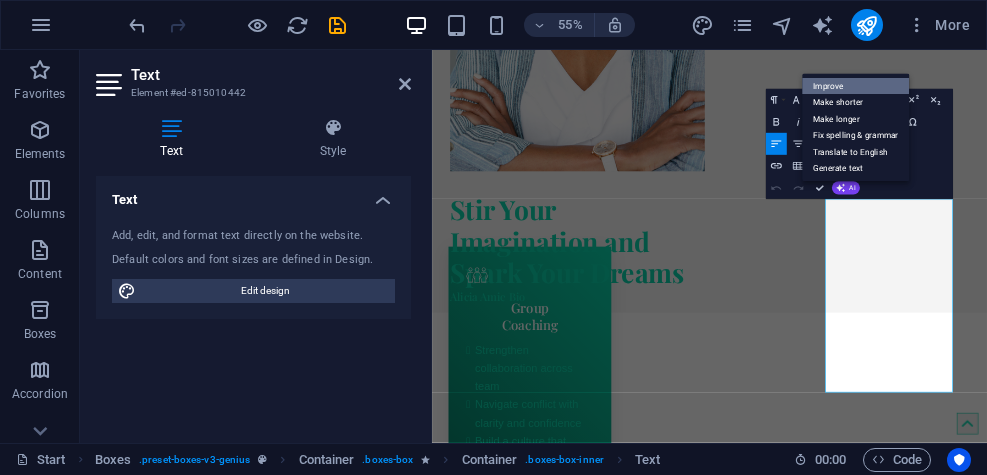 click on "Improve" at bounding box center [855, 86] 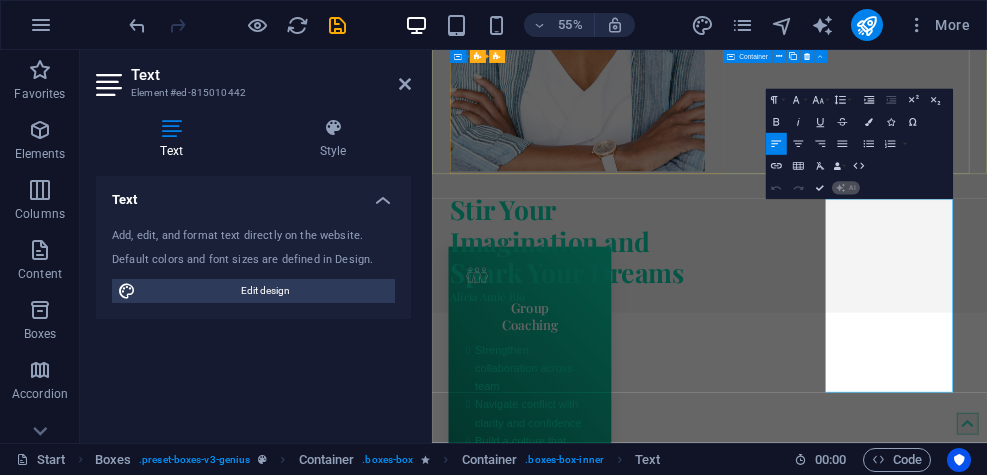 type 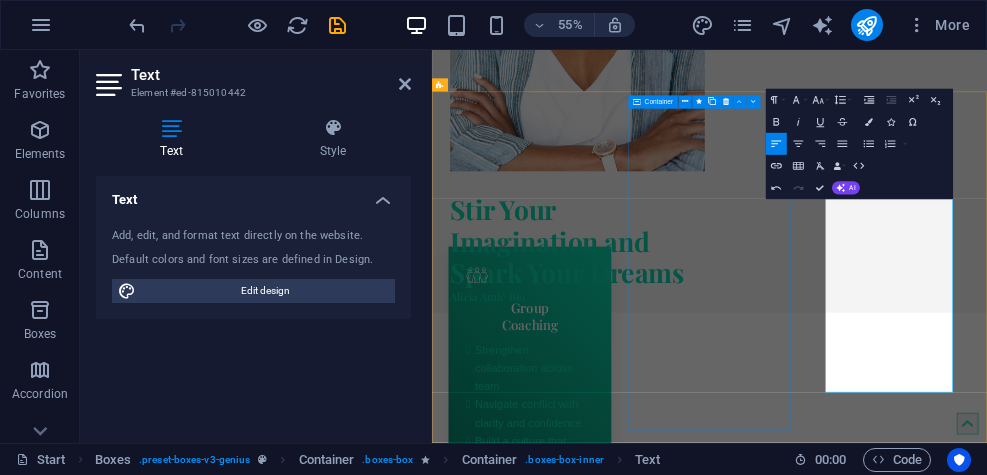 click on "Leadership  Coaching Master high performance, executive functioning, emotional intelligence, and soft skills with our program tailored for your personal and professional development. Clarify your goals, recognize obstacles, and cultivate strategies to achieve lasting change through enhanced self-awareness." at bounding box center [610, 1249] 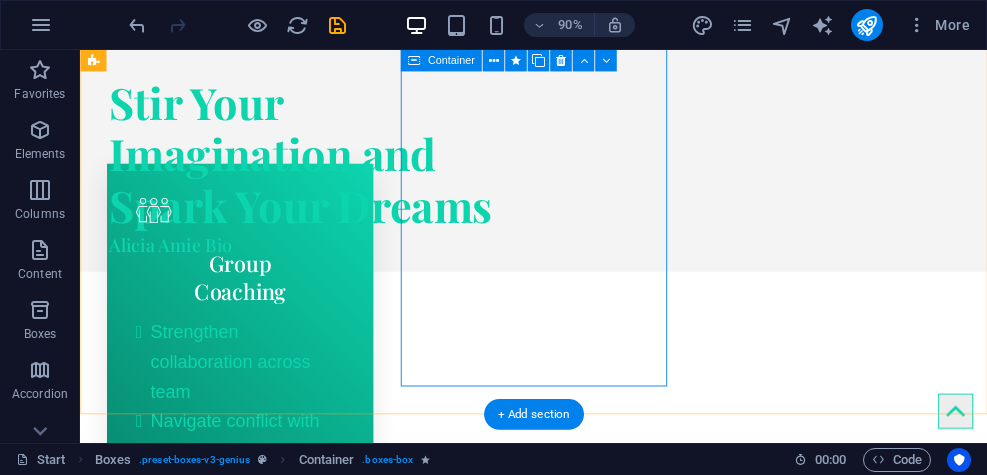 scroll, scrollTop: 2019, scrollLeft: 0, axis: vertical 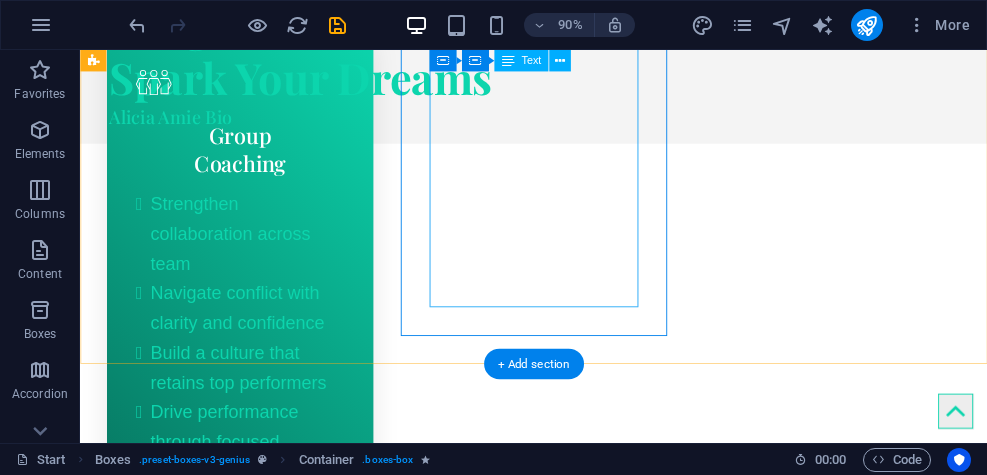 click on "Master high performance, executive functioning, emotional intelligence, and soft skills with our program tailored for your personal and professional development. Clarify your goals, recognize obstacles, and cultivate strategies to achieve lasting change through enhanced self-awareness." at bounding box center [258, 944] 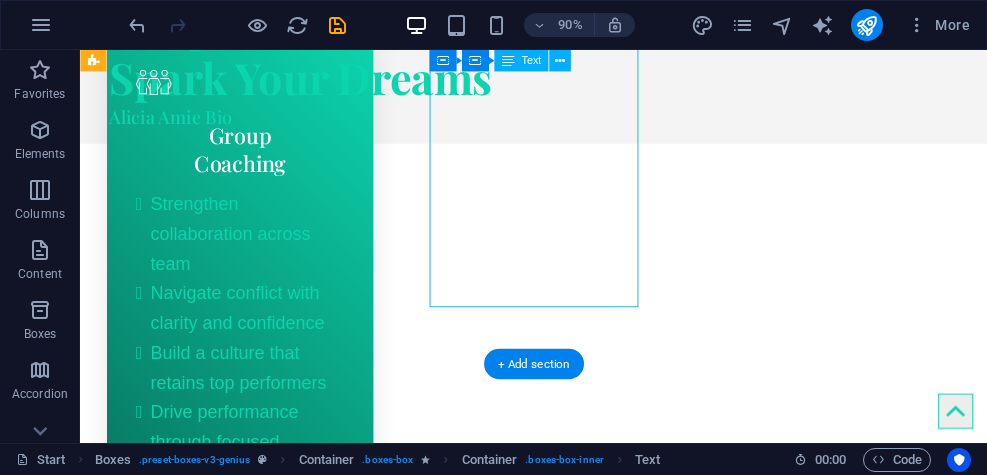 click on "Master high performance, executive functioning, emotional intelligence, and soft skills with our program tailored for your personal and professional development. Clarify your goals, recognize obstacles, and cultivate strategies to achieve lasting change through enhanced self-awareness." at bounding box center (258, 944) 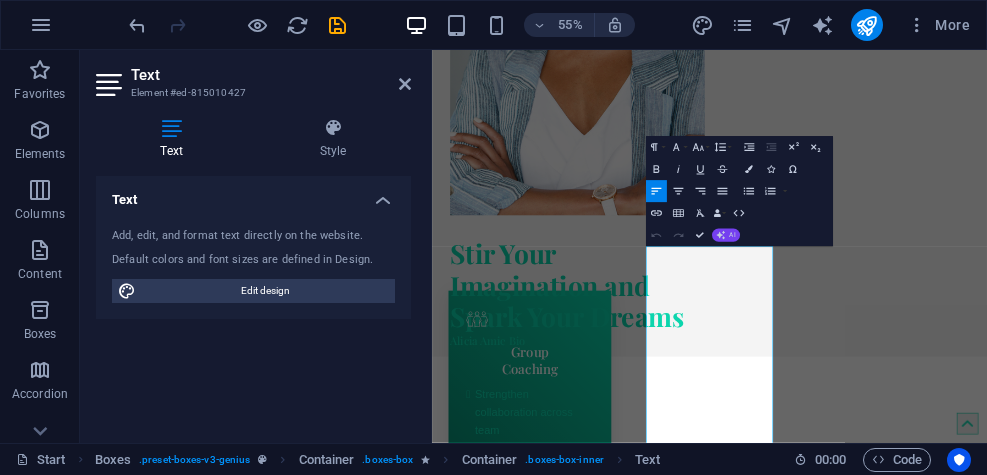 click on "AI" at bounding box center (726, 235) 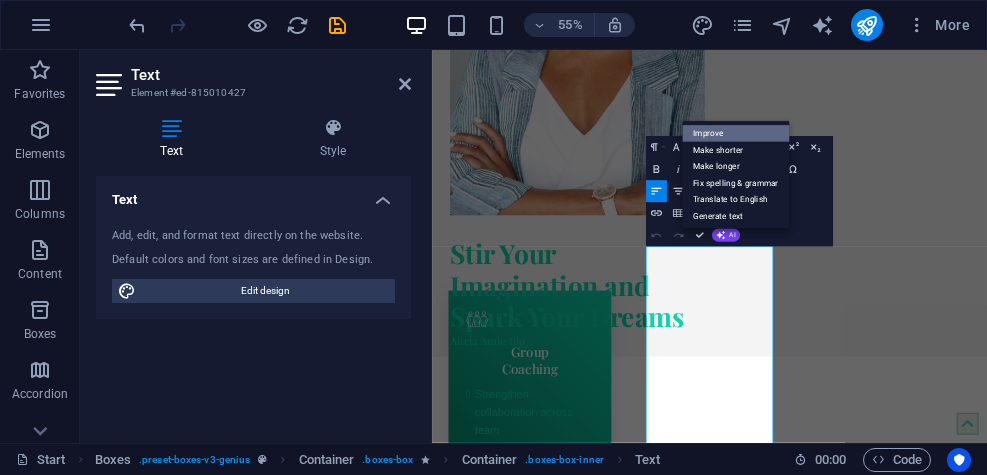 click on "Improve" at bounding box center (735, 133) 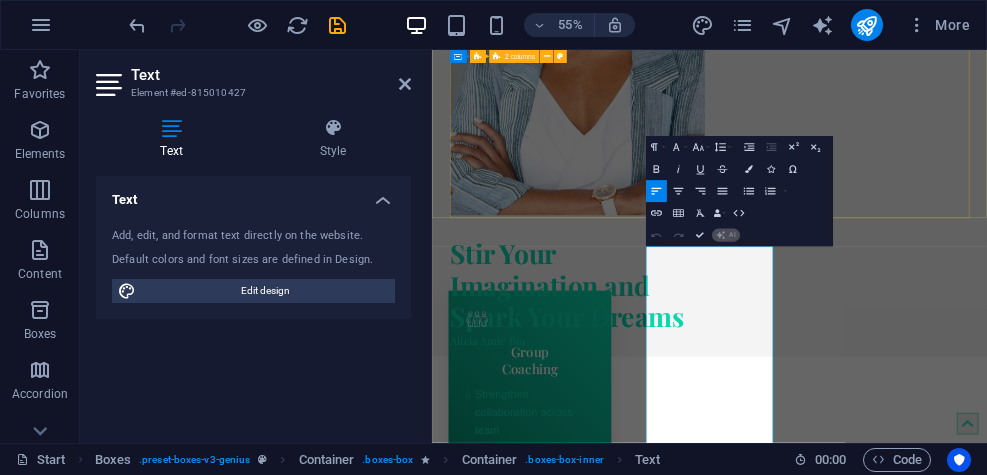 type 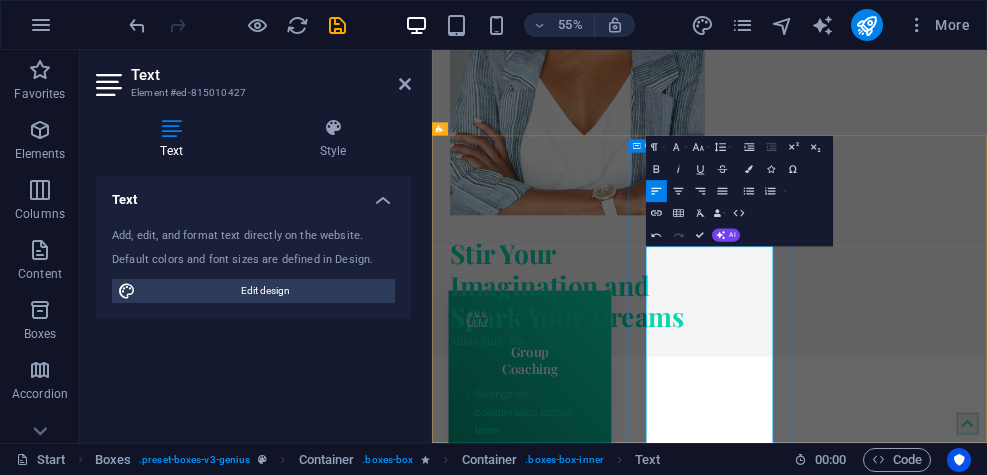 click on "Leadership  Coaching Elevate your personal and professional development with our program designed to enhance high performance, executive functioning, emotional intelligence, and essential soft skills. Define your goals, identify challenges, and develop effective strategies to achieve lasting transformation through improved self-awareness." at bounding box center (610, 1361) 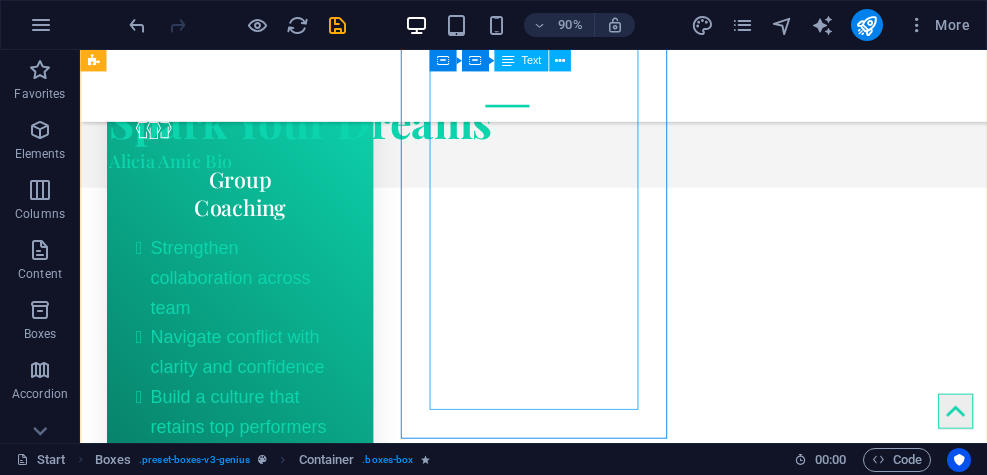scroll, scrollTop: 1969, scrollLeft: 0, axis: vertical 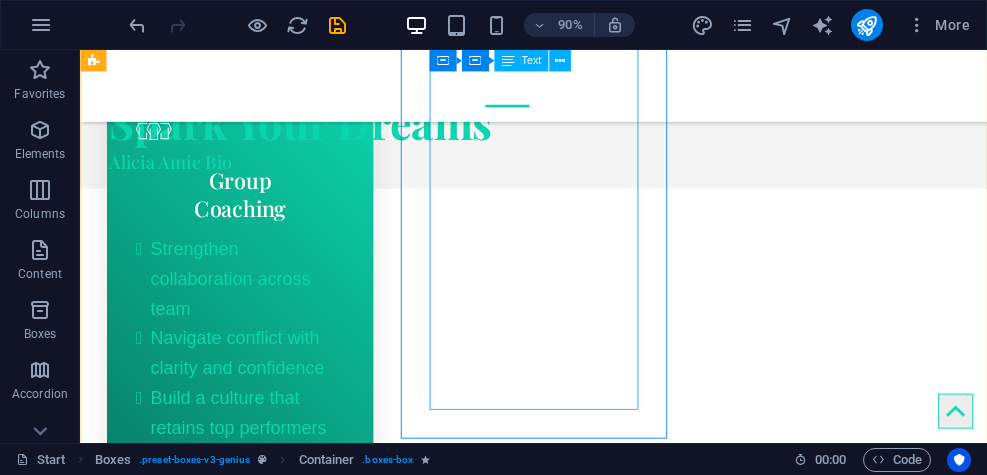 click on "Elevate your personal and professional development with our program designed to enhance high performance, executive functioning, emotional intelligence, and essential soft skills. Define your goals, identify challenges, and develop effective strategies to achieve lasting transformation through improved self-awareness." at bounding box center [258, 1026] 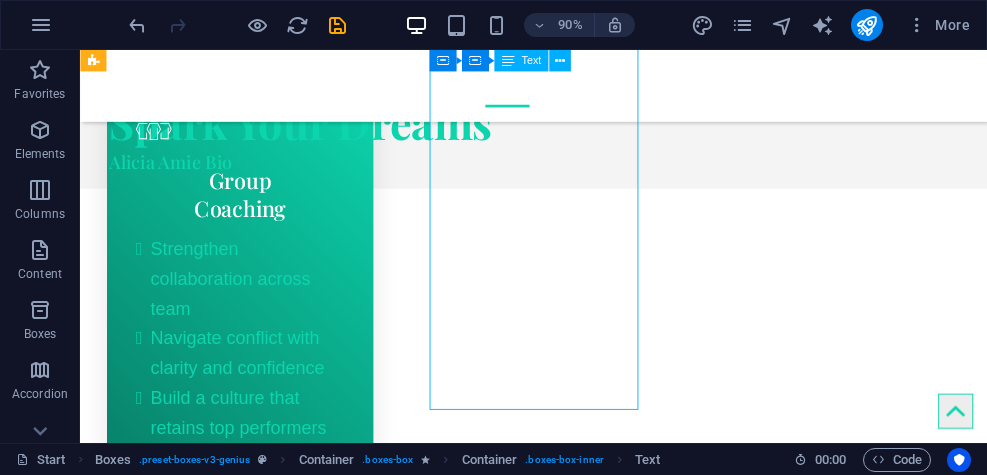 click on "Elevate your personal and professional development with our program designed to enhance high performance, executive functioning, emotional intelligence, and essential soft skills. Define your goals, identify challenges, and develop effective strategies to achieve lasting transformation through improved self-awareness." at bounding box center (258, 1026) 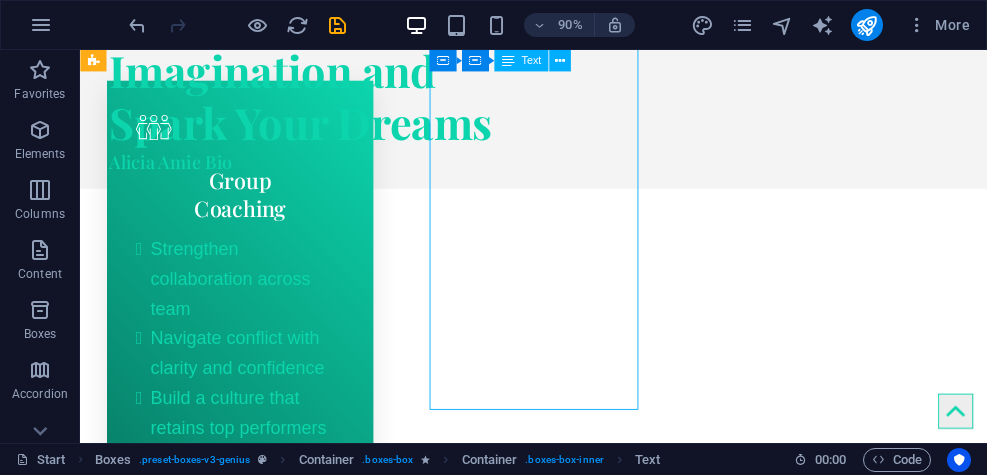 scroll, scrollTop: 1565, scrollLeft: 0, axis: vertical 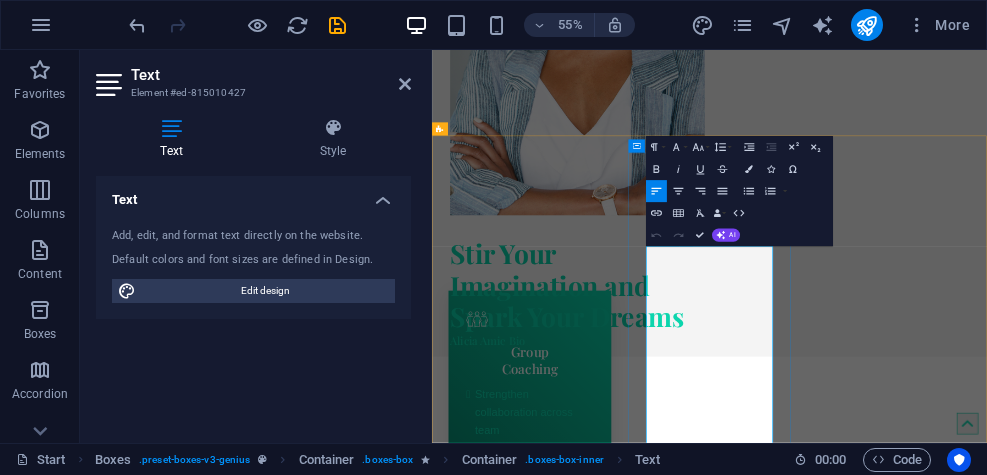 click on "Elevate your personal and professional development with our program designed to enhance high performance, executive functioning, emotional intelligence, and essential soft skills. Define your goals, identify challenges, and develop effective strategies to achieve lasting transformation through improved self-awareness." at bounding box center (610, 1430) 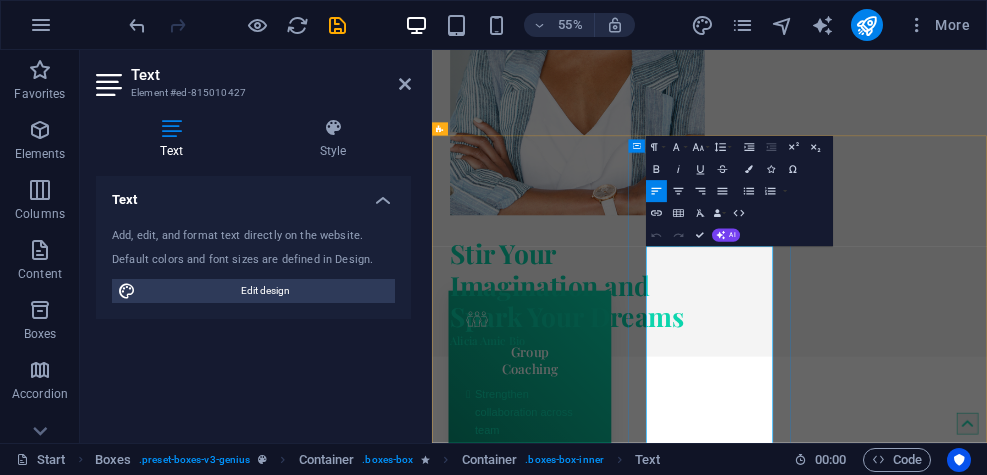 click on "Elevate your personal and professional development with our program designed to enhance high performance, executive functioning, emotional intelligence, and essential soft skills. Define your goals, identify challenges, and develop effective strategies to achieve lasting transformation through improved self-awareness." at bounding box center [610, 1430] 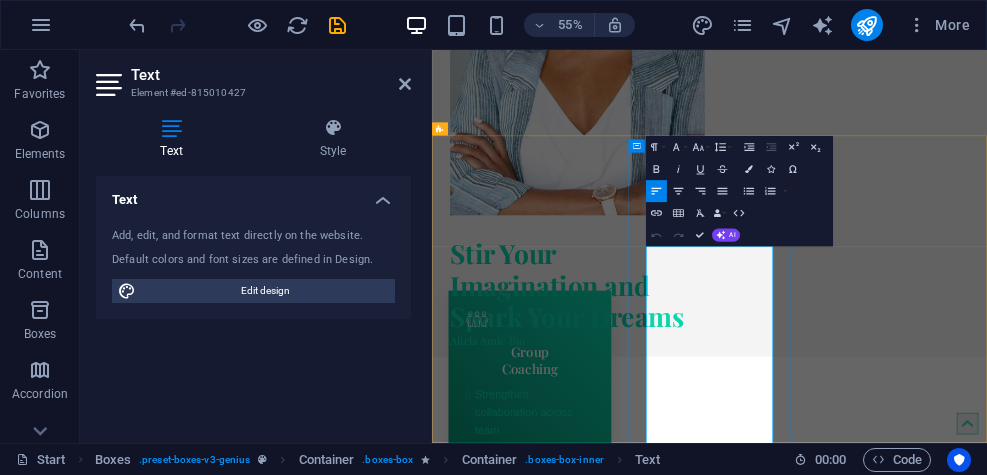 type 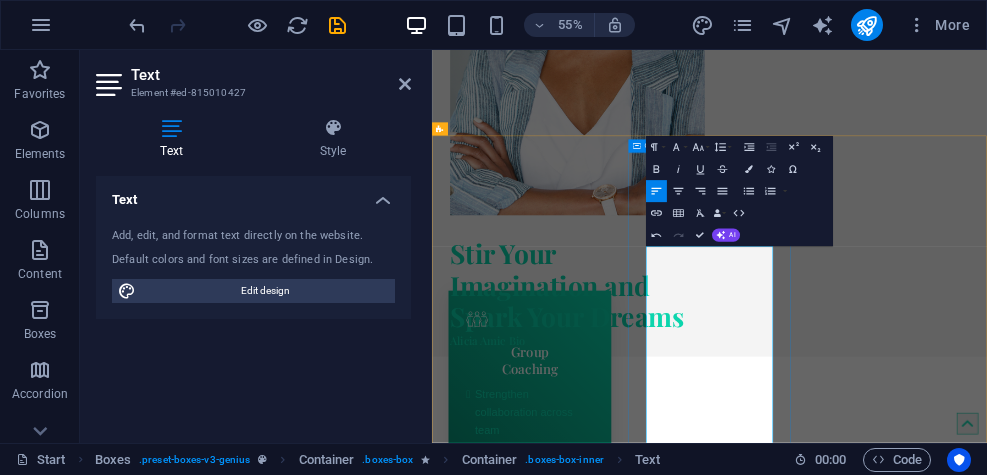 click on "Leadership  Coaching Elevate your personal and professional development with my program designed to enhance high performance, executive functioning, emotional intelligence, and essential soft skills. Define your goals, identify challenges, and develop effective strategies to achieve lasting transformation through improved self-awareness." at bounding box center (610, 1361) 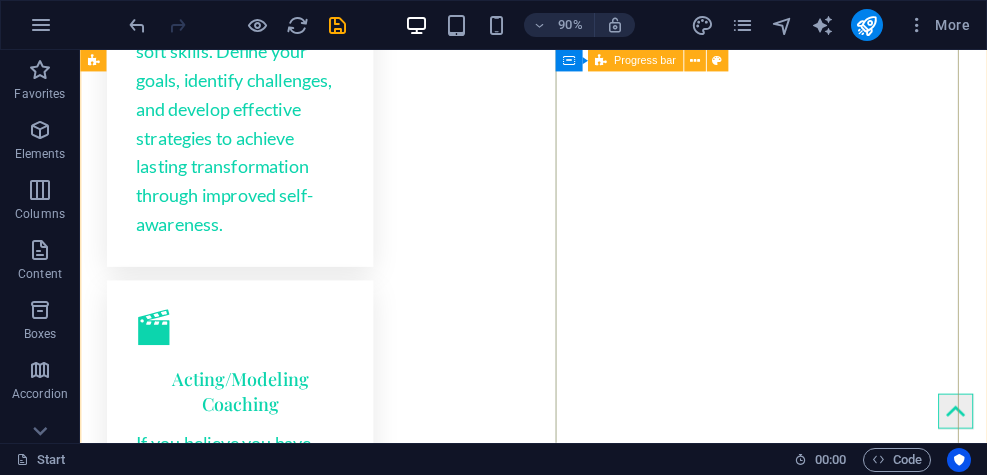scroll, scrollTop: 3052, scrollLeft: 0, axis: vertical 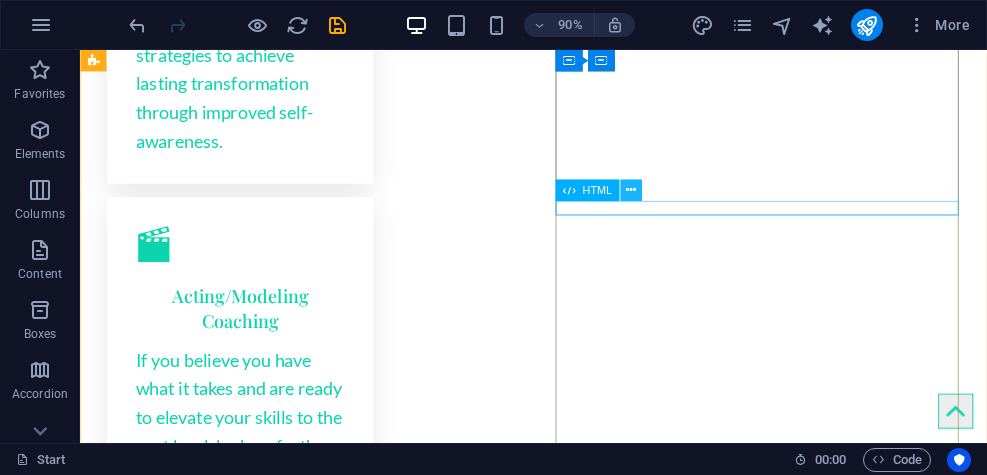 click at bounding box center [631, 190] 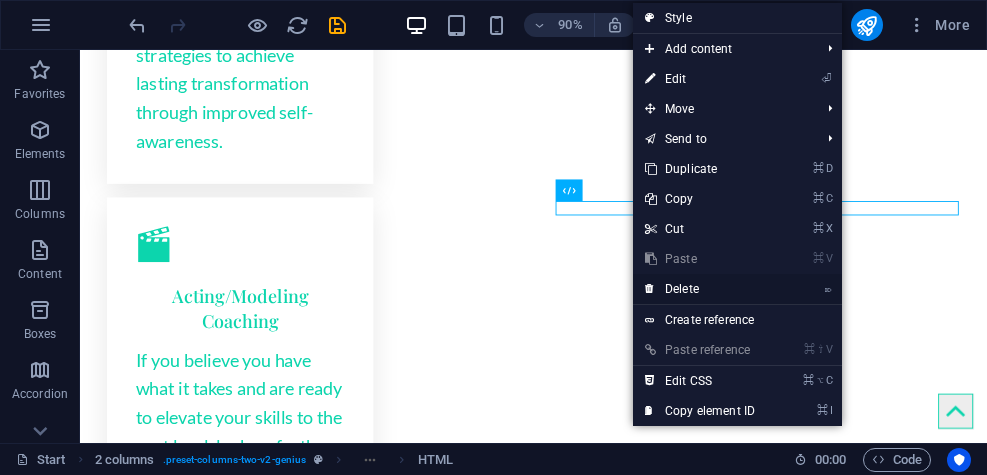 click on "⌦  Delete" at bounding box center [700, 289] 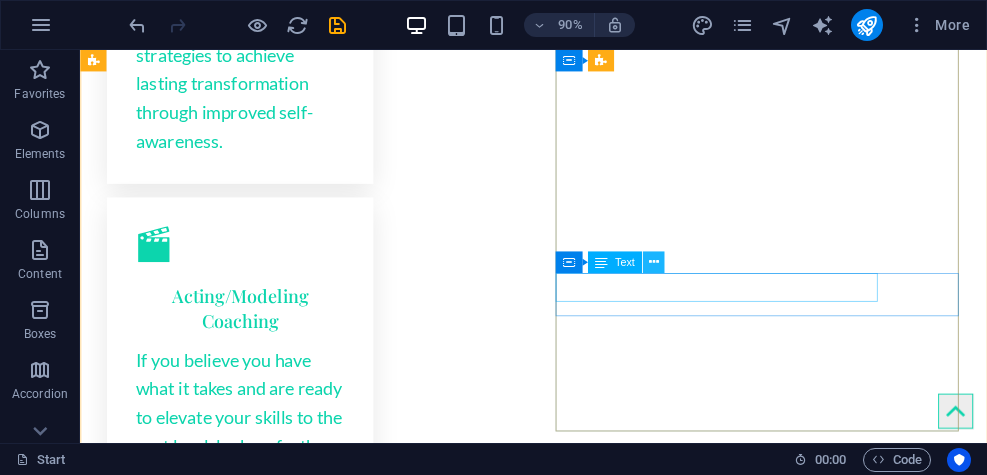 click at bounding box center (653, 262) 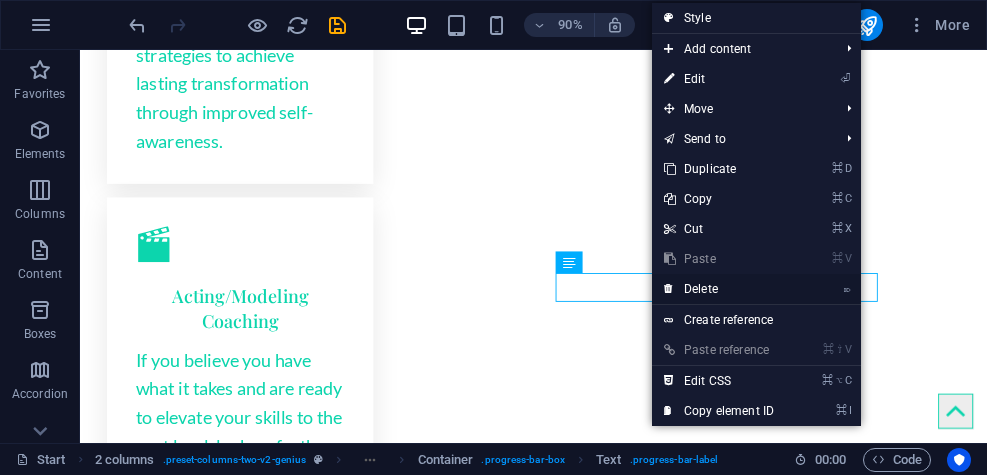 click on "⌦  Delete" at bounding box center [719, 289] 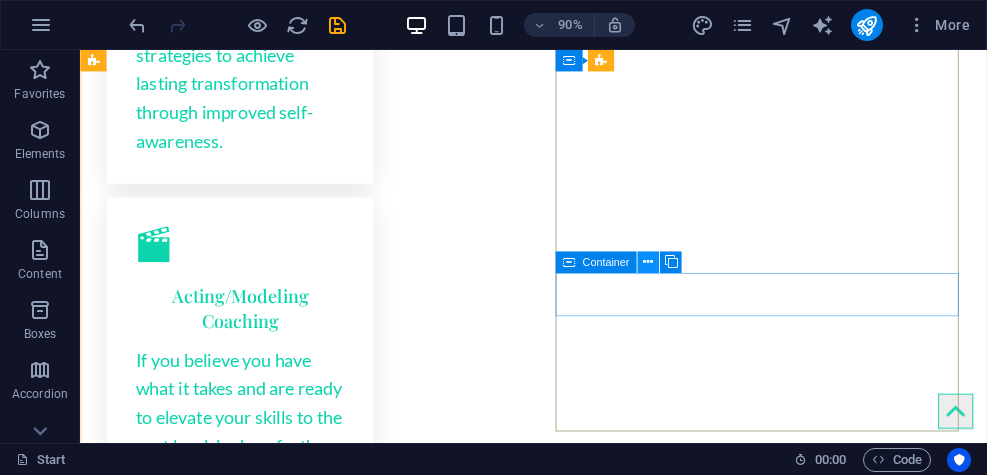 click at bounding box center [648, 262] 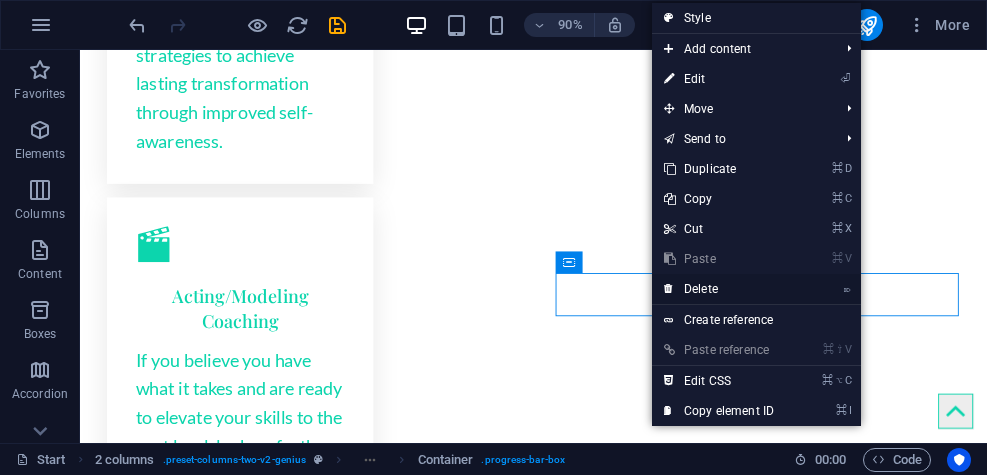 click on "⌦  Delete" at bounding box center (719, 289) 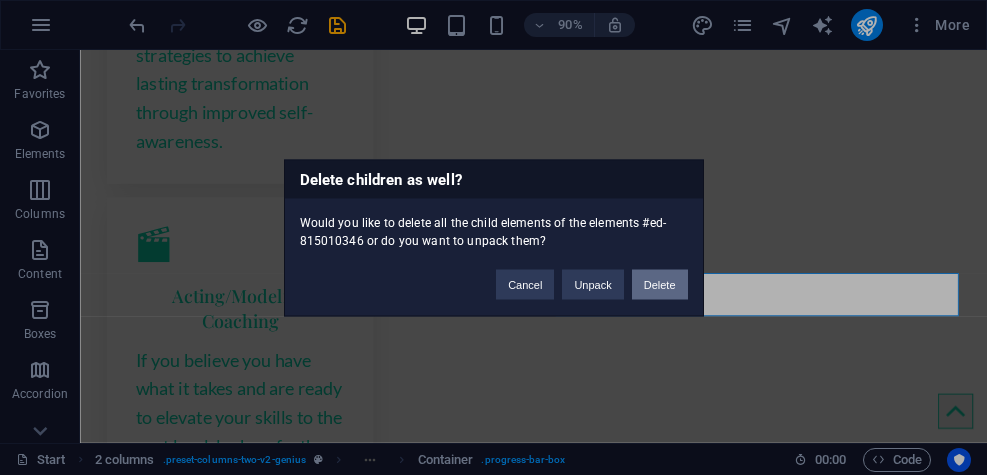 click on "Delete" at bounding box center (660, 284) 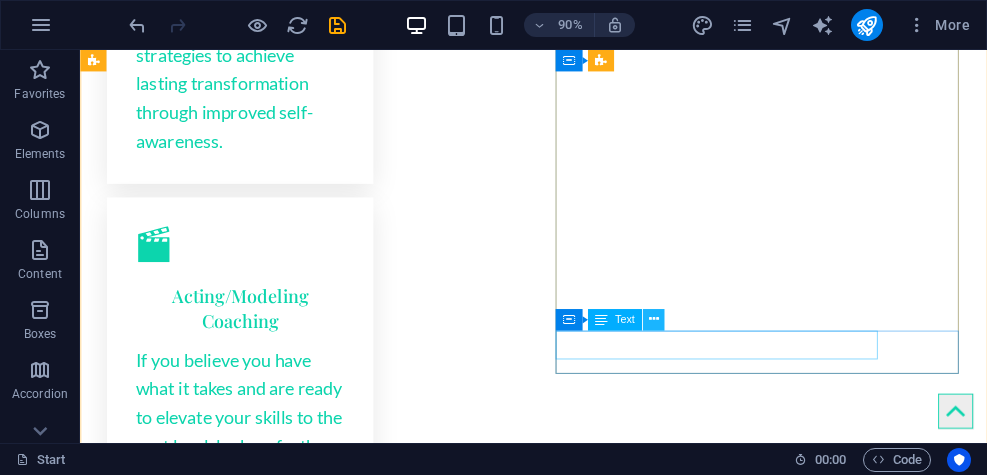 click at bounding box center [653, 319] 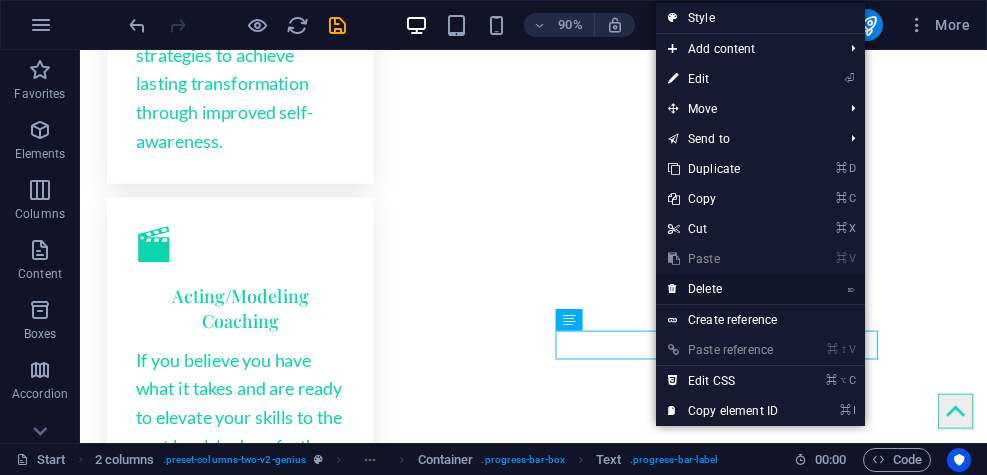 click on "⌦  Delete" at bounding box center (723, 289) 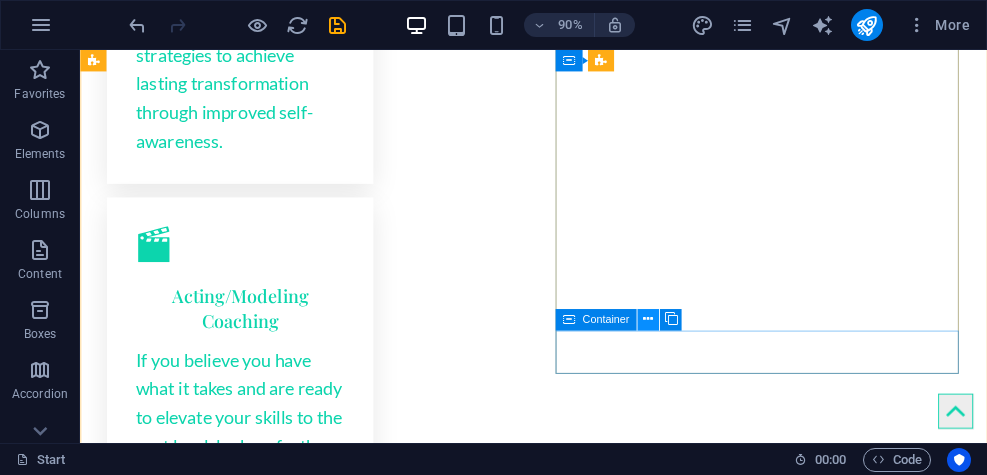 click at bounding box center (648, 319) 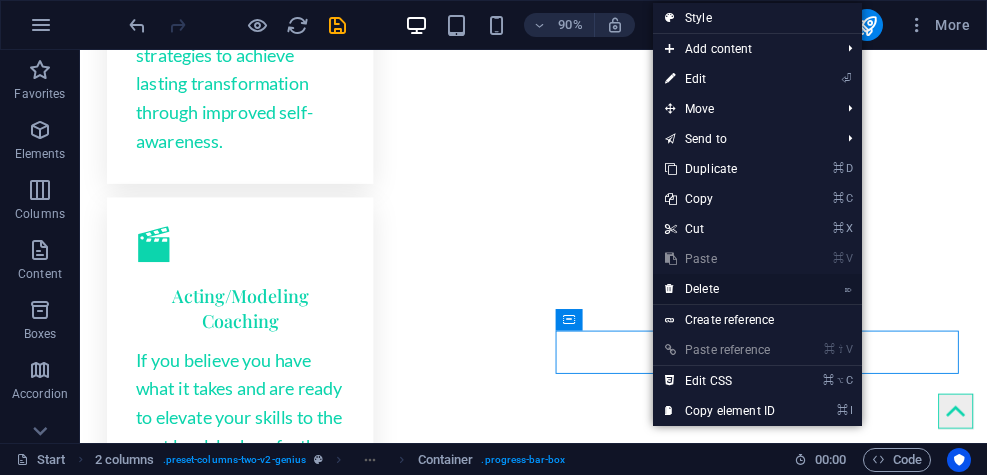click on "⌦  Delete" at bounding box center [720, 289] 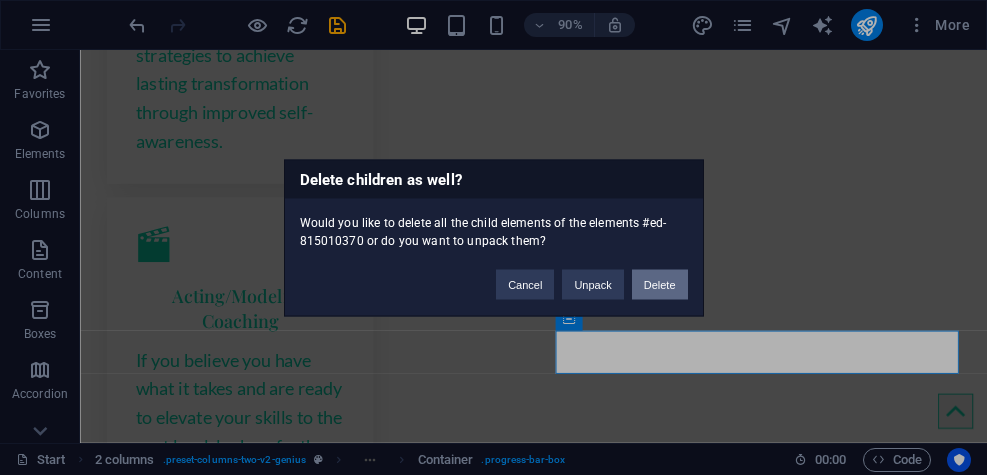 click on "Delete" at bounding box center (660, 284) 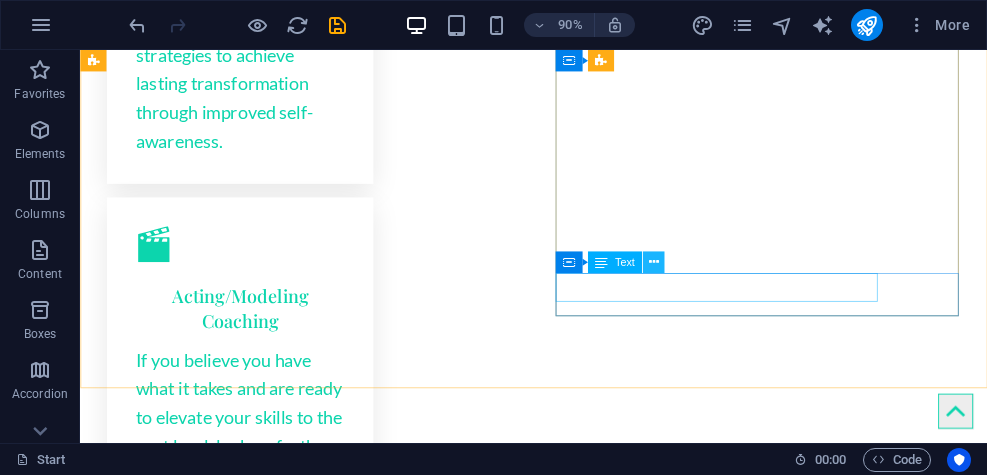 click at bounding box center (653, 262) 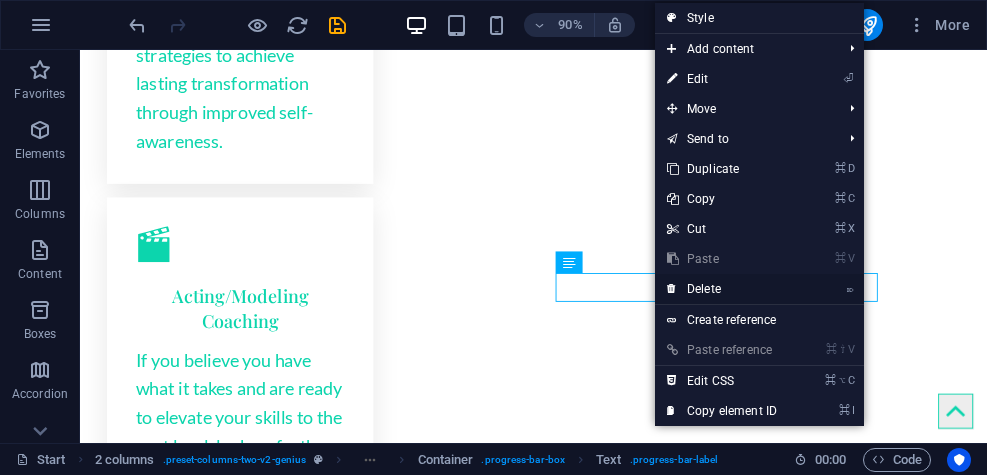 click on "⌦  Delete" at bounding box center (722, 289) 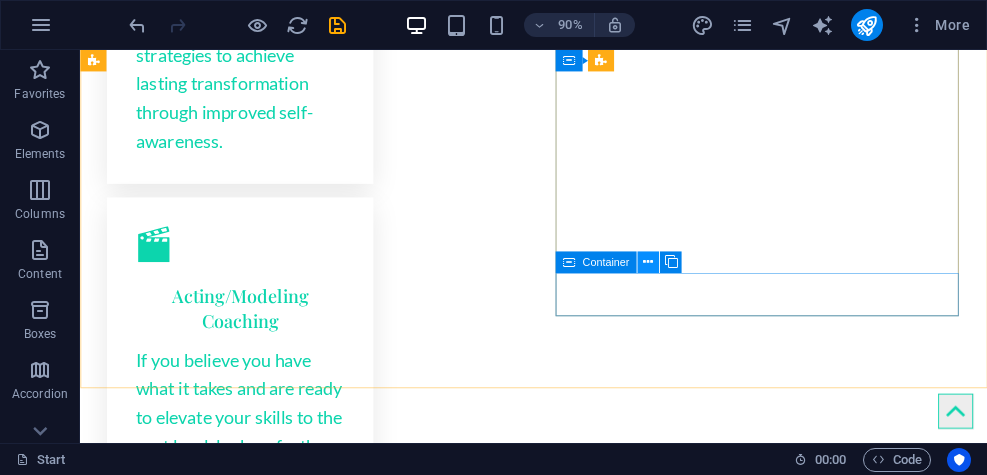click at bounding box center (648, 262) 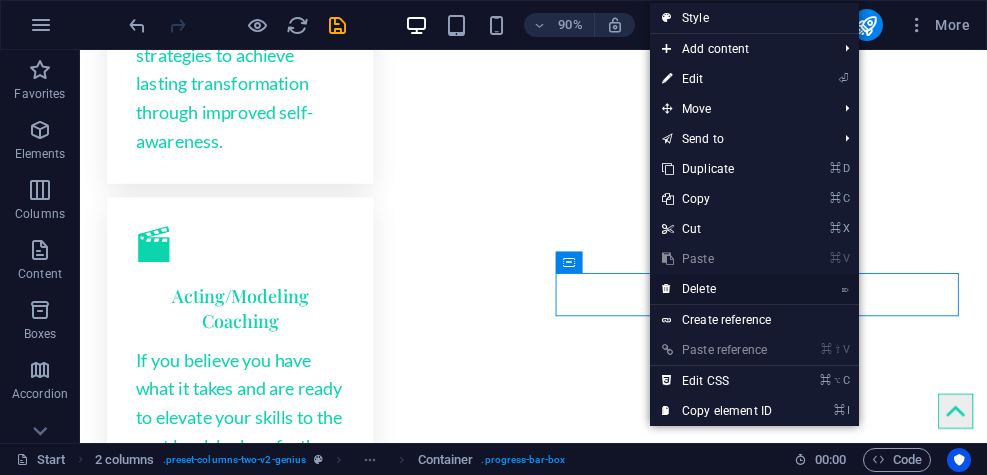 click on "⌦  Delete" at bounding box center [717, 289] 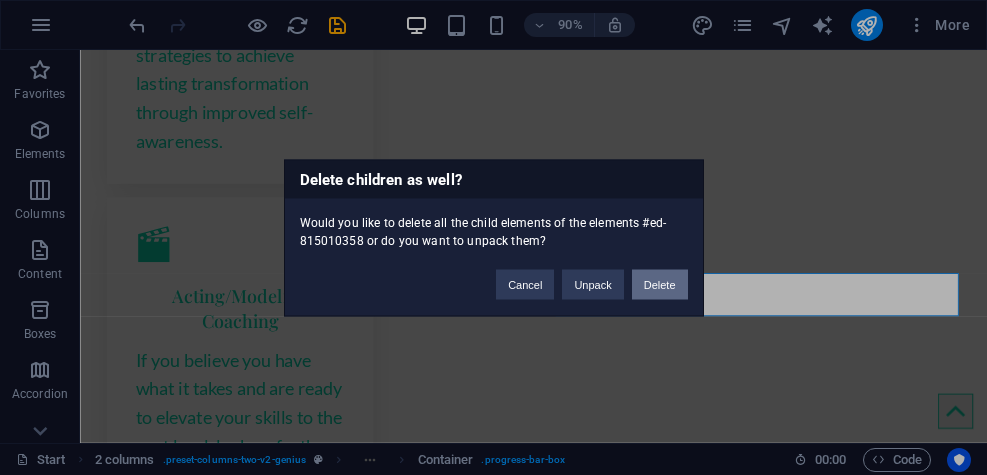 click on "Delete" at bounding box center (660, 284) 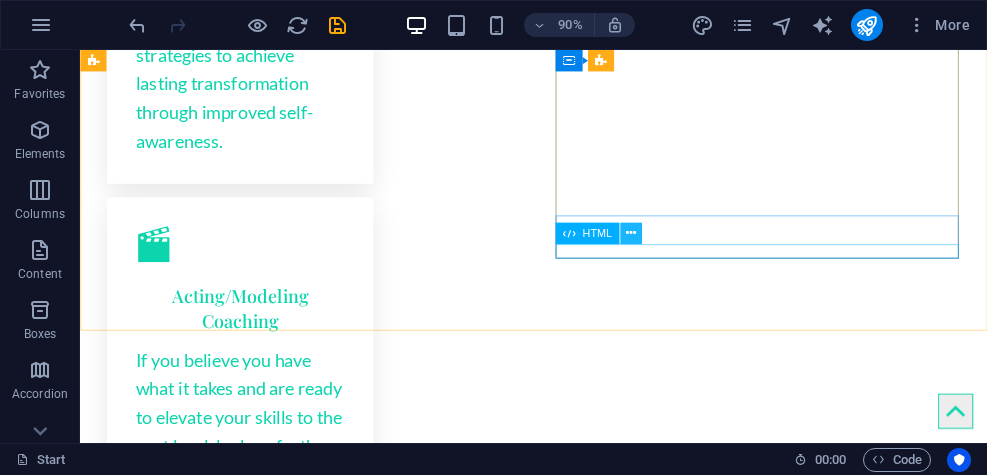 click at bounding box center (631, 233) 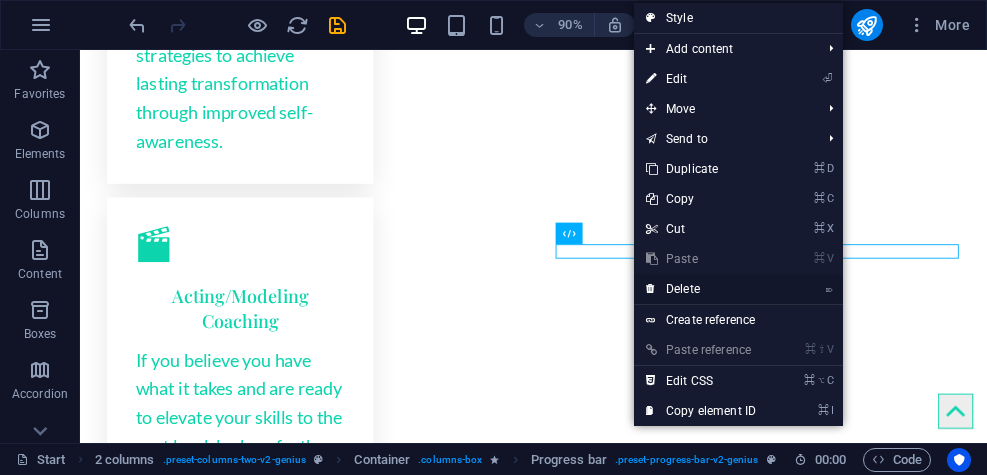 click on "⌦  Delete" at bounding box center (701, 289) 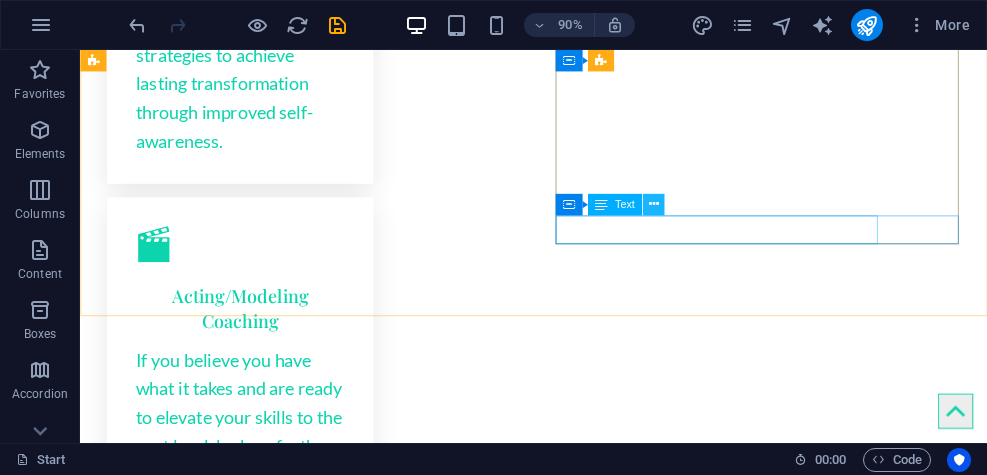 click at bounding box center (653, 204) 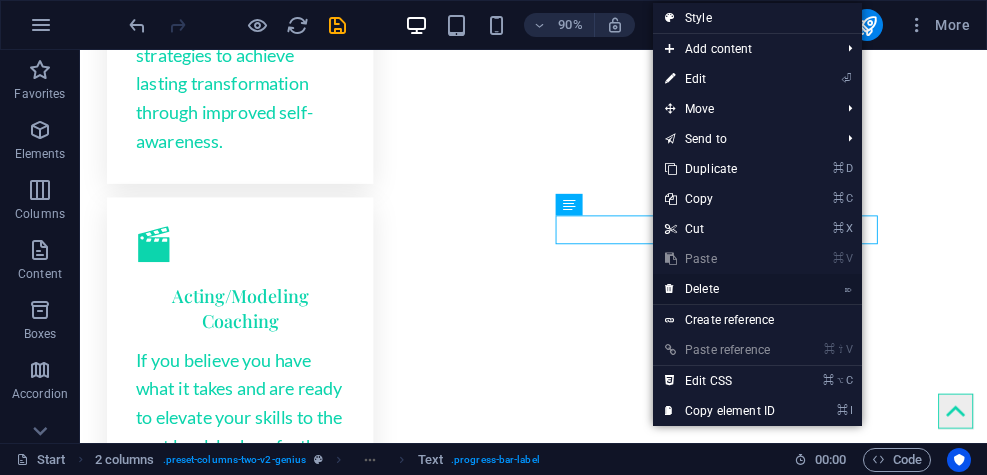 click on "⌦  Delete" at bounding box center (720, 289) 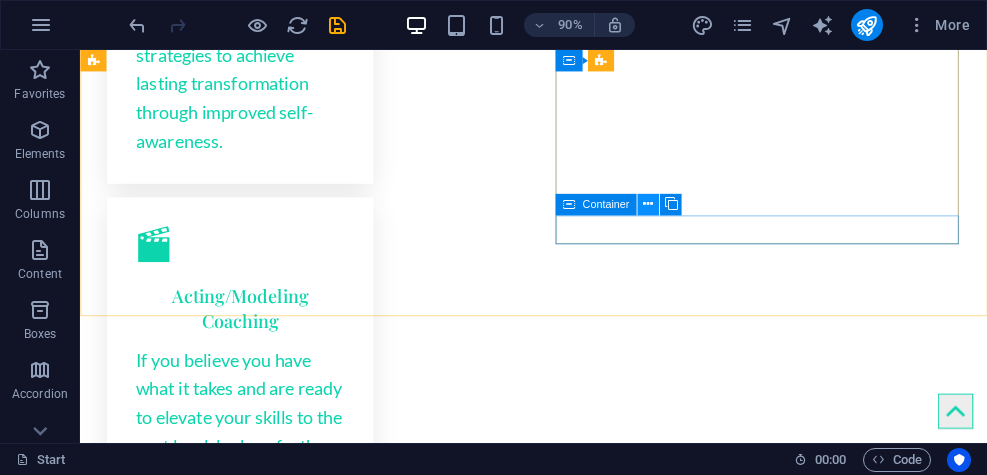 click at bounding box center [648, 204] 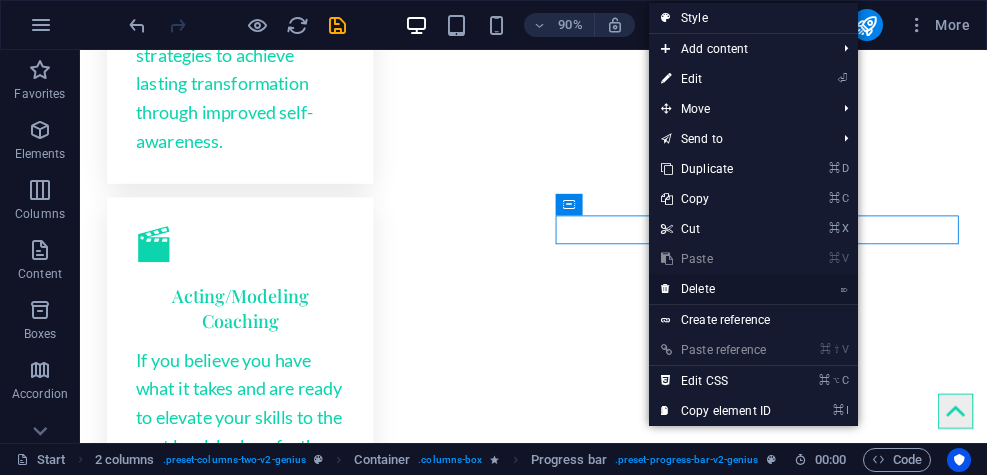 click on "⌦  Delete" at bounding box center [716, 289] 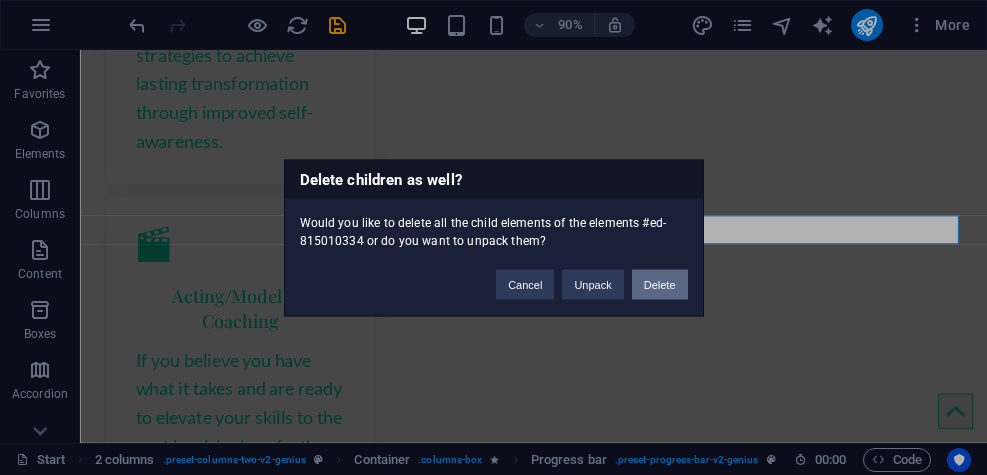 click on "Delete" at bounding box center [660, 284] 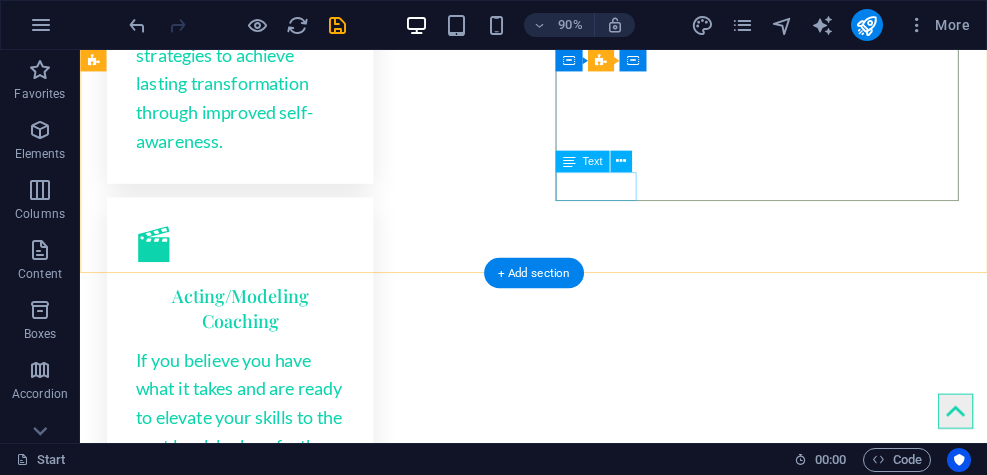click on "90%" at bounding box center [320, 2937] 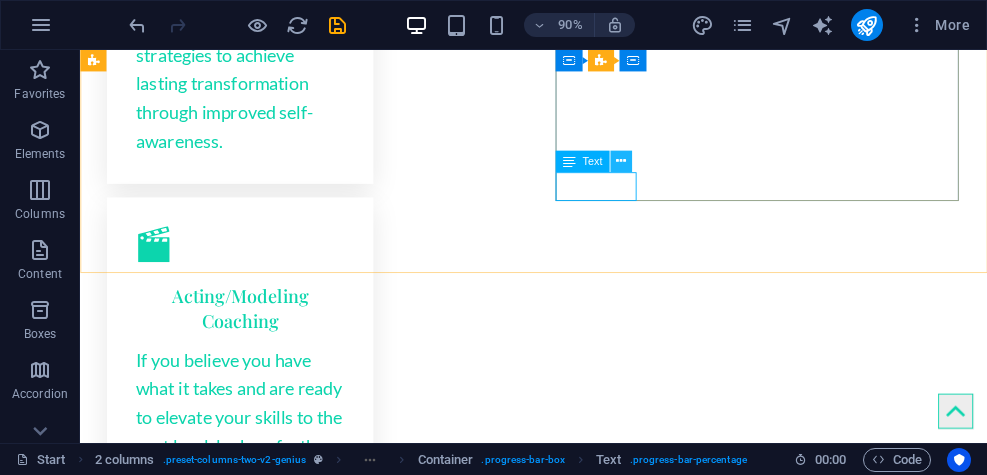 click at bounding box center (621, 161) 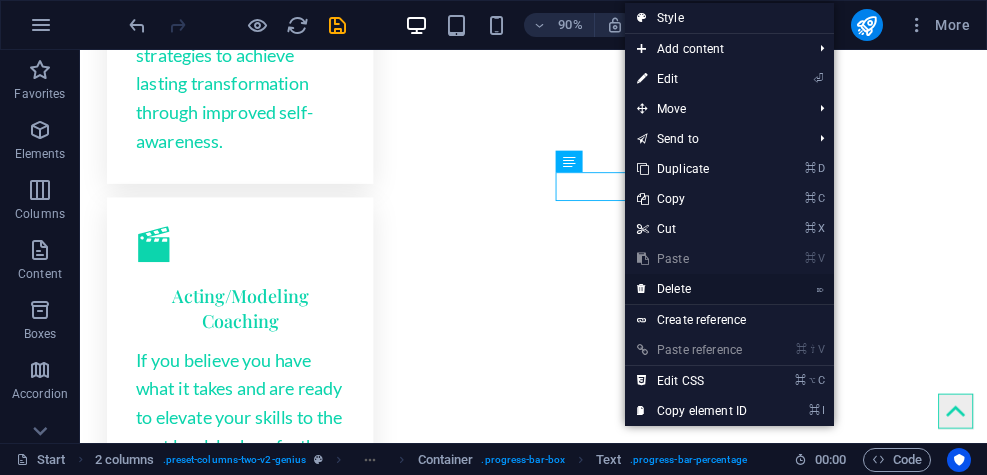 click on "⌦  Delete" at bounding box center (692, 289) 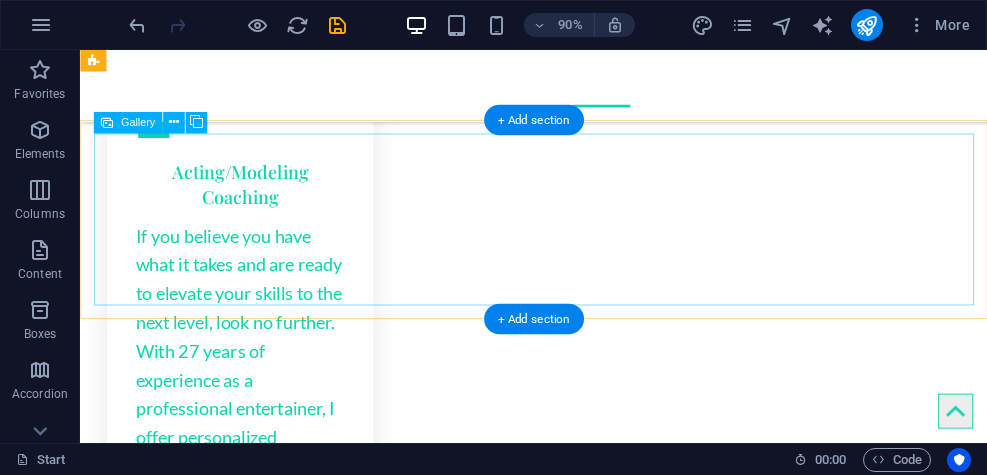 scroll, scrollTop: 3186, scrollLeft: 0, axis: vertical 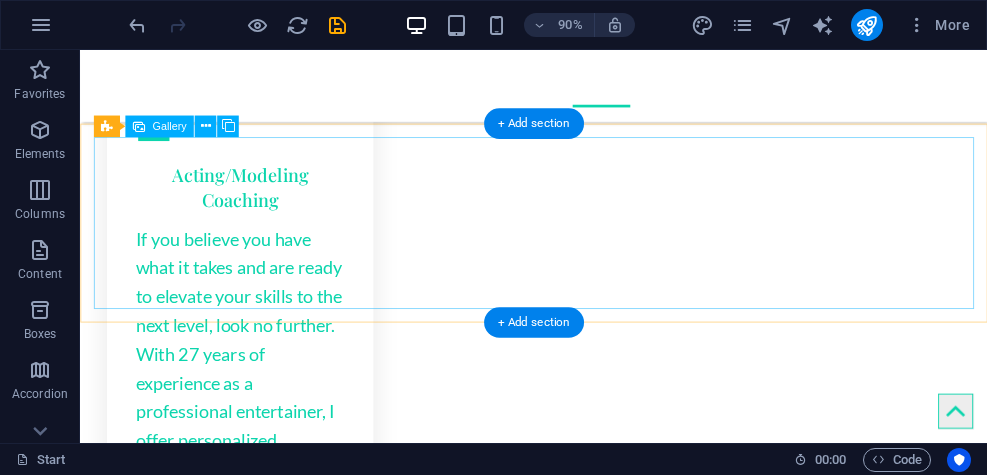 click at bounding box center [217, 2977] 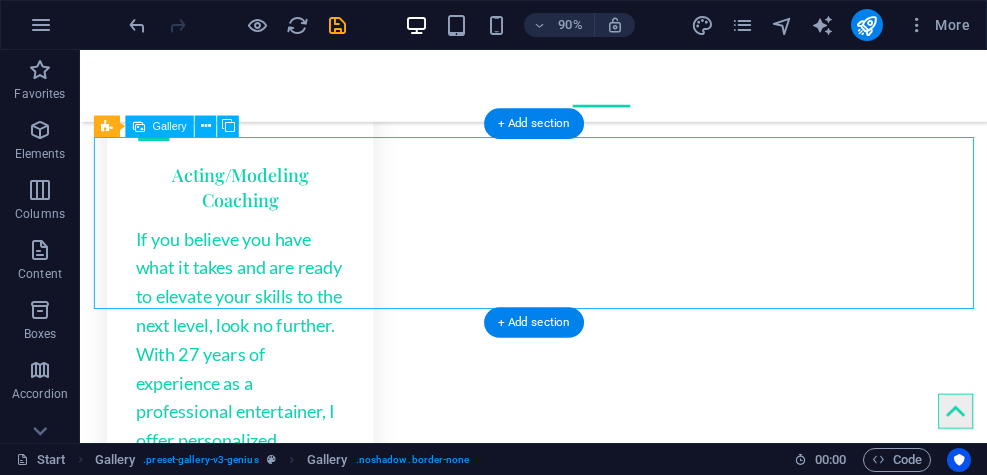 click at bounding box center [217, 2977] 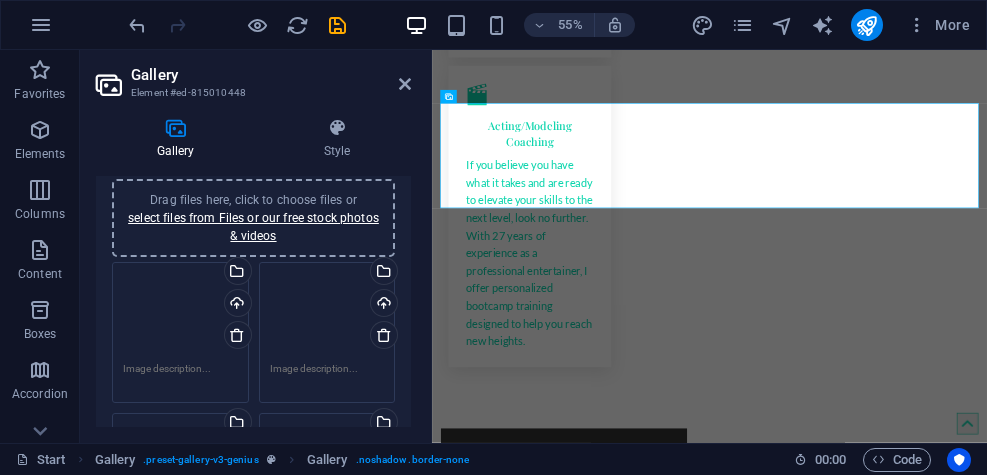 scroll, scrollTop: 51, scrollLeft: 0, axis: vertical 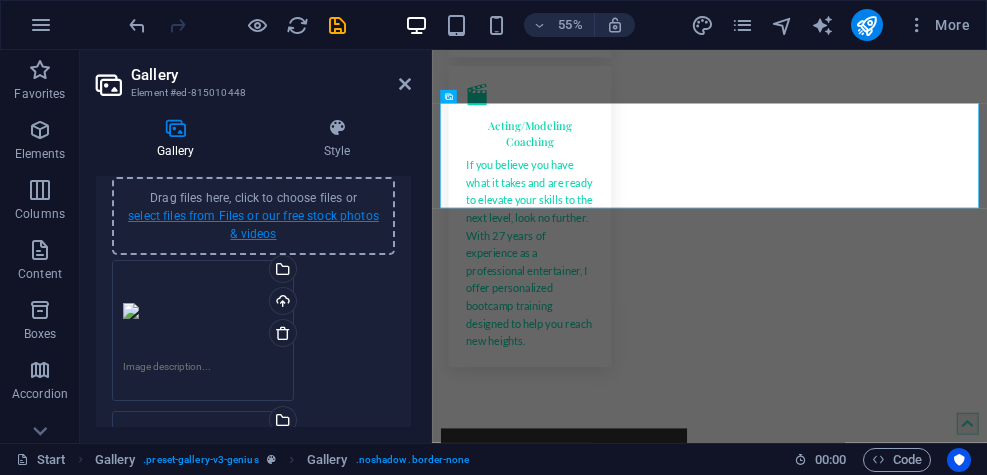 click on "select files from Files or our free stock photos & videos" at bounding box center [253, 225] 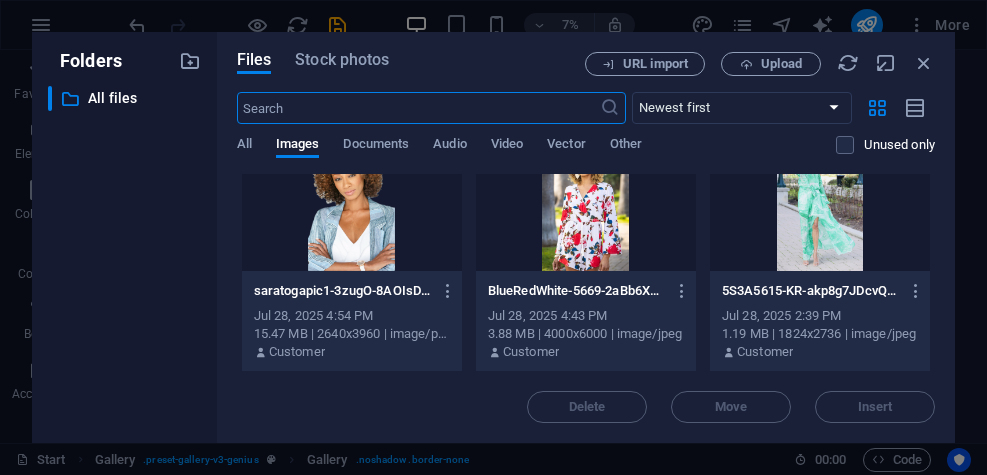 scroll, scrollTop: 295, scrollLeft: 0, axis: vertical 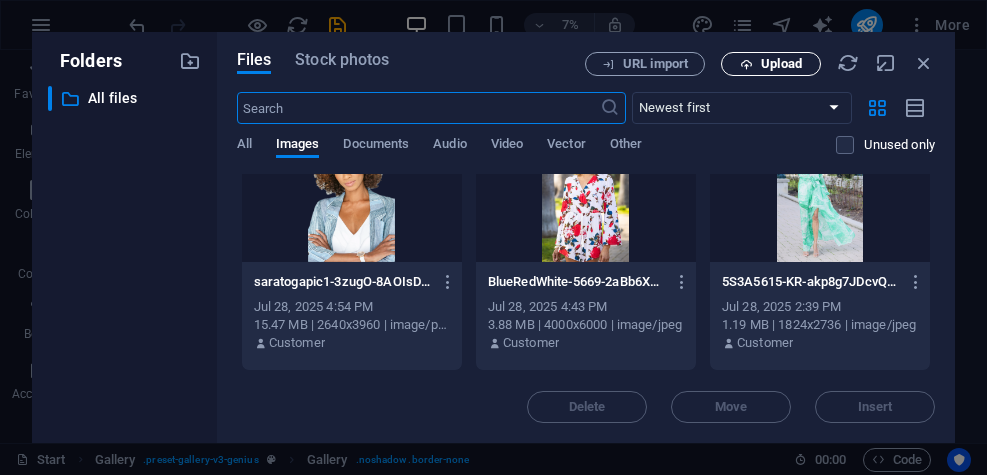 click on "Upload" at bounding box center (781, 64) 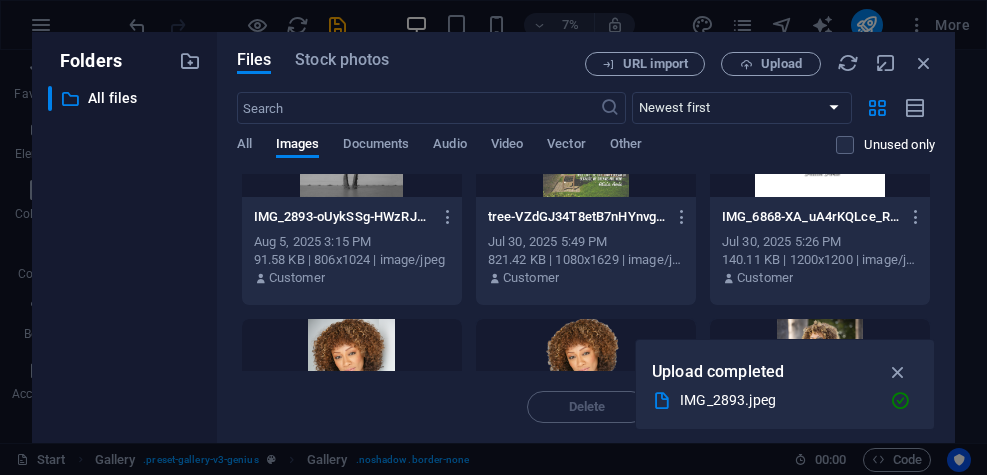 scroll, scrollTop: 0, scrollLeft: 0, axis: both 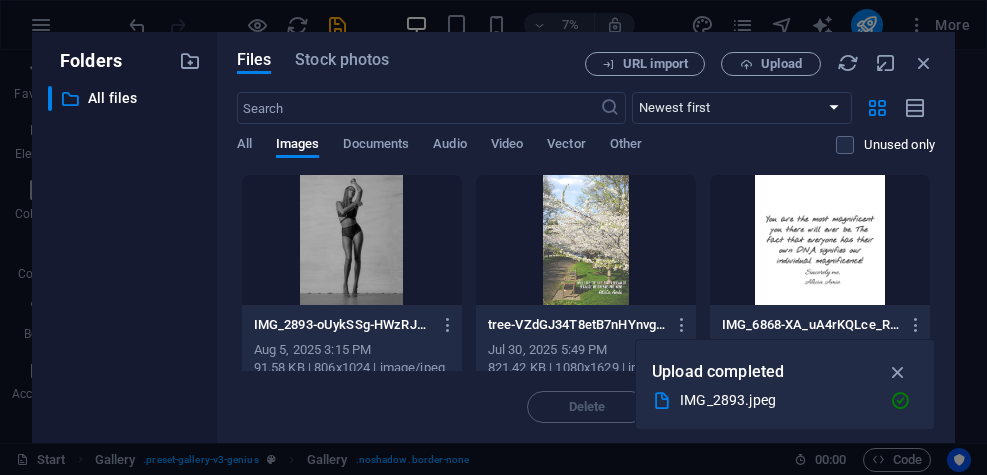 click at bounding box center (352, 240) 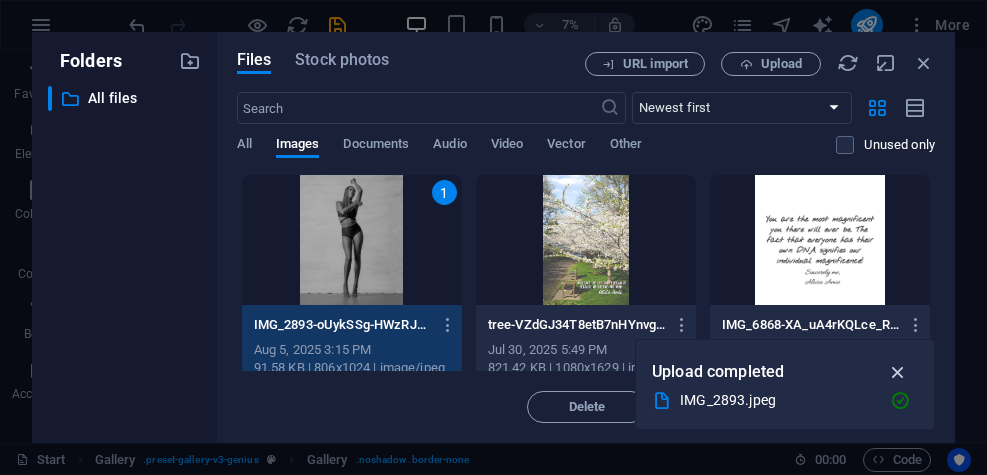 click at bounding box center [898, 372] 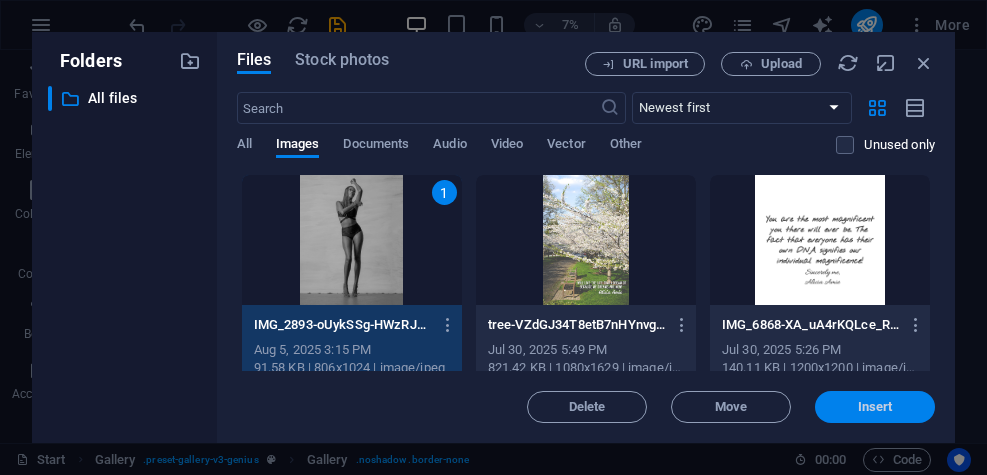 click on "Insert" at bounding box center [875, 407] 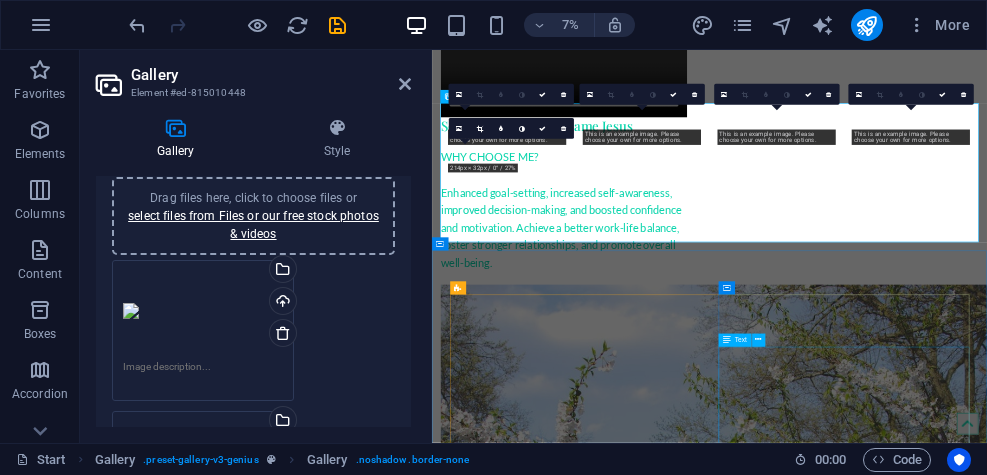 scroll, scrollTop: 3186, scrollLeft: 0, axis: vertical 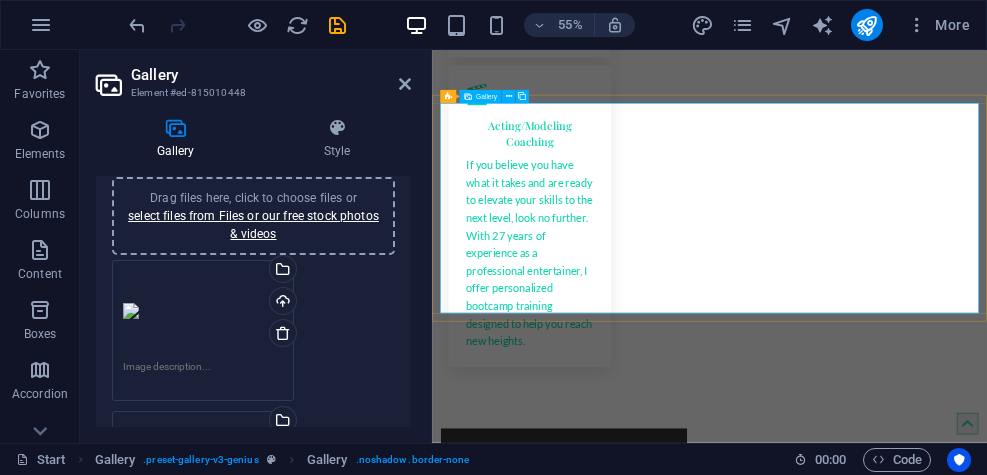 click at bounding box center [936, 3075] 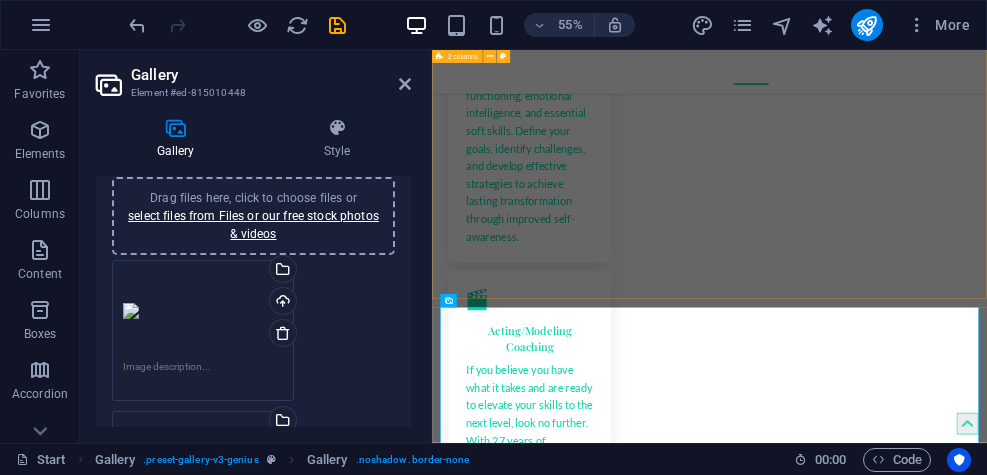 click on "Something about the name Jesus WHY CHOOSE ME? Enhanced goal-setting, increased self-awareness, improved decision-making, and boosted confidence and motivation. Achieve a better work-life balance, foster stronger relationships, and promote overall well-being." at bounding box center (936, 2135) 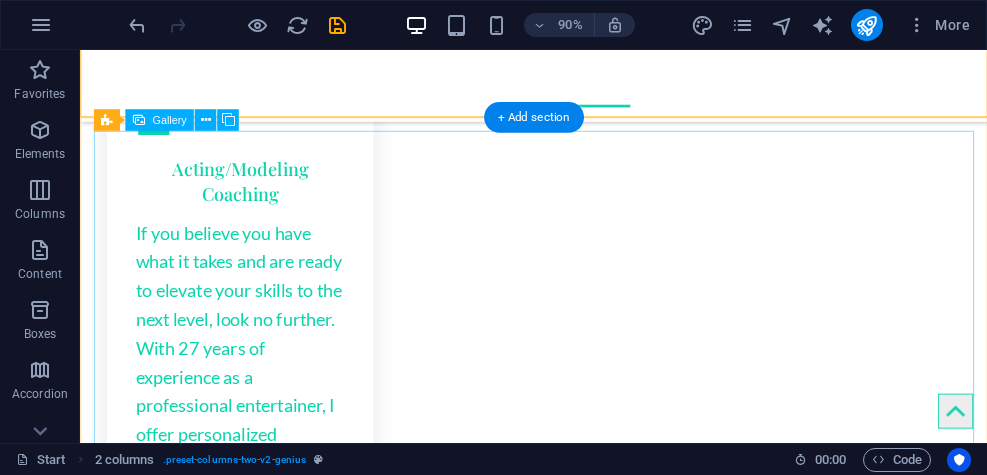 scroll, scrollTop: 3188, scrollLeft: 0, axis: vertical 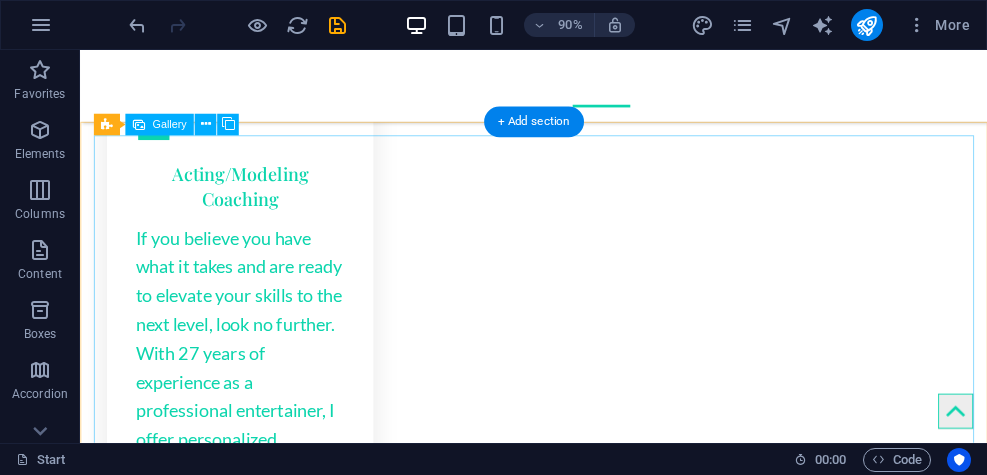 click at bounding box center (217, 3166) 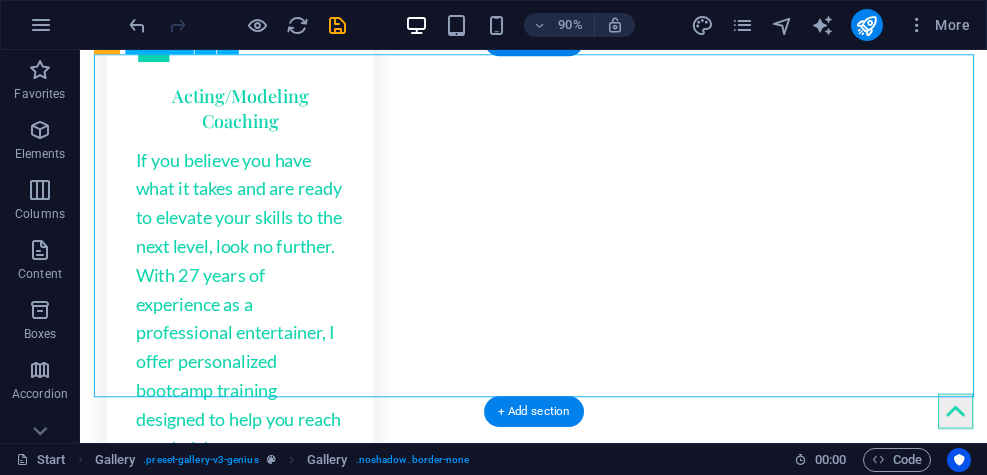 scroll, scrollTop: 3279, scrollLeft: 0, axis: vertical 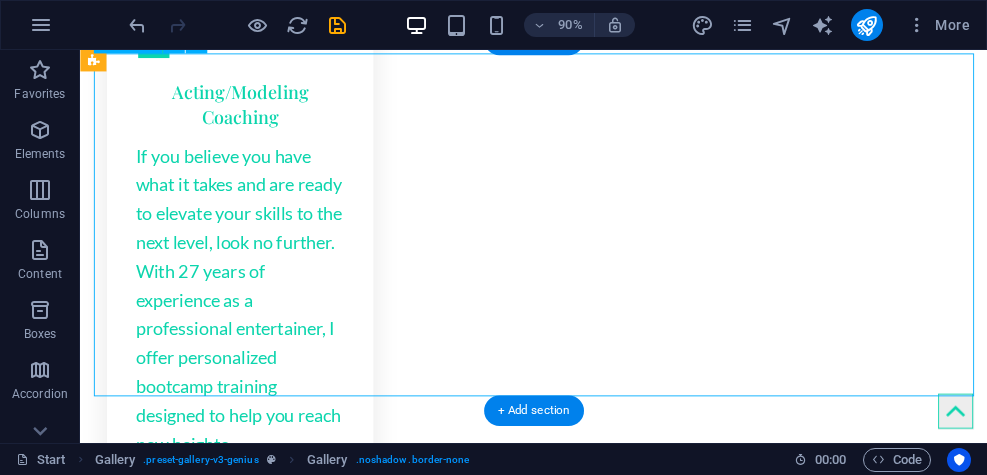 click at bounding box center [217, 3075] 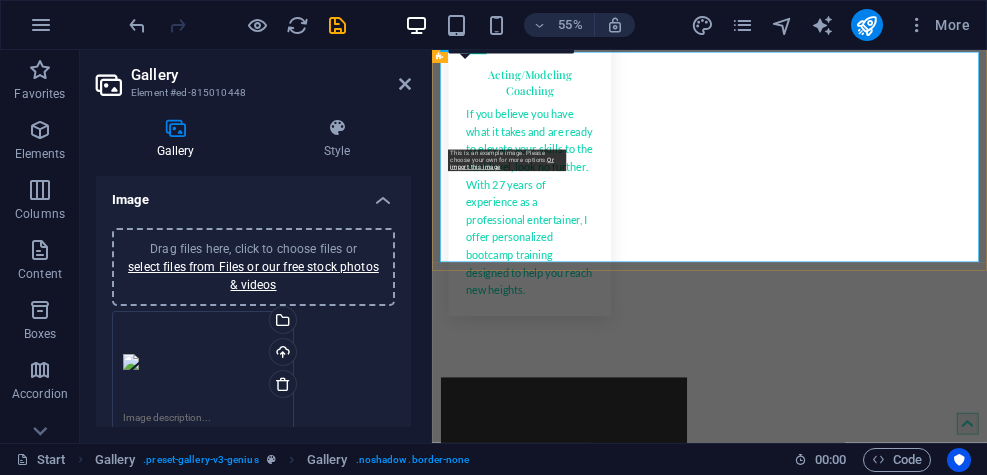 click at bounding box center (569, 2886) 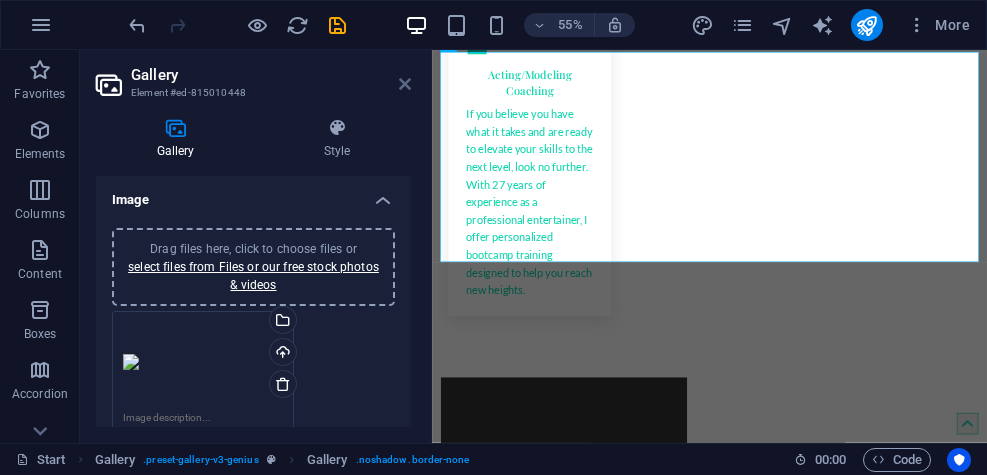 click at bounding box center (405, 84) 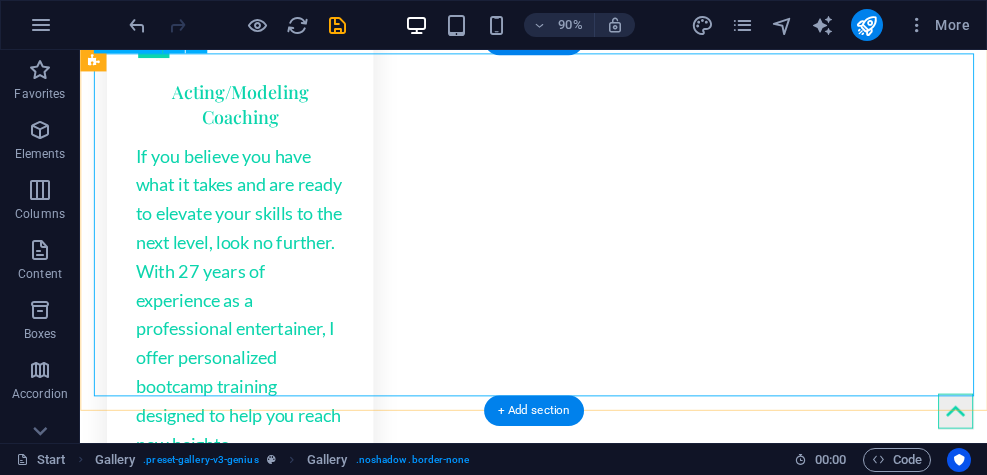 click at bounding box center [217, 2884] 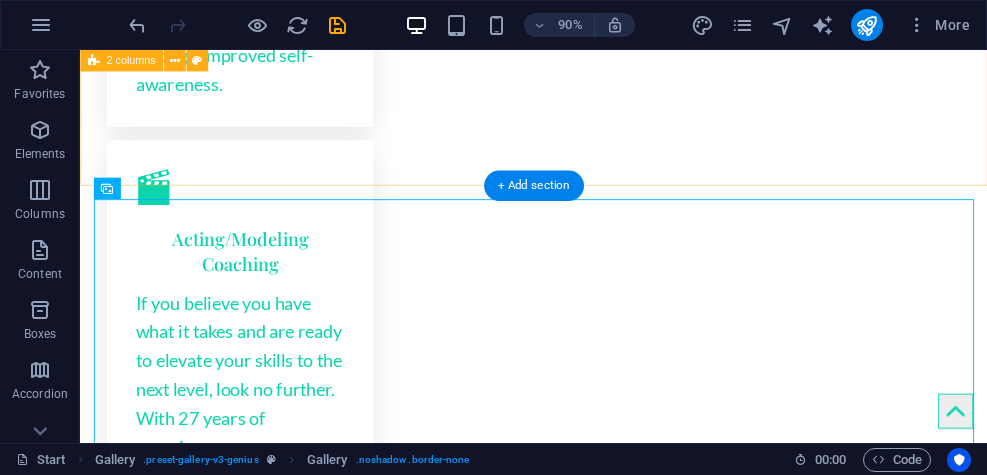 scroll, scrollTop: 3117, scrollLeft: 0, axis: vertical 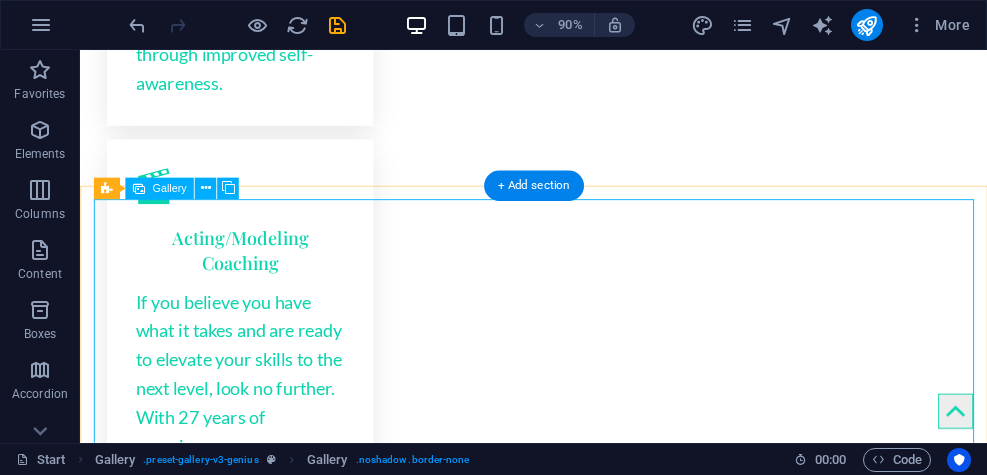 click at bounding box center (217, 3046) 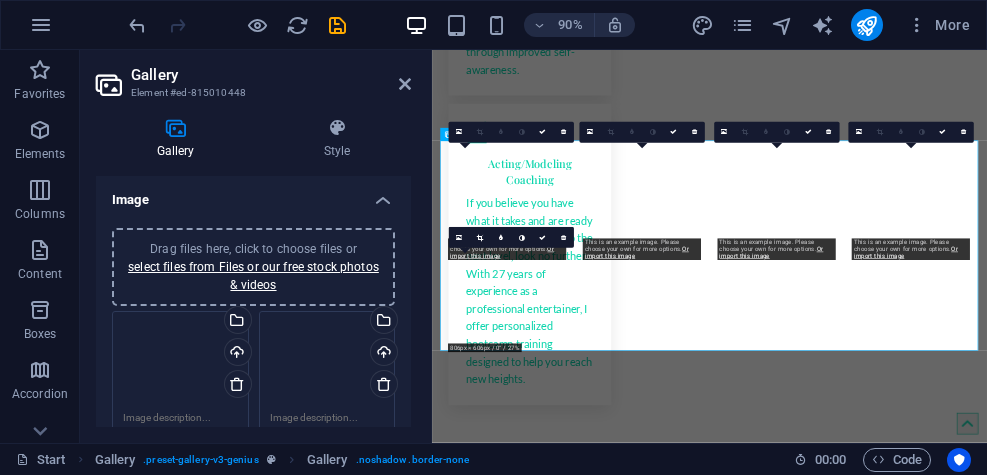 scroll, scrollTop: 3117, scrollLeft: 0, axis: vertical 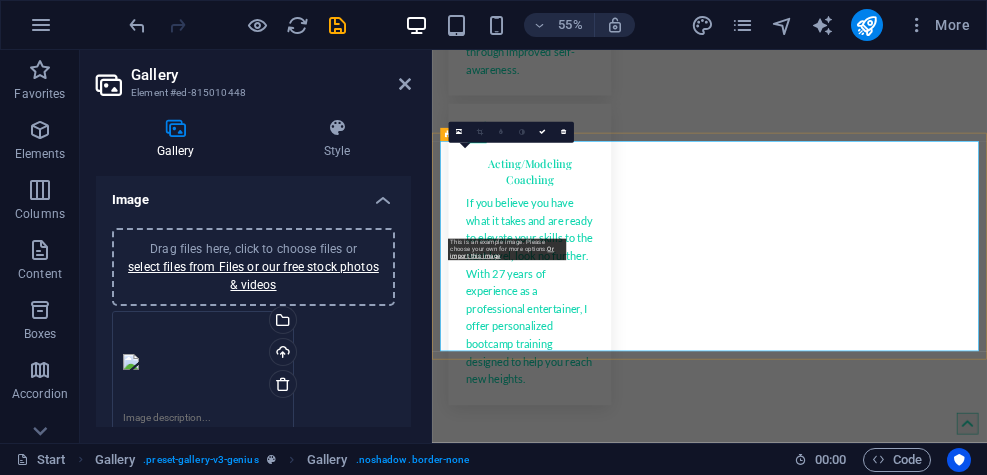 click at bounding box center [569, 3048] 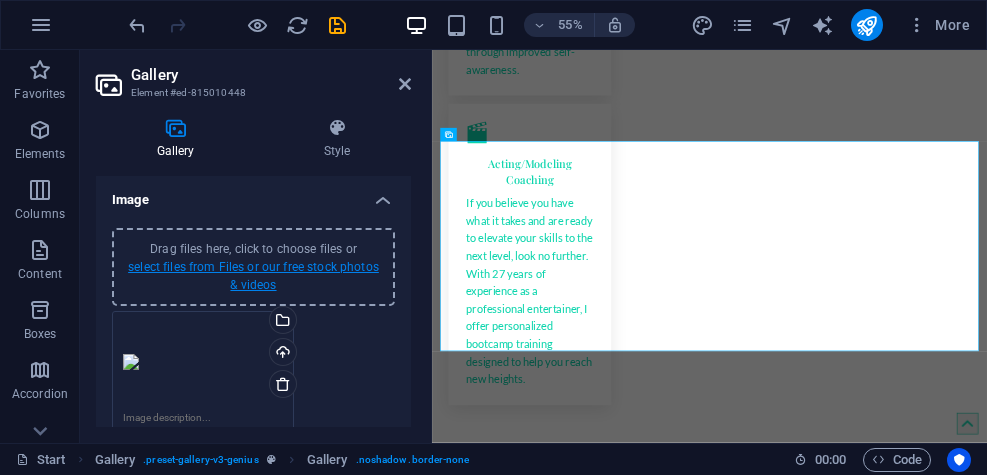 click on "select files from Files or our free stock photos & videos" at bounding box center [253, 276] 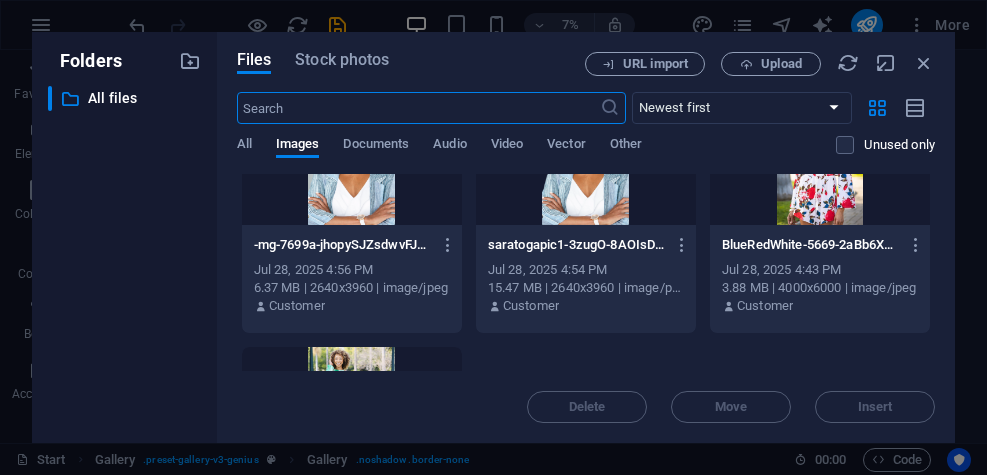 scroll, scrollTop: 267, scrollLeft: 0, axis: vertical 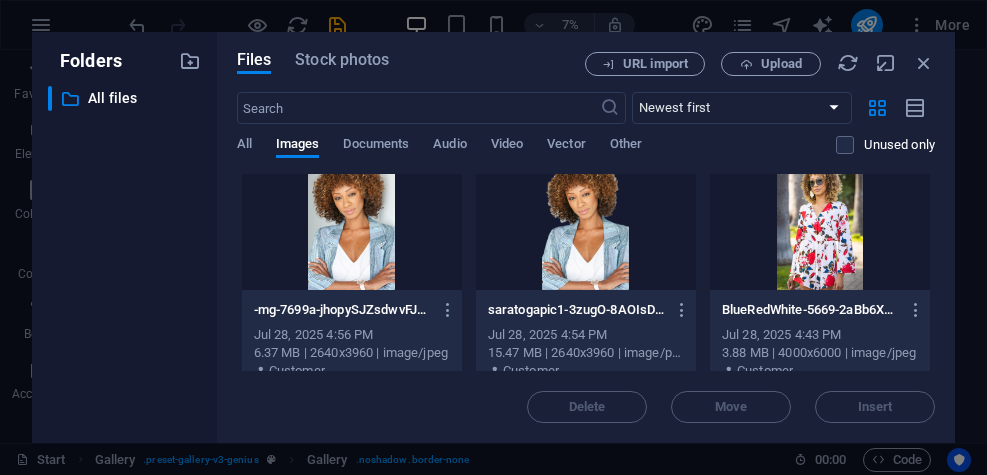 click at bounding box center [820, 225] 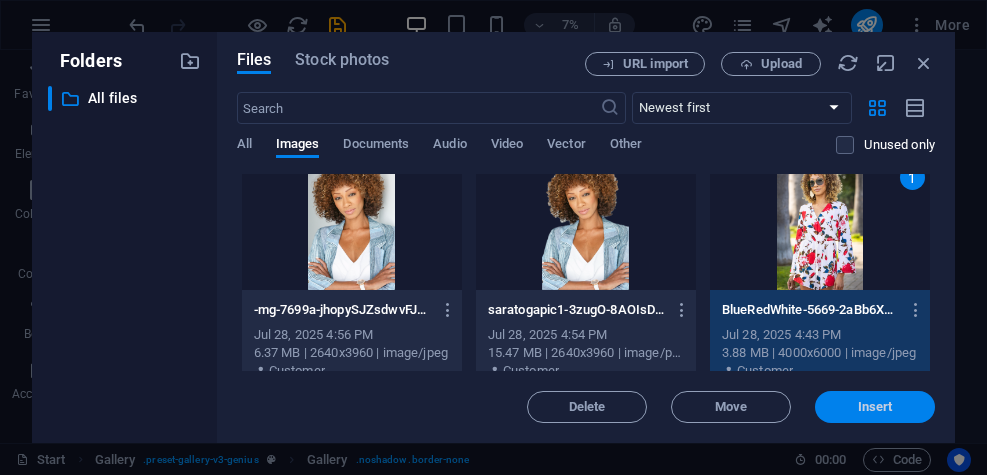 click on "Insert" at bounding box center (875, 407) 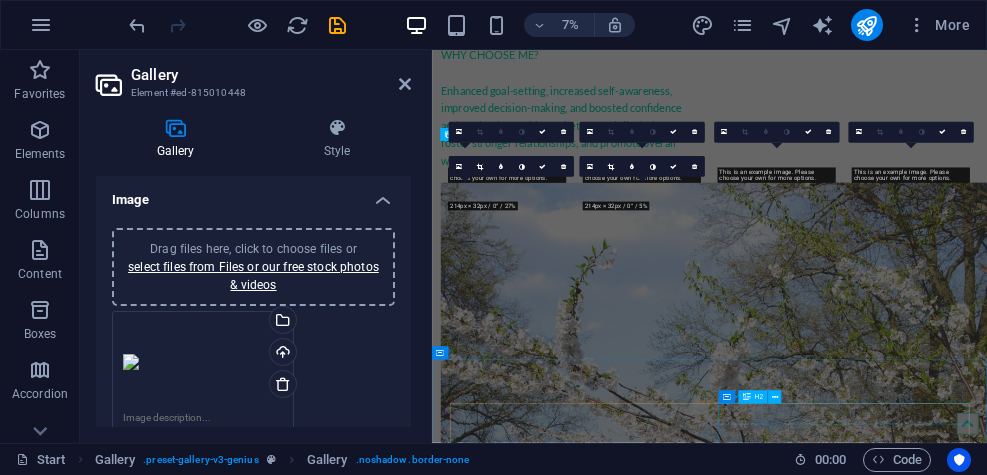 scroll, scrollTop: 3117, scrollLeft: 0, axis: vertical 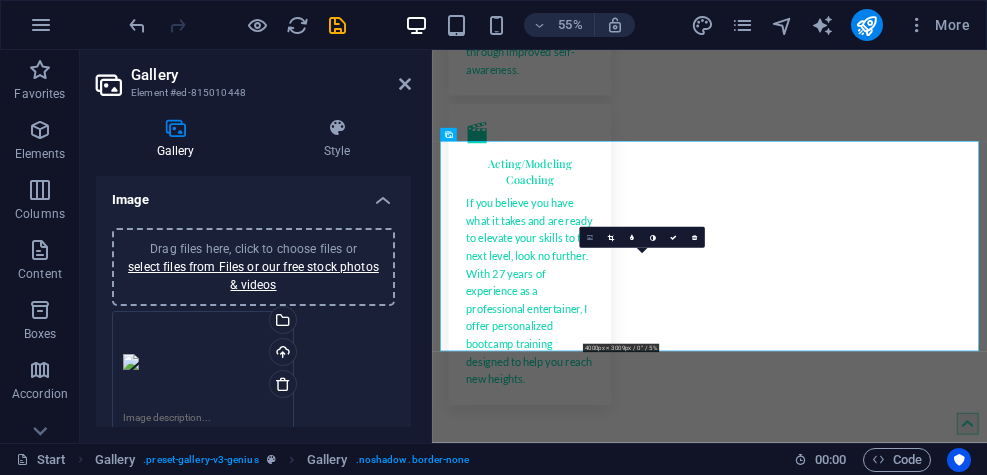 click at bounding box center (590, 238) 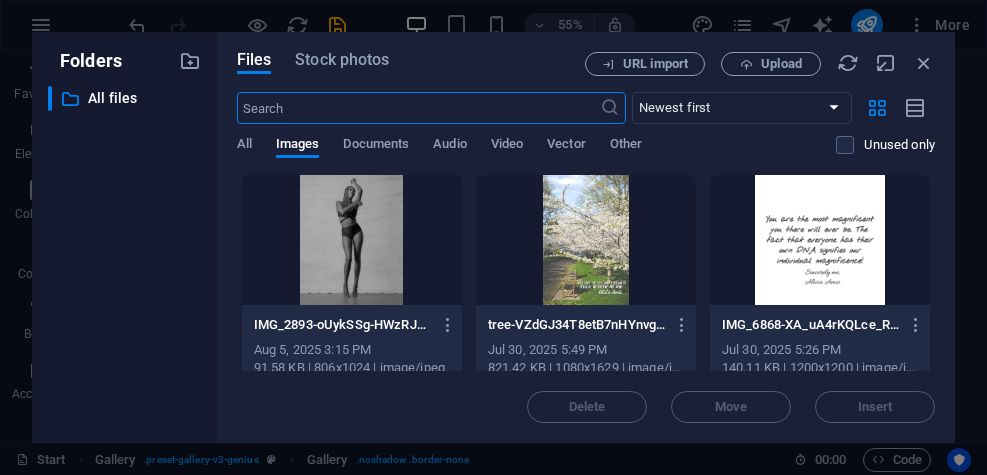 scroll, scrollTop: 4161, scrollLeft: 0, axis: vertical 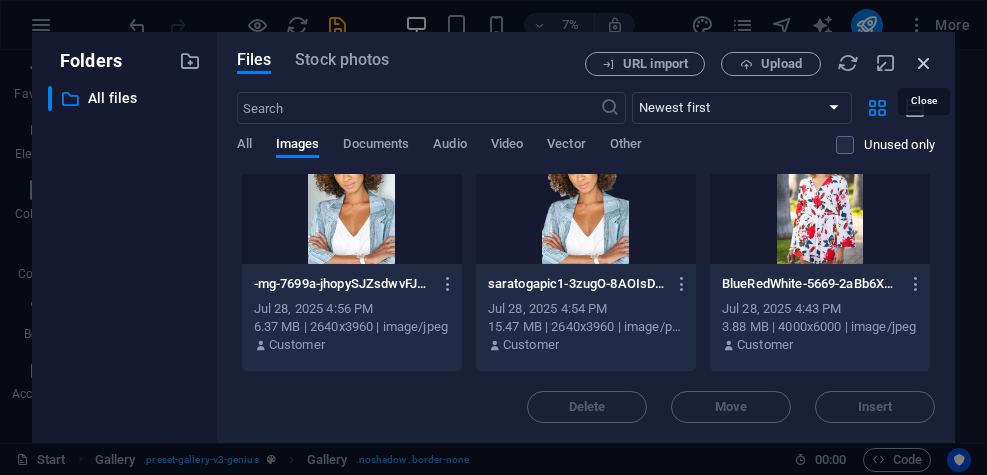 click at bounding box center [924, 63] 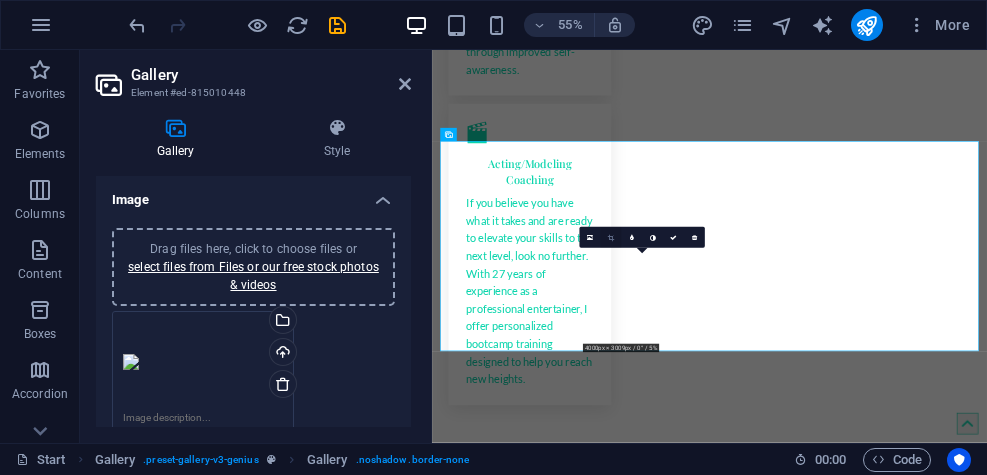 click at bounding box center (611, 237) 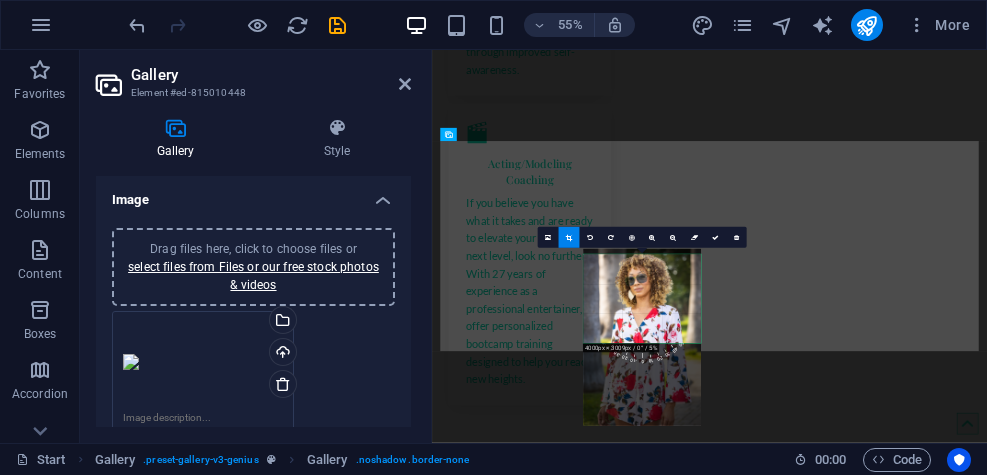 drag, startPoint x: 637, startPoint y: 293, endPoint x: 633, endPoint y: 327, distance: 34.234486 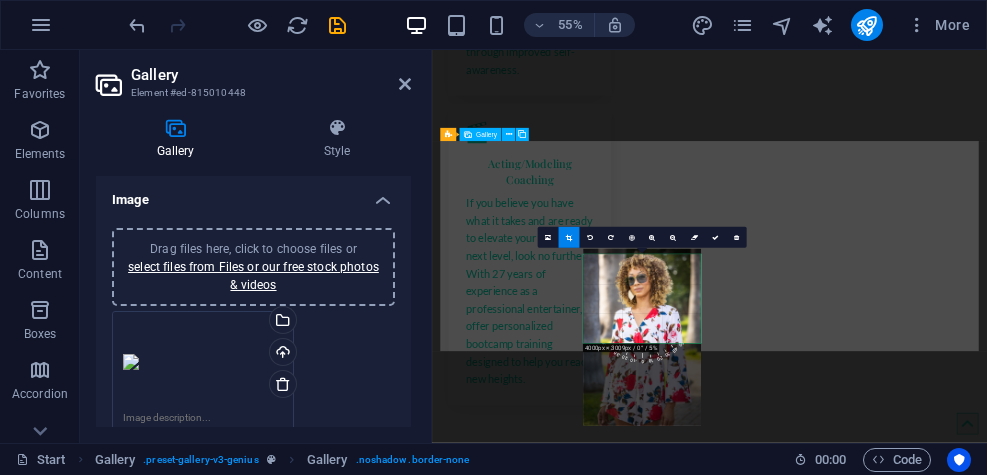 click at bounding box center (936, 3144) 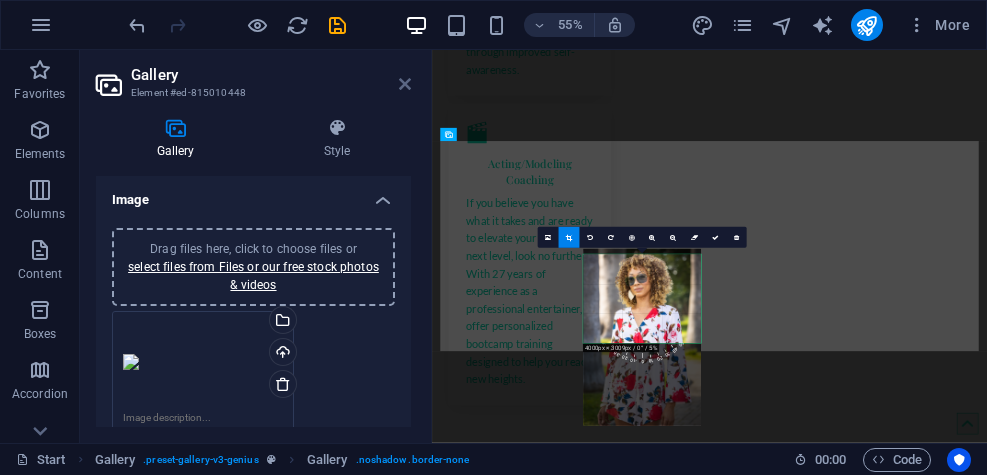 click at bounding box center (405, 84) 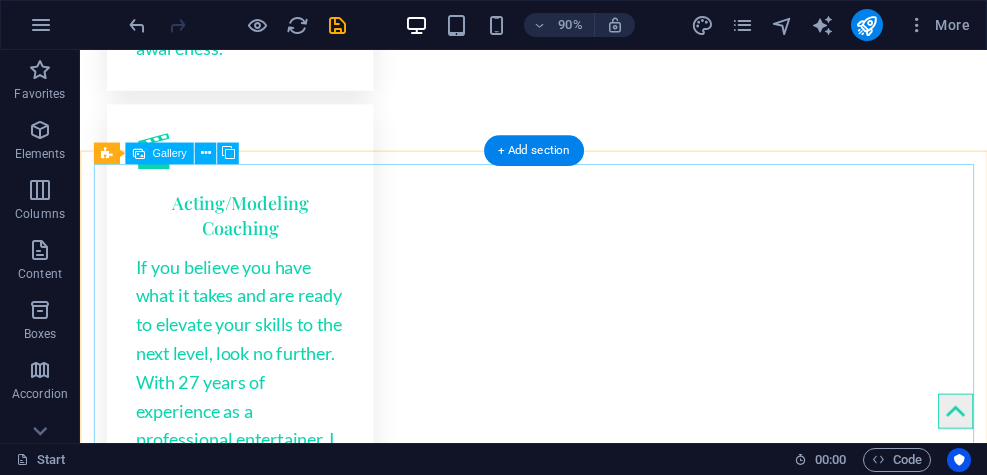 scroll, scrollTop: 3156, scrollLeft: 0, axis: vertical 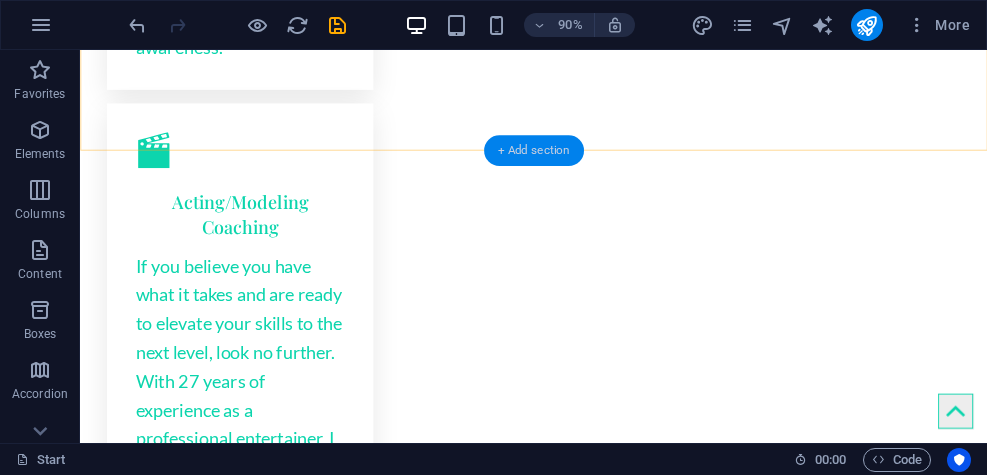 click on "+ Add section" at bounding box center [534, 150] 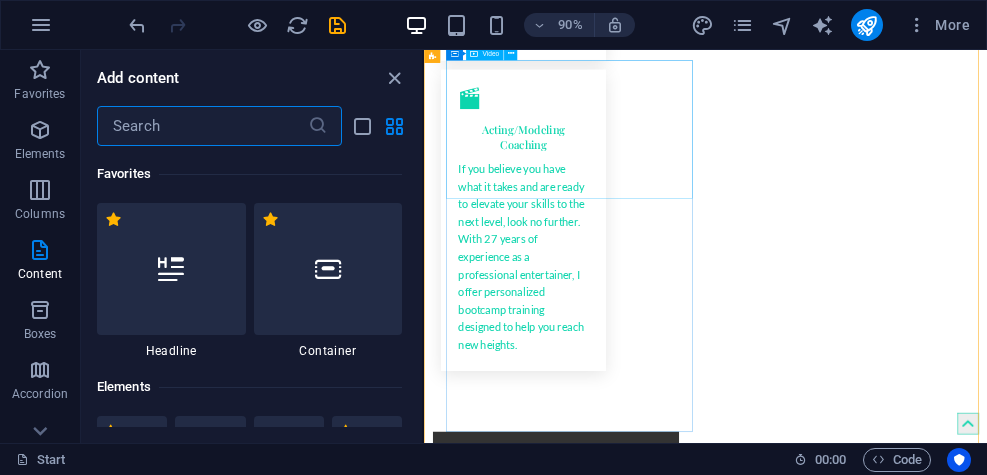 scroll, scrollTop: 2502, scrollLeft: 0, axis: vertical 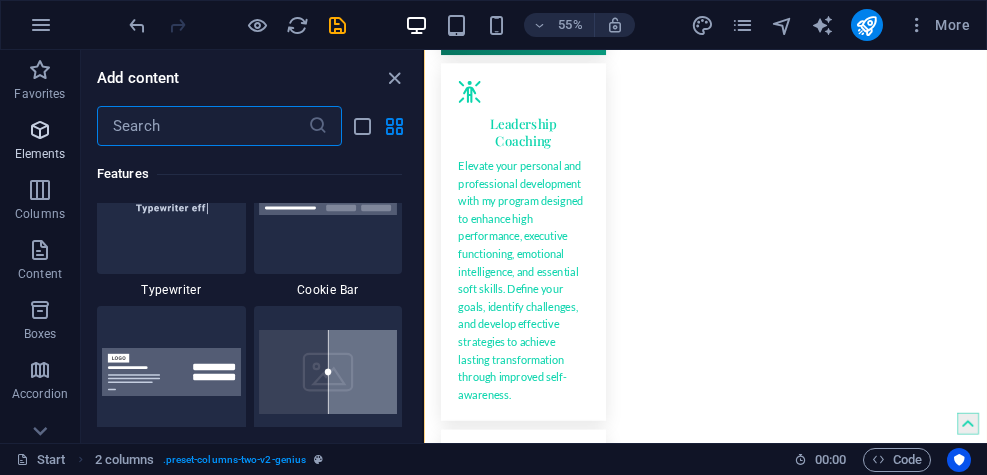 click at bounding box center [40, 130] 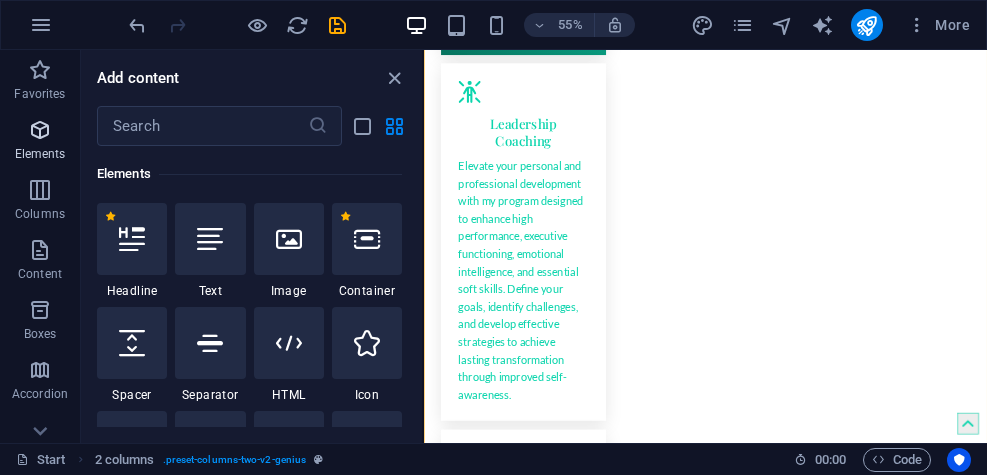 scroll, scrollTop: 213, scrollLeft: 0, axis: vertical 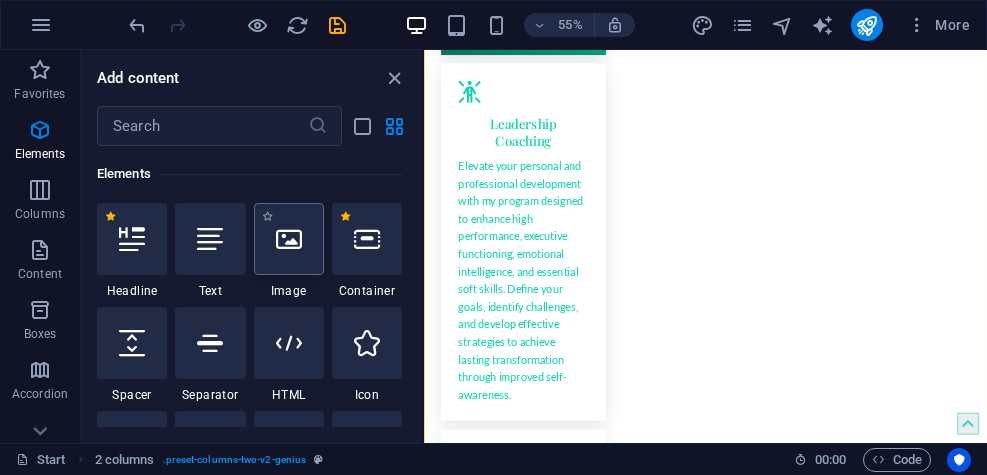 click at bounding box center (289, 239) 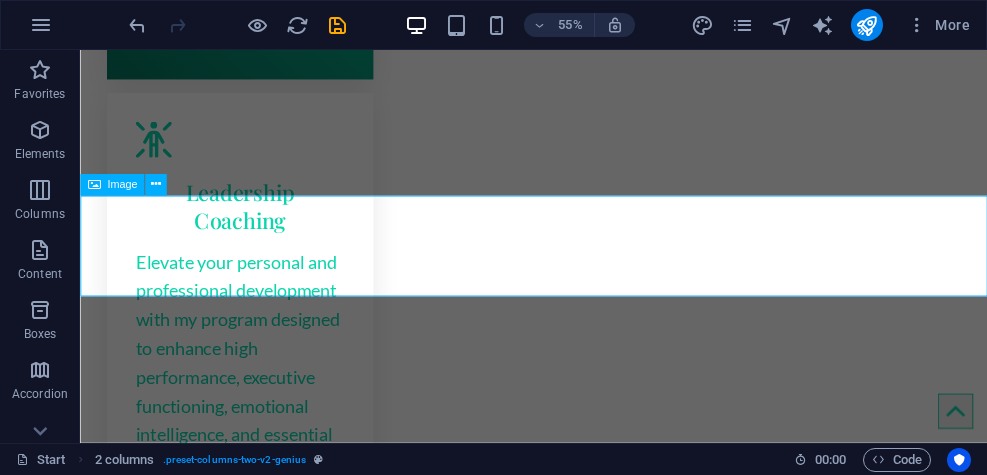scroll, scrollTop: 3106, scrollLeft: 0, axis: vertical 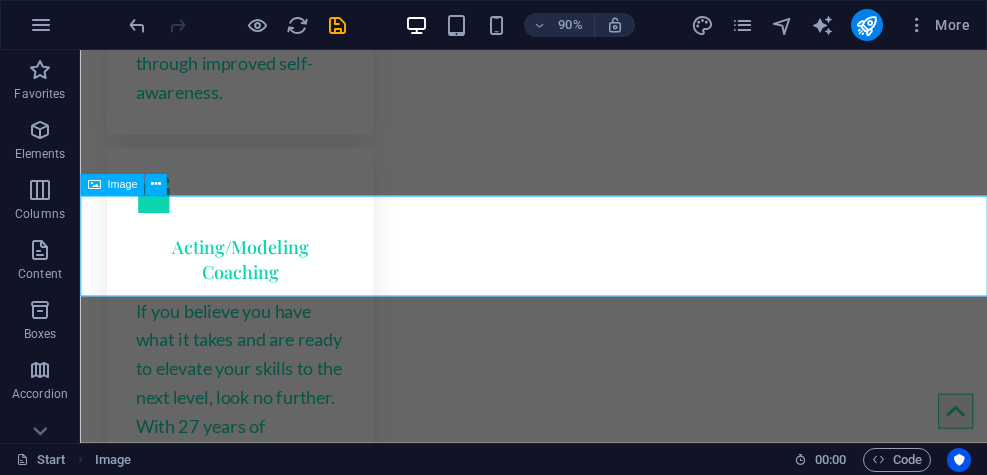 click at bounding box center (584, 3059) 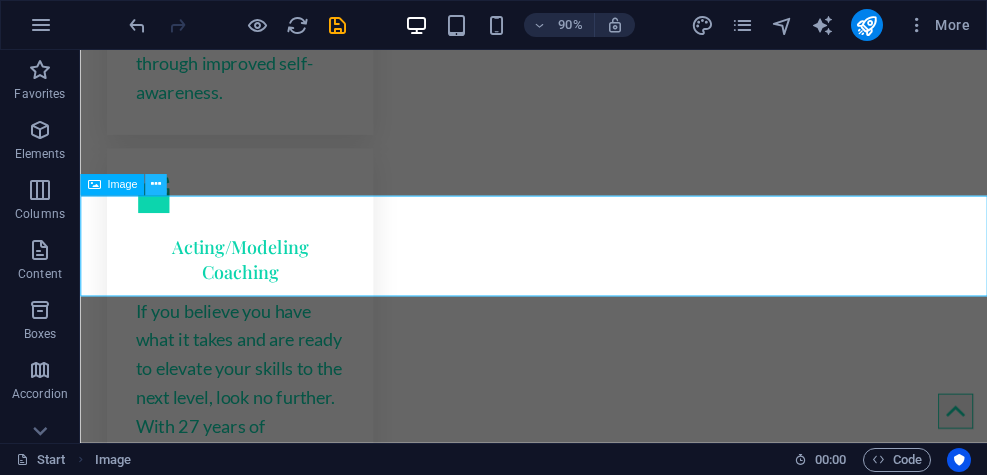 click at bounding box center [156, 185] 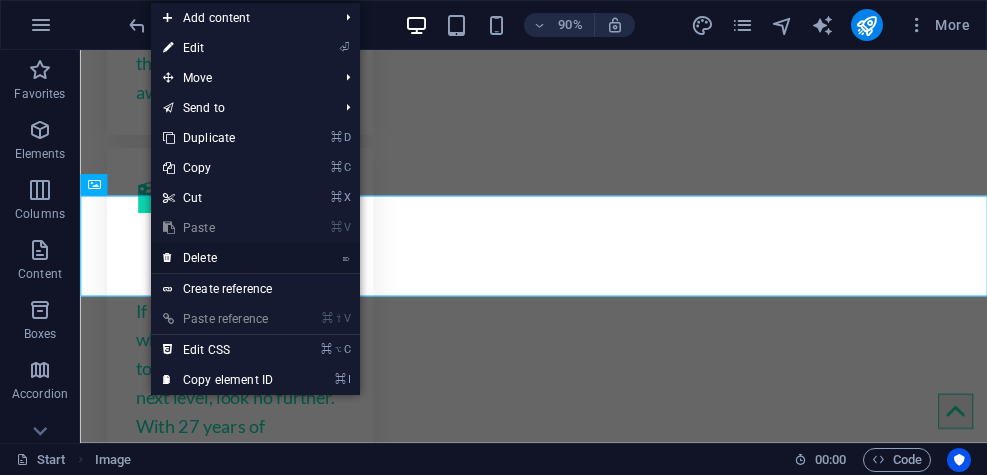 click on "⌦  Delete" at bounding box center [218, 258] 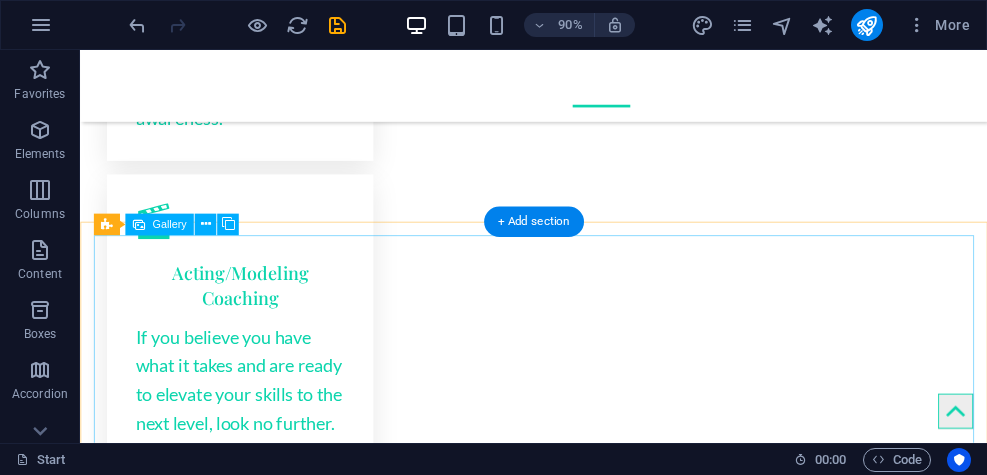 scroll, scrollTop: 3076, scrollLeft: 0, axis: vertical 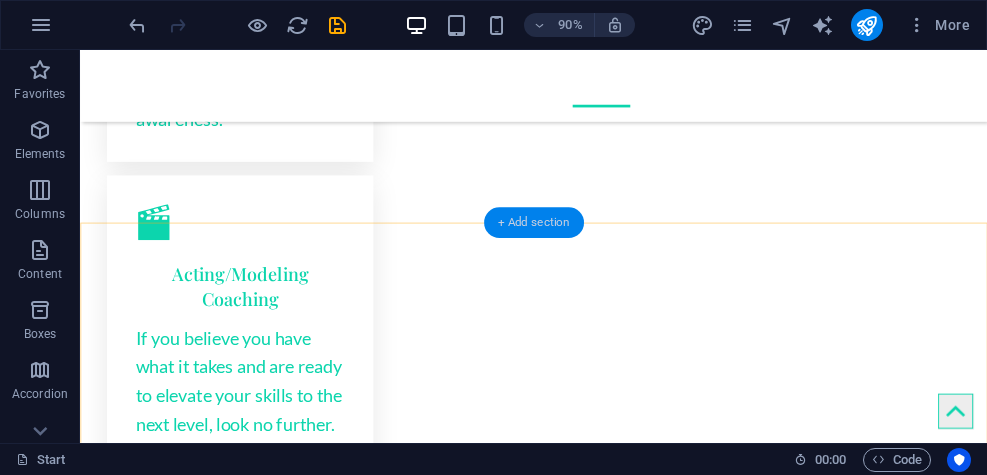 click on "+ Add section" at bounding box center [534, 222] 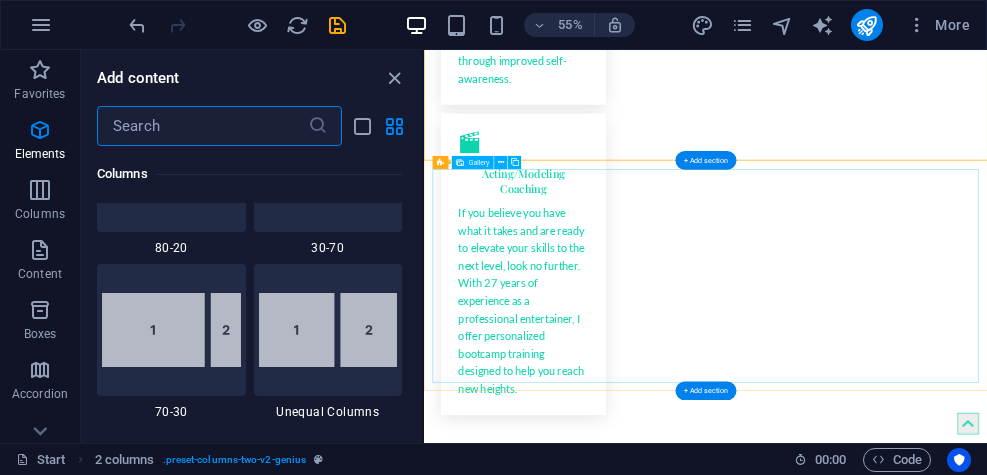 scroll, scrollTop: 3499, scrollLeft: 0, axis: vertical 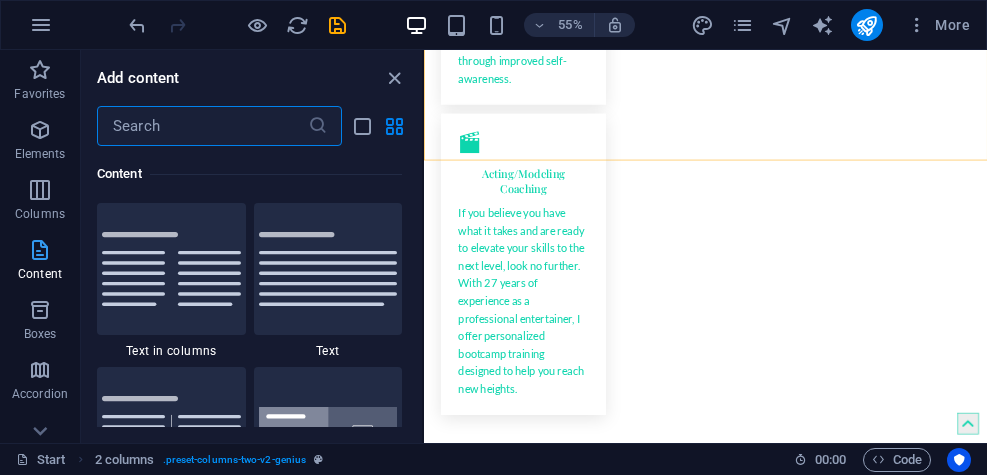 click on "Content" at bounding box center [40, 274] 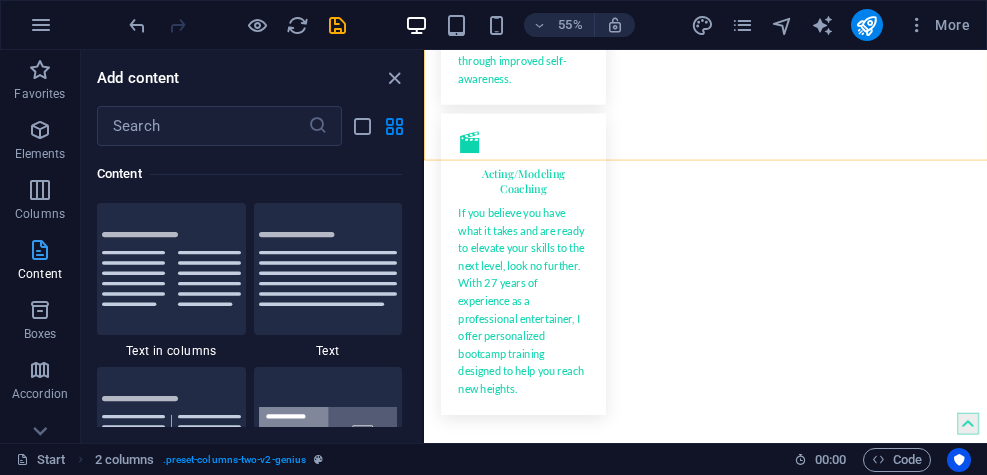 click at bounding box center [40, 250] 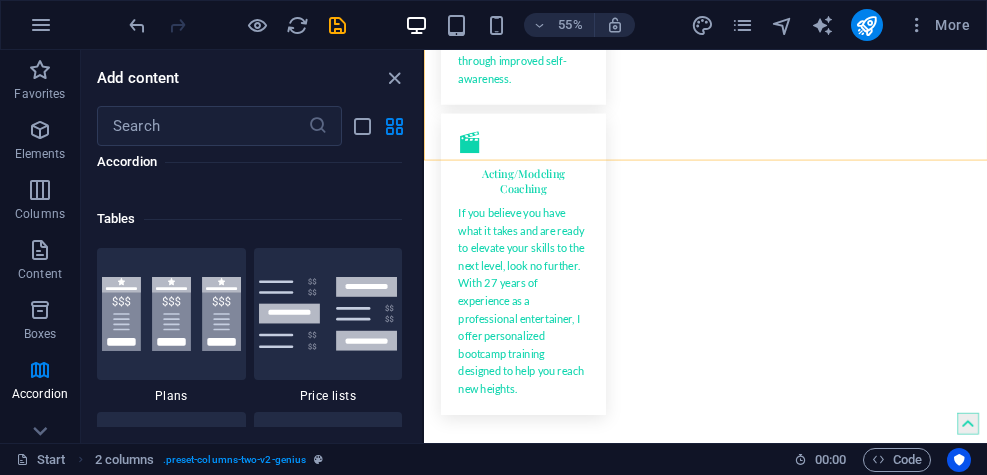 scroll, scrollTop: 6889, scrollLeft: 0, axis: vertical 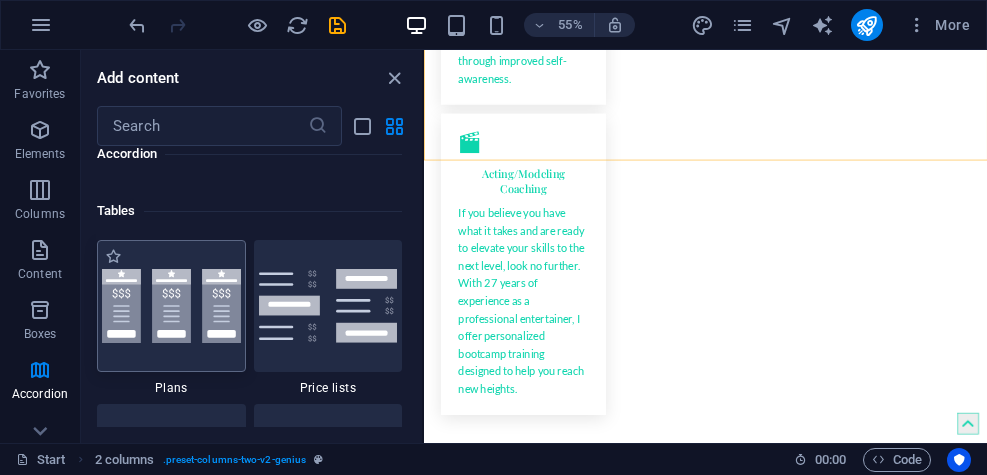 click at bounding box center [171, 306] 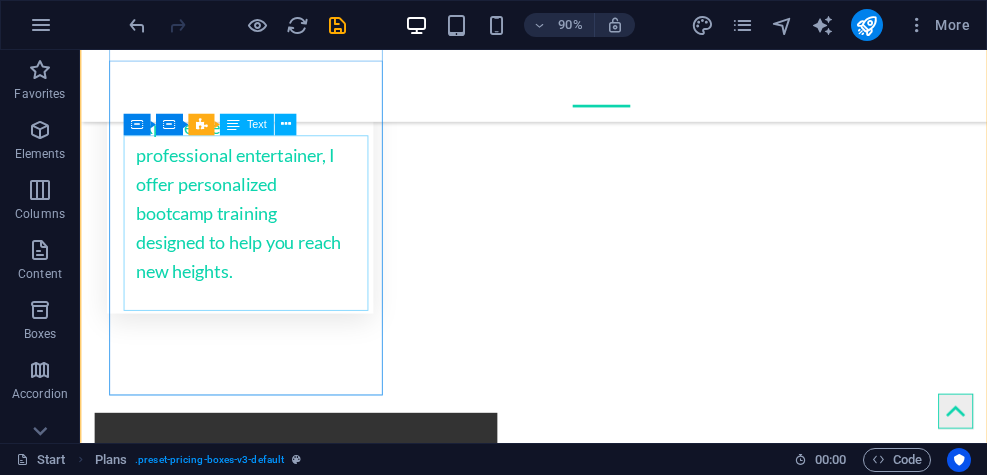 scroll, scrollTop: 3469, scrollLeft: 0, axis: vertical 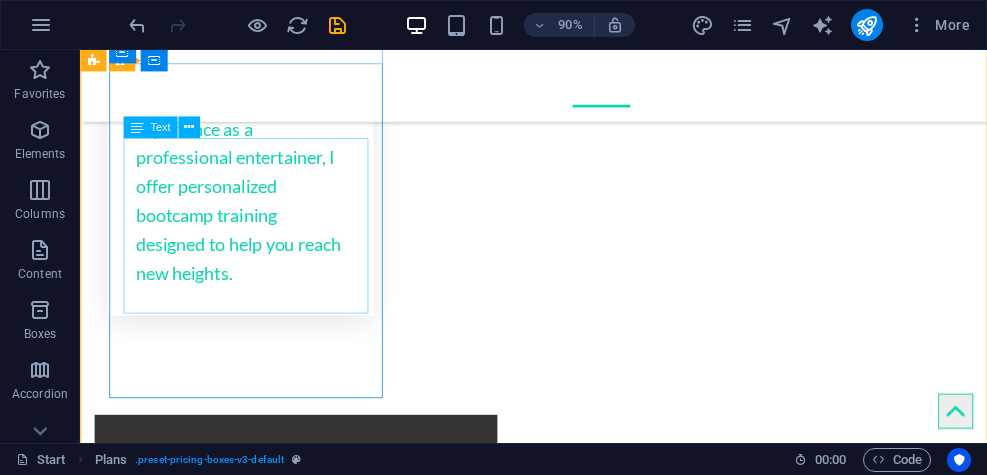 click on "Lorem  ipsum Lorem  ipsum Lorem  ipsum Lorem  ipsum" at bounding box center (568, 2948) 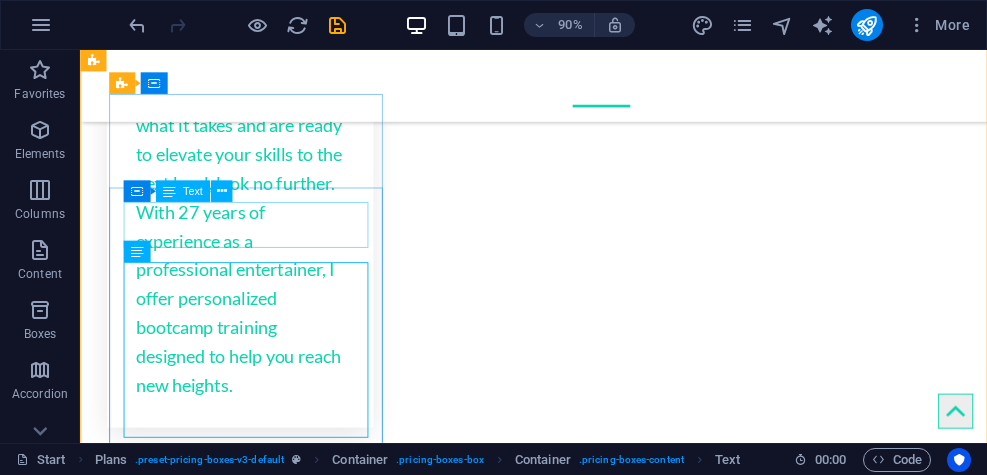 scroll, scrollTop: 3307, scrollLeft: 0, axis: vertical 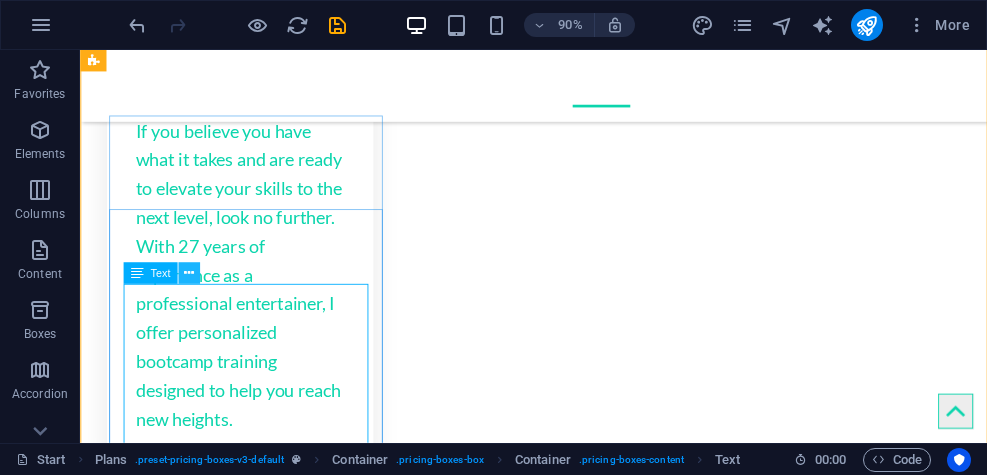 click at bounding box center [189, 273] 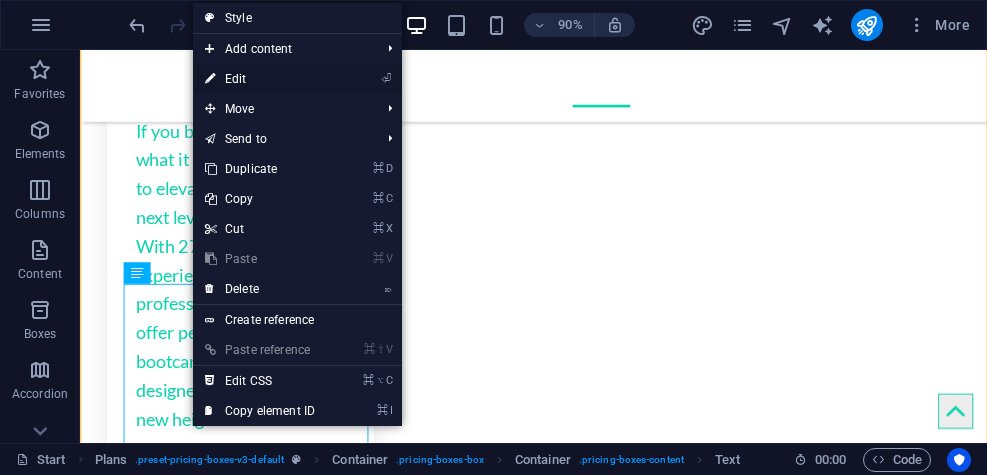click on "⏎  Edit" at bounding box center (260, 79) 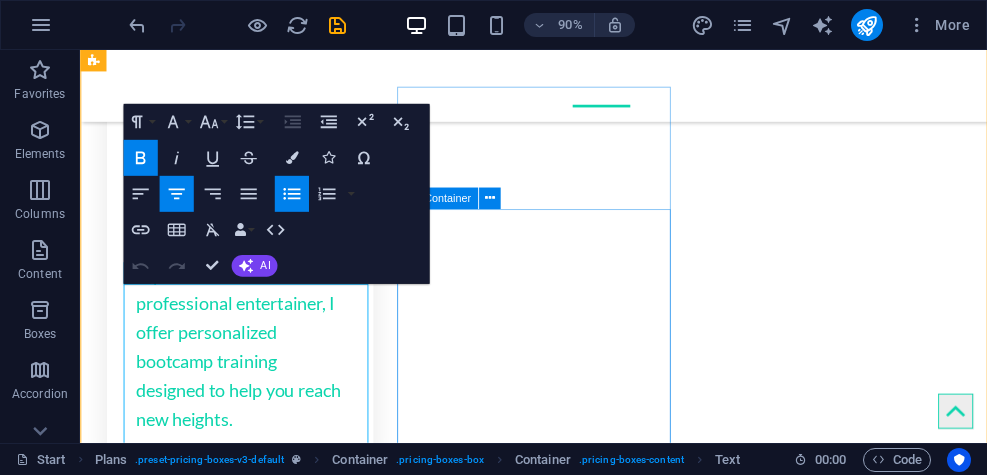 click on "$199 Lorem  ipsum Lorem  ipsum Lorem  ipsum Lorem  ipsum BUTTON" at bounding box center (568, 3648) 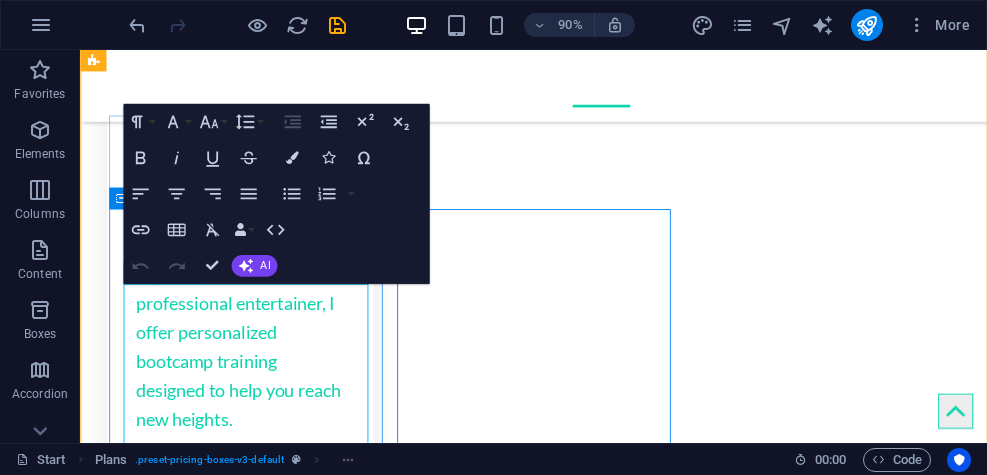 click on "Lorem  ipsum" at bounding box center [568, 3135] 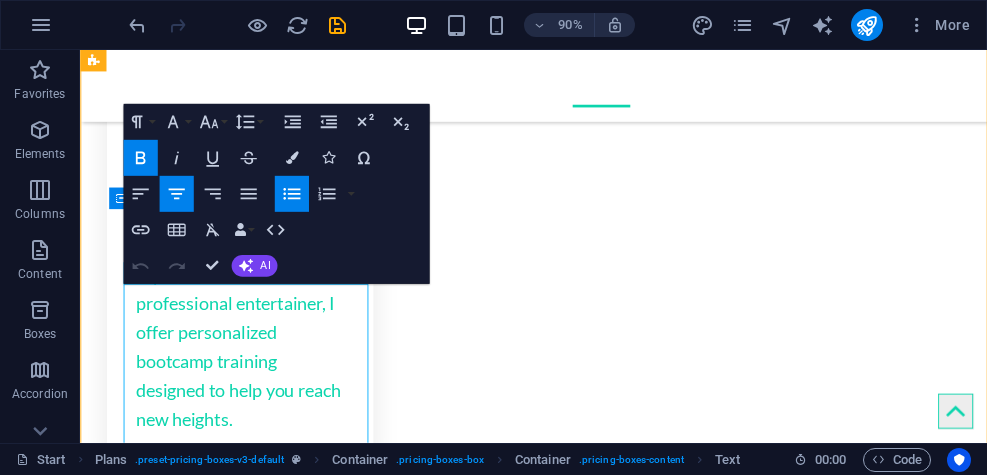 click on "Lorem  ipsum" at bounding box center (568, 3135) 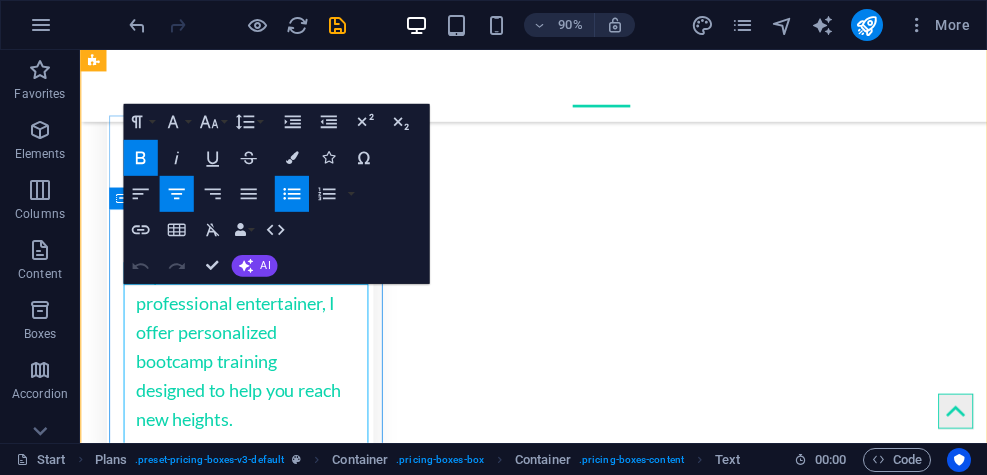 click on "Lorem" at bounding box center (542, 3135) 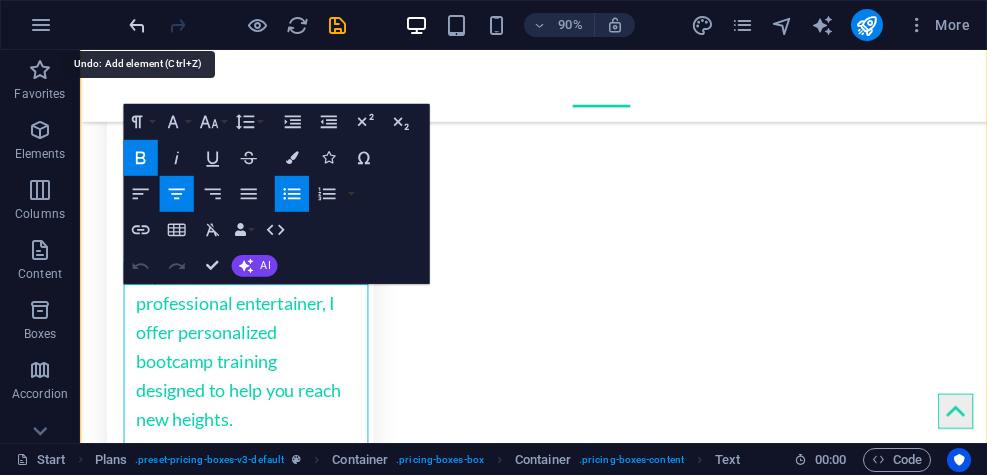 click at bounding box center (137, 25) 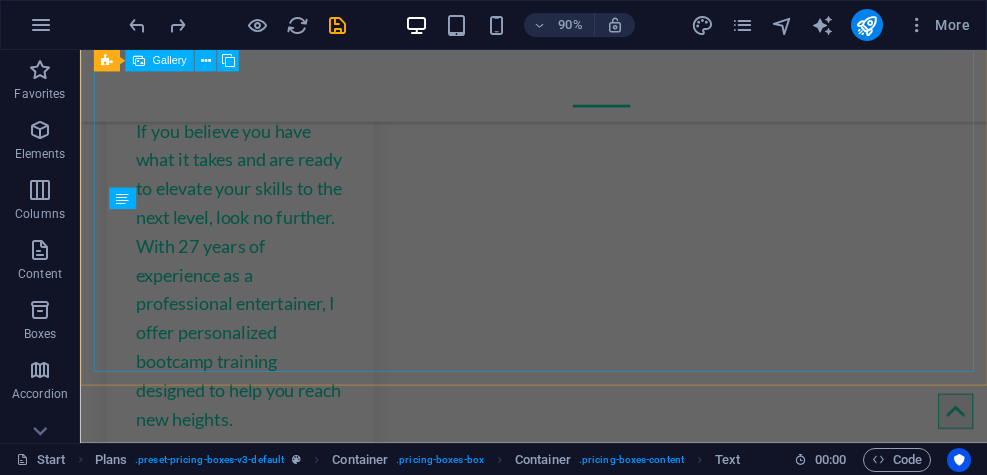 click at bounding box center (217, 3047) 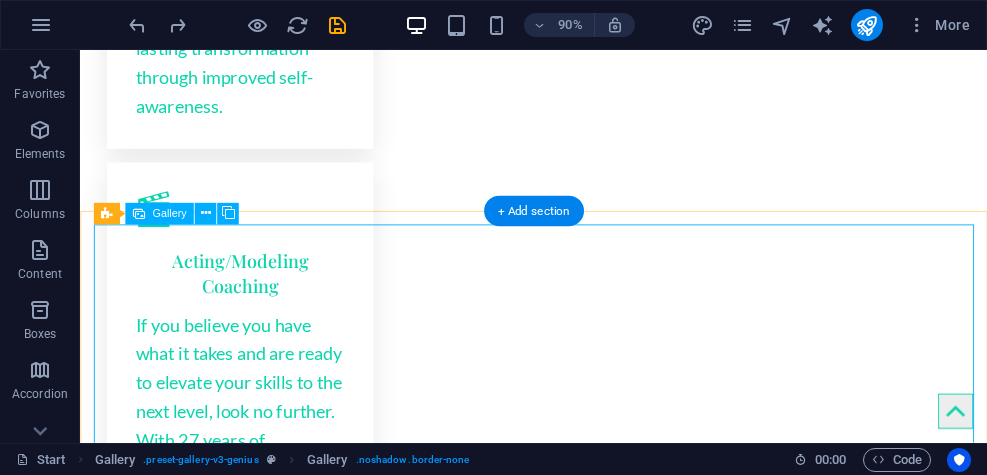 scroll, scrollTop: 3092, scrollLeft: 0, axis: vertical 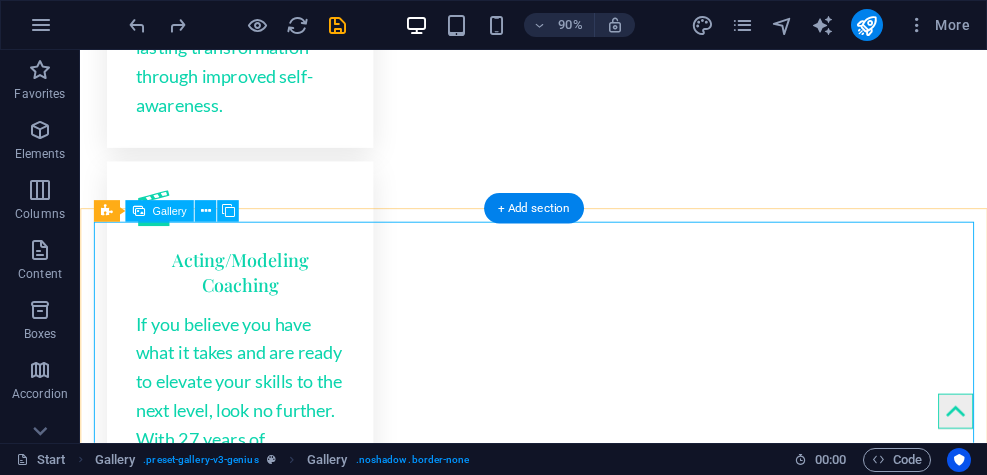 click at bounding box center (217, 3071) 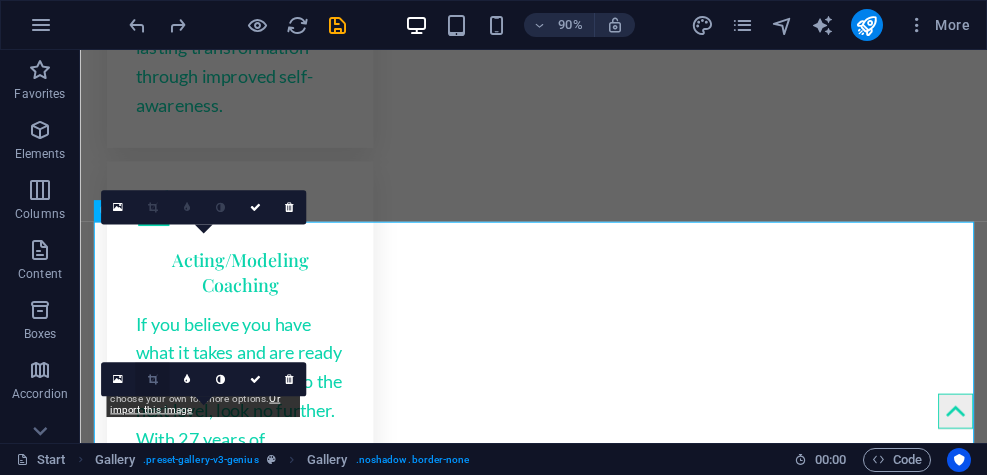 click at bounding box center (152, 379) 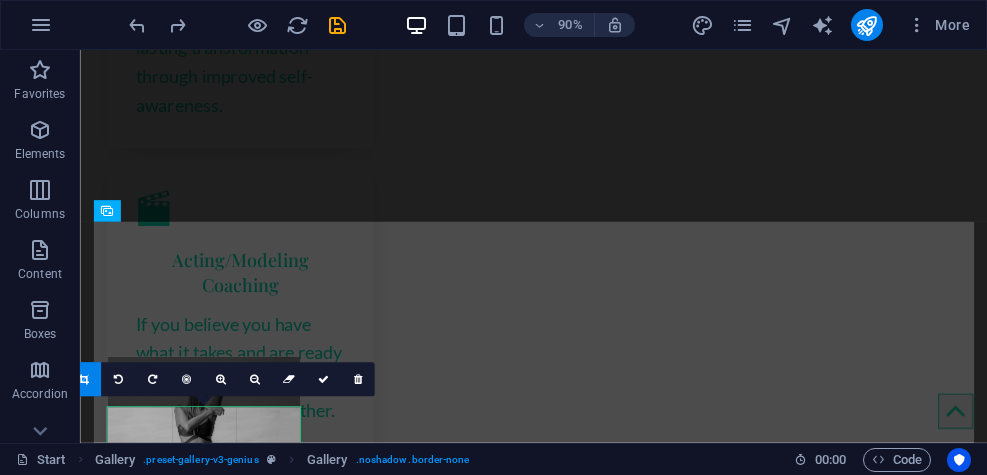 click at bounding box center [152, 379] 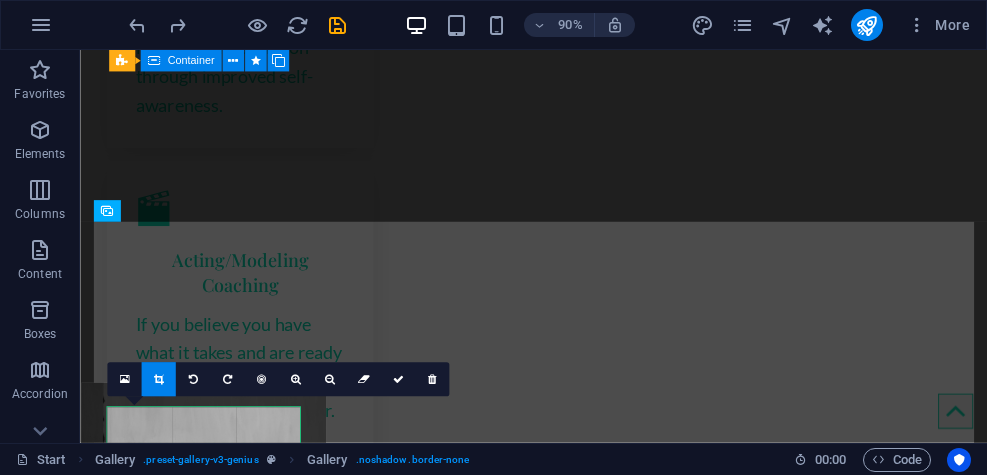 click on "Something about the name Jesus WHY CHOOSE ME? Enhanced goal-setting, increased self-awareness, improved decision-making, and boosted confidence and motivation. Achieve a better work-life balance, foster stronger relationships, and promote overall well-being." at bounding box center (320, 1084) 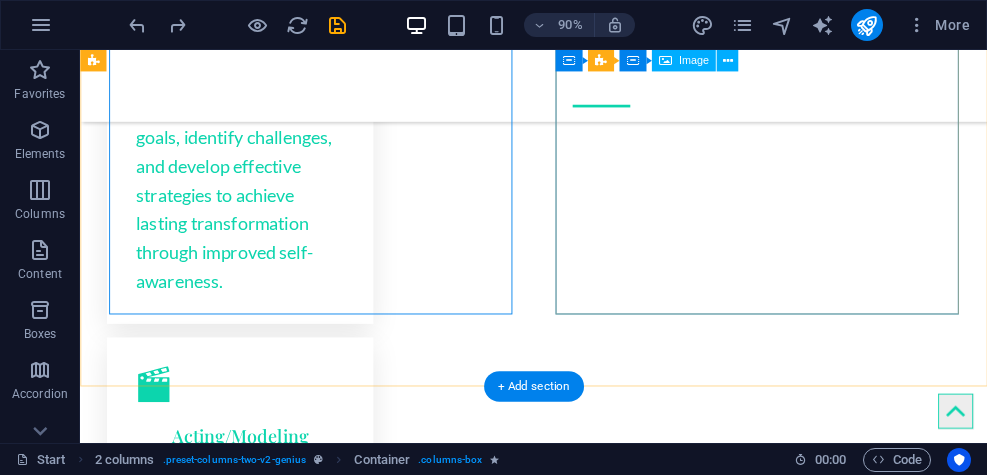 scroll, scrollTop: 2891, scrollLeft: 0, axis: vertical 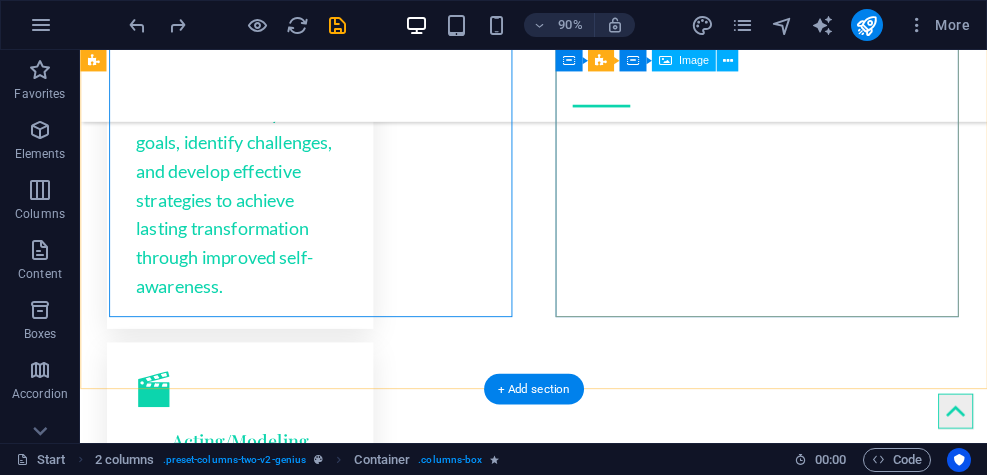 click at bounding box center (320, 2321) 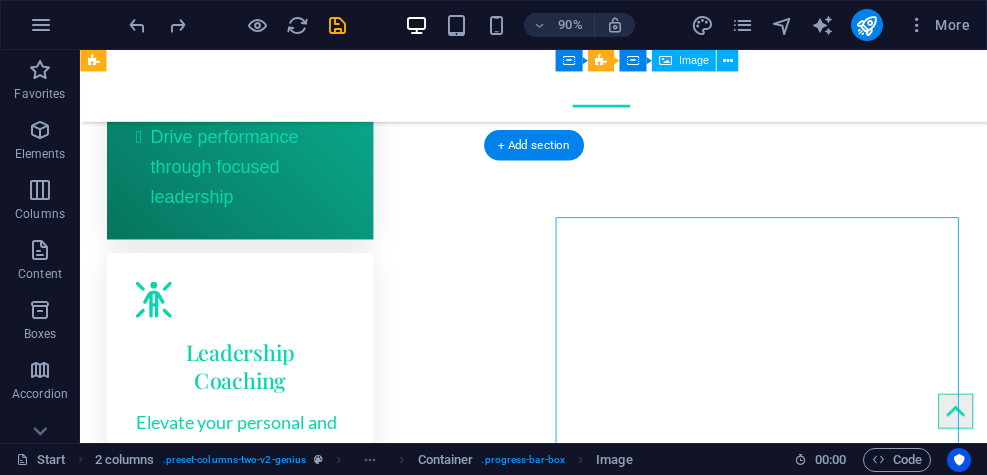 scroll, scrollTop: 2322, scrollLeft: 0, axis: vertical 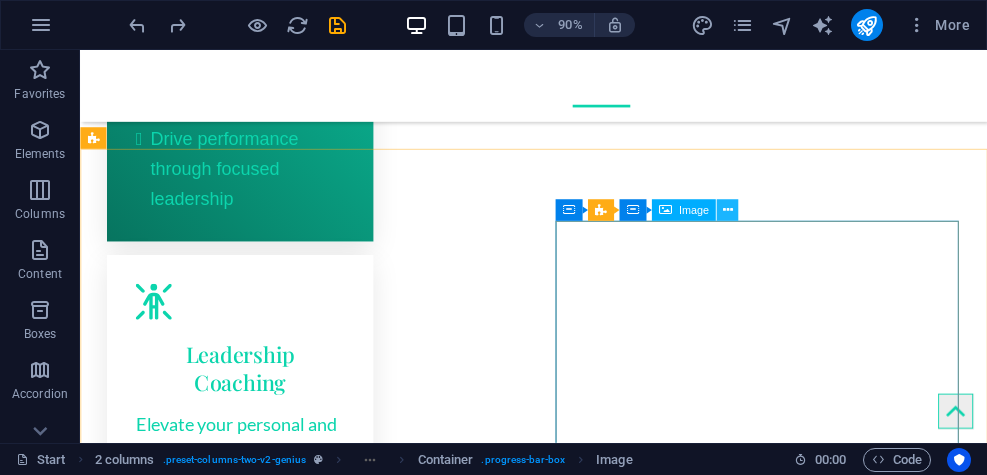 click at bounding box center [727, 209] 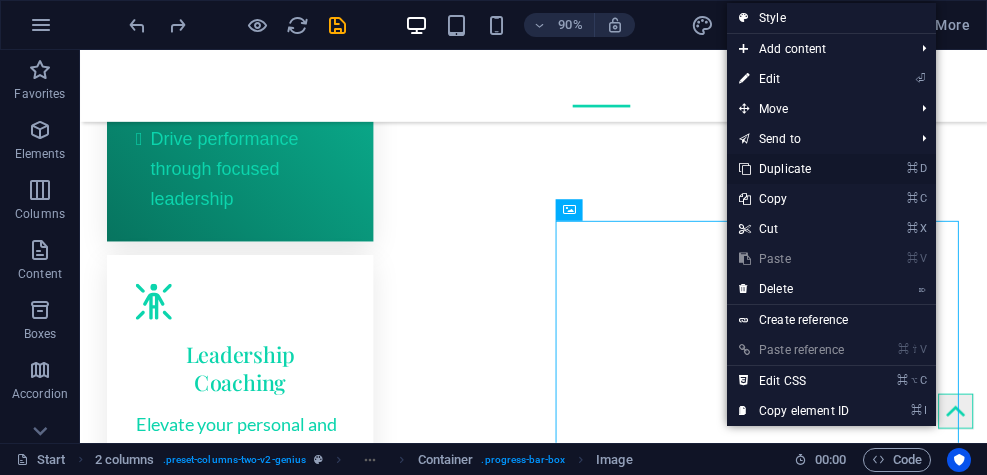 click on "⌘ D  Duplicate" at bounding box center [794, 169] 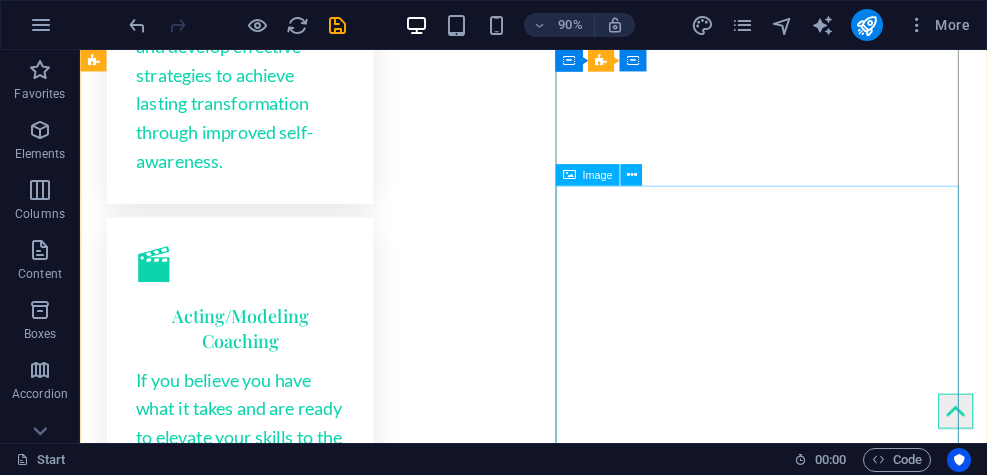 scroll, scrollTop: 3036, scrollLeft: 0, axis: vertical 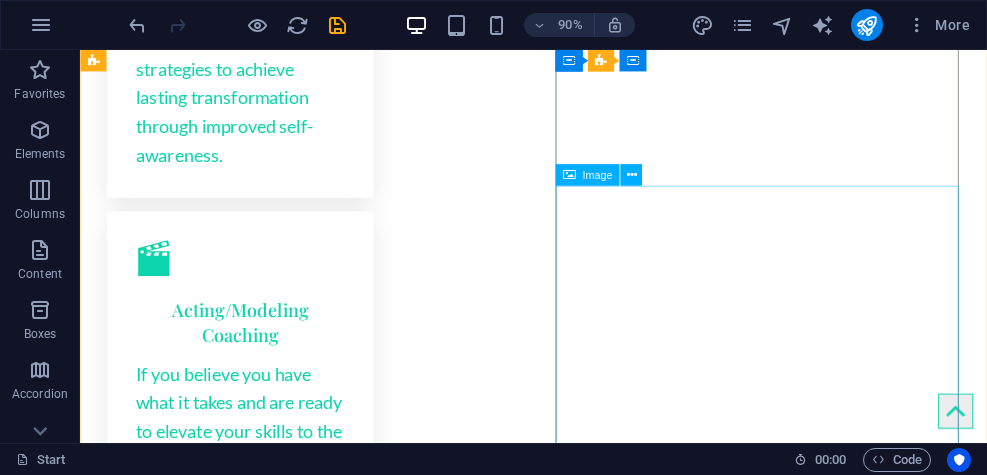 click at bounding box center (320, 3697) 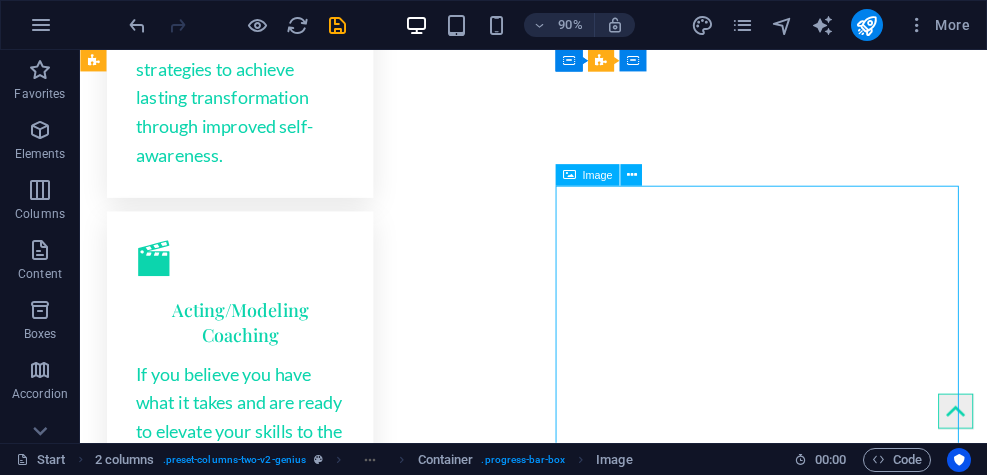 click at bounding box center [320, 3697] 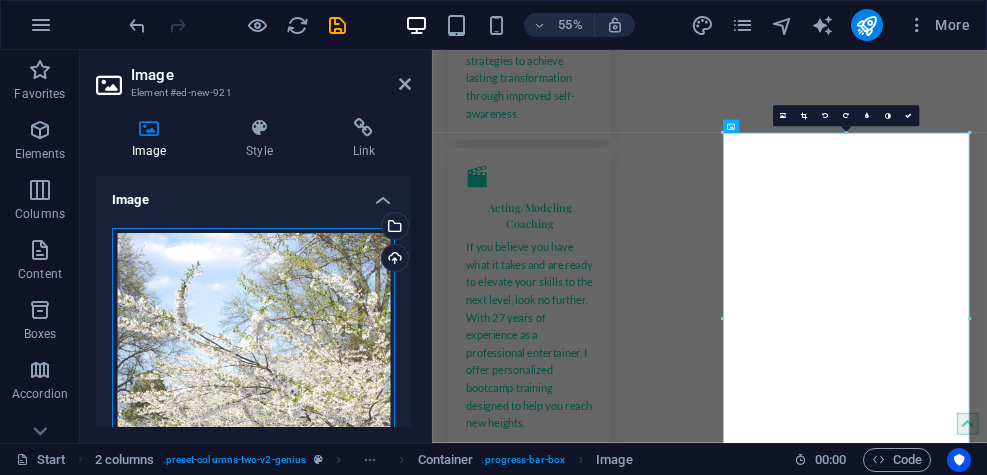 click on "Drag files here, click to choose files or select files from Files or our free stock photos & videos" at bounding box center (253, 439) 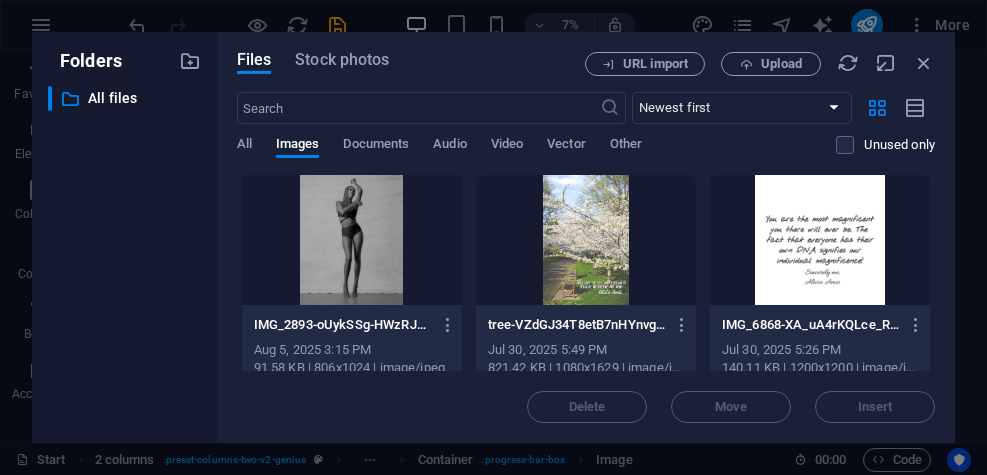 click on "Aug 5, 2025 3:15 PM" at bounding box center [352, 350] 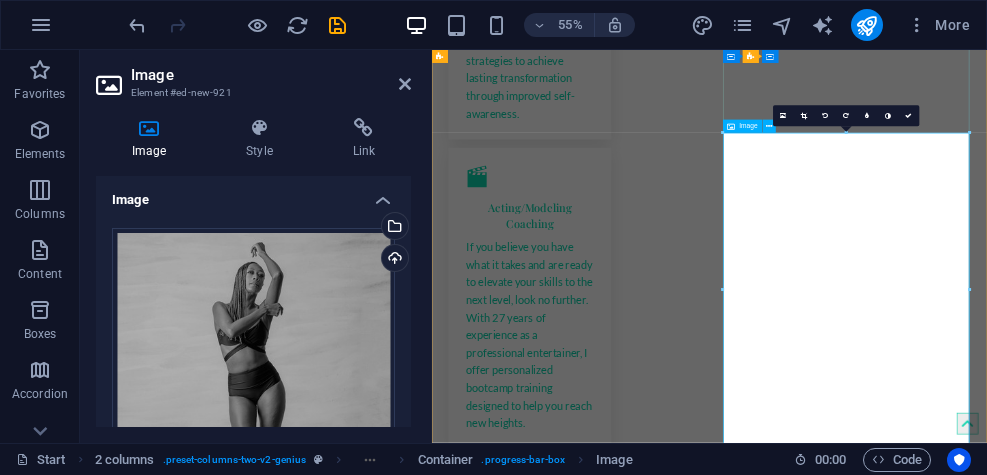 click at bounding box center [672, 3579] 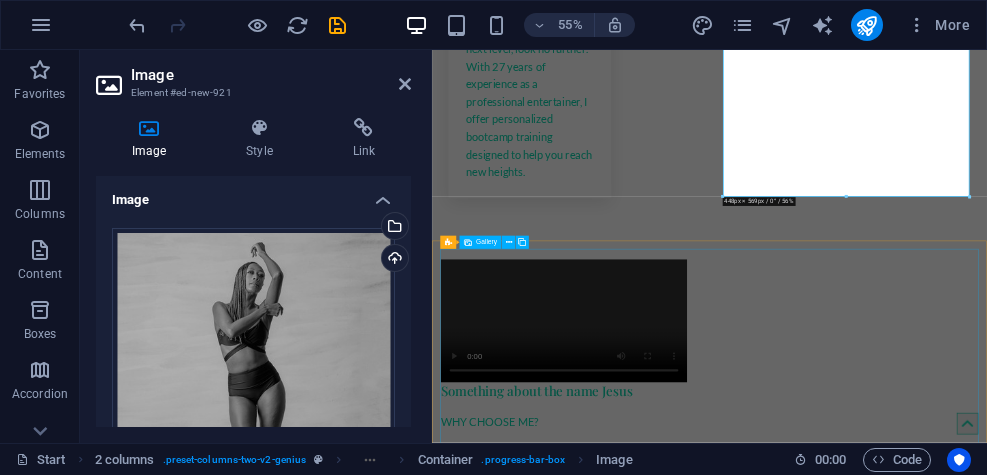 scroll, scrollTop: 3496, scrollLeft: 0, axis: vertical 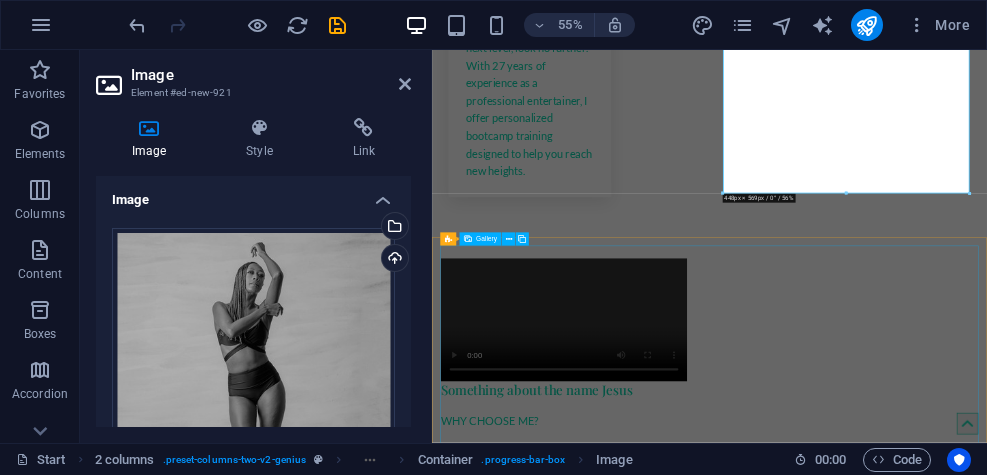 click at bounding box center (936, 4047) 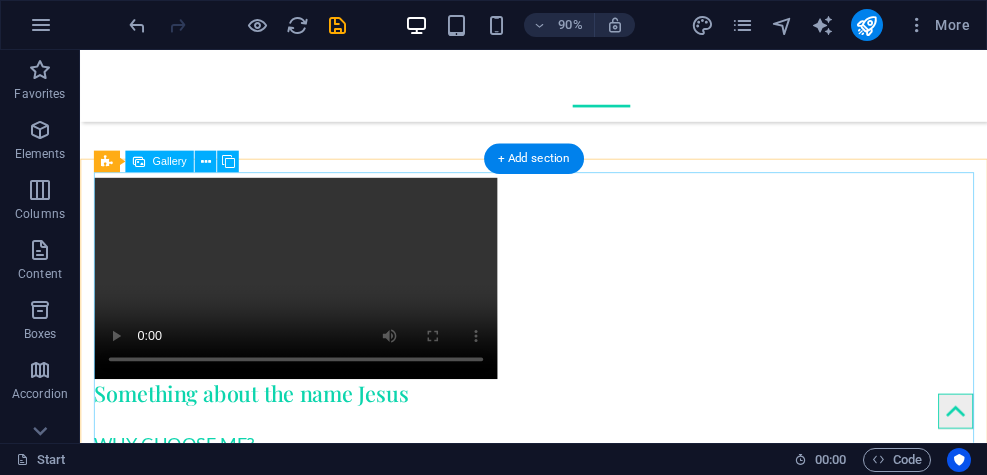 scroll, scrollTop: 3687, scrollLeft: 0, axis: vertical 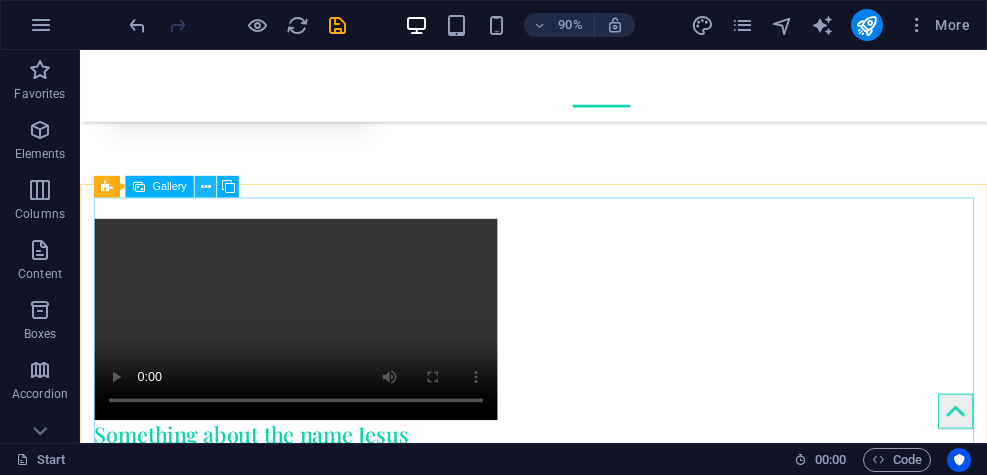 click at bounding box center (205, 187) 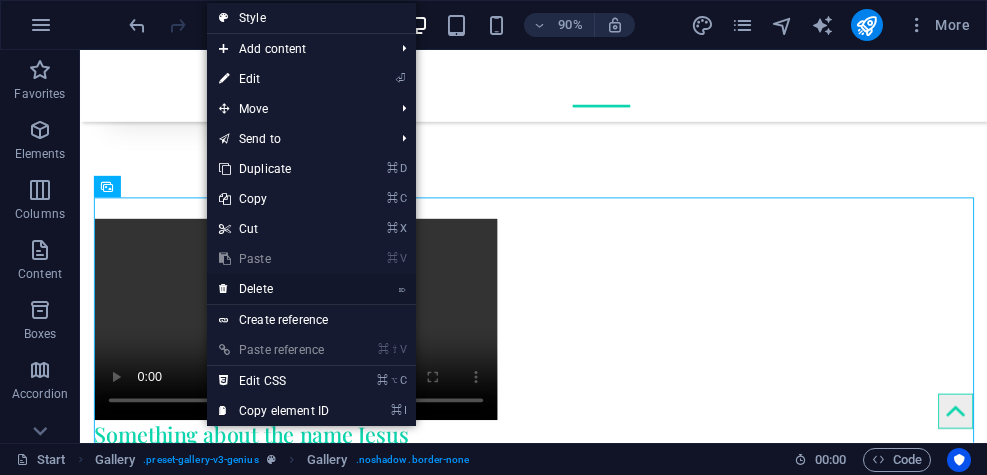 click on "⌦  Delete" at bounding box center [274, 289] 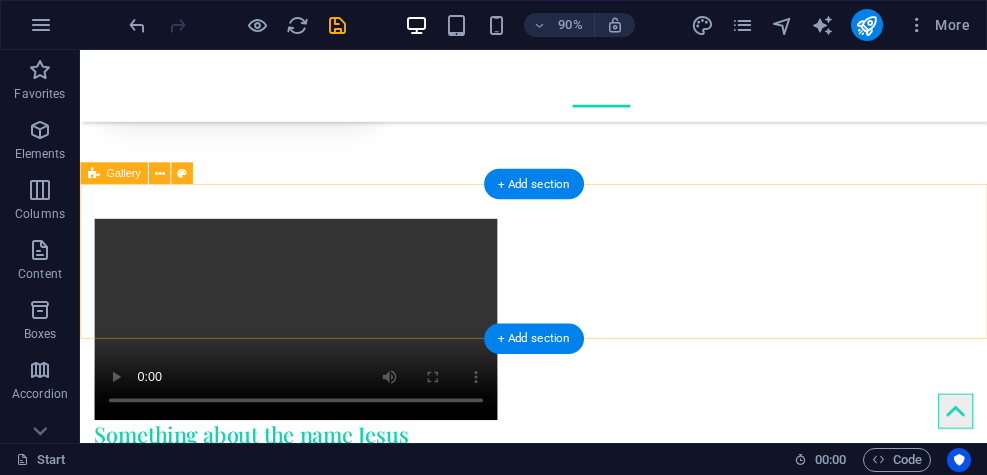 click on "Drop content here or  Add elements  Paste clipboard" at bounding box center [584, 3733] 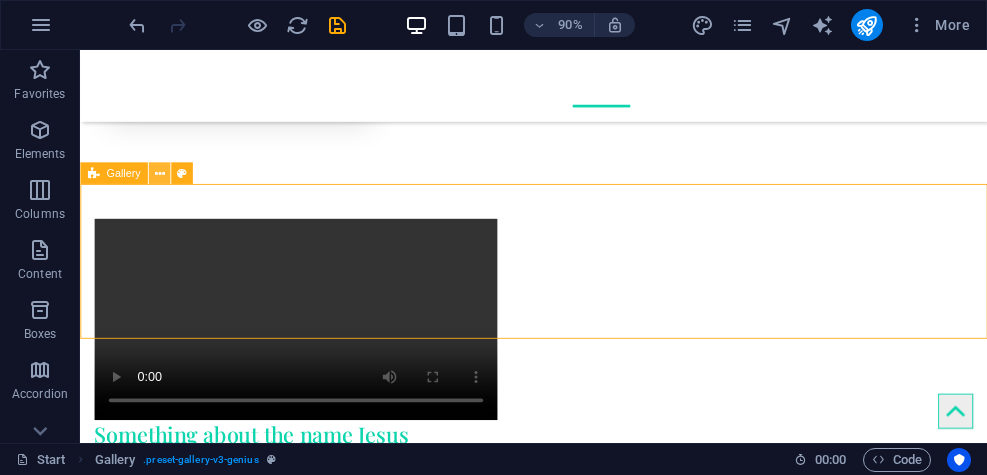 click at bounding box center [159, 173] 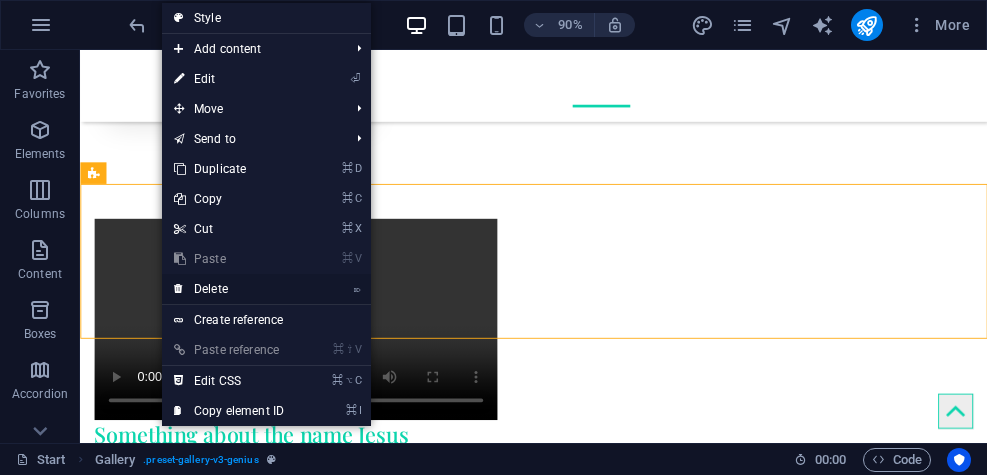 click on "⌦  Delete" at bounding box center (229, 289) 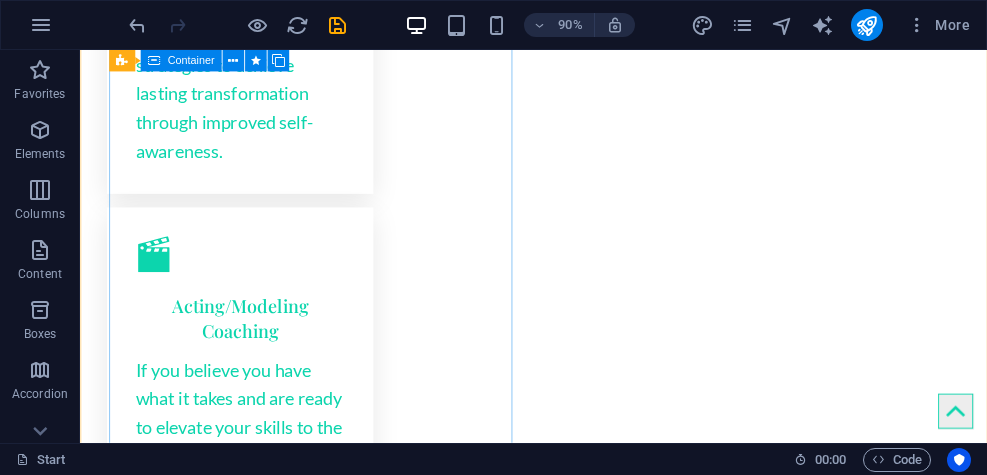 scroll, scrollTop: 3094, scrollLeft: 0, axis: vertical 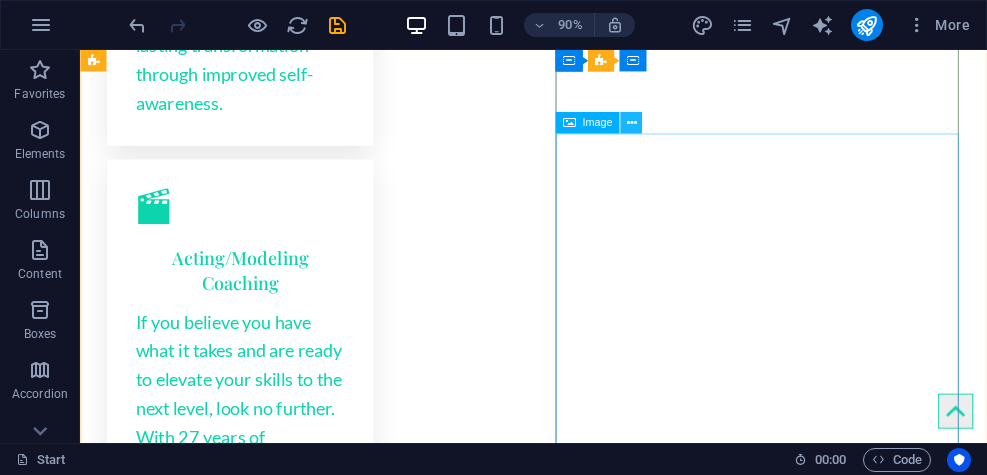 click at bounding box center (631, 122) 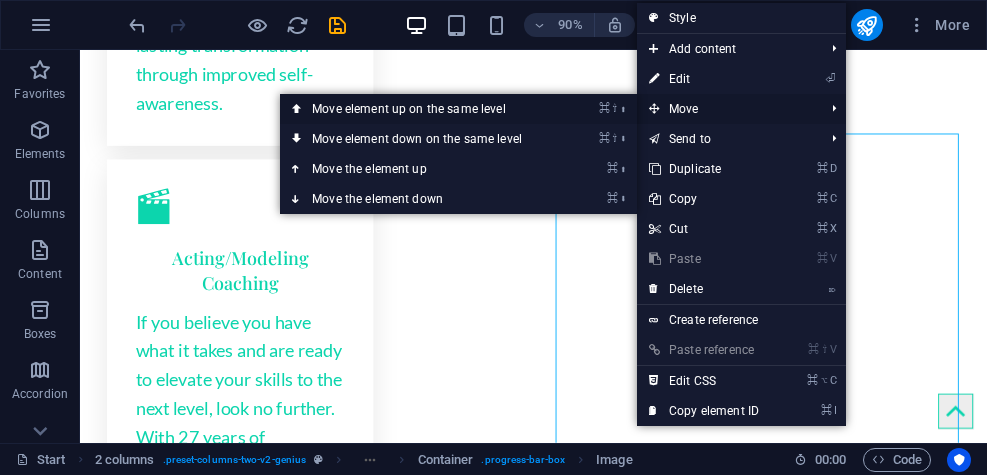 click on "⌘ ⇧ ⬆  Move element up on the same level" at bounding box center (421, 109) 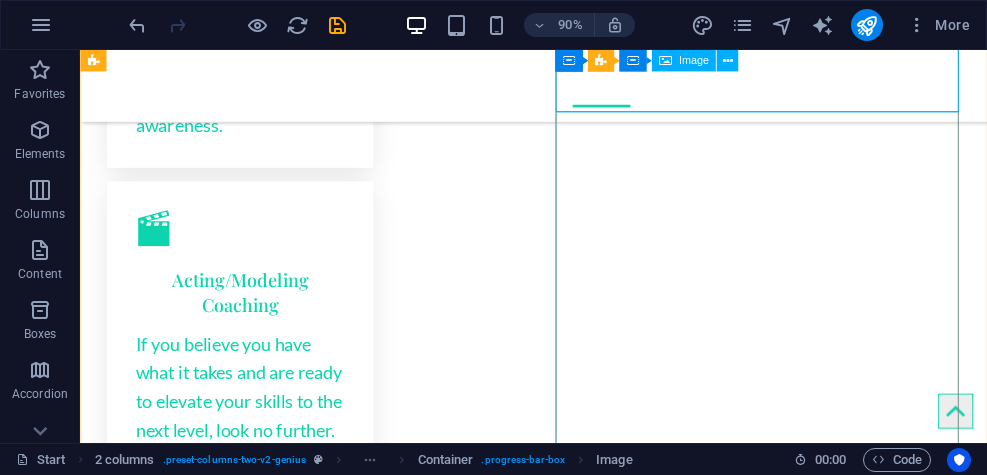 scroll, scrollTop: 2969, scrollLeft: 0, axis: vertical 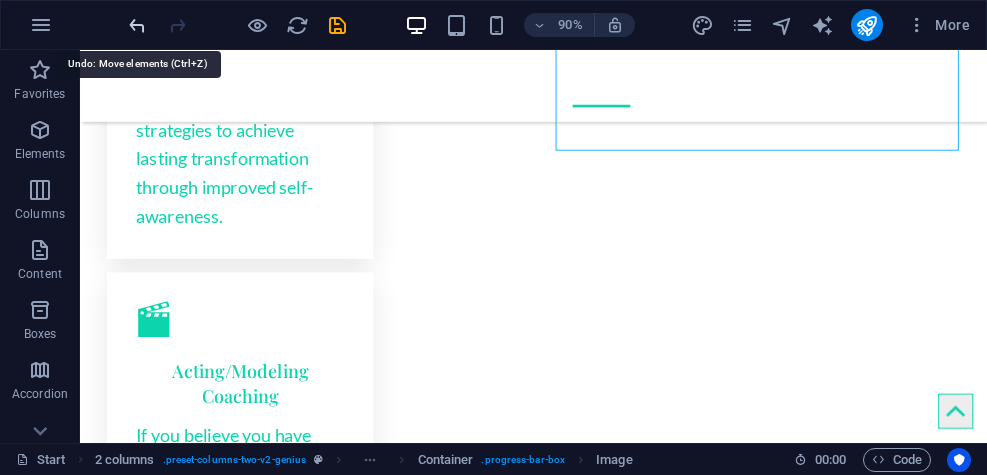 click at bounding box center (137, 25) 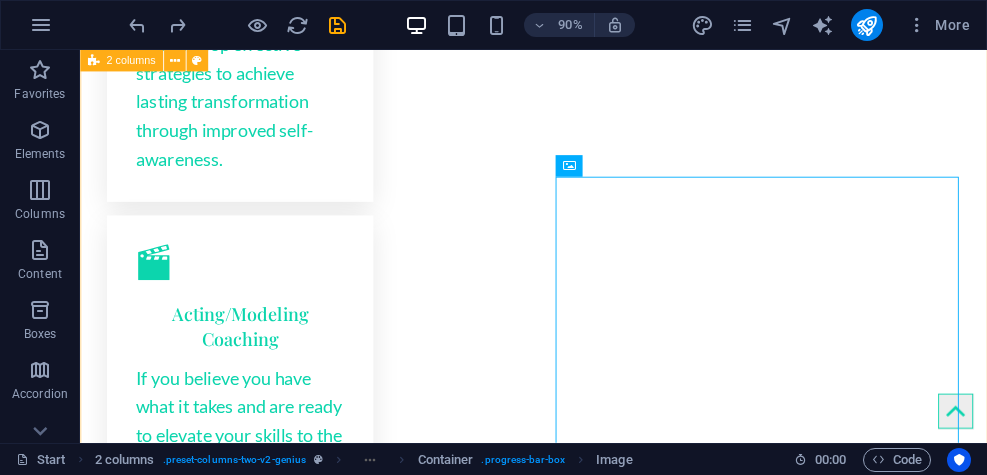 scroll, scrollTop: 3053, scrollLeft: 0, axis: vertical 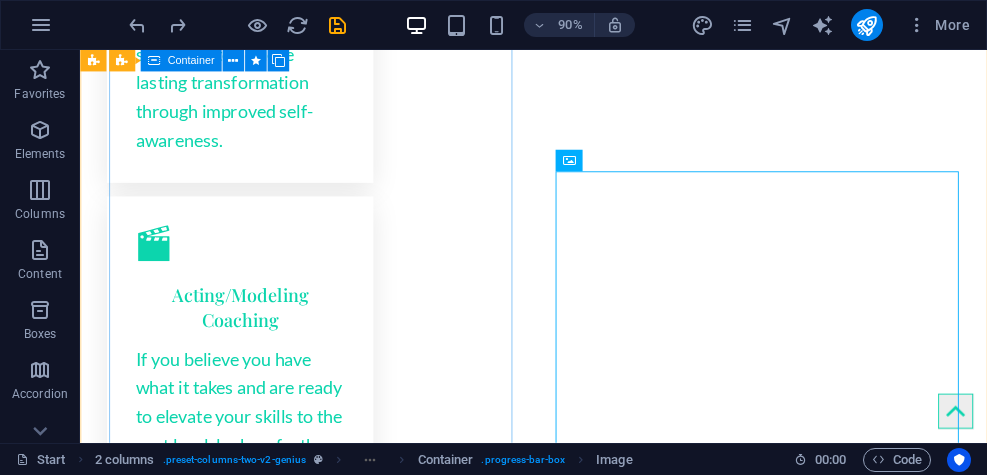 click on "Something about the name Jesus WHY CHOOSE ME? Enhanced goal-setting, increased self-awareness, improved decision-making, and boosted confidence and motivation. Achieve a better work-life balance, foster stronger relationships, and promote overall well-being." at bounding box center (320, 1123) 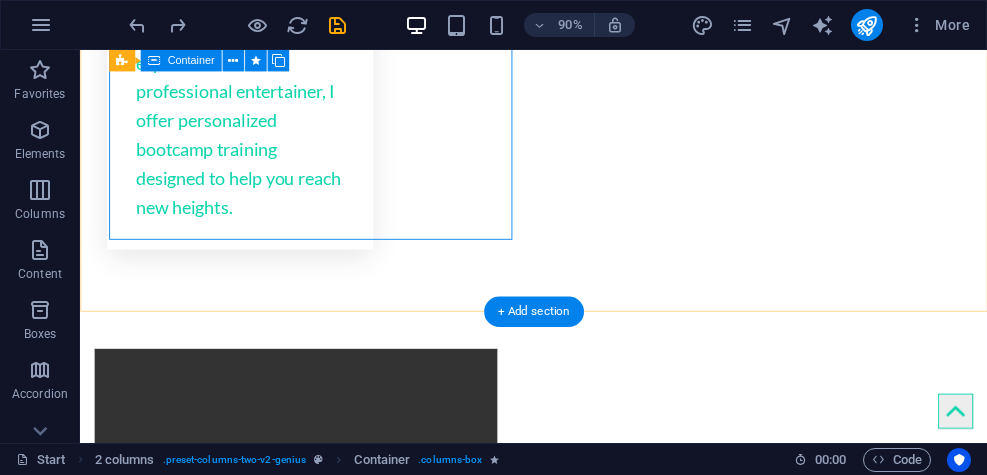 scroll, scrollTop: 3565, scrollLeft: 0, axis: vertical 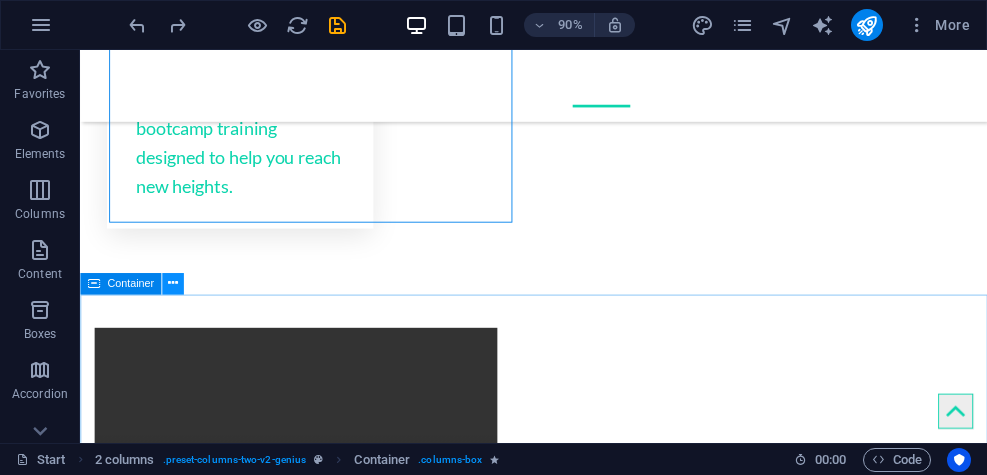 click at bounding box center (173, 283) 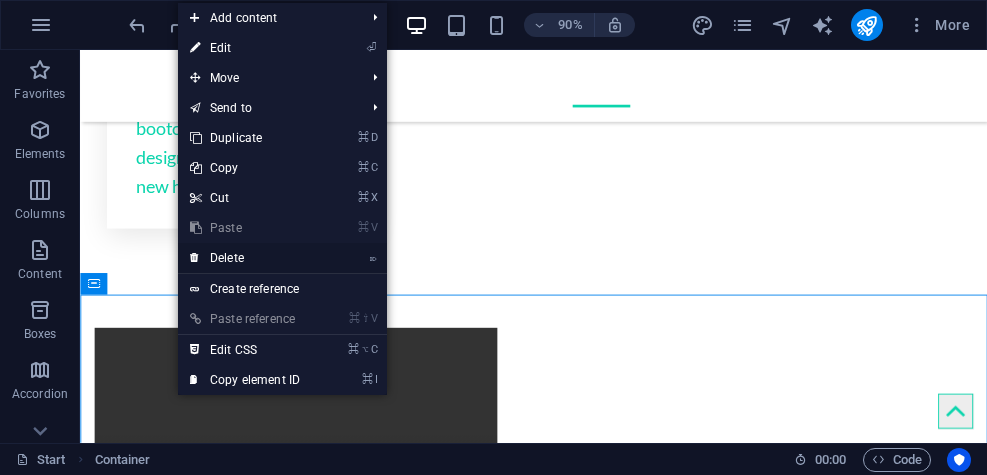 click on "⌦  Delete" at bounding box center [245, 258] 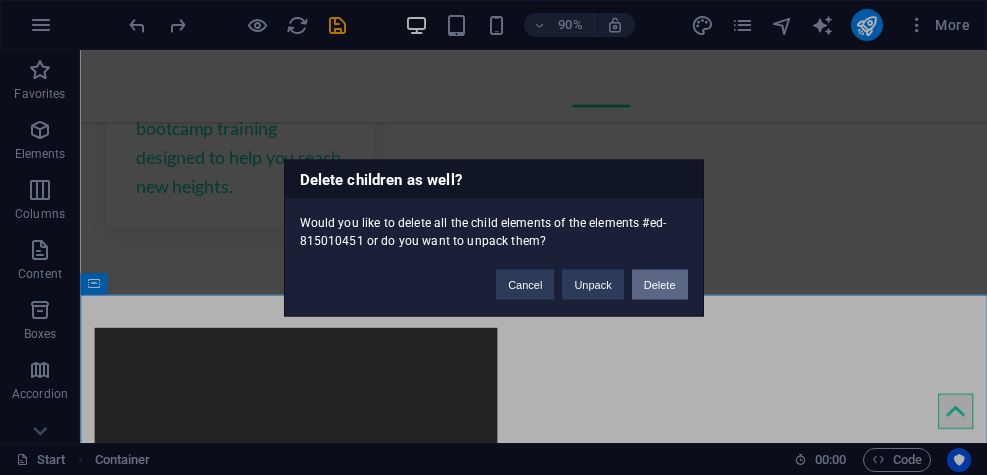 click on "Delete" at bounding box center [660, 284] 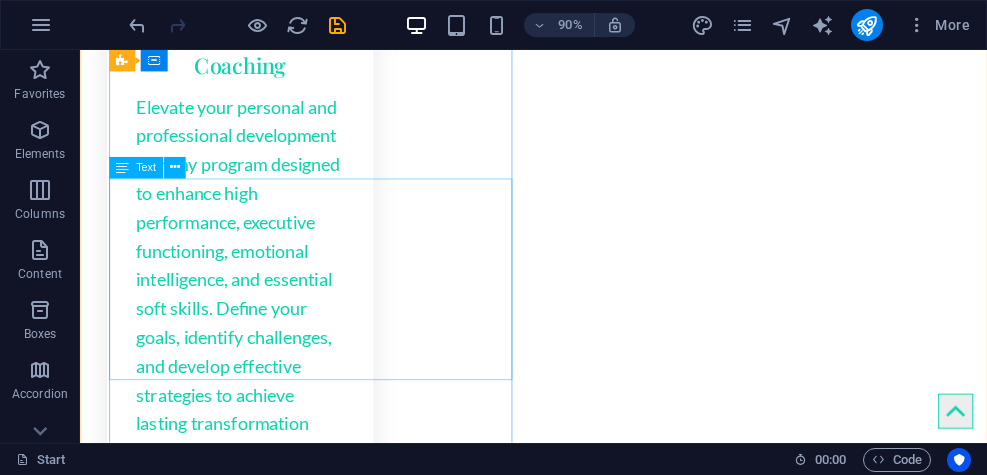 scroll, scrollTop: 2682, scrollLeft: 0, axis: vertical 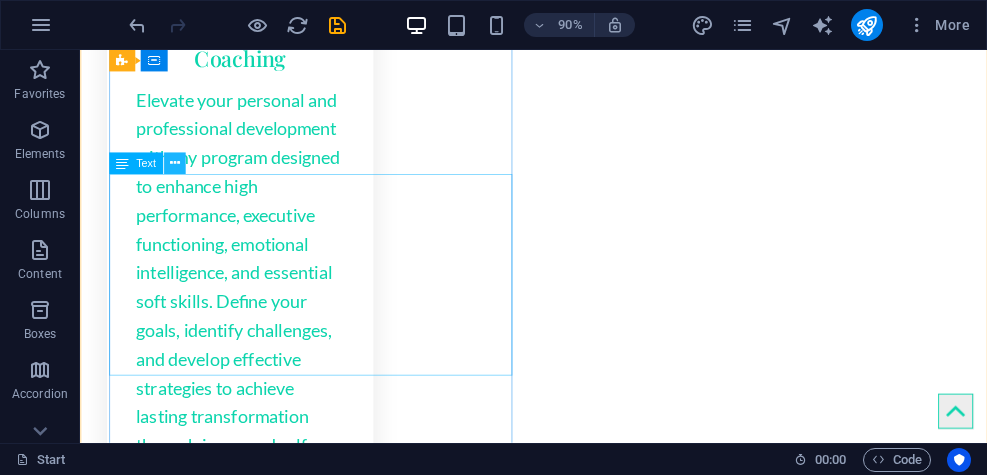 click at bounding box center [175, 163] 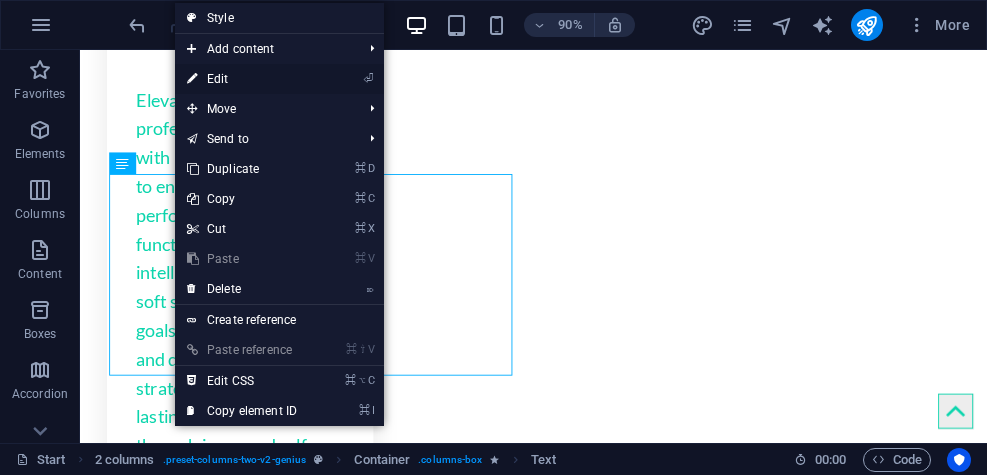 click on "⏎  Edit" at bounding box center (242, 79) 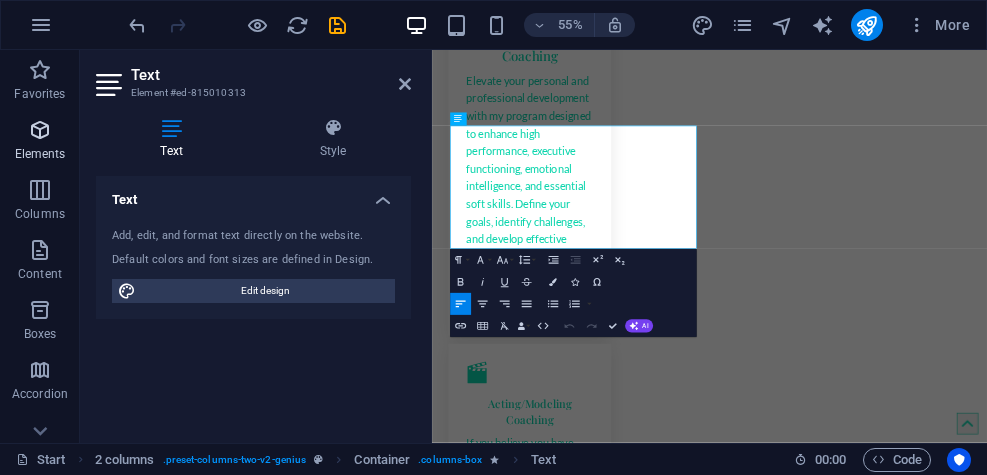 click at bounding box center (40, 130) 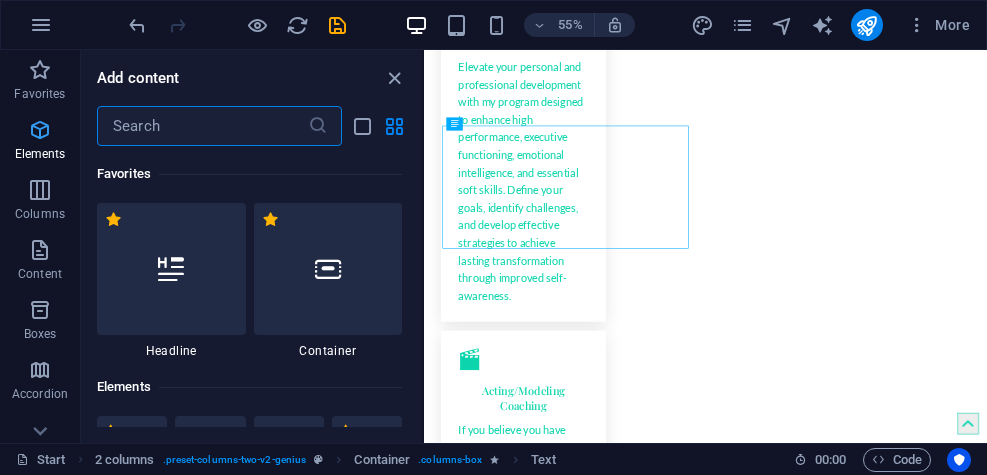 scroll, scrollTop: 2682, scrollLeft: 0, axis: vertical 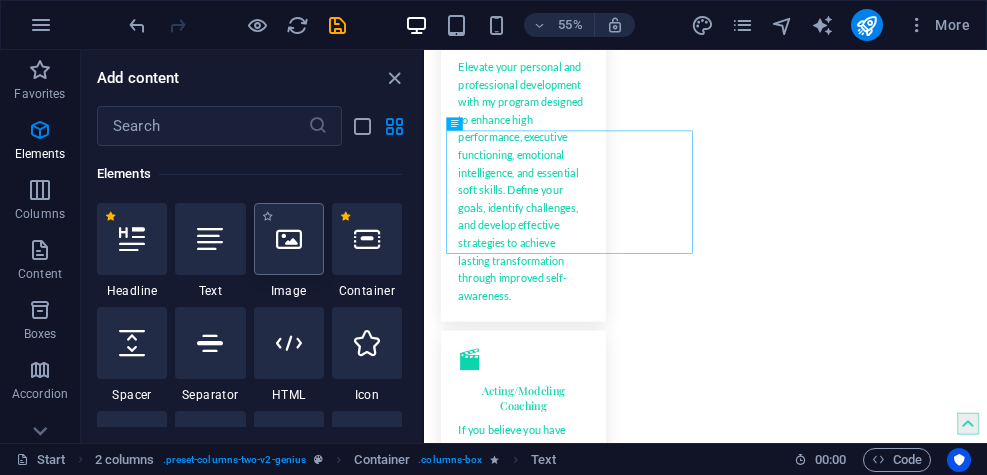 click at bounding box center [289, 239] 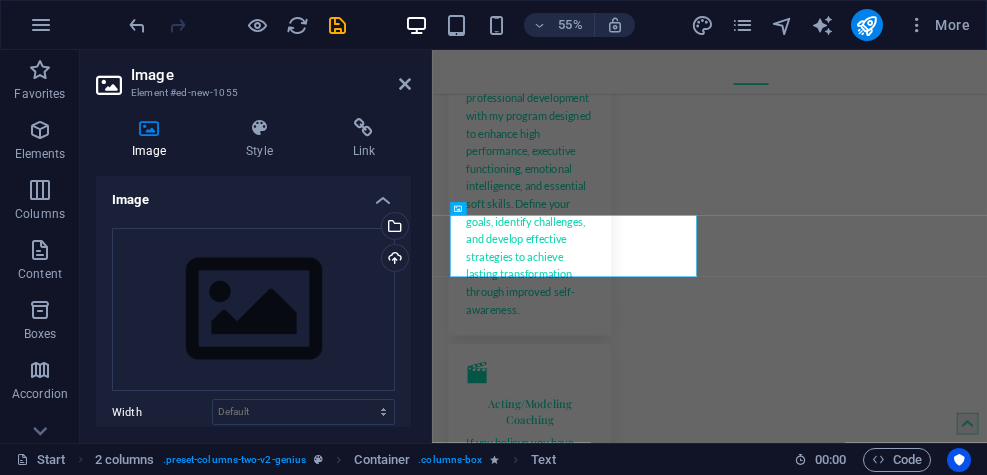 scroll, scrollTop: 2211, scrollLeft: 0, axis: vertical 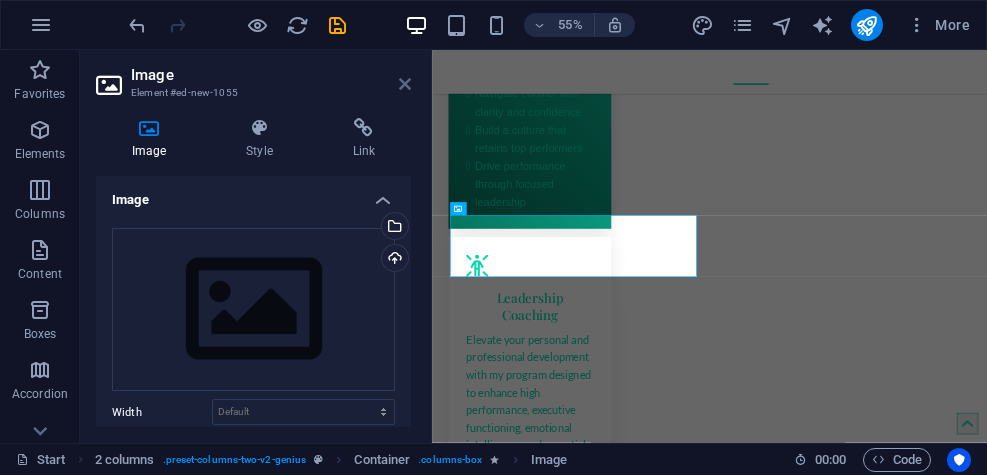 click at bounding box center [405, 84] 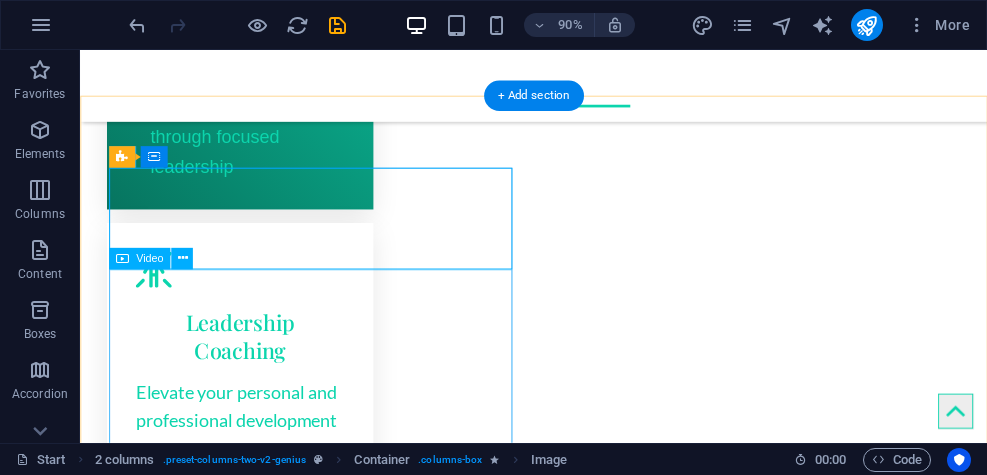 scroll, scrollTop: 2349, scrollLeft: 0, axis: vertical 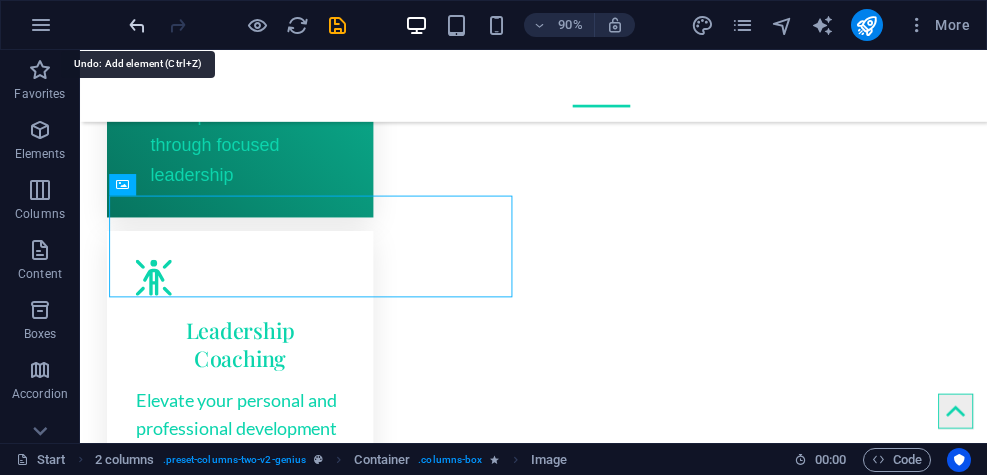 click at bounding box center [137, 25] 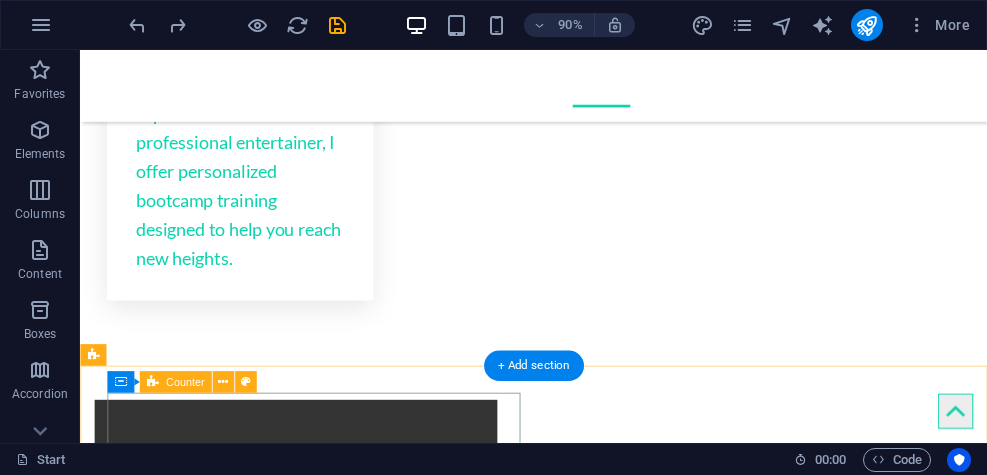 scroll, scrollTop: 3484, scrollLeft: 0, axis: vertical 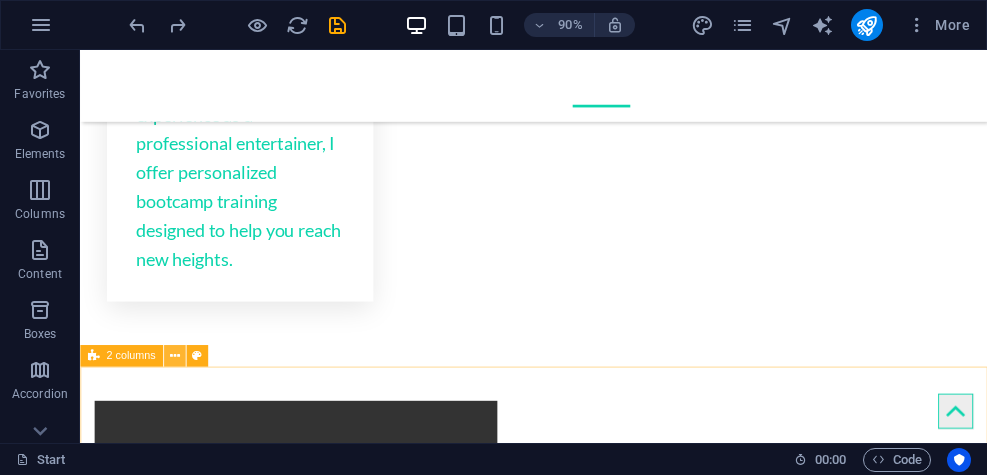 click at bounding box center (174, 356) 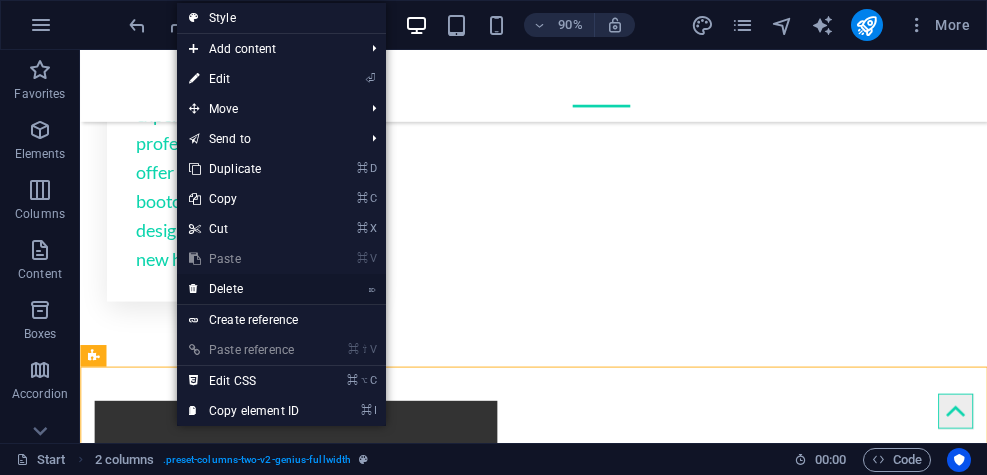 click on "⌦  Delete" at bounding box center (244, 289) 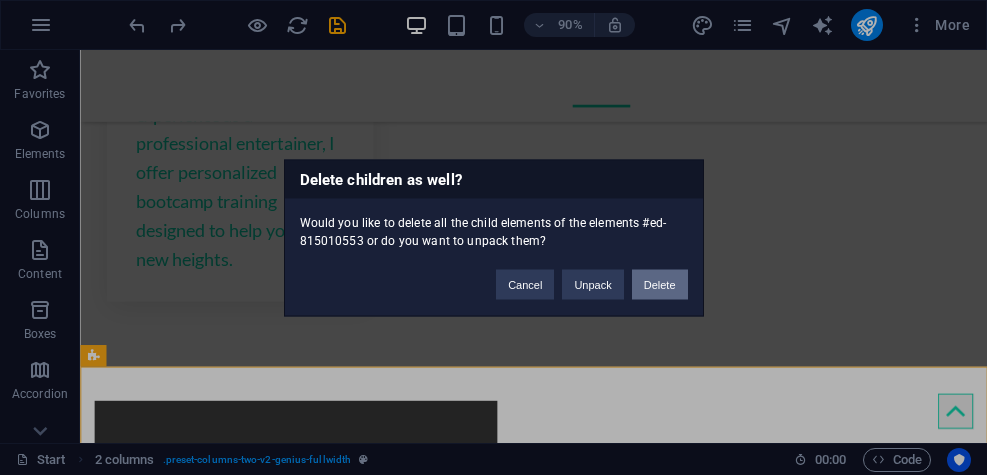 click on "Delete" at bounding box center (660, 284) 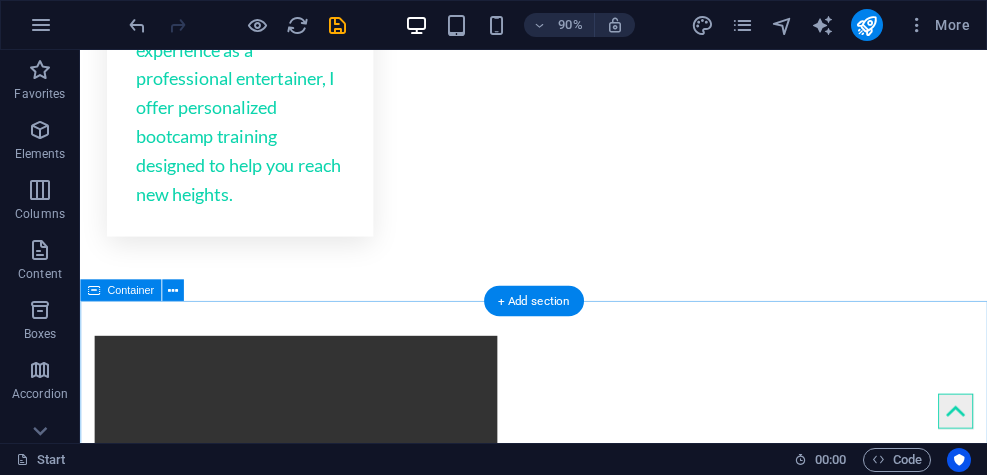 scroll, scrollTop: 3561, scrollLeft: 0, axis: vertical 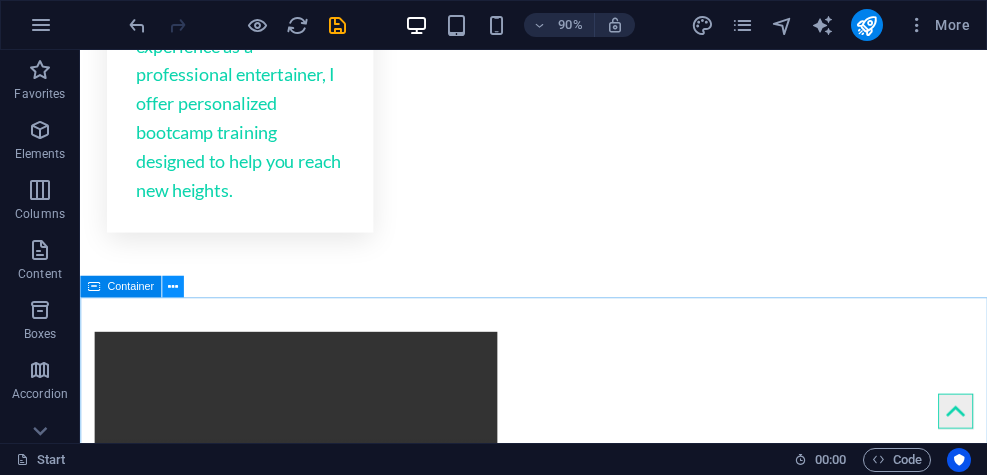 click at bounding box center [173, 287] 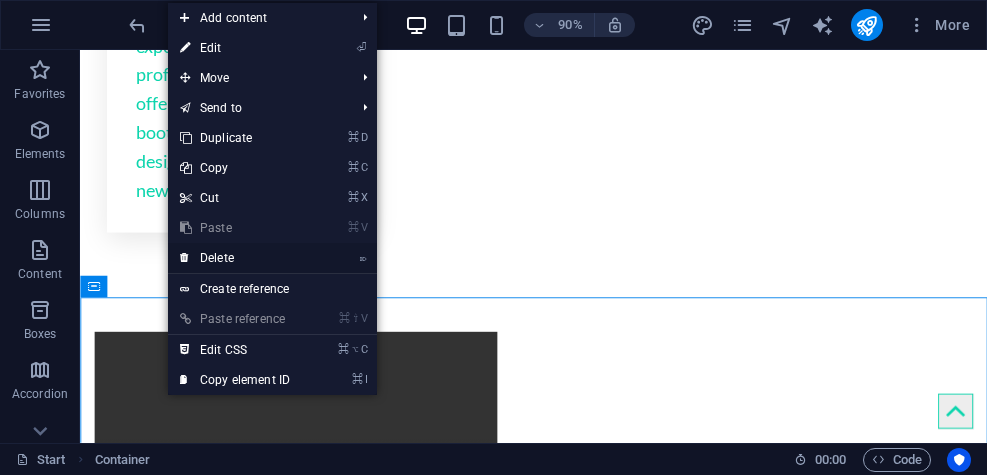 click on "⌦  Delete" at bounding box center [235, 258] 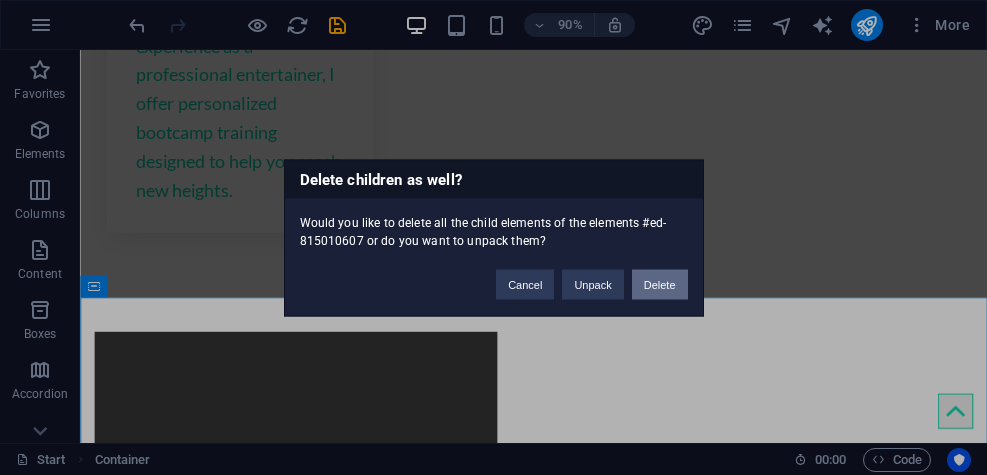 click on "Delete" at bounding box center (660, 284) 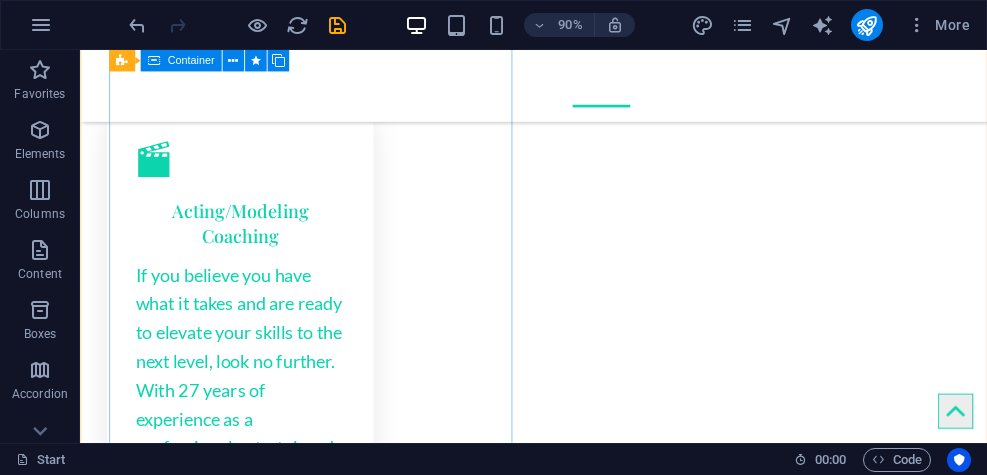 scroll, scrollTop: 2964, scrollLeft: 0, axis: vertical 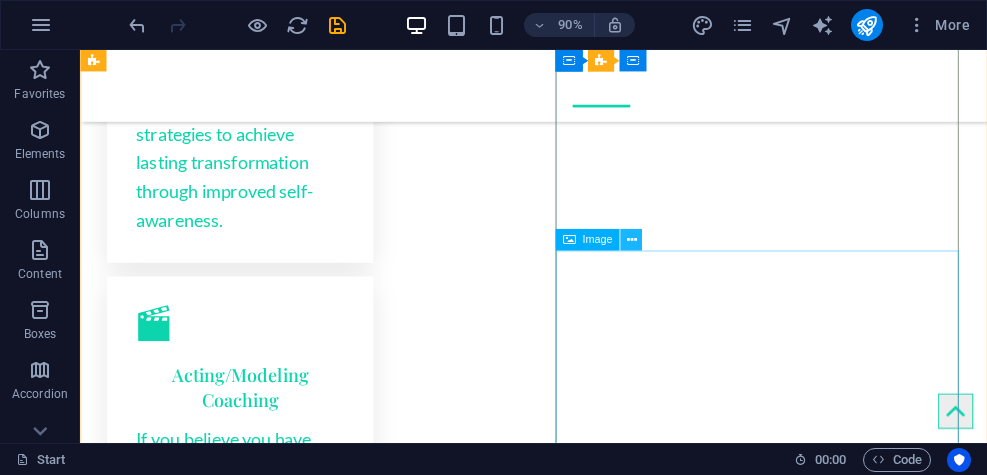 click at bounding box center (631, 239) 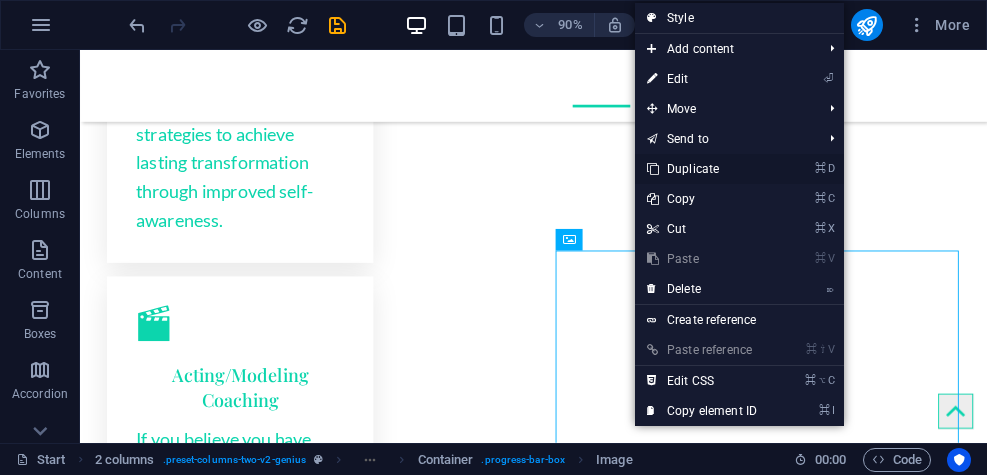 click on "⌘ D  Duplicate" at bounding box center [702, 169] 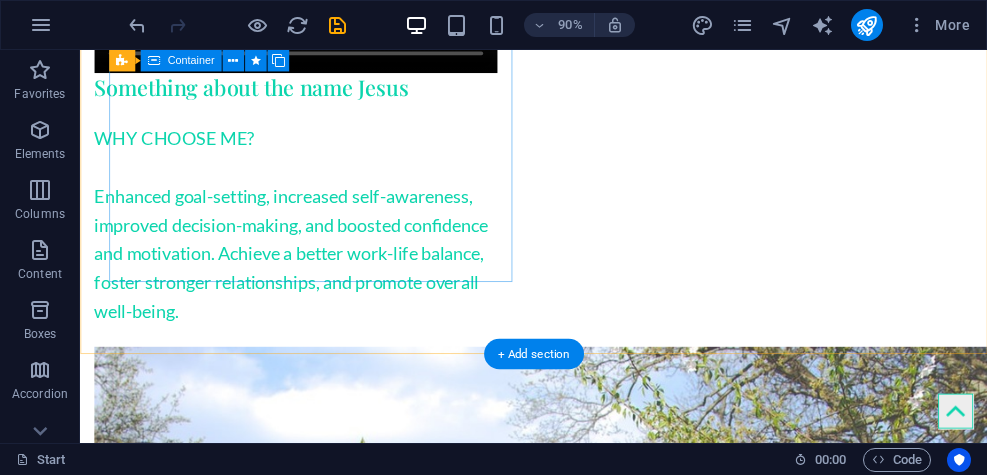scroll, scrollTop: 4077, scrollLeft: 0, axis: vertical 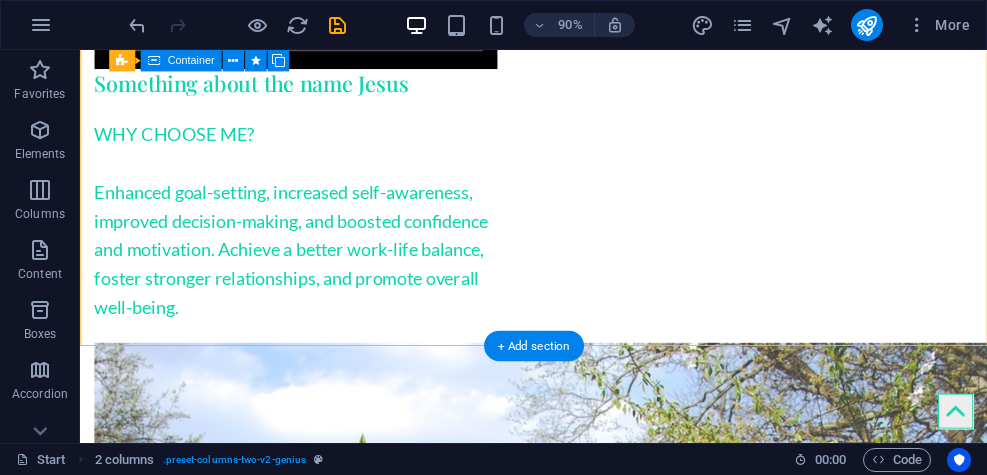 drag, startPoint x: 557, startPoint y: 296, endPoint x: 533, endPoint y: 267, distance: 37.64306 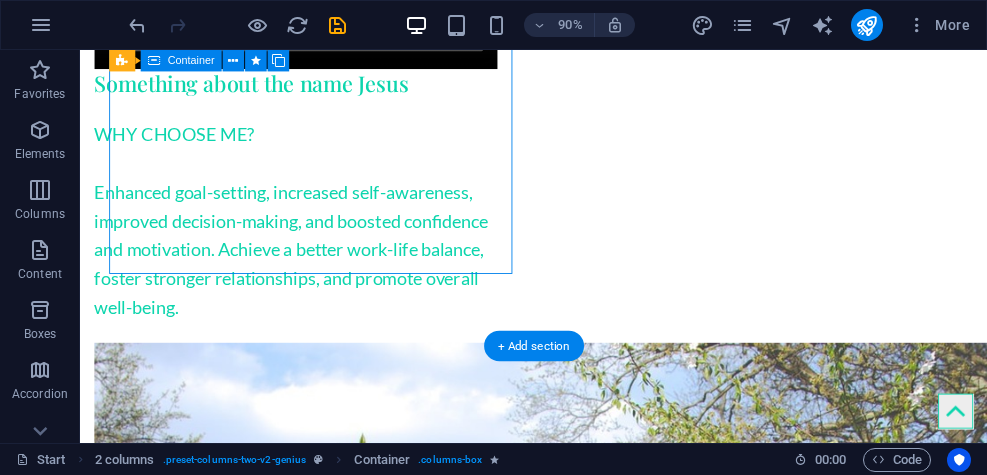 drag, startPoint x: 389, startPoint y: 298, endPoint x: 396, endPoint y: 197, distance: 101.24229 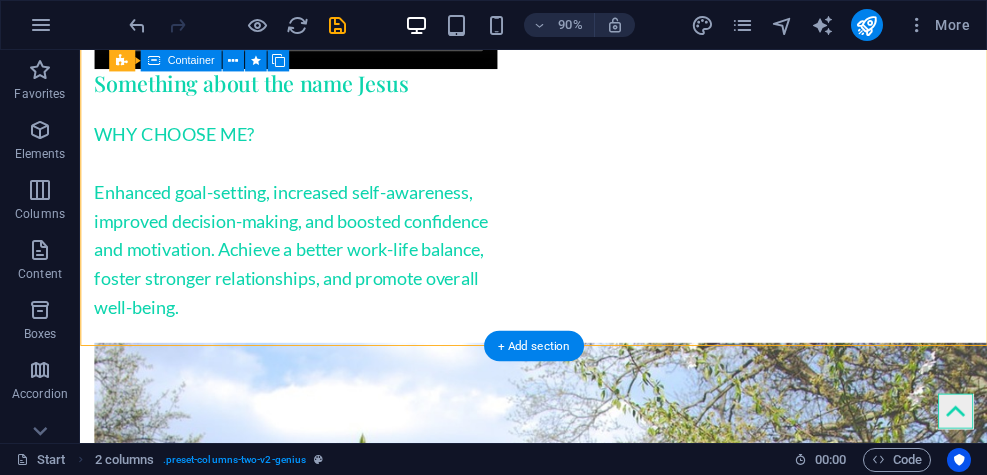 drag, startPoint x: 380, startPoint y: 300, endPoint x: 388, endPoint y: 200, distance: 100.31949 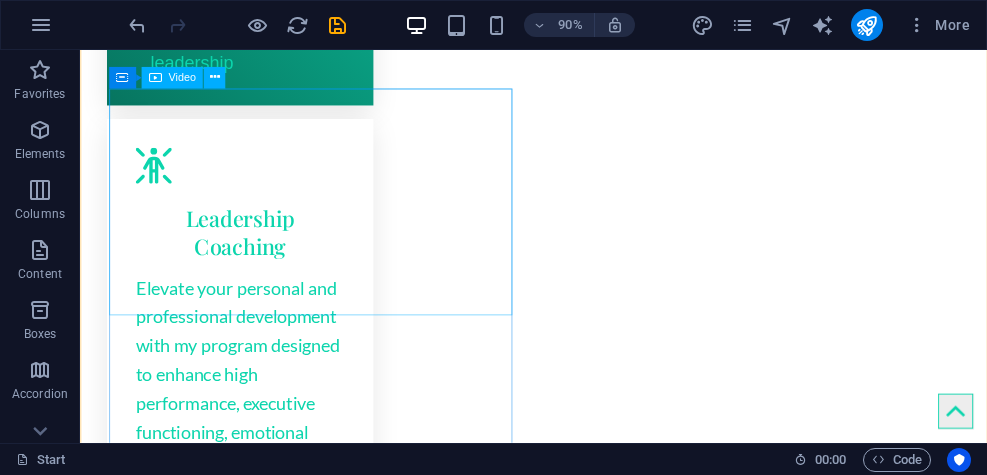 scroll, scrollTop: 2474, scrollLeft: 0, axis: vertical 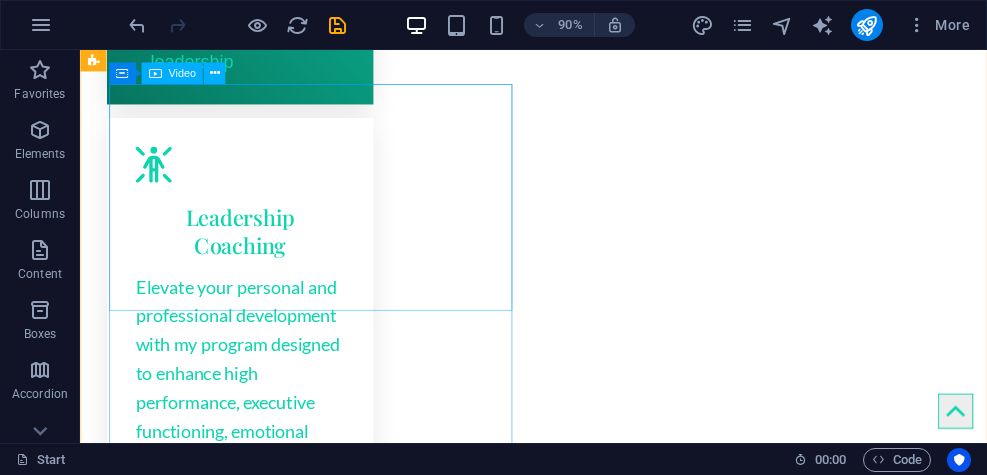 click on "Video" at bounding box center (181, 73) 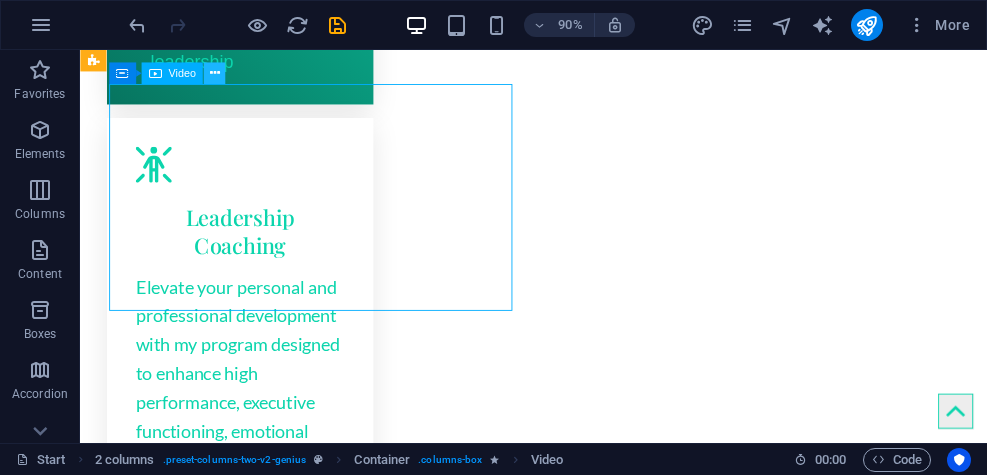 click at bounding box center (215, 73) 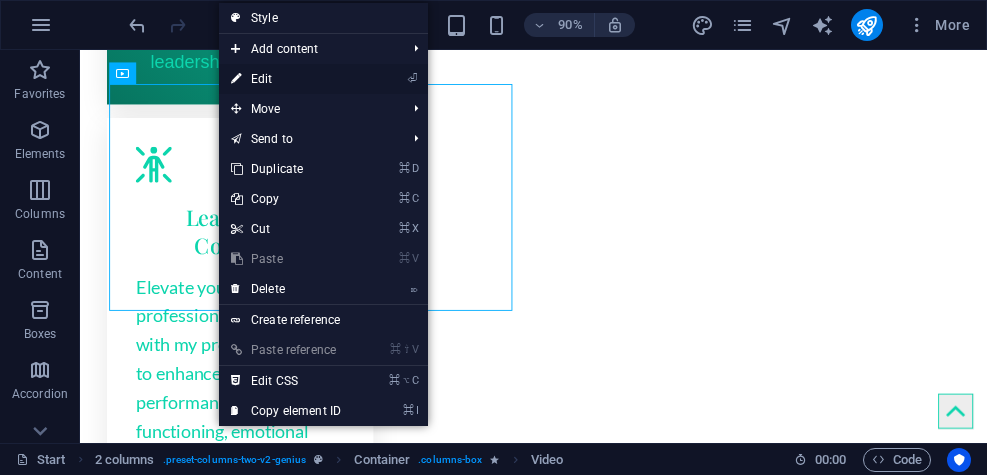 click on "⏎  Edit" at bounding box center (286, 79) 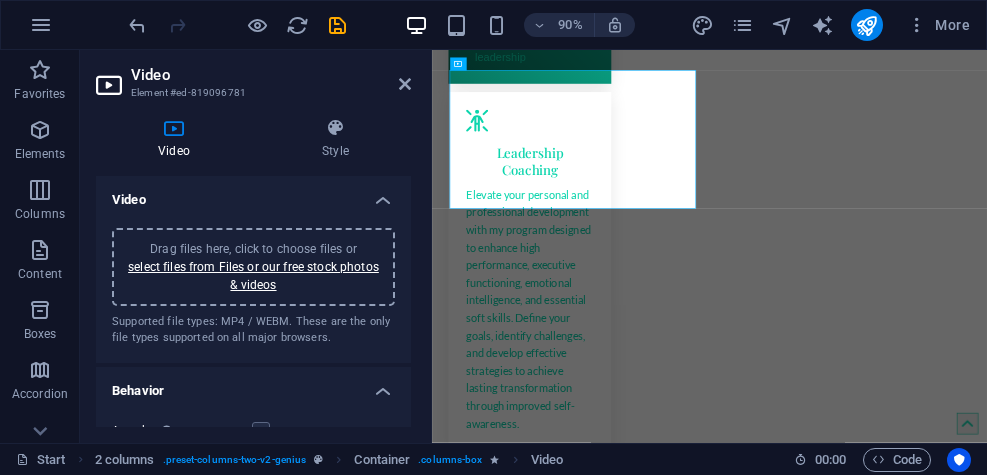 scroll, scrollTop: 2474, scrollLeft: 0, axis: vertical 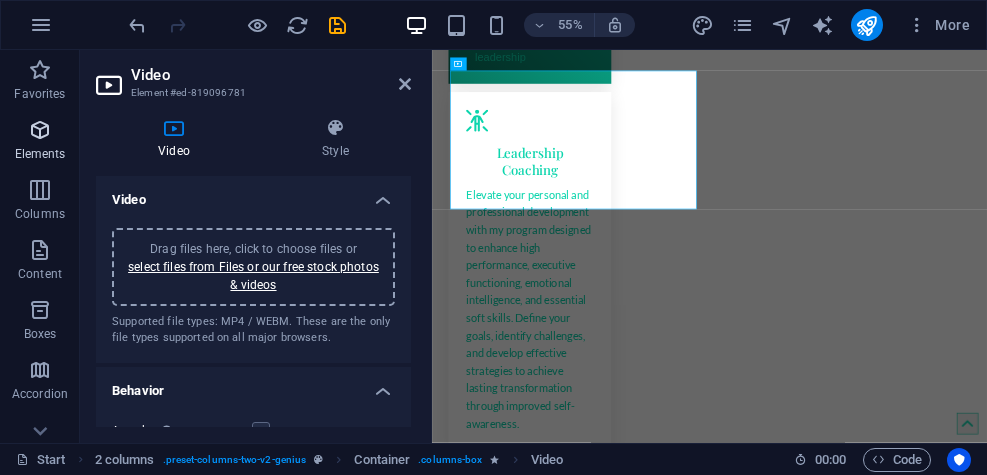 click at bounding box center [40, 130] 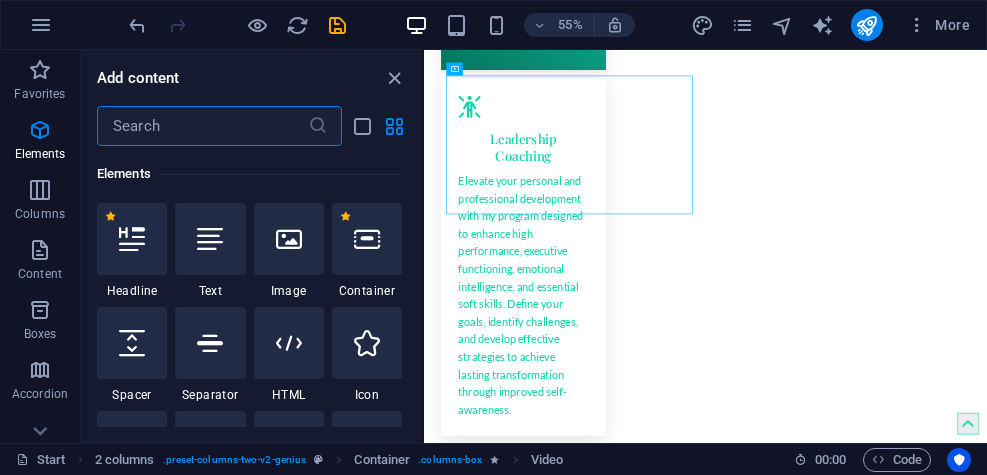 scroll, scrollTop: 213, scrollLeft: 0, axis: vertical 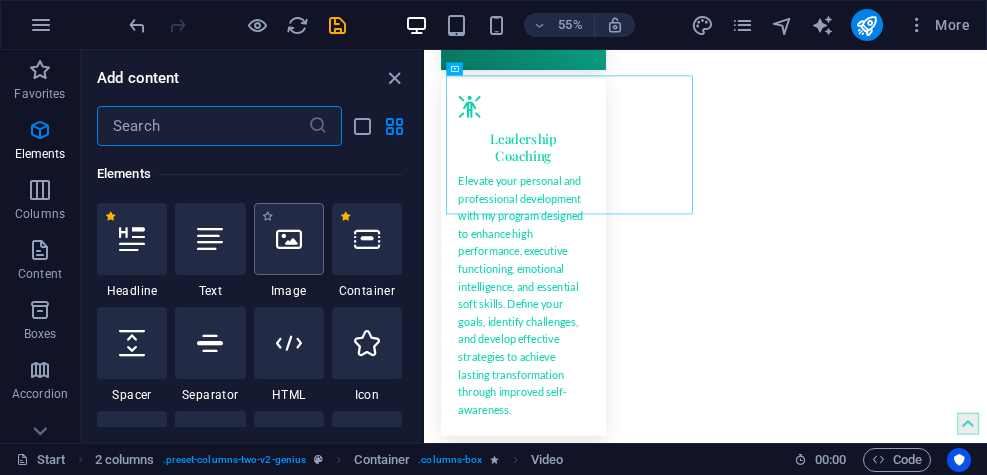click at bounding box center (289, 239) 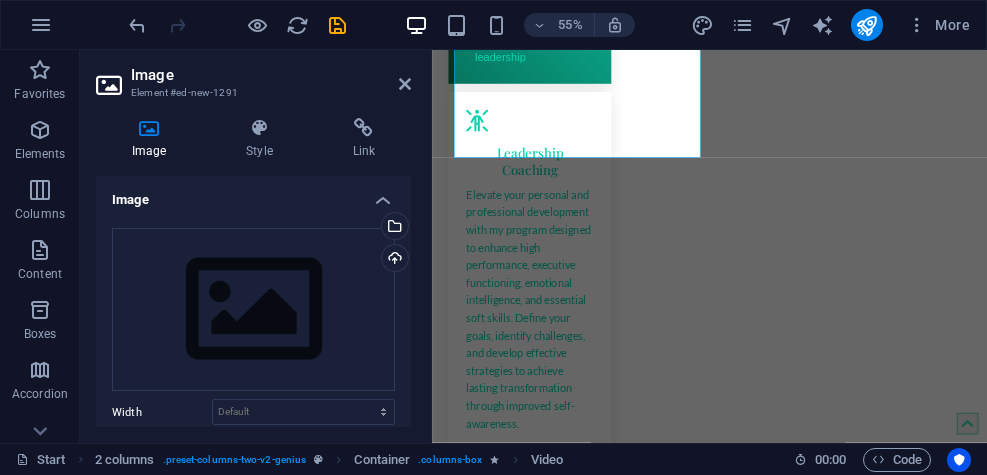 scroll, scrollTop: 2577, scrollLeft: 0, axis: vertical 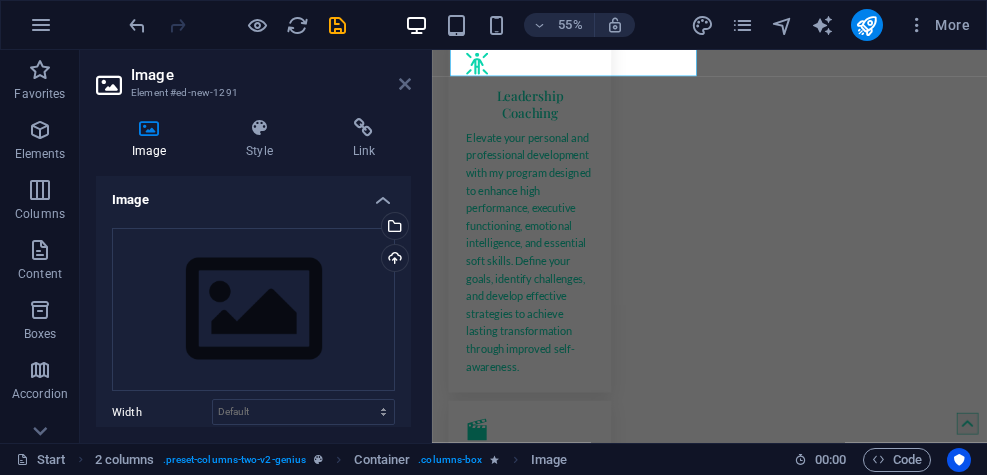 click at bounding box center [405, 84] 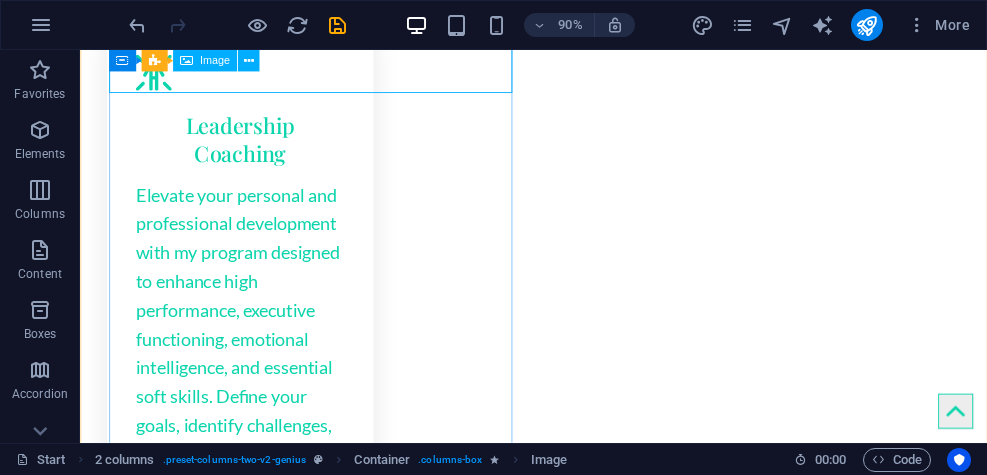scroll, scrollTop: 2576, scrollLeft: 0, axis: vertical 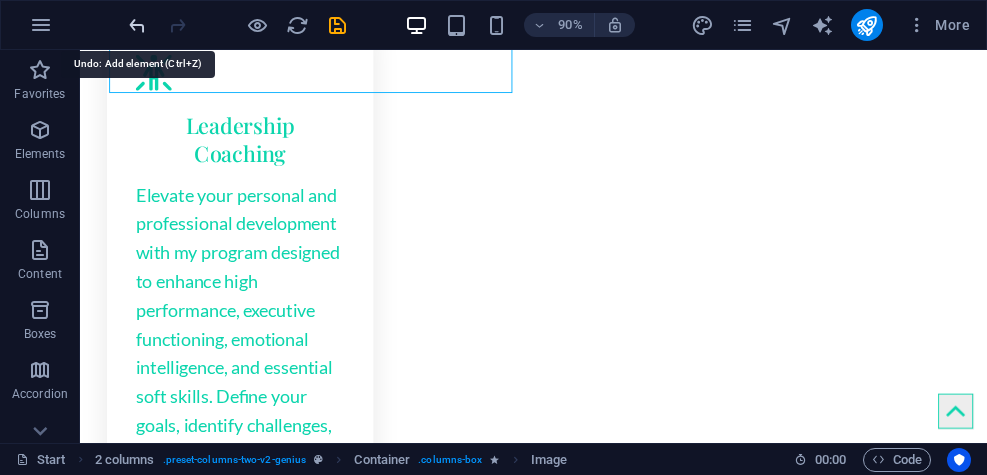 click at bounding box center (137, 25) 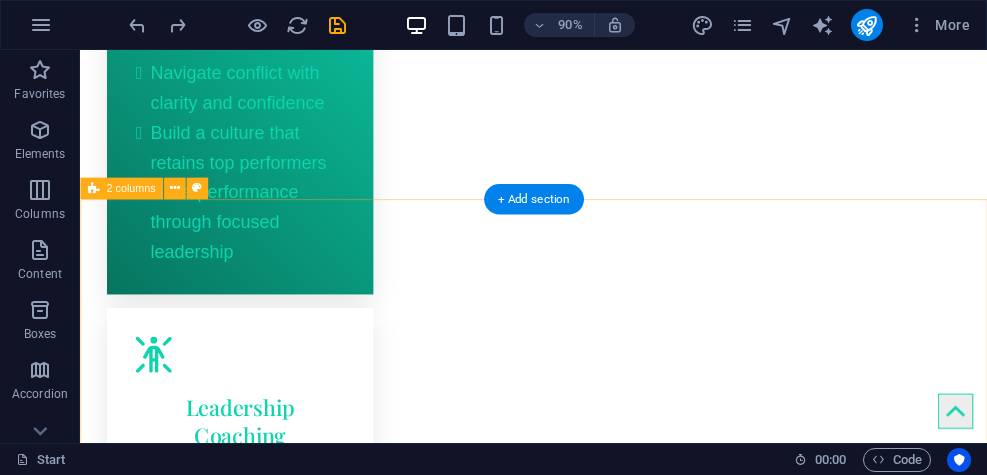 scroll, scrollTop: 2266, scrollLeft: 0, axis: vertical 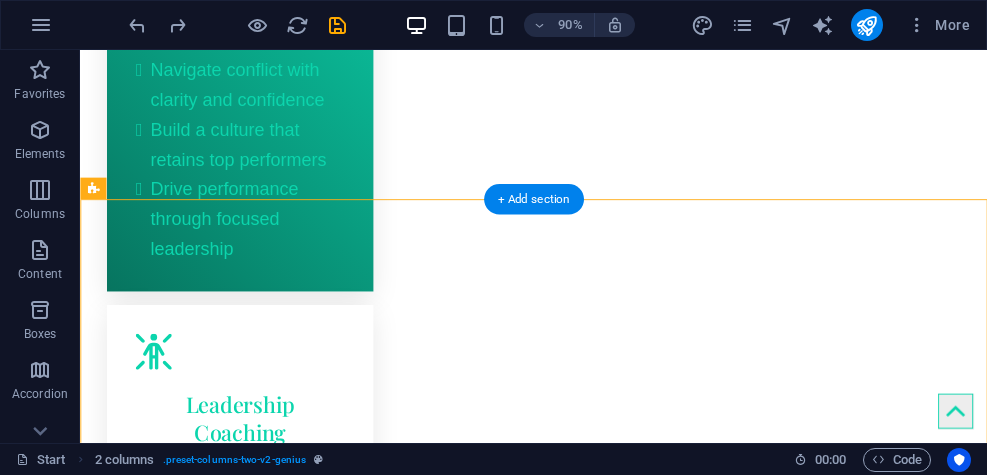 drag, startPoint x: 733, startPoint y: 365, endPoint x: 471, endPoint y: 404, distance: 264.88678 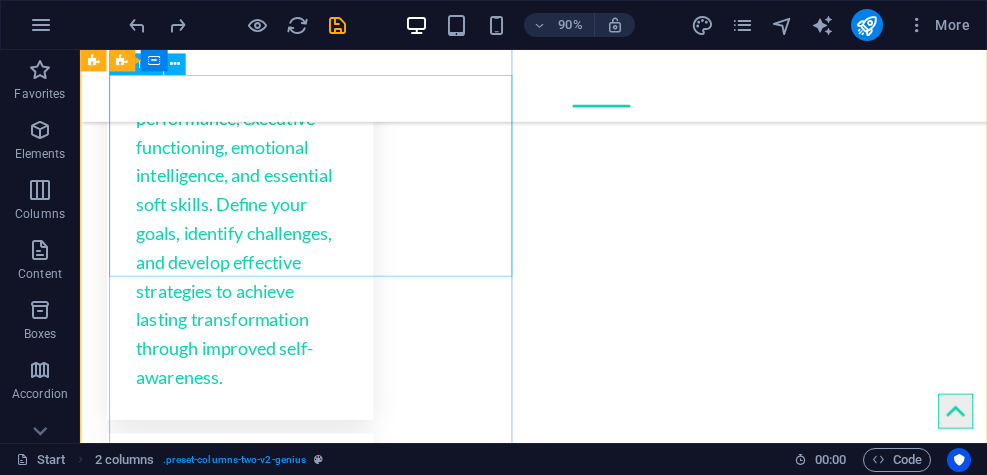 scroll, scrollTop: 2792, scrollLeft: 0, axis: vertical 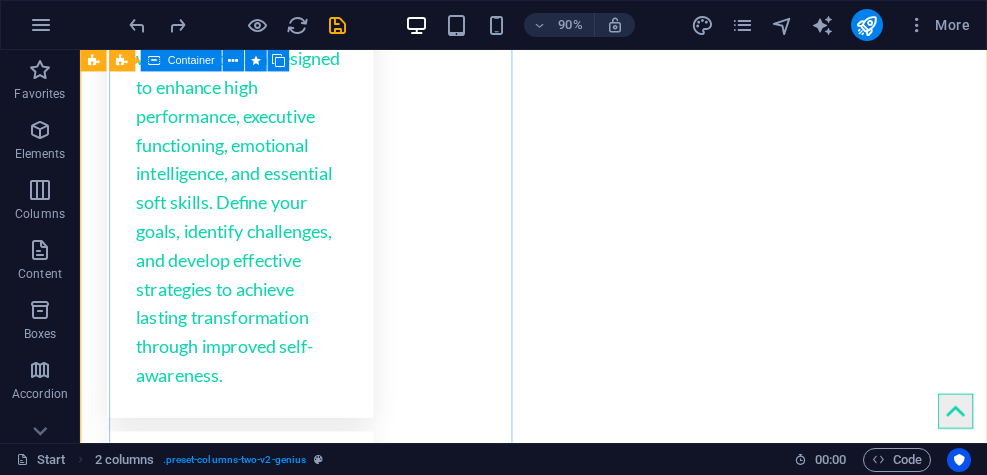 click on "Something about the name Jesus WHY CHOOSE ME? Enhanced goal-setting, increased self-awareness, improved decision-making, and boosted confidence and motivation. Achieve a better work-life balance, foster stronger relationships, and promote overall well-being." at bounding box center [320, 1384] 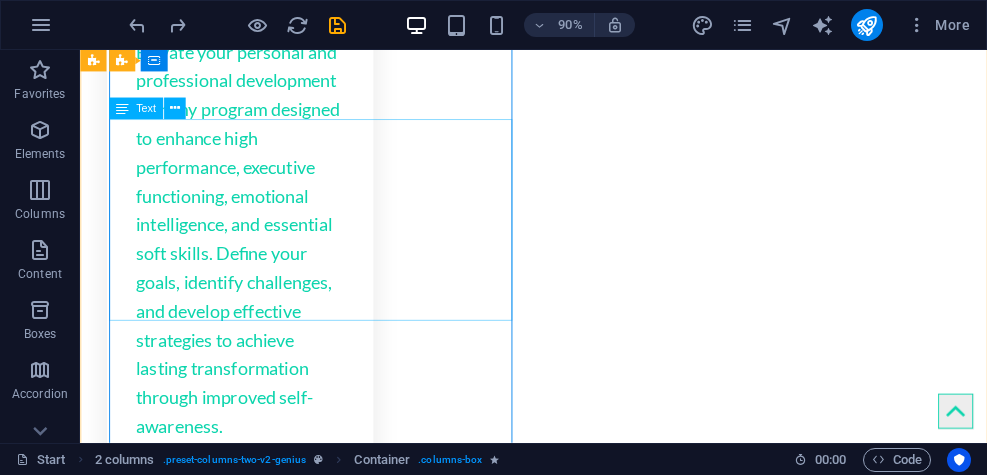 scroll, scrollTop: 2744, scrollLeft: 0, axis: vertical 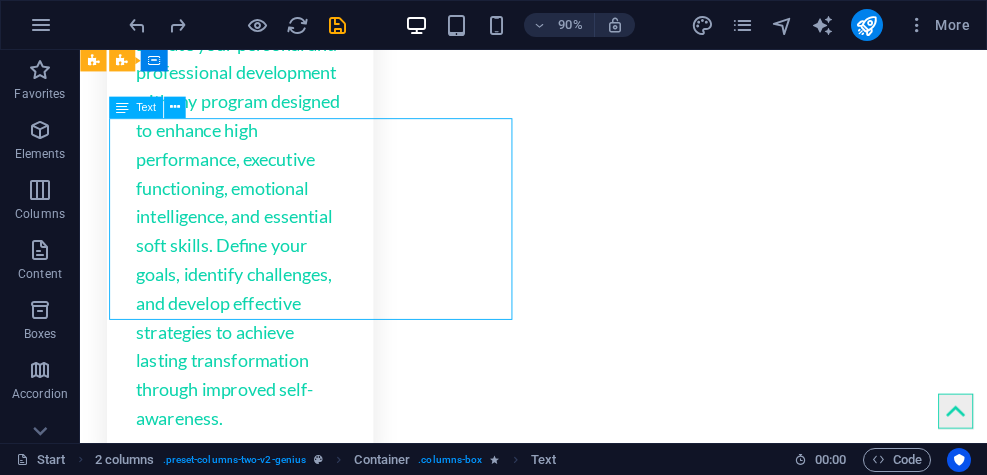 drag, startPoint x: 231, startPoint y: 334, endPoint x: 141, endPoint y: 257, distance: 118.44408 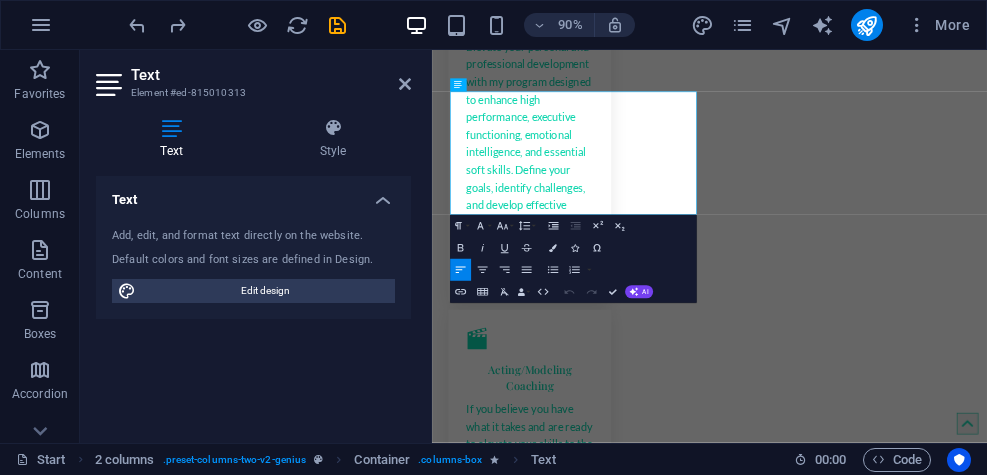 scroll, scrollTop: 2744, scrollLeft: 0, axis: vertical 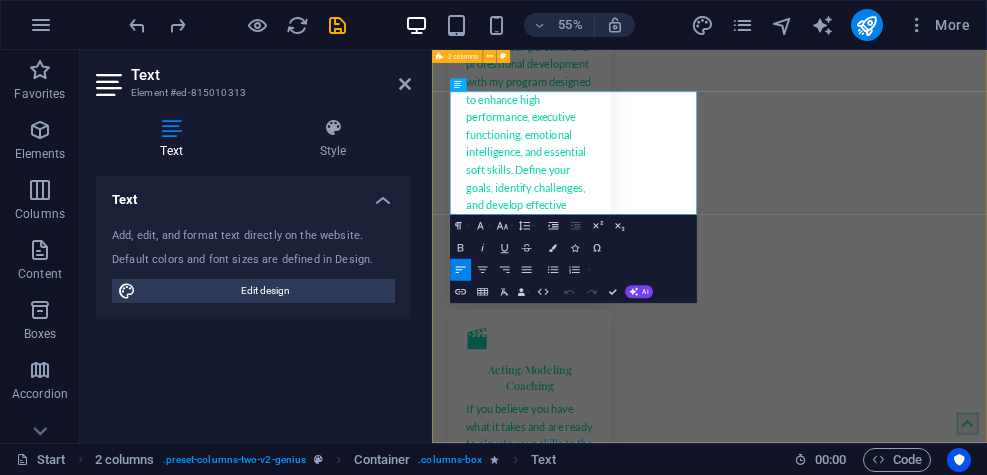drag, startPoint x: 581, startPoint y: 340, endPoint x: 452, endPoint y: 124, distance: 251.58894 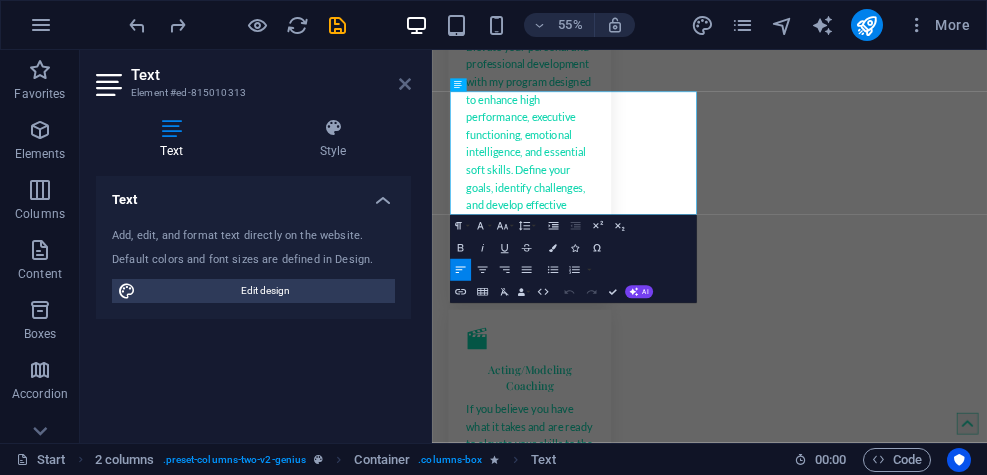 click at bounding box center [405, 84] 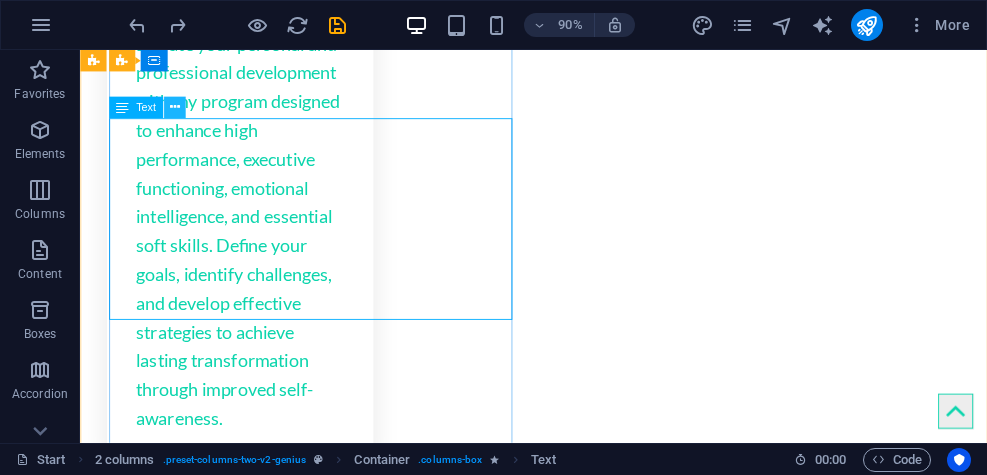 click at bounding box center (175, 107) 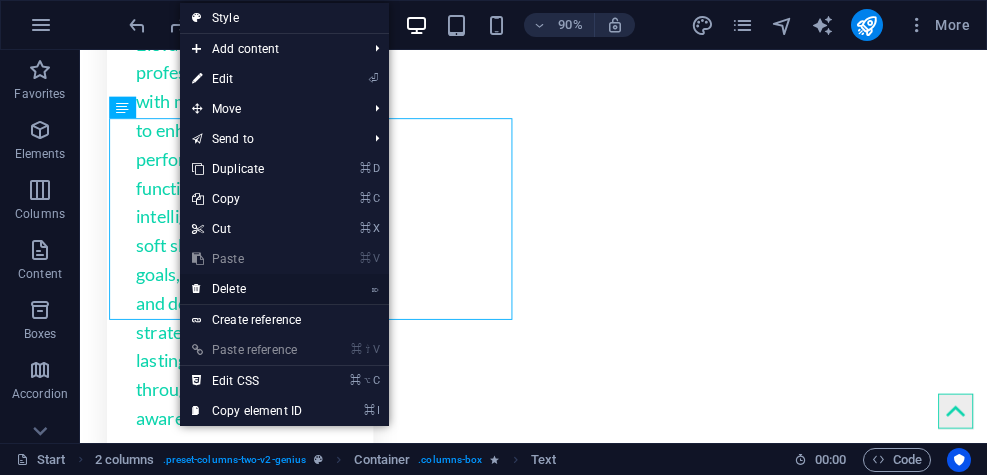 click on "⌦  Delete" at bounding box center (247, 289) 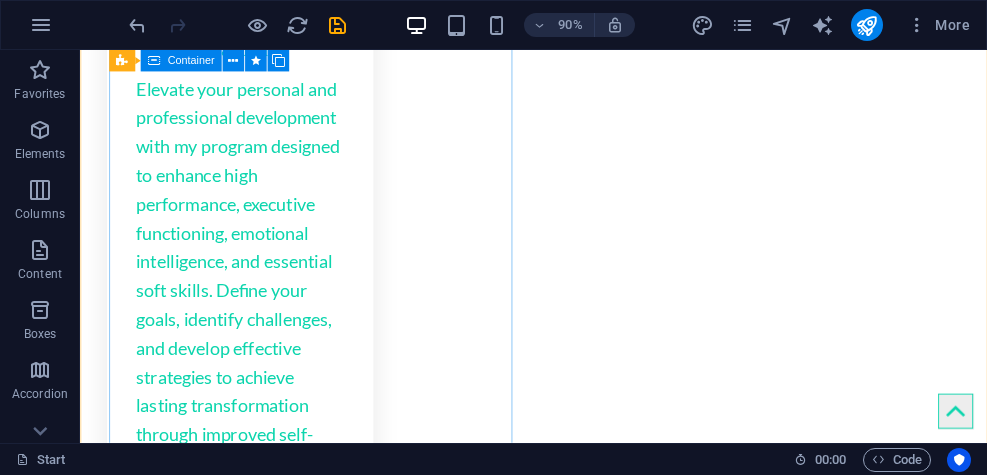 scroll, scrollTop: 2701, scrollLeft: 0, axis: vertical 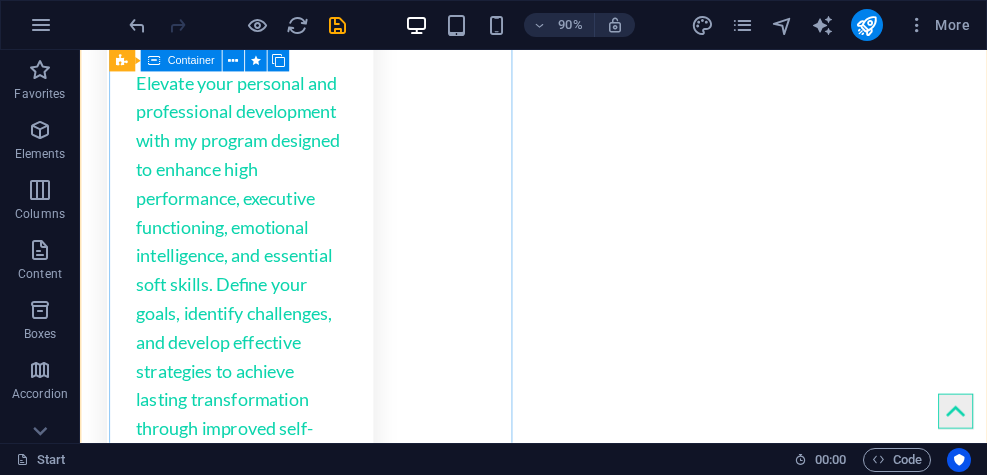 click on "Something about the name Jesus" at bounding box center (320, 1363) 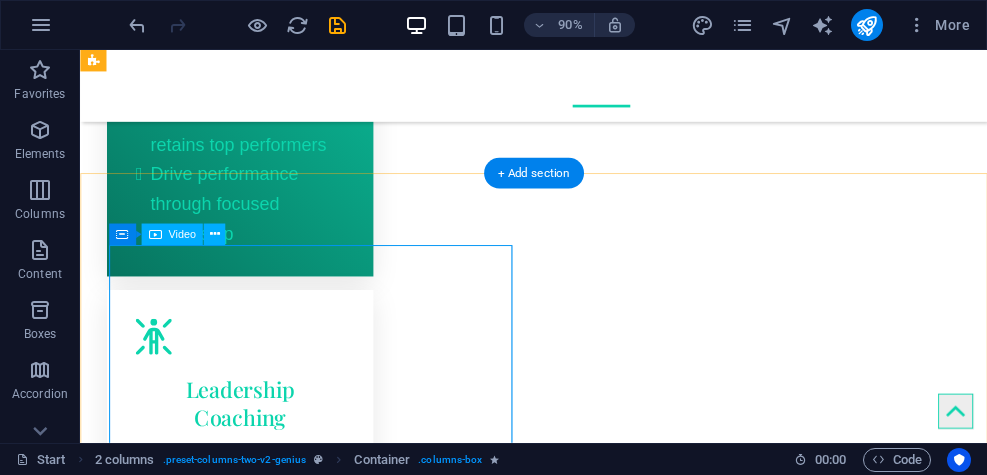 scroll, scrollTop: 2279, scrollLeft: 0, axis: vertical 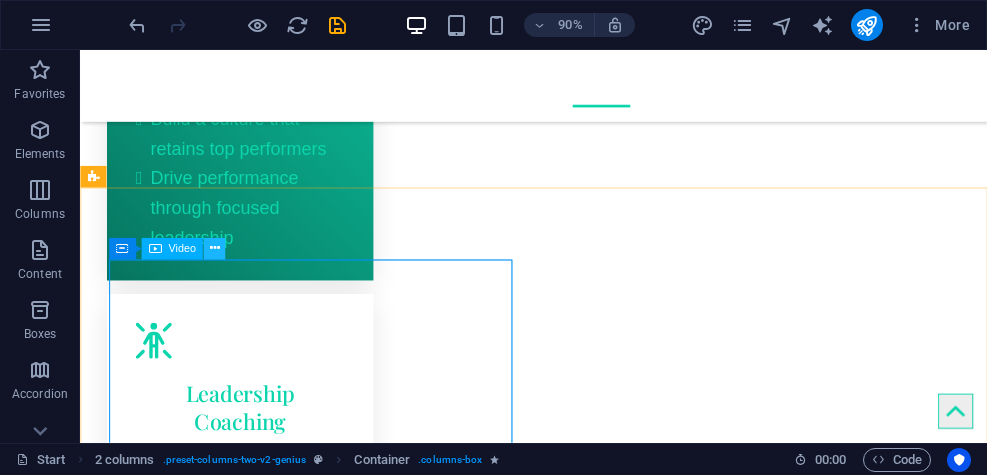 click at bounding box center (215, 248) 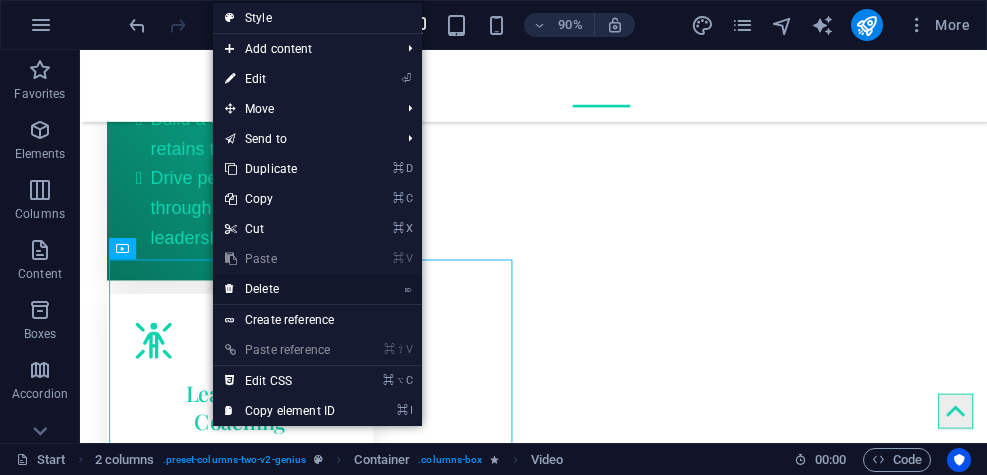 click on "⌦  Delete" at bounding box center (280, 289) 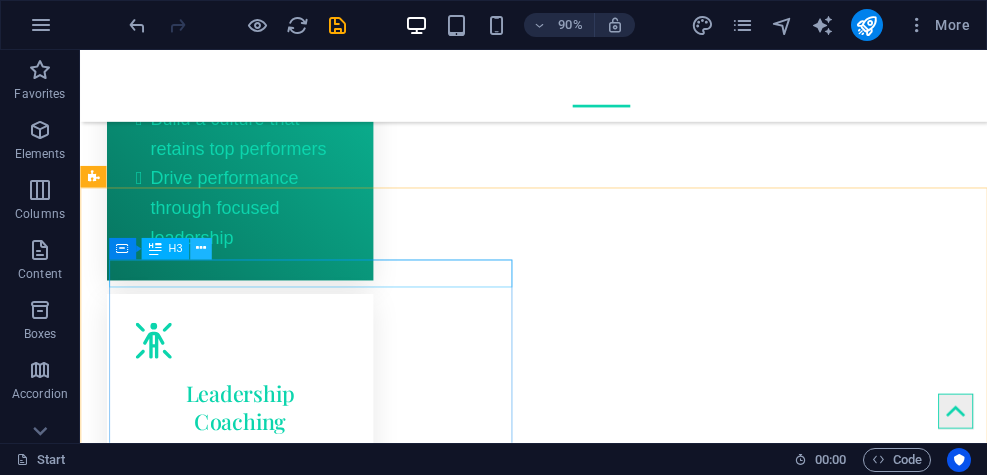 click at bounding box center (201, 248) 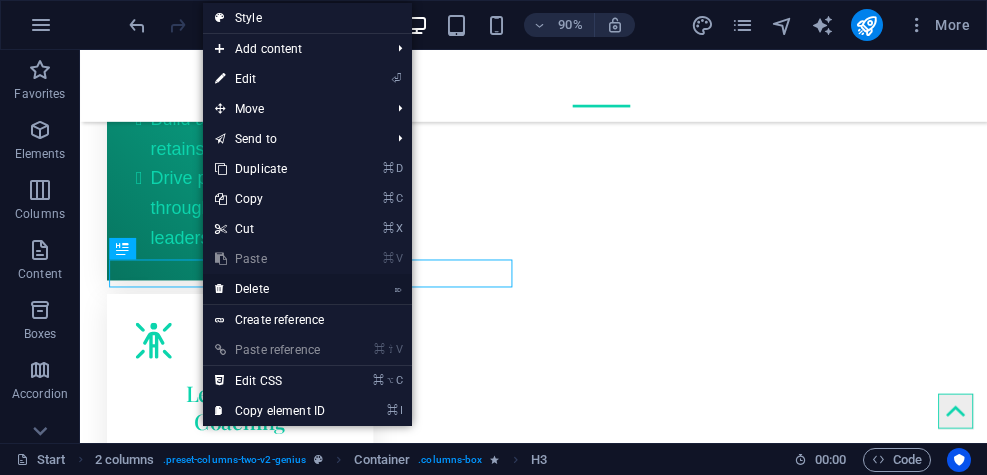 click on "⌦  Delete" at bounding box center (270, 289) 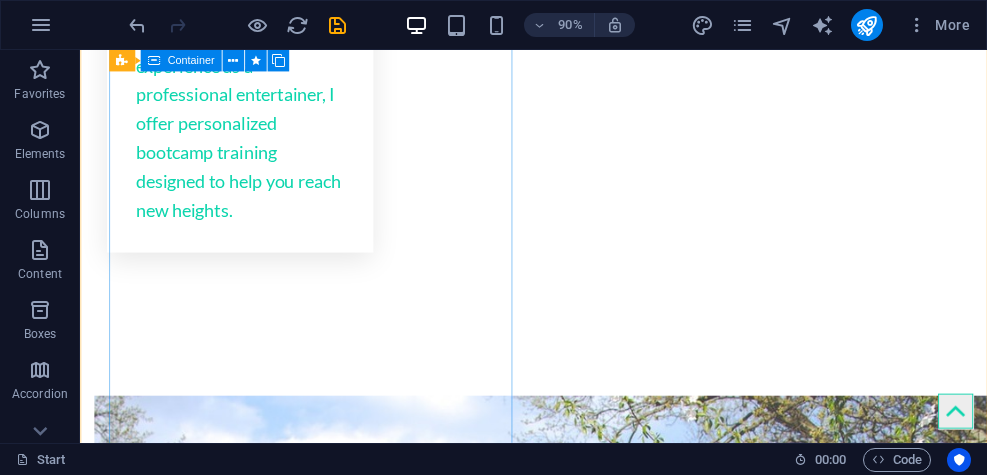 scroll, scrollTop: 3568, scrollLeft: 0, axis: vertical 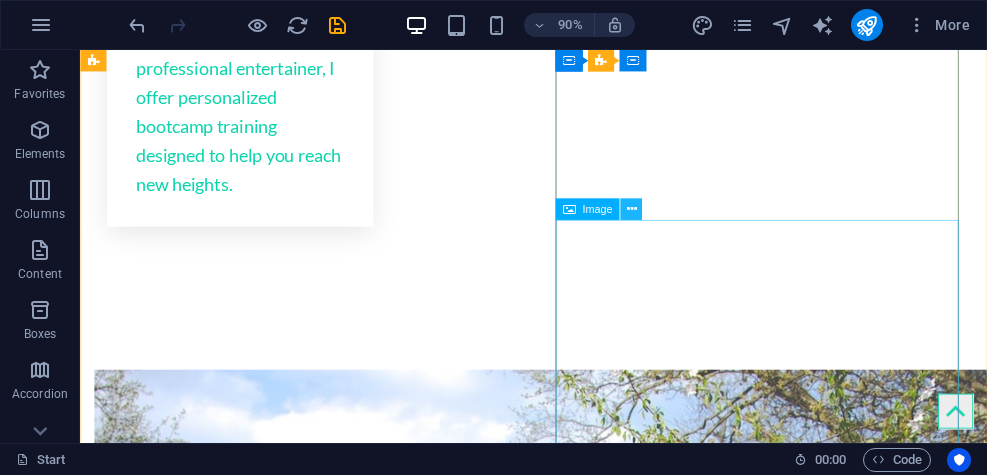 click at bounding box center [631, 209] 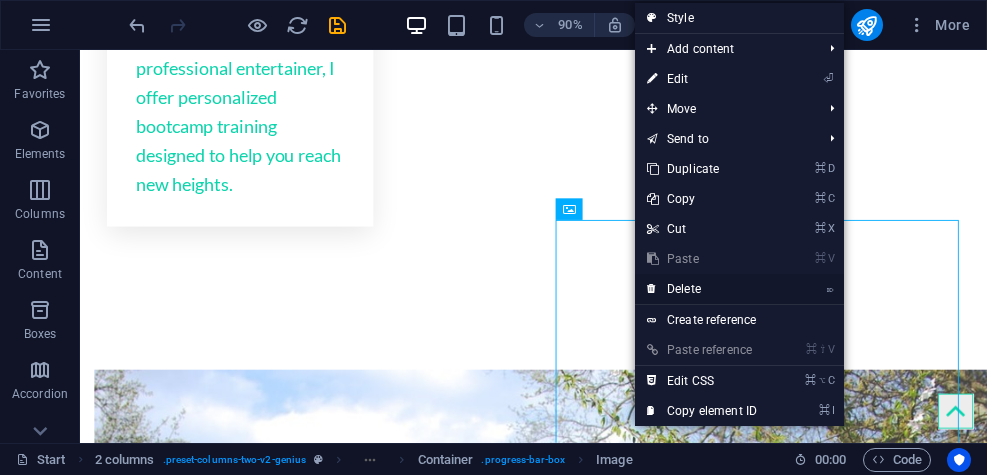 click on "⌦  Delete" at bounding box center [702, 289] 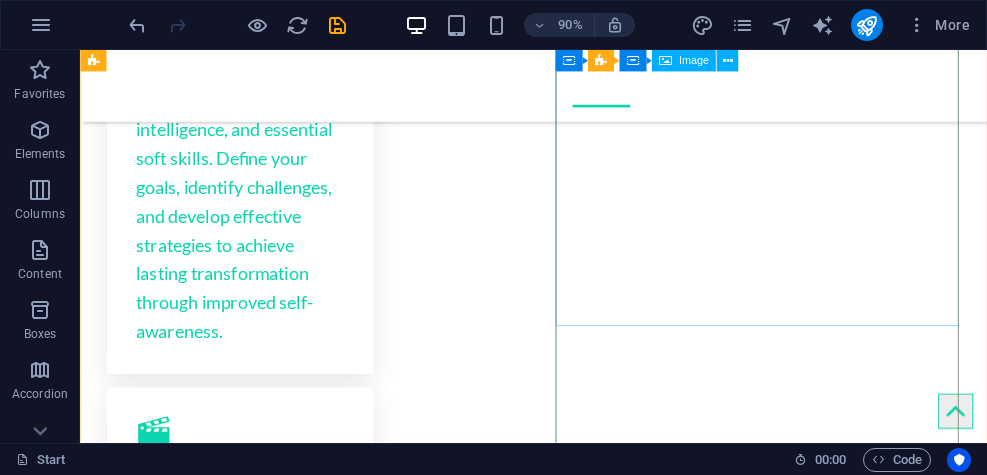 scroll, scrollTop: 2819, scrollLeft: 0, axis: vertical 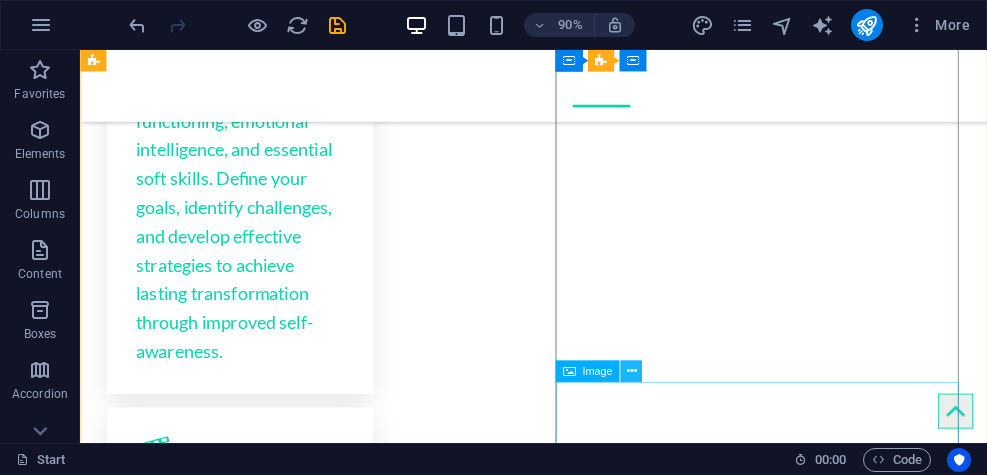 click at bounding box center [631, 370] 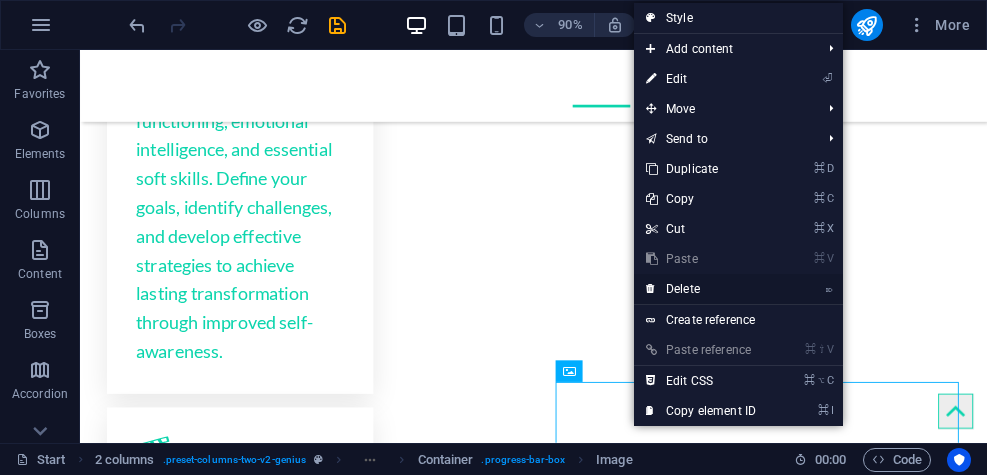 click on "⌦  Delete" at bounding box center [701, 289] 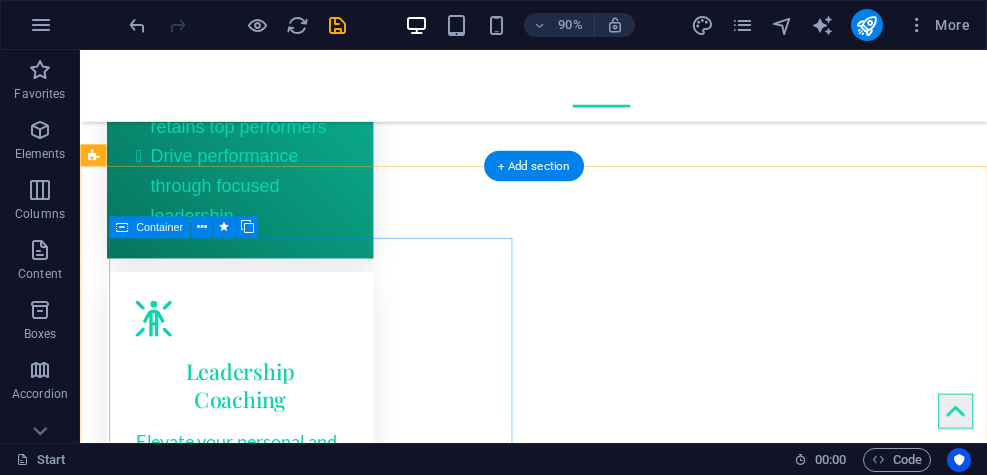 scroll, scrollTop: 2302, scrollLeft: 0, axis: vertical 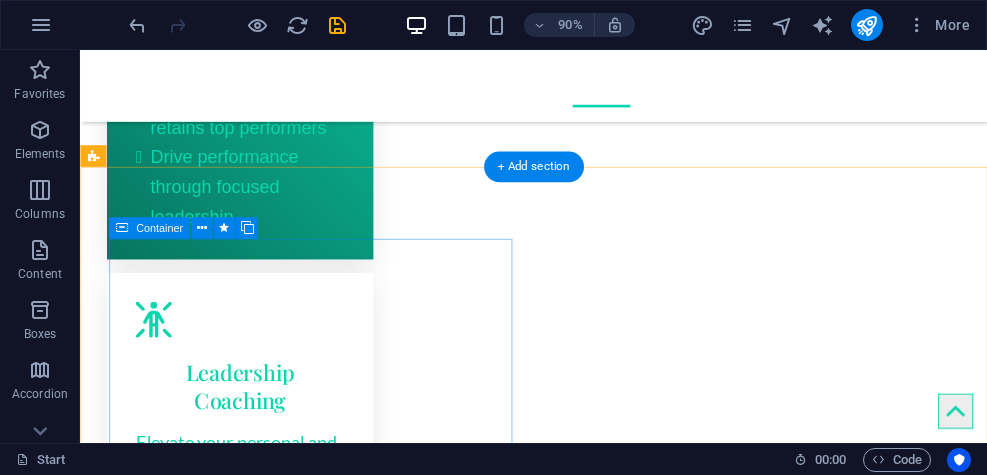 click at bounding box center (320, 1634) 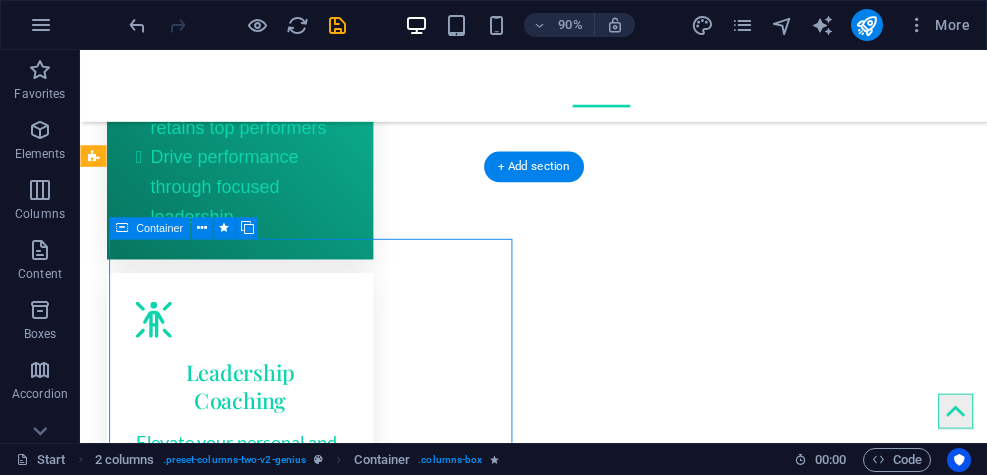click at bounding box center [320, 1634] 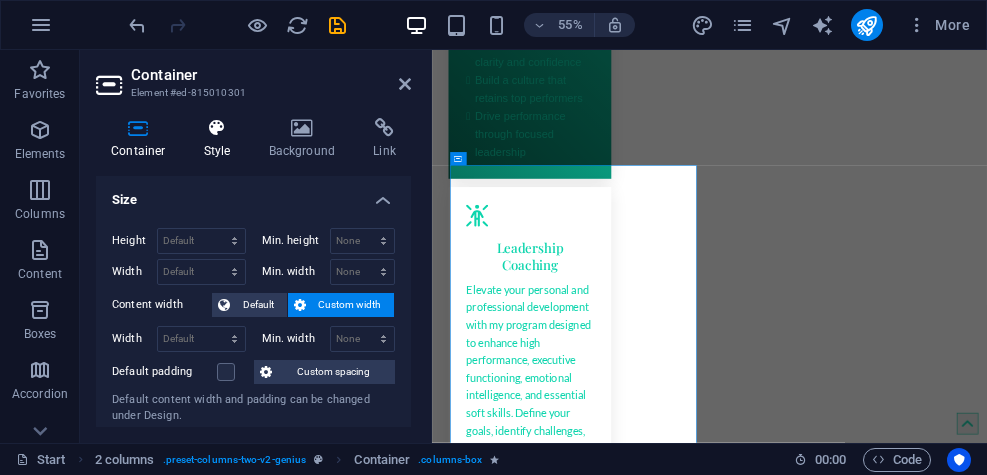 click at bounding box center (217, 128) 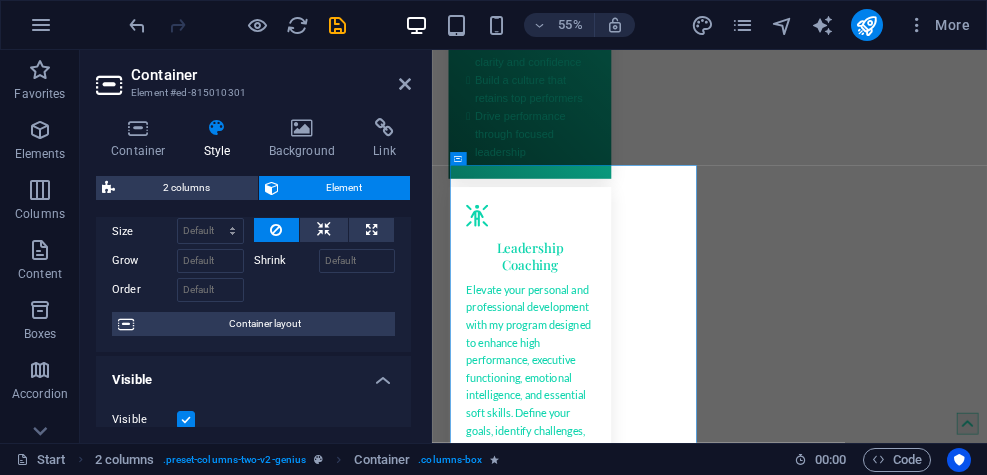 scroll, scrollTop: 0, scrollLeft: 0, axis: both 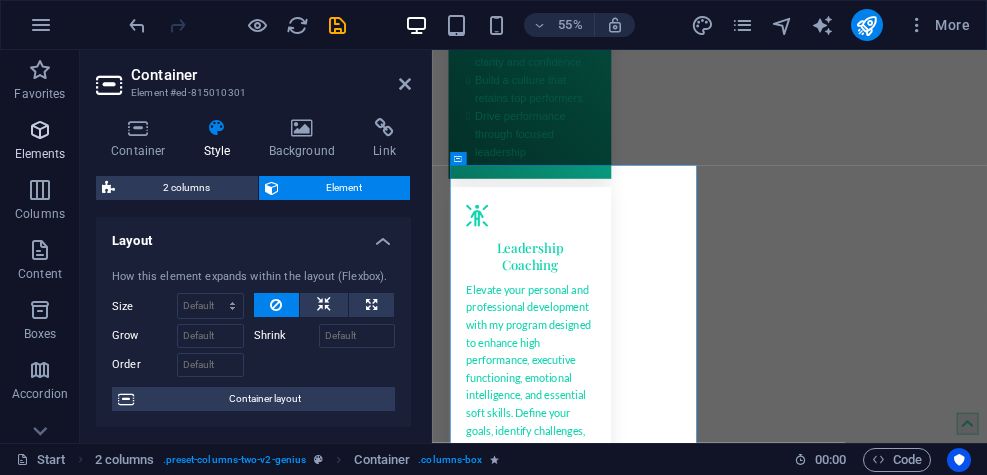 click at bounding box center (40, 130) 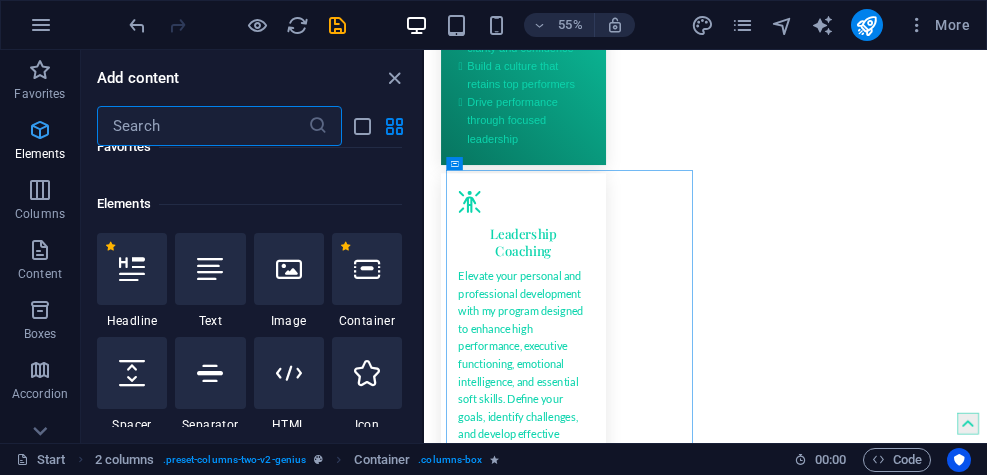 scroll, scrollTop: 213, scrollLeft: 0, axis: vertical 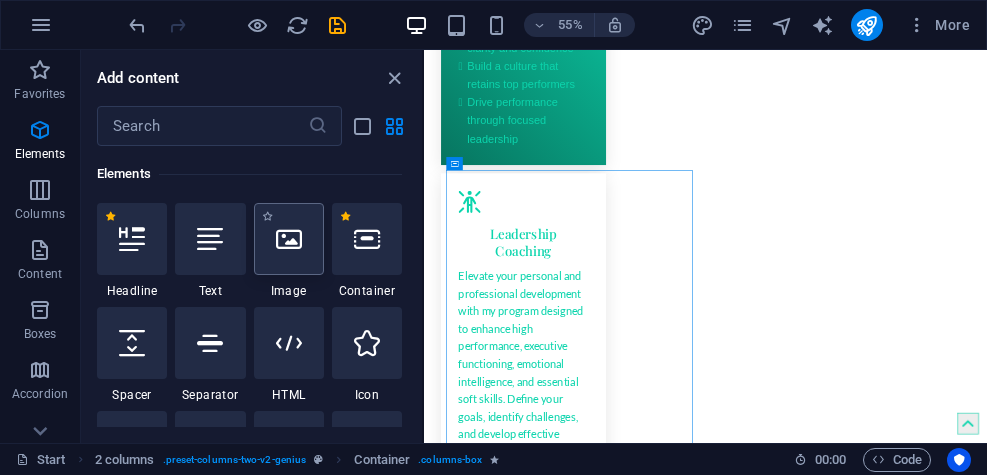 click at bounding box center (289, 239) 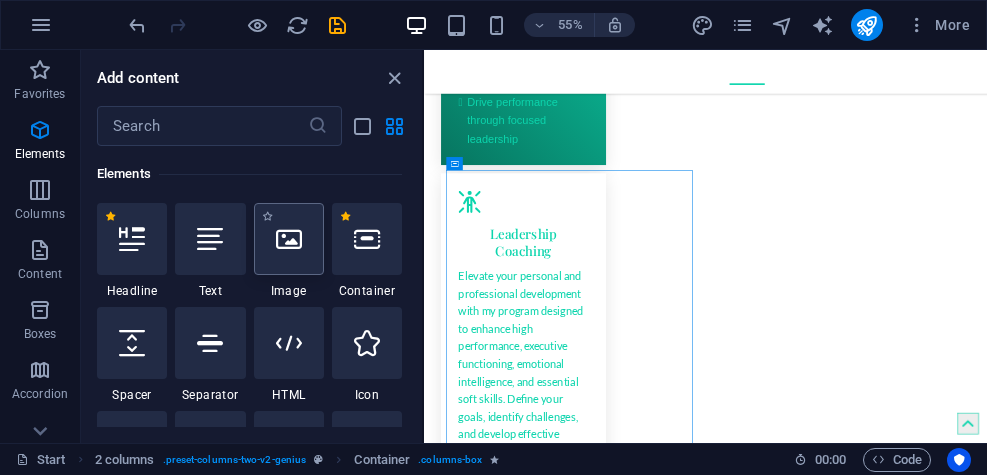 scroll, scrollTop: 2211, scrollLeft: 0, axis: vertical 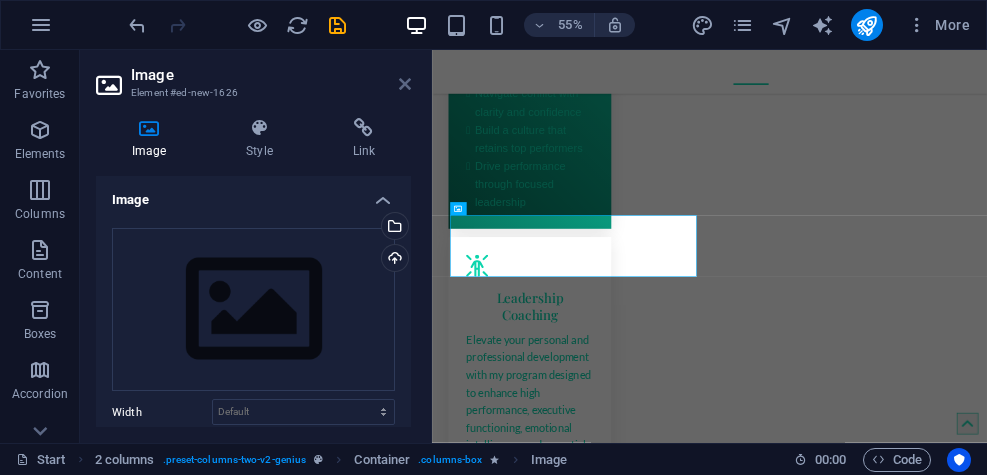 click at bounding box center (405, 84) 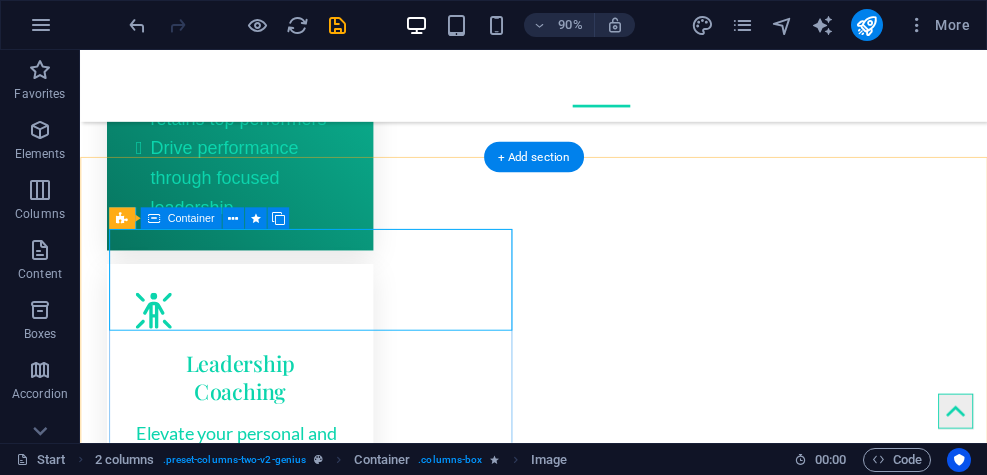 scroll, scrollTop: 2308, scrollLeft: 0, axis: vertical 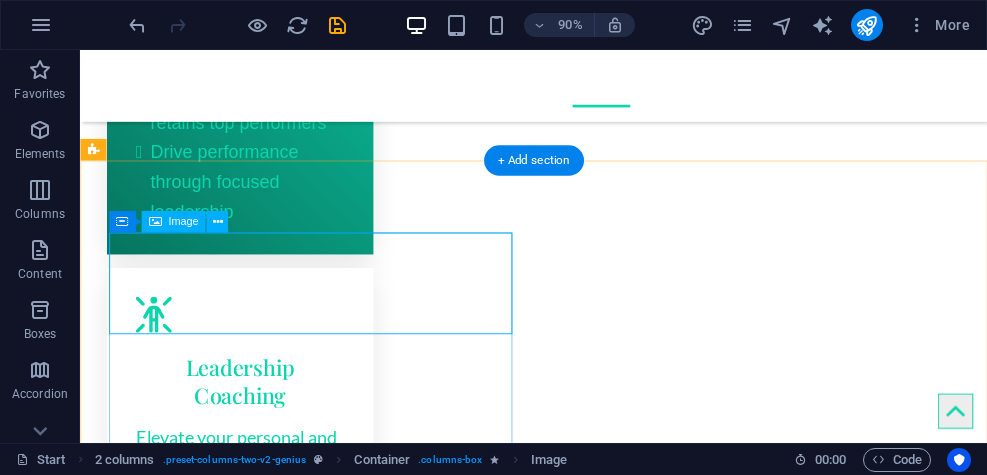click at bounding box center [320, 1672] 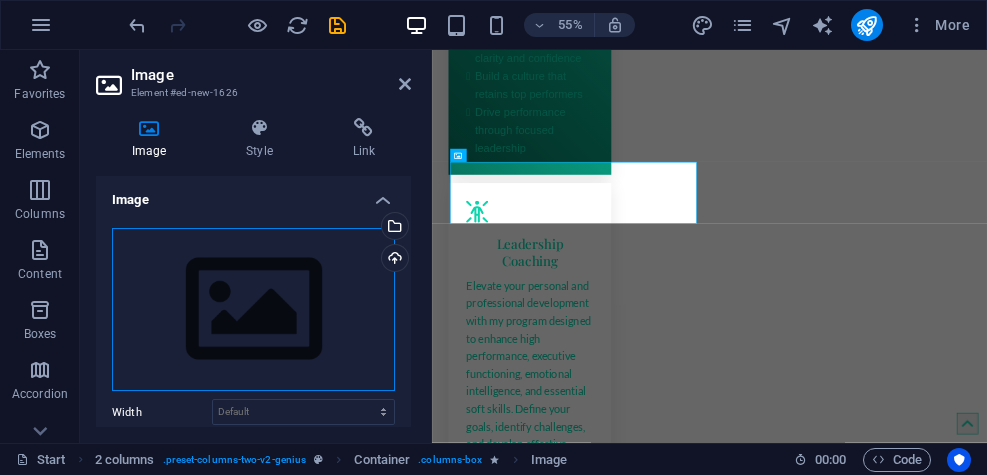 click on "Drag files here, click to choose files or select files from Files or our free stock photos & videos" at bounding box center (253, 310) 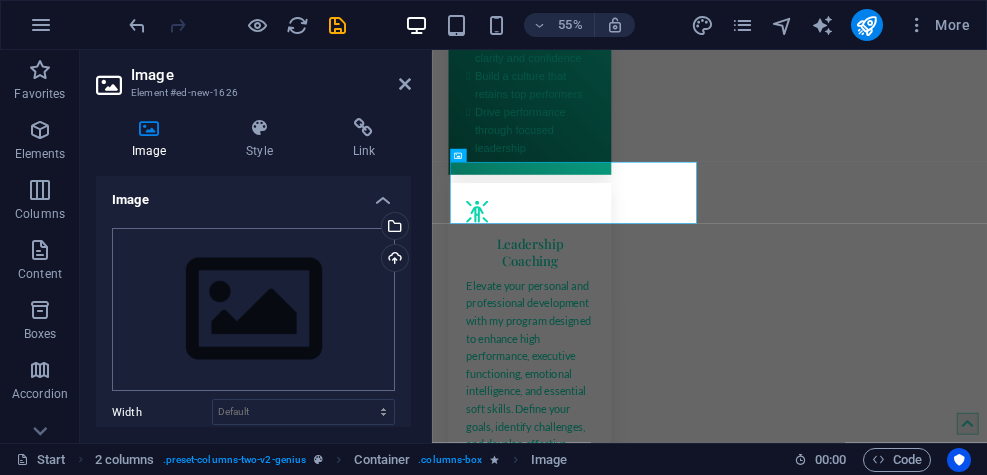 scroll, scrollTop: 2211, scrollLeft: 0, axis: vertical 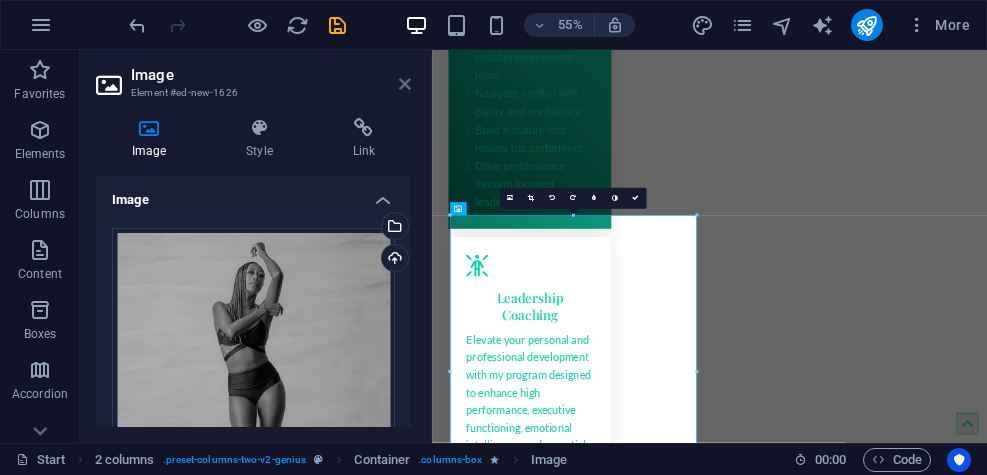 click at bounding box center [405, 84] 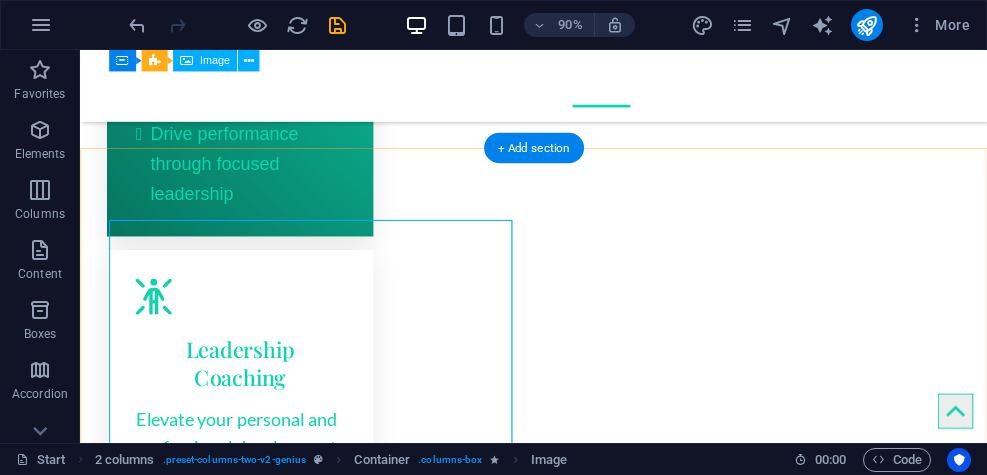 scroll, scrollTop: 2320, scrollLeft: 0, axis: vertical 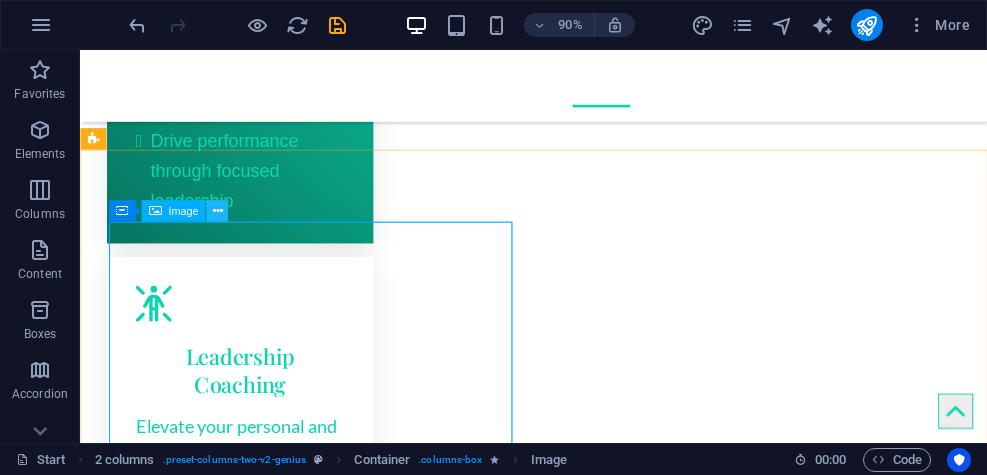 click at bounding box center [217, 211] 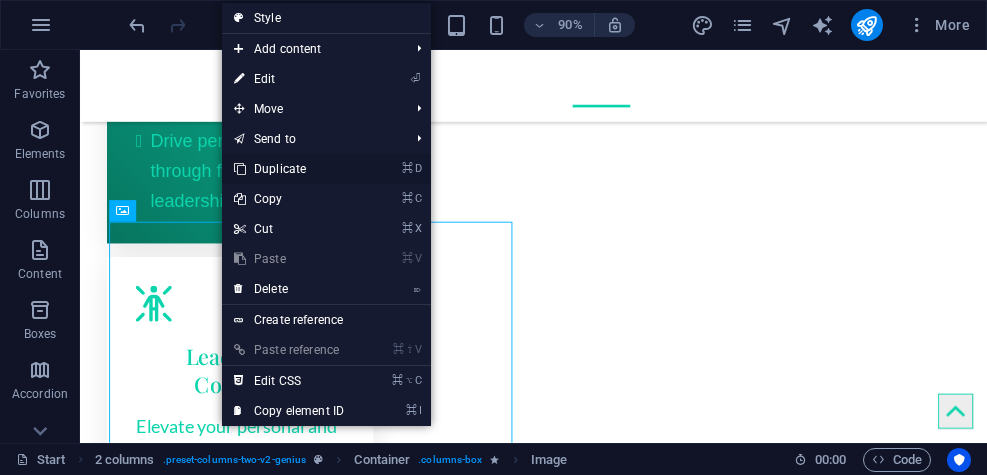 click on "⌘ D  Duplicate" at bounding box center [289, 169] 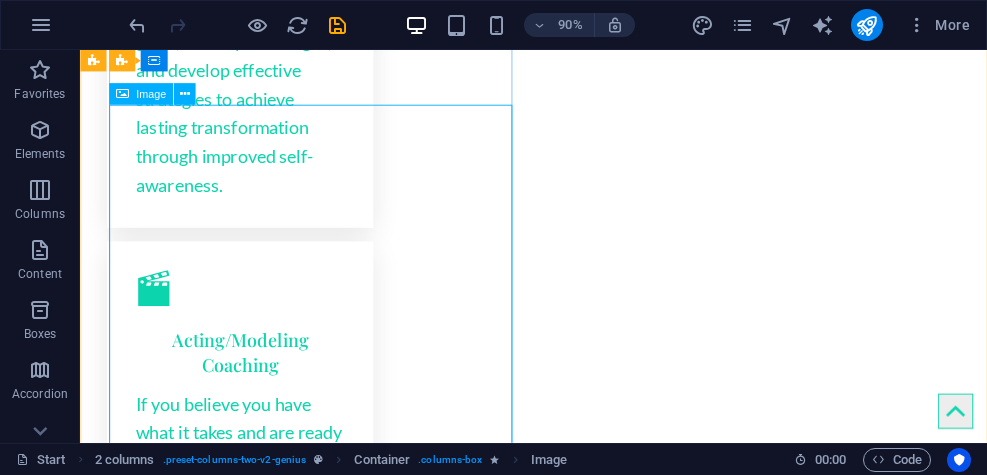 scroll, scrollTop: 3019, scrollLeft: 0, axis: vertical 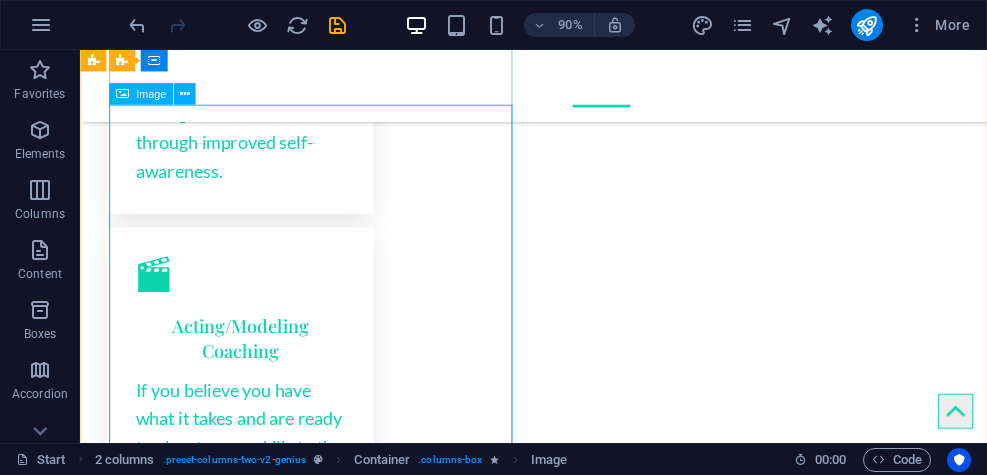 click at bounding box center [320, 2826] 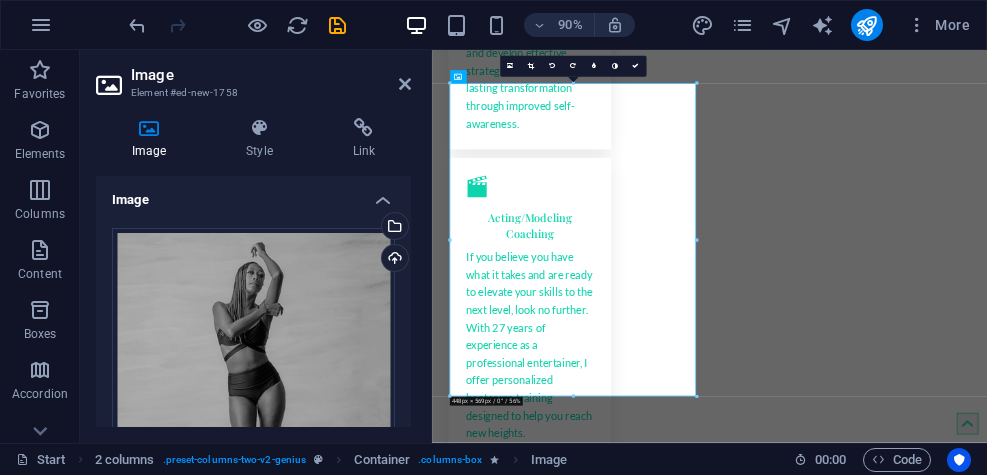 scroll, scrollTop: 3020, scrollLeft: 0, axis: vertical 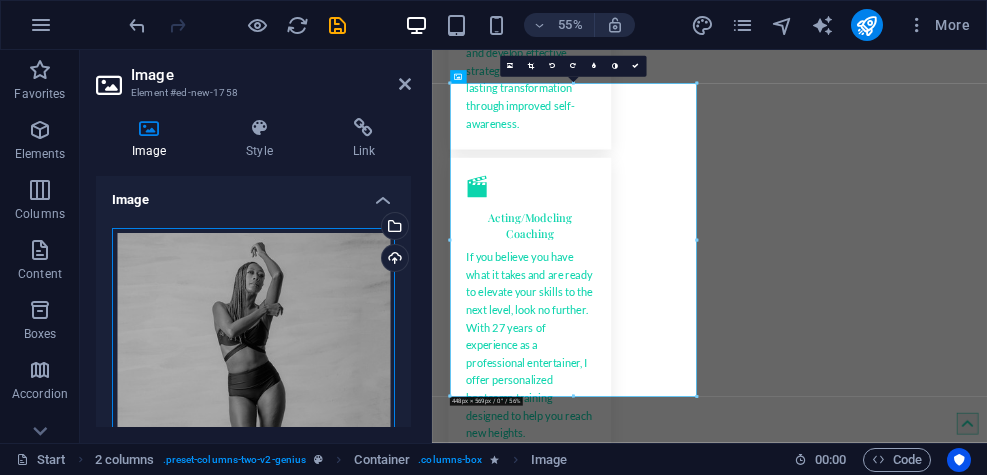 click on "Drag files here, click to choose files or select files from Files or our free stock photos & videos" at bounding box center (253, 406) 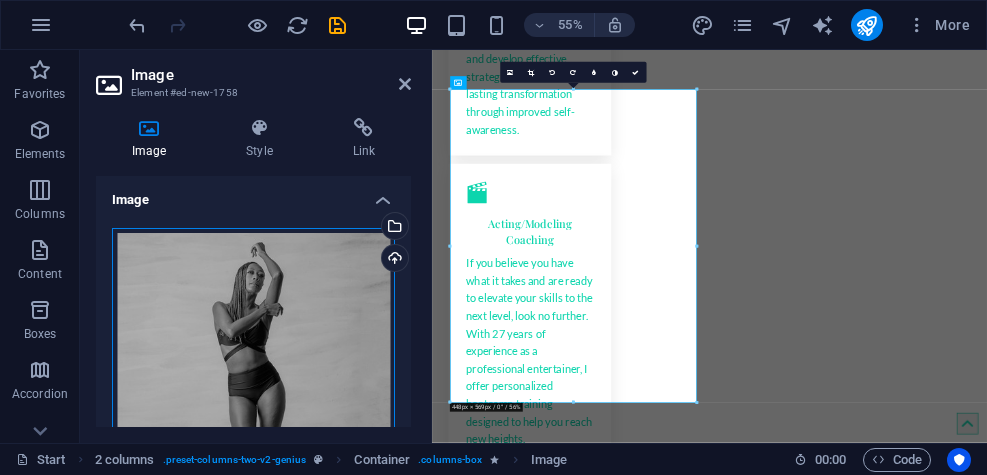click on "Drag files here, click to choose files or select files from Files or our free stock photos & videos" at bounding box center [253, 406] 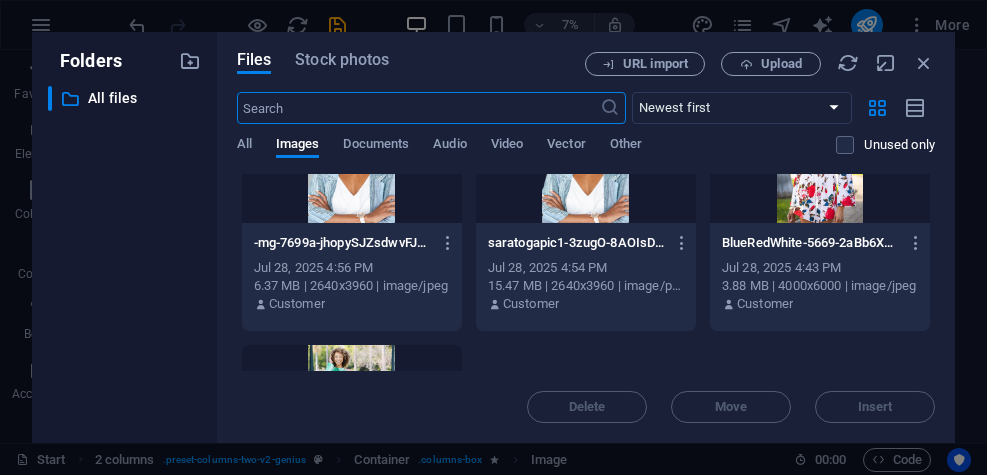 scroll, scrollTop: 338, scrollLeft: 0, axis: vertical 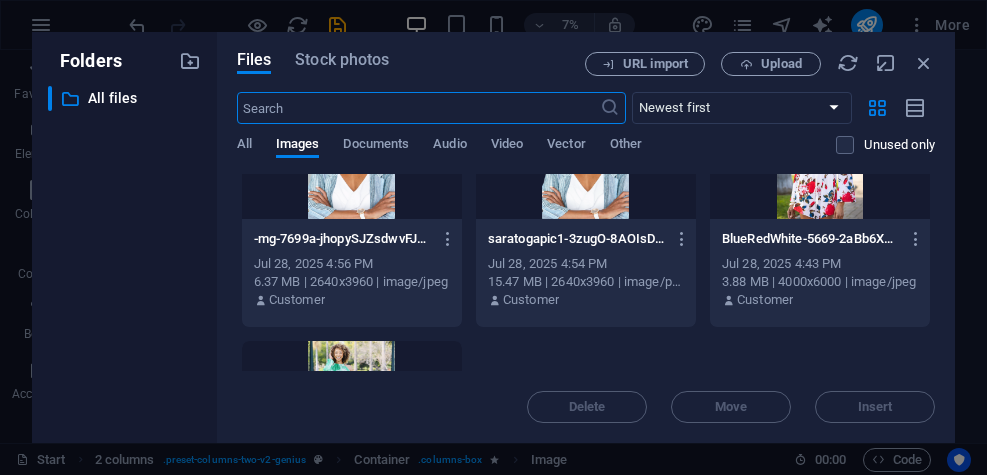 click at bounding box center [820, 154] 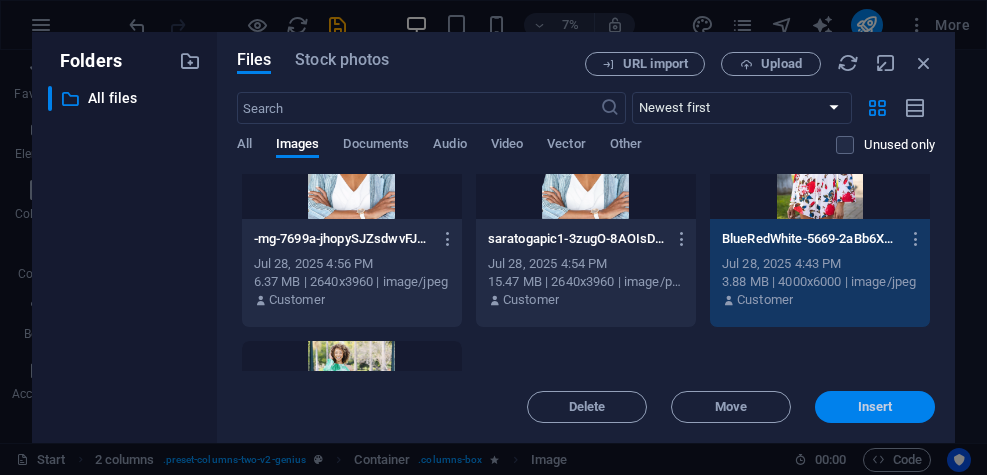 click on "Insert" at bounding box center [875, 407] 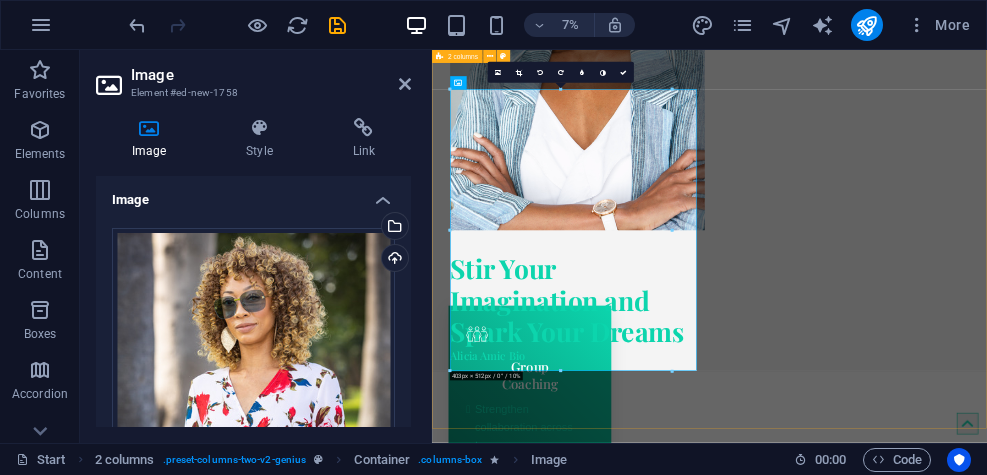 scroll, scrollTop: 3009, scrollLeft: 0, axis: vertical 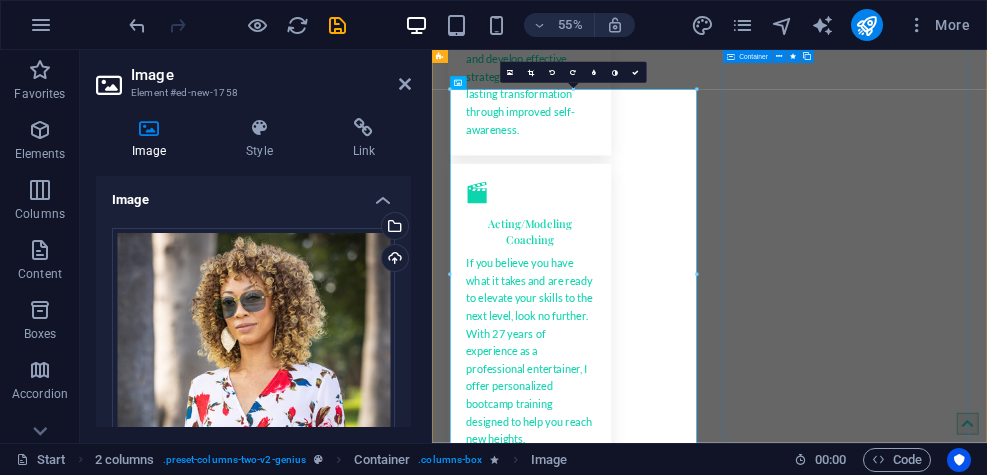 click at bounding box center (672, 4521) 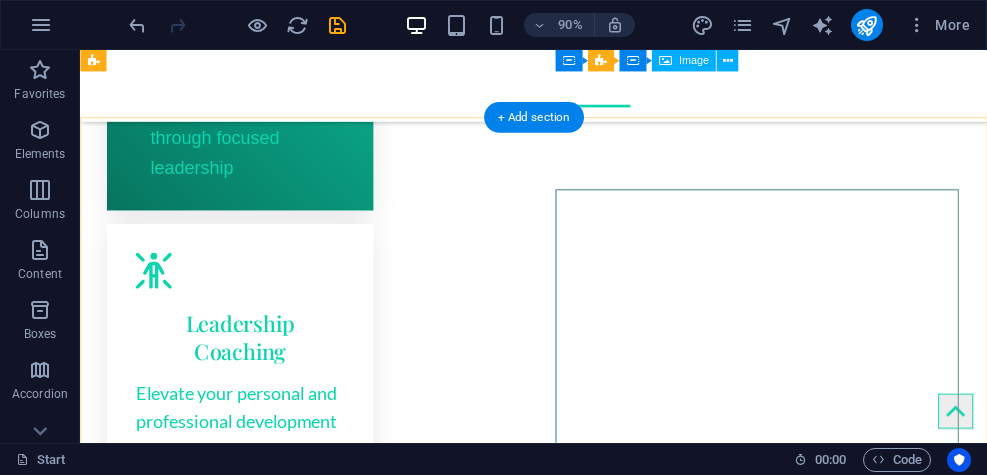 scroll, scrollTop: 2330, scrollLeft: 0, axis: vertical 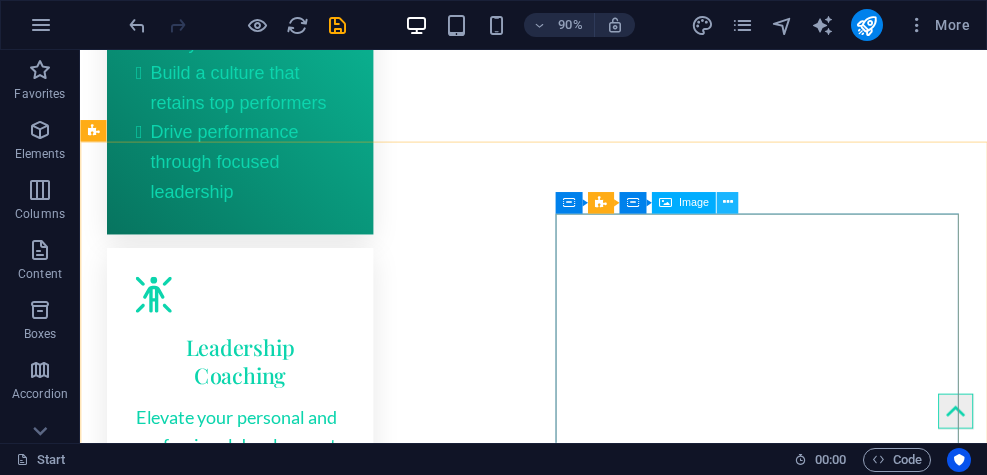 click at bounding box center (727, 202) 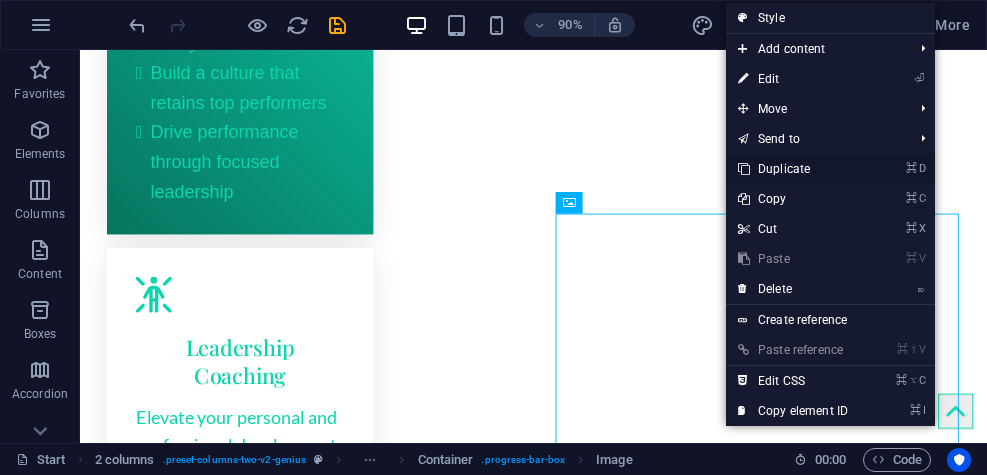 click on "⌘ D  Duplicate" at bounding box center [793, 169] 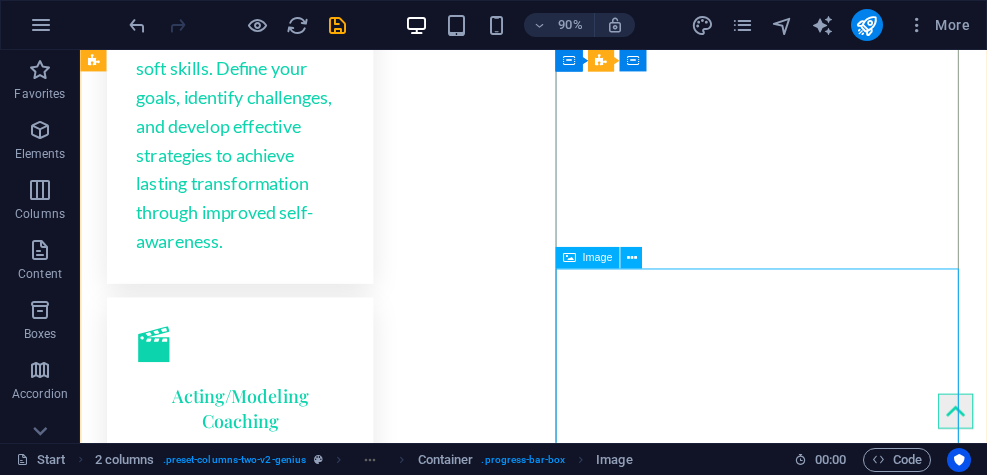 scroll, scrollTop: 2945, scrollLeft: 0, axis: vertical 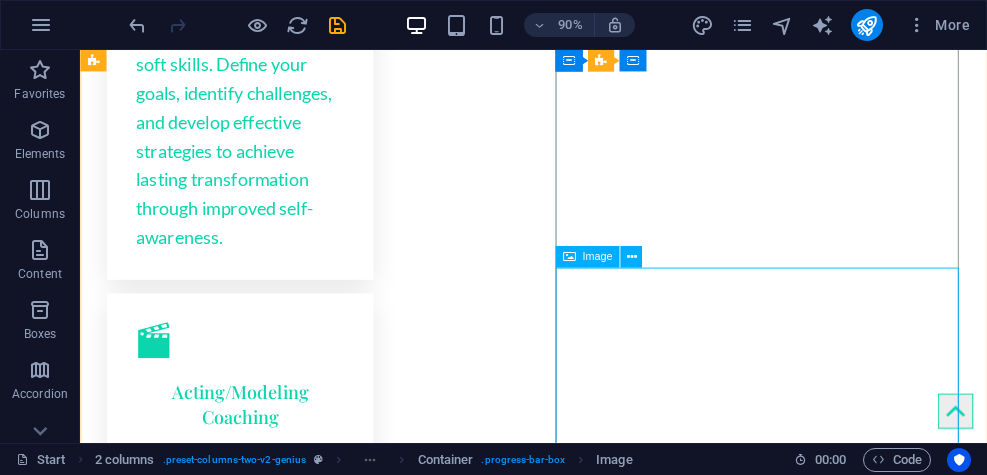 click at bounding box center [320, 6101] 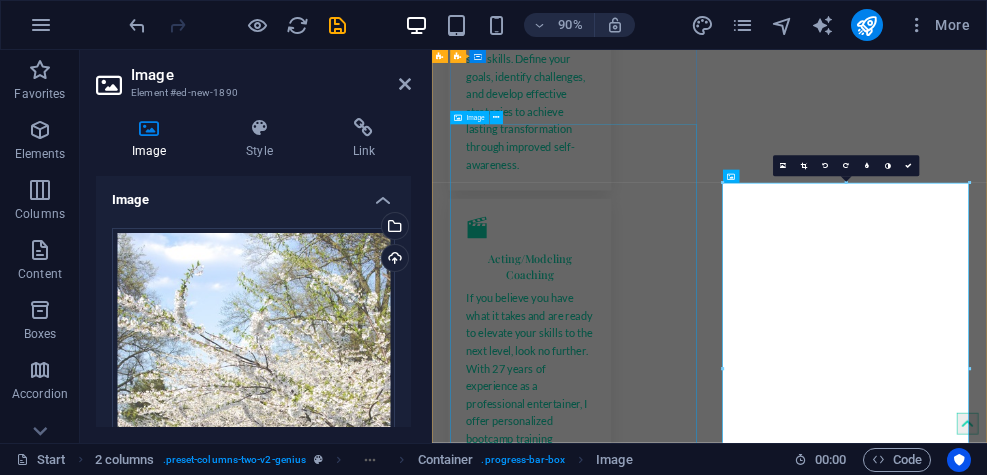 scroll, scrollTop: 2946, scrollLeft: 0, axis: vertical 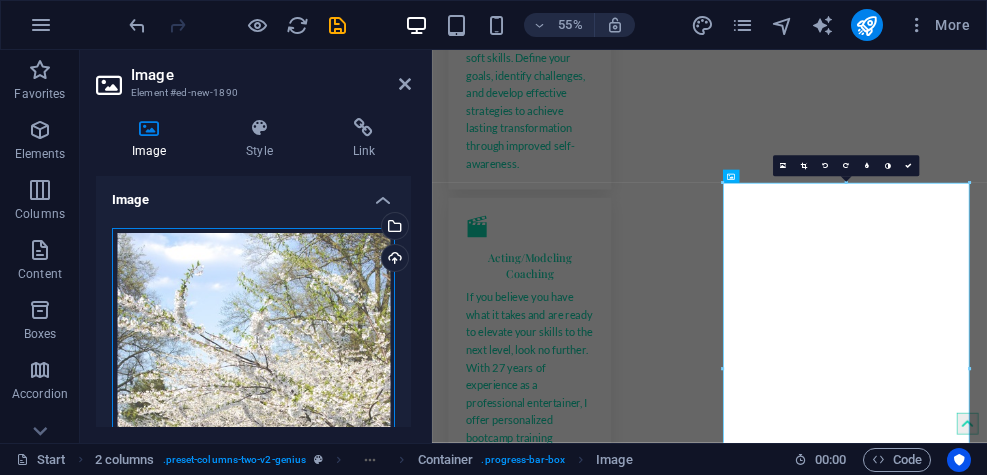 click on "Drag files here, click to choose files or select files from Files or our free stock photos & videos" at bounding box center [253, 439] 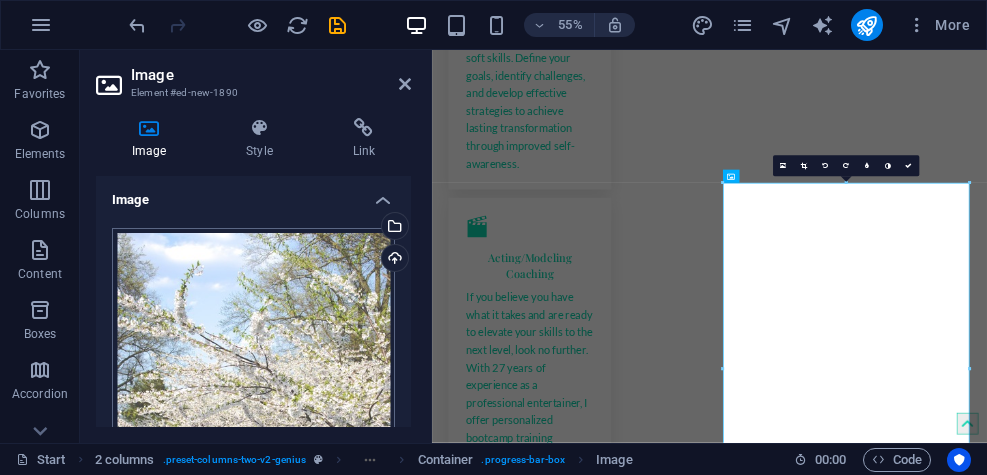 scroll, scrollTop: 1726, scrollLeft: 0, axis: vertical 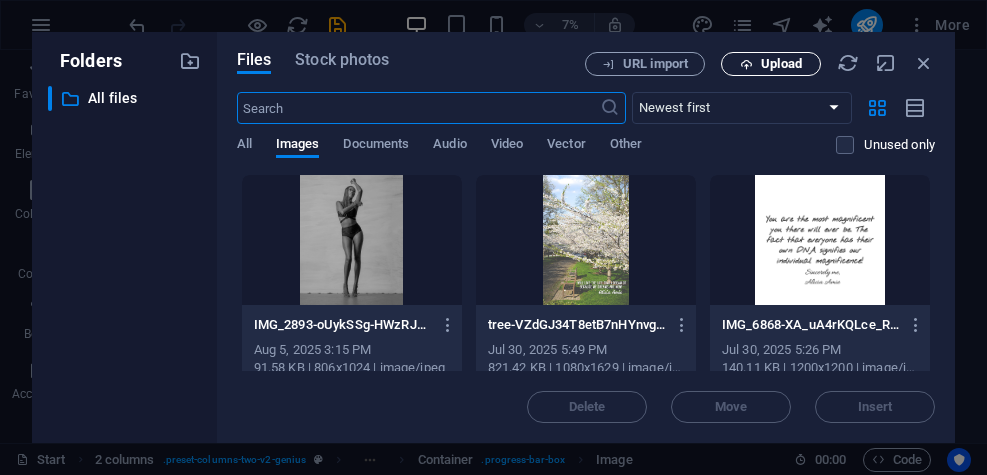 click on "Upload" at bounding box center (781, 64) 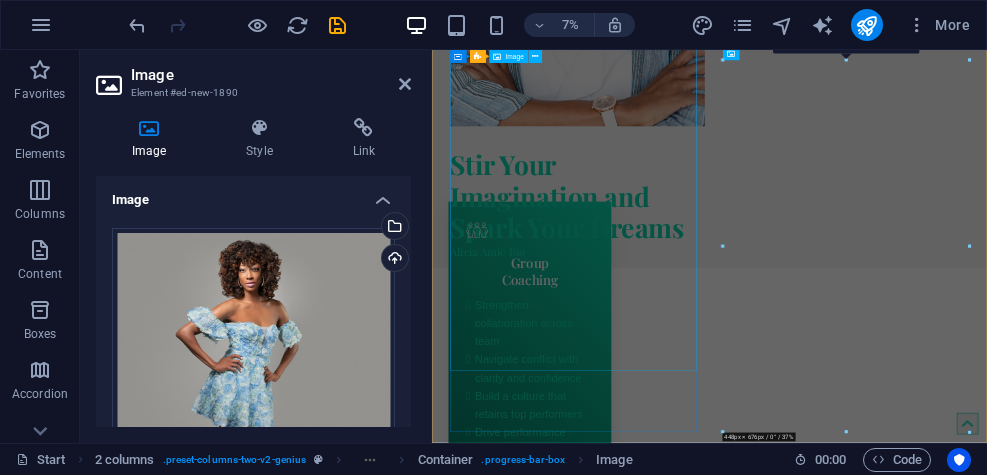 scroll, scrollTop: 3169, scrollLeft: 0, axis: vertical 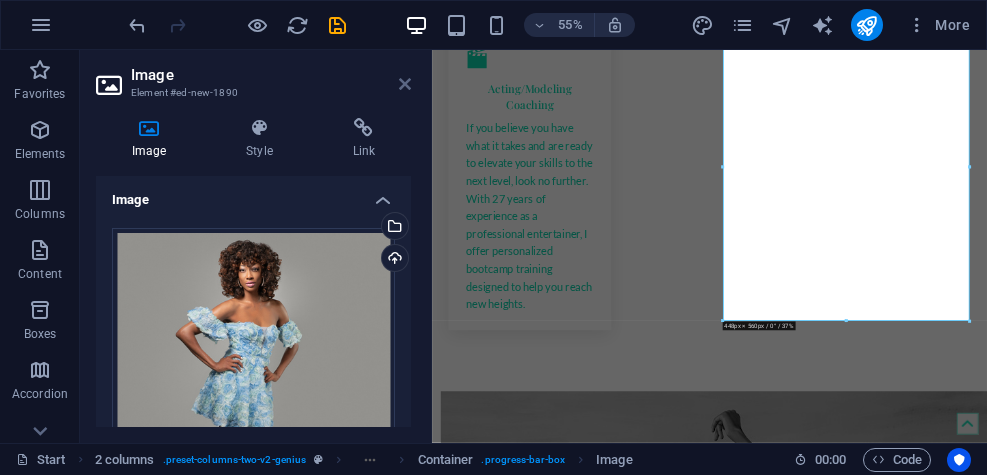 click at bounding box center (405, 84) 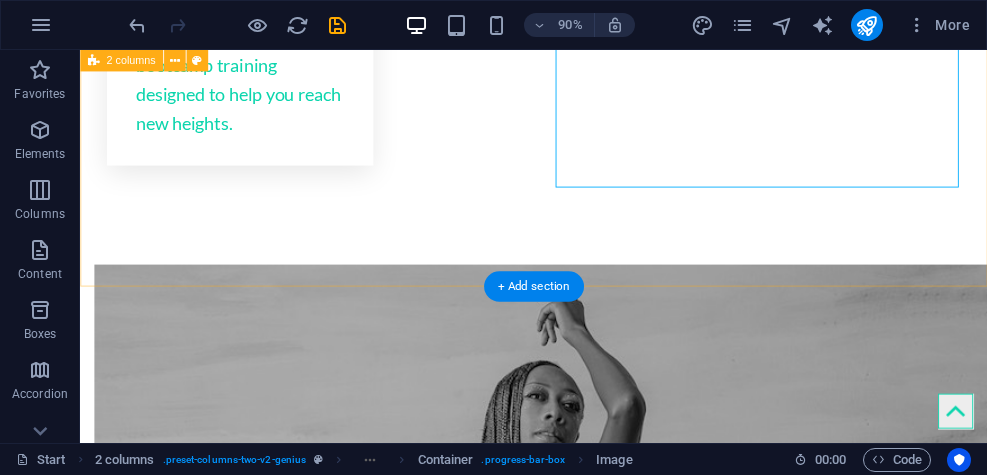 scroll, scrollTop: 3654, scrollLeft: 0, axis: vertical 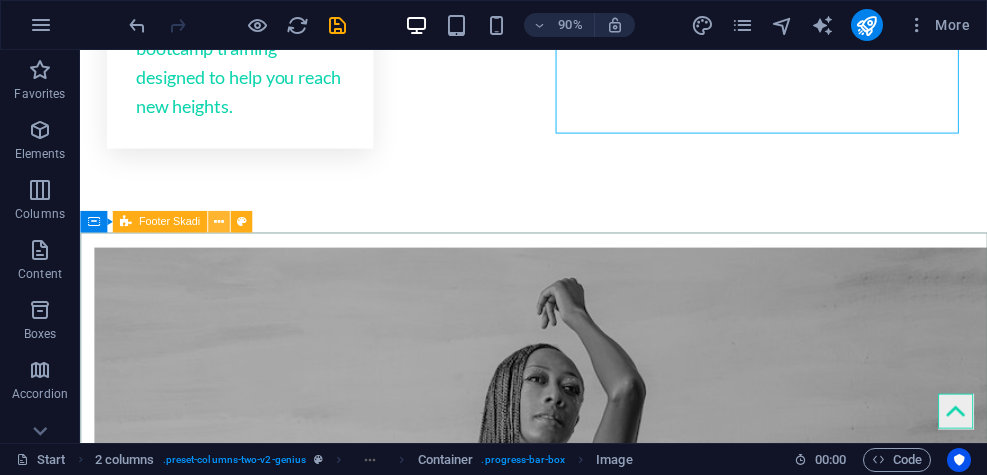 click at bounding box center [219, 222] 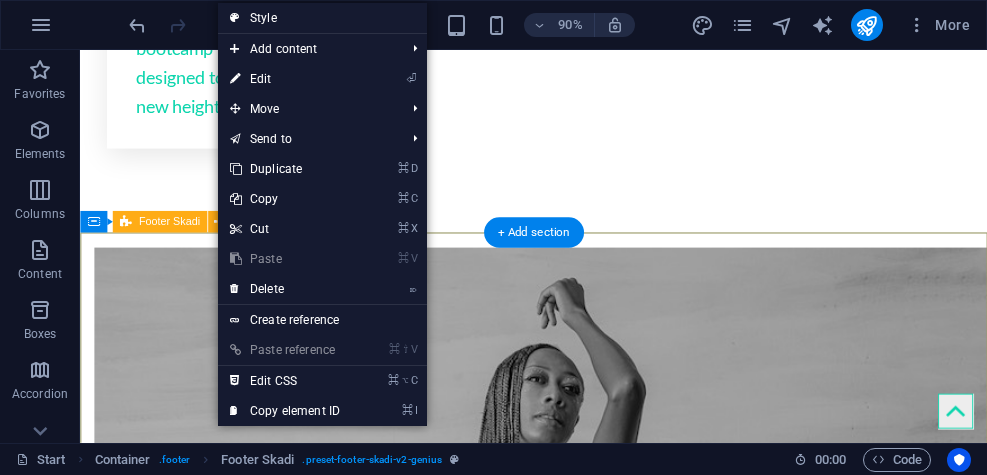click at bounding box center [584, 6265] 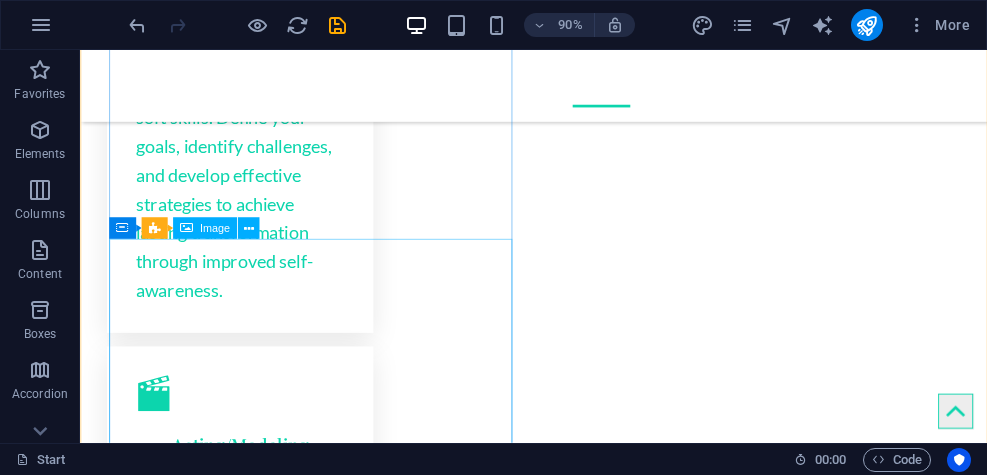 scroll, scrollTop: 2856, scrollLeft: 0, axis: vertical 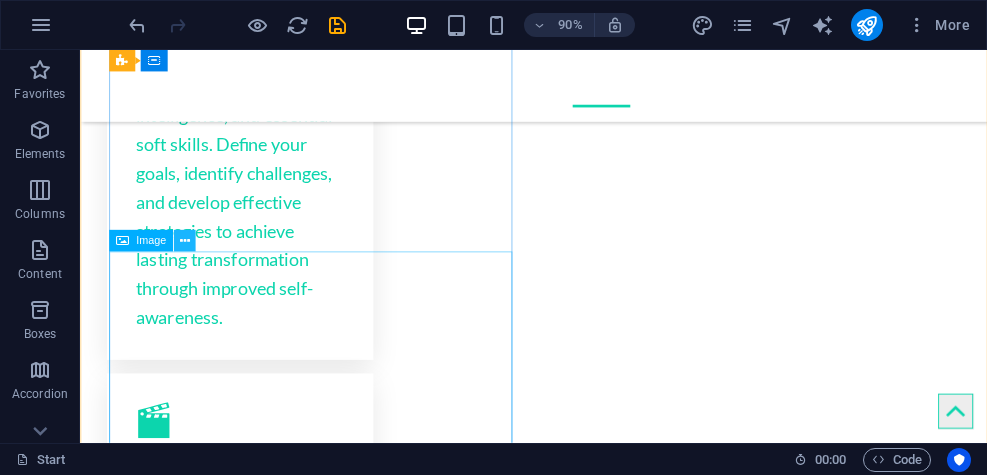 click at bounding box center [185, 241] 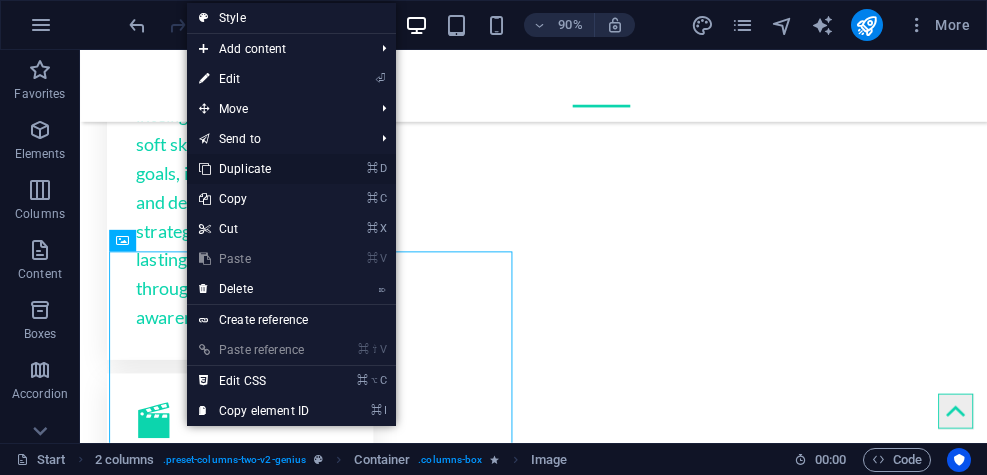 click on "⌘ D  Duplicate" at bounding box center (254, 169) 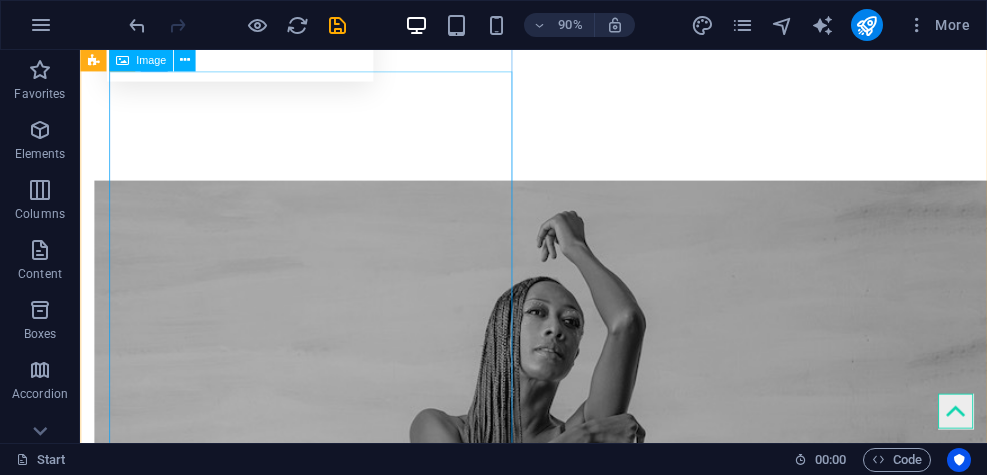 click at bounding box center (320, 3744) 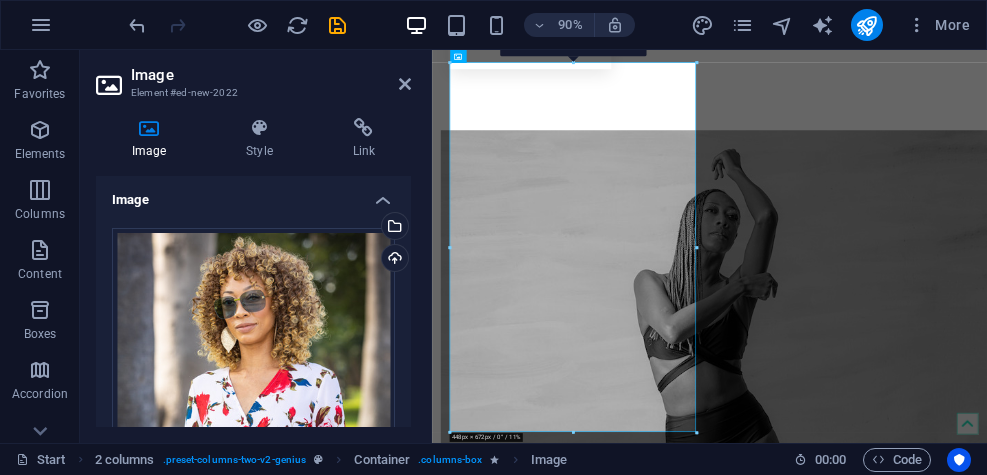 scroll, scrollTop: 3729, scrollLeft: 0, axis: vertical 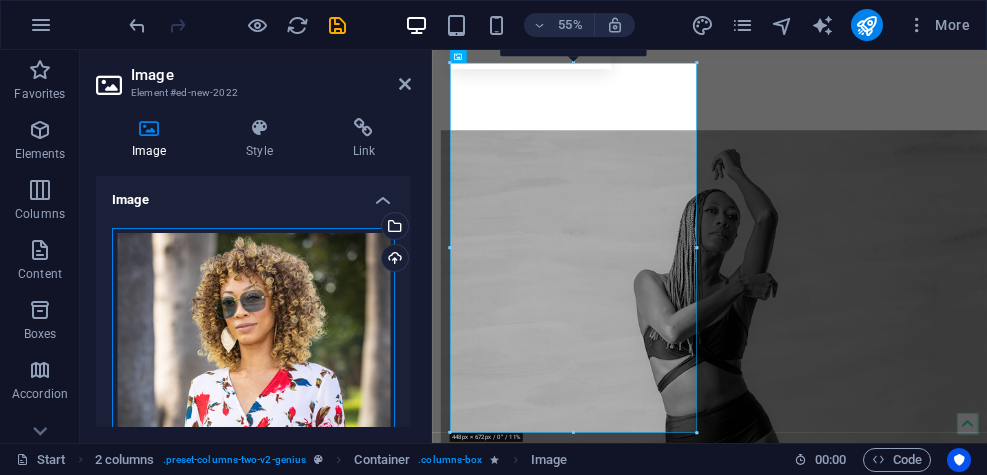 click on "Drag files here, click to choose files or select files from Files or our free stock photos & videos" at bounding box center [253, 438] 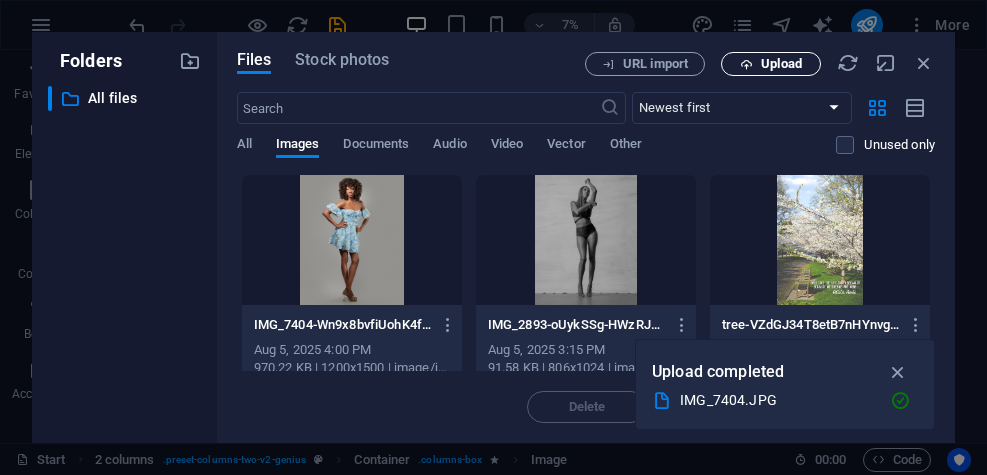 click on "Upload" at bounding box center (781, 64) 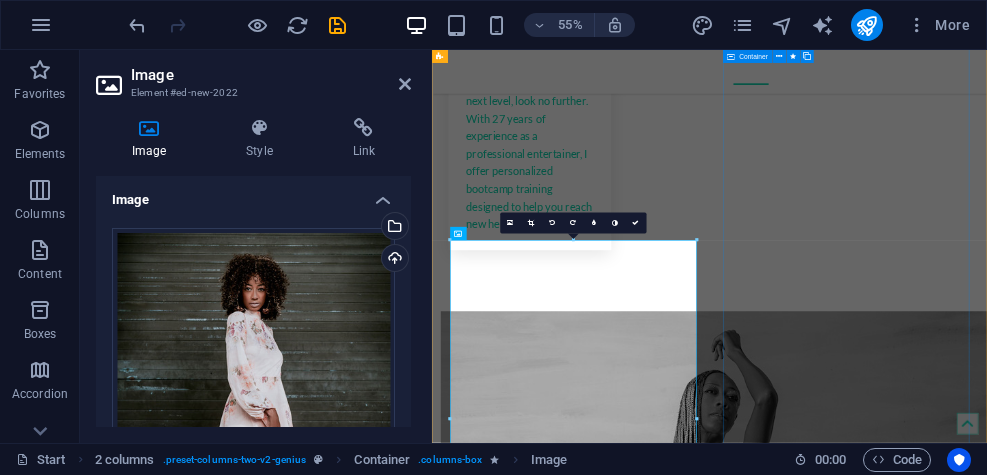 scroll, scrollTop: 3394, scrollLeft: 0, axis: vertical 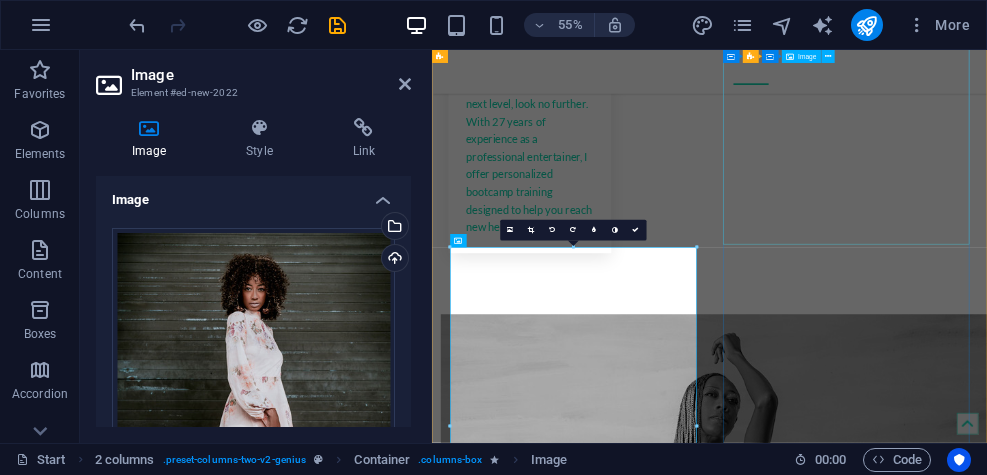 click at bounding box center [672, 6995] 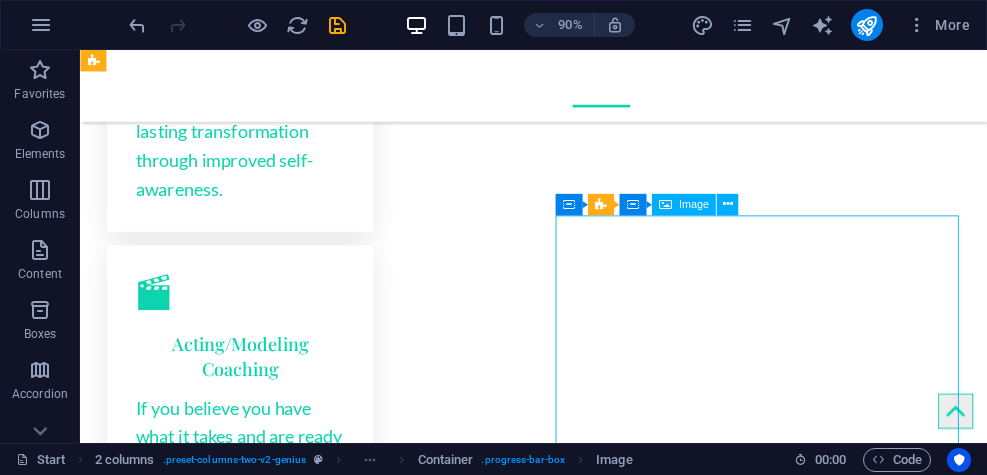 scroll, scrollTop: 2998, scrollLeft: 0, axis: vertical 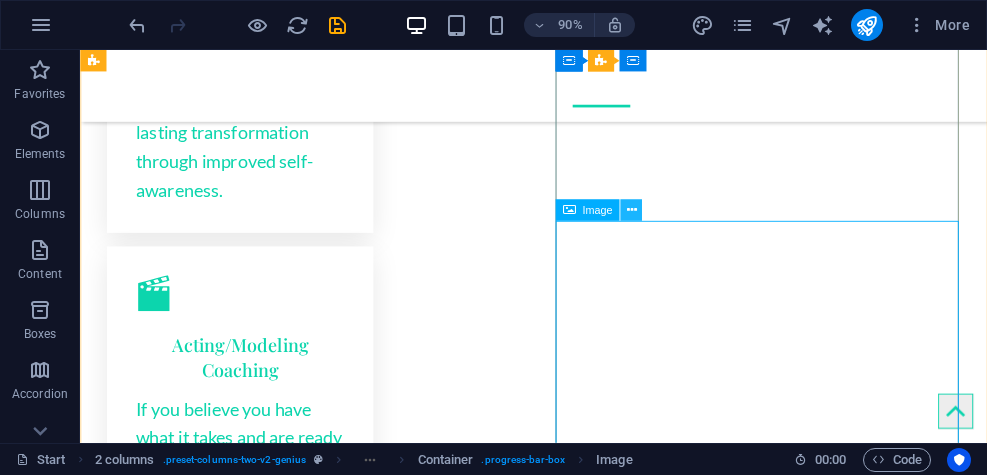 click at bounding box center [631, 209] 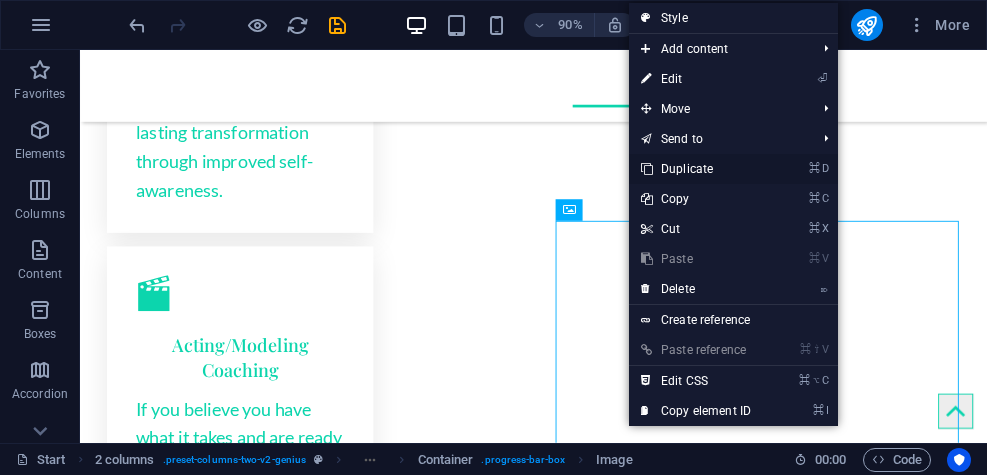 click on "⌘ D  Duplicate" at bounding box center (696, 169) 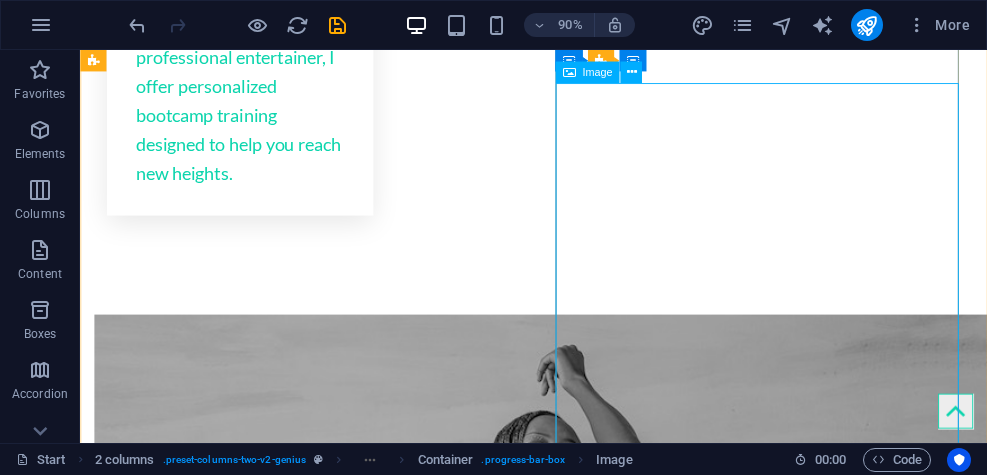 scroll, scrollTop: 3809, scrollLeft: 0, axis: vertical 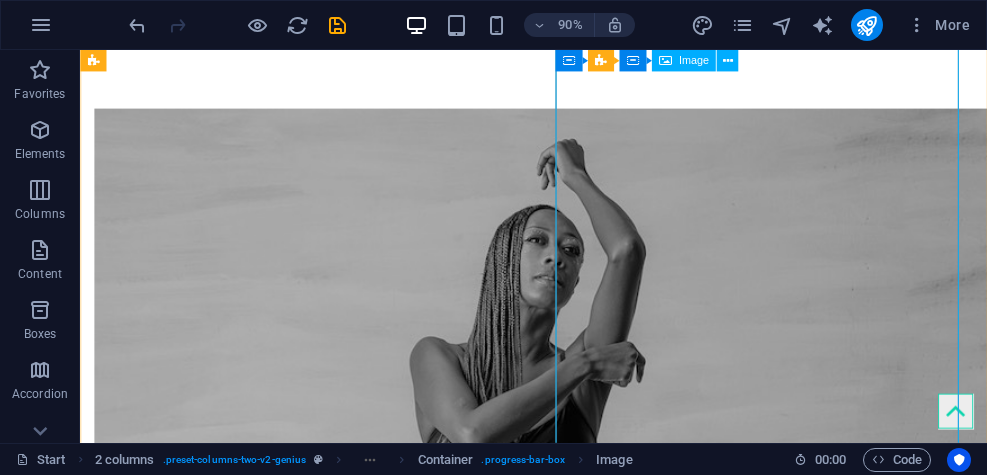 click at bounding box center (320, 7833) 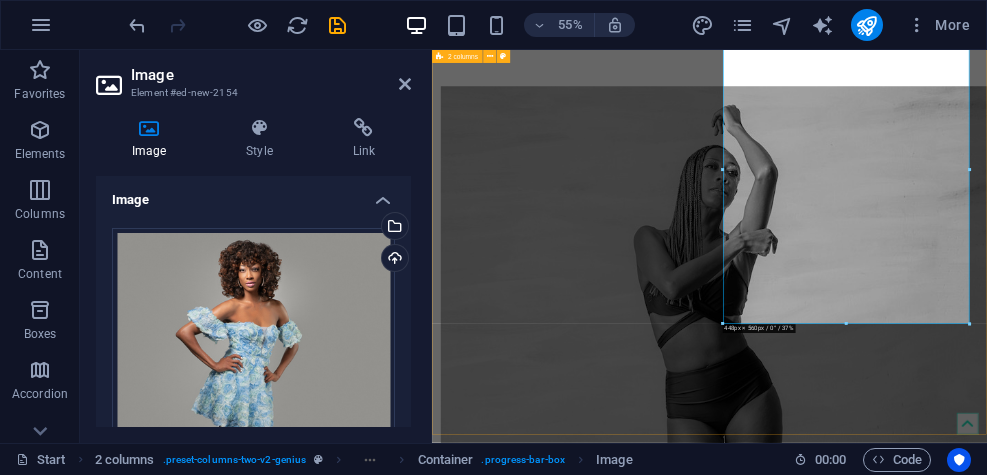 scroll, scrollTop: 3810, scrollLeft: 0, axis: vertical 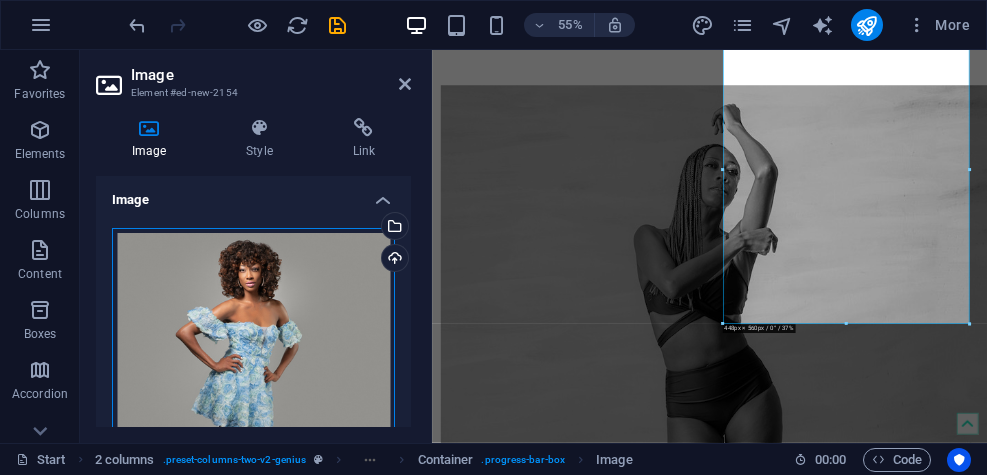 click on "Drag files here, click to choose files or select files from Files or our free stock photos & videos" at bounding box center [253, 403] 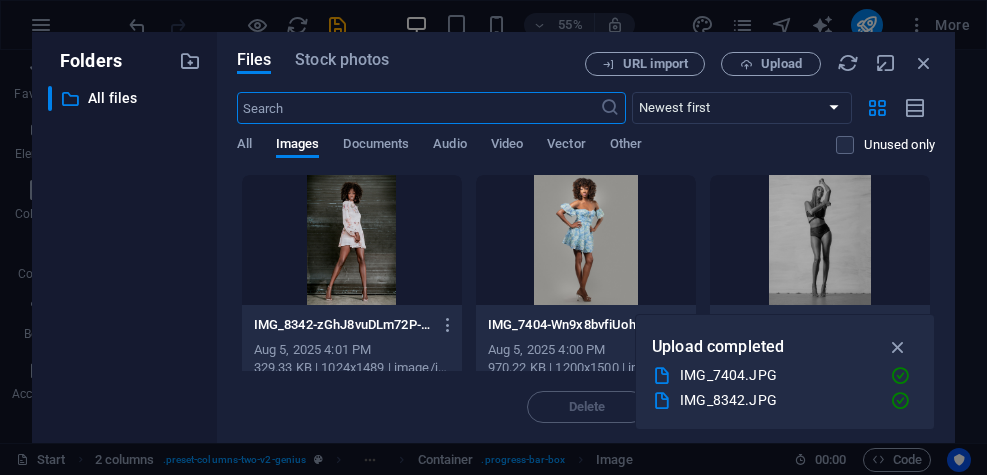 scroll, scrollTop: 2292, scrollLeft: 0, axis: vertical 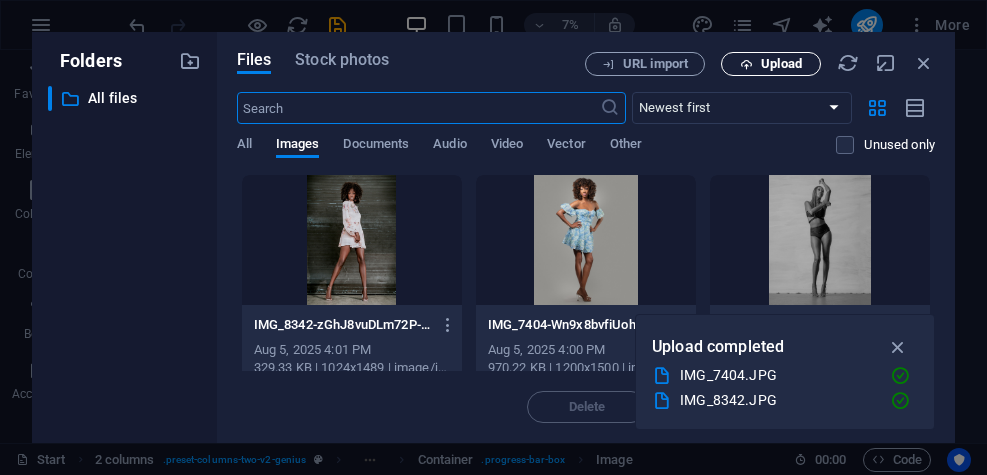 click on "Upload" at bounding box center (781, 64) 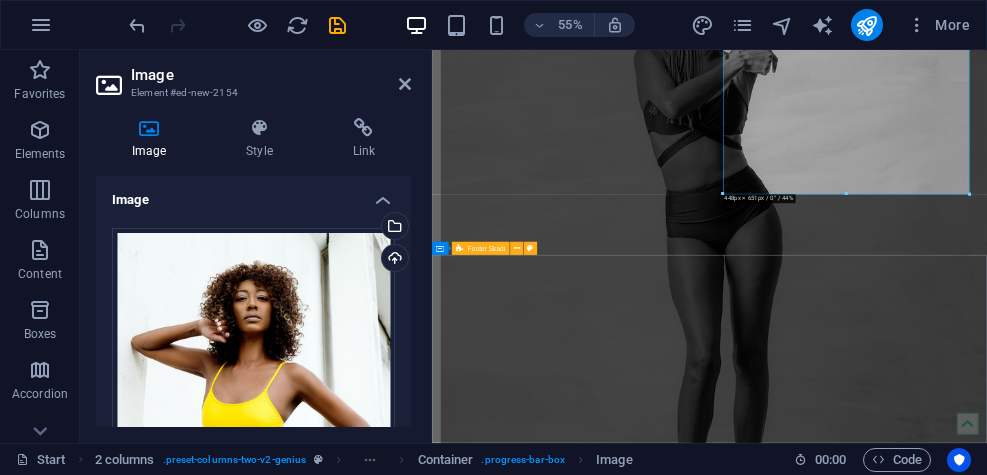 scroll, scrollTop: 4140, scrollLeft: 0, axis: vertical 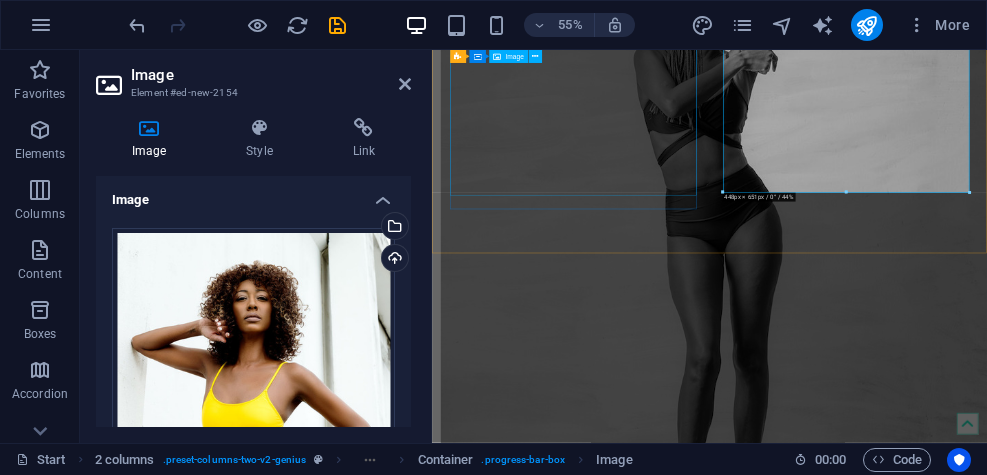 click at bounding box center (672, 3313) 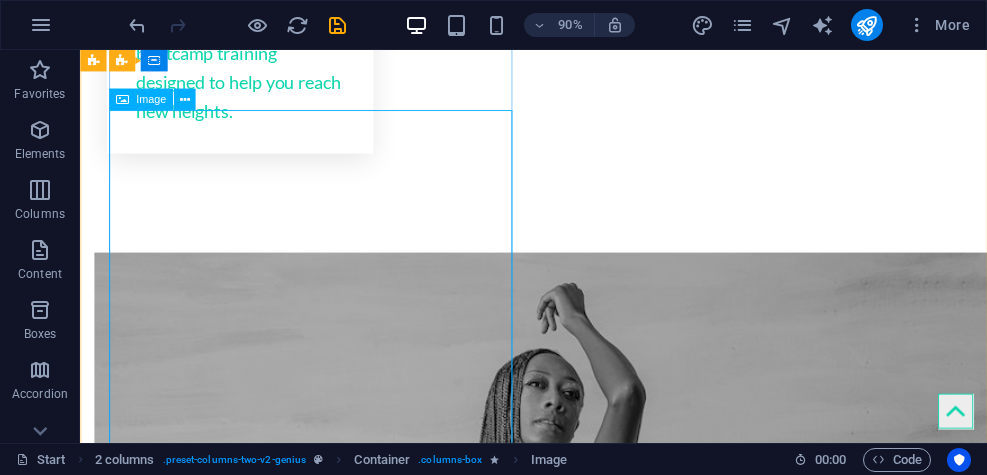 scroll, scrollTop: 3720, scrollLeft: 0, axis: vertical 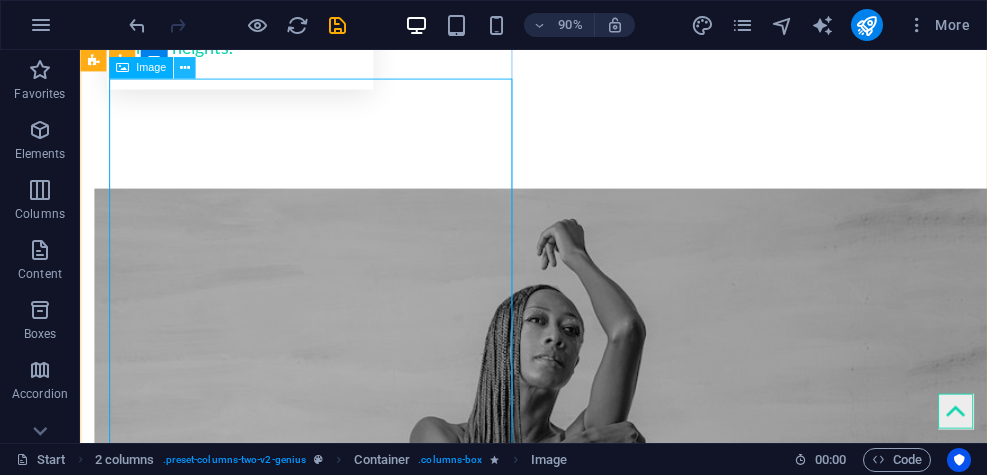 click at bounding box center [185, 68] 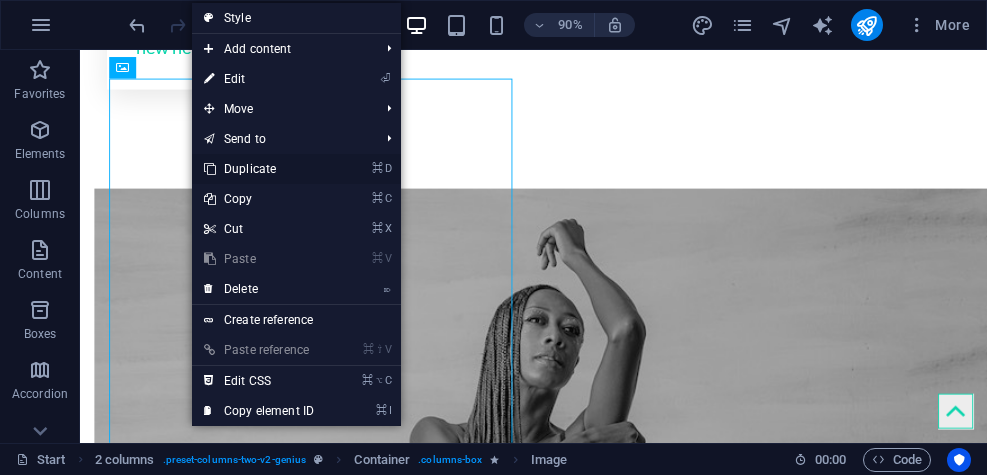 click on "⌘ D  Duplicate" at bounding box center [259, 169] 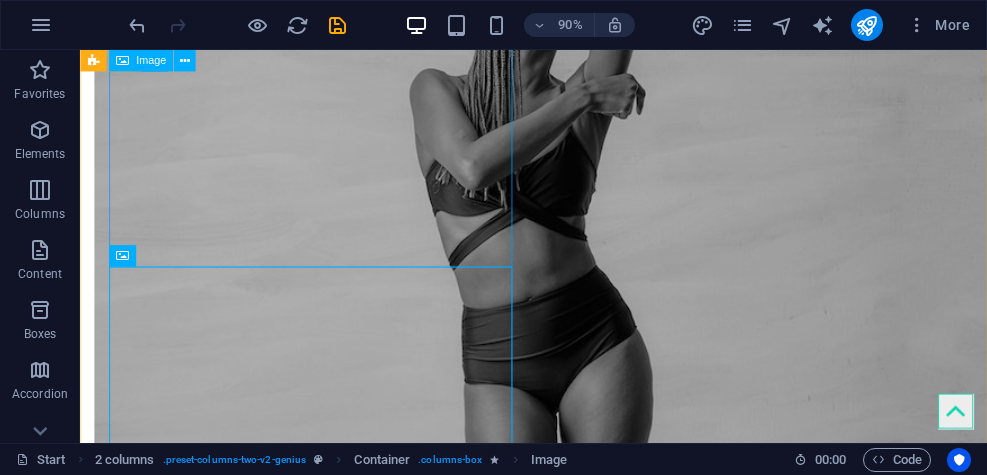 scroll, scrollTop: 4511, scrollLeft: 0, axis: vertical 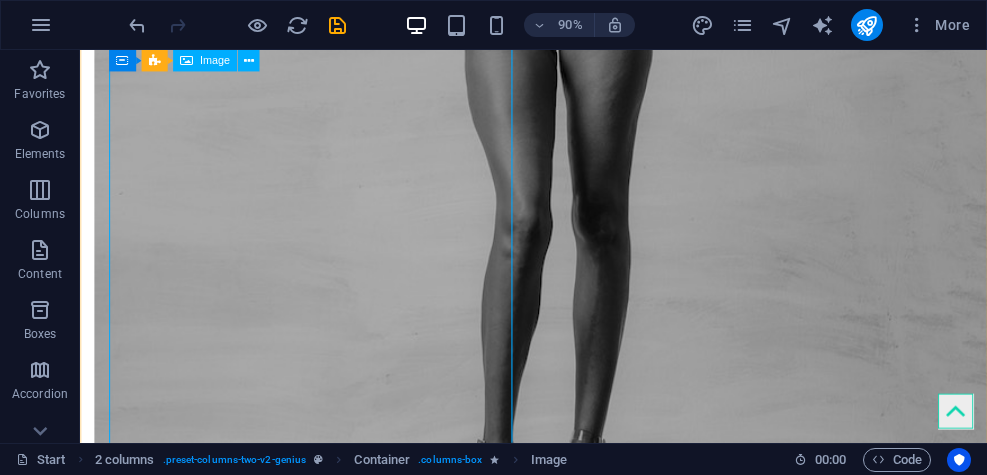 click at bounding box center [320, 4404] 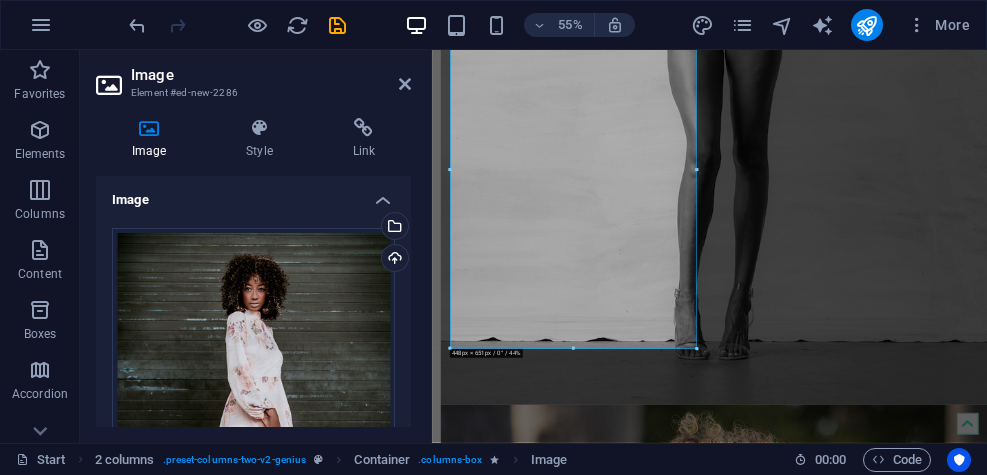 scroll, scrollTop: 4512, scrollLeft: 0, axis: vertical 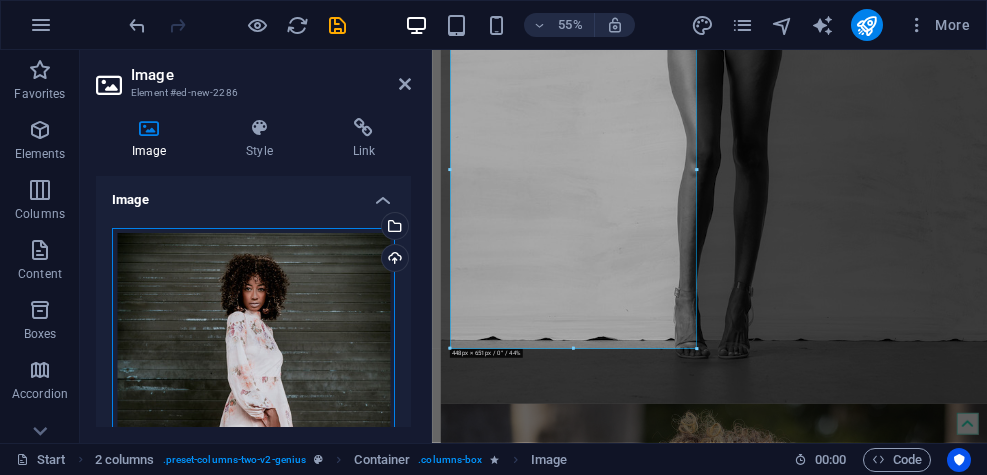 click on "Drag files here, click to choose files or select files from Files or our free stock photos & videos" at bounding box center [253, 431] 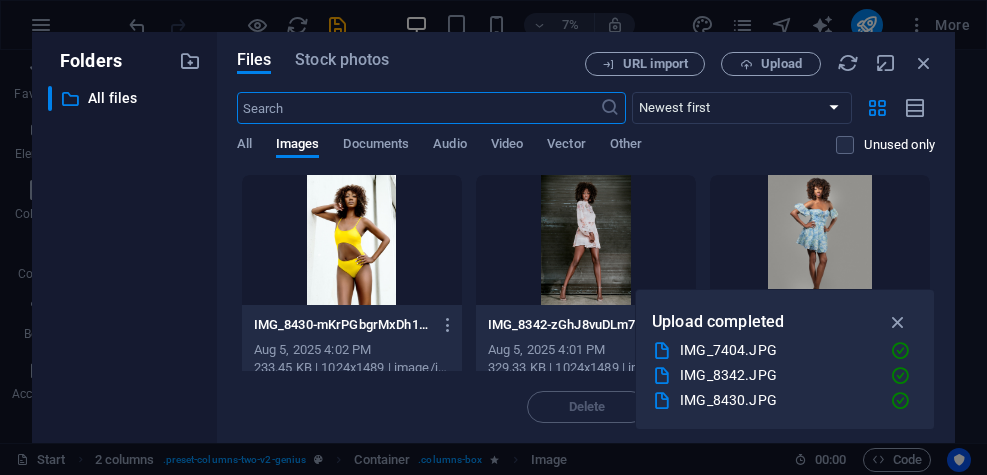 scroll, scrollTop: 2943, scrollLeft: 0, axis: vertical 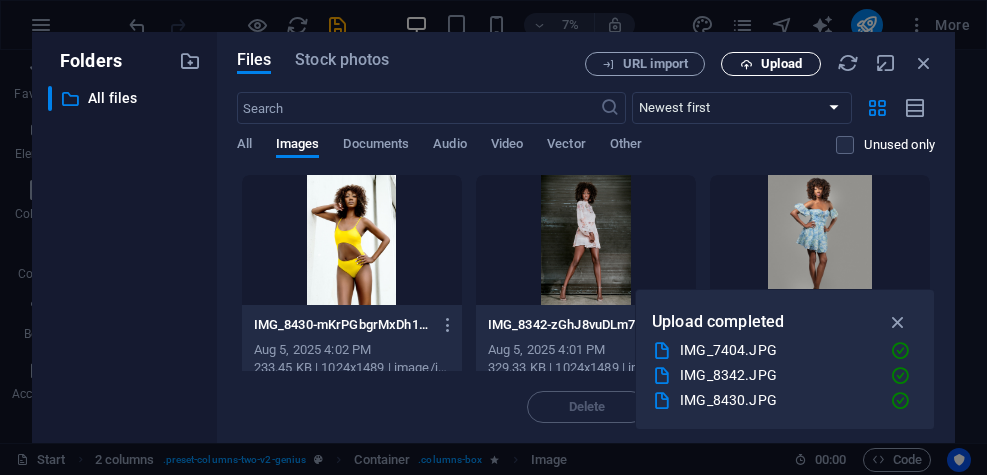 click on "Upload" at bounding box center (781, 64) 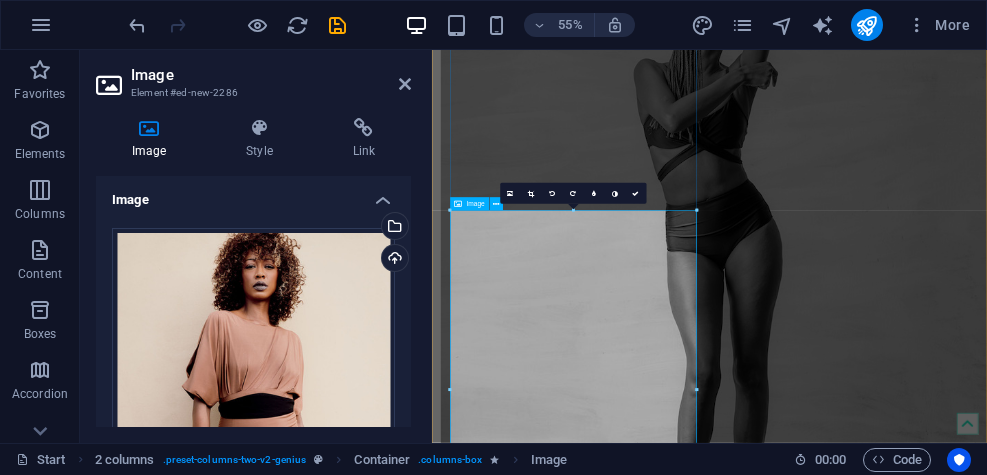 scroll, scrollTop: 4113, scrollLeft: 0, axis: vertical 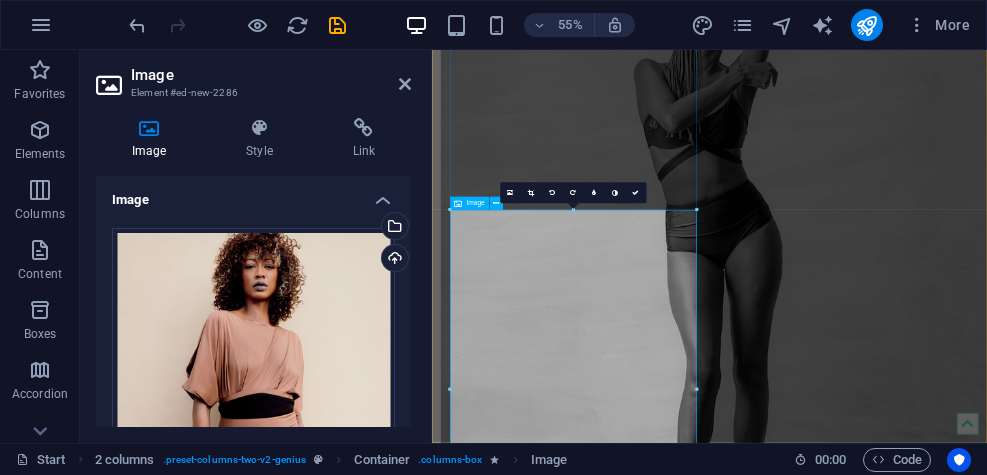 click at bounding box center [672, 4807] 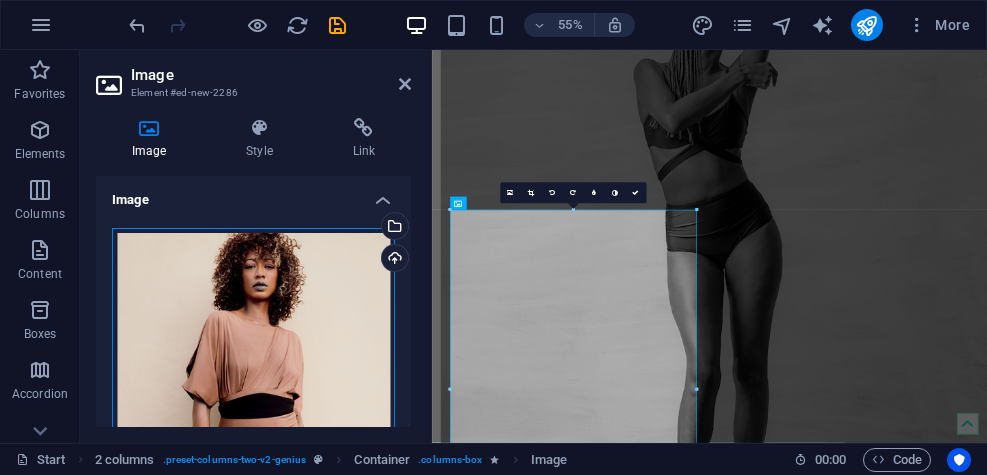 click on "Drag files here, click to choose files or select files from Files or our free stock photos & videos" at bounding box center [253, 431] 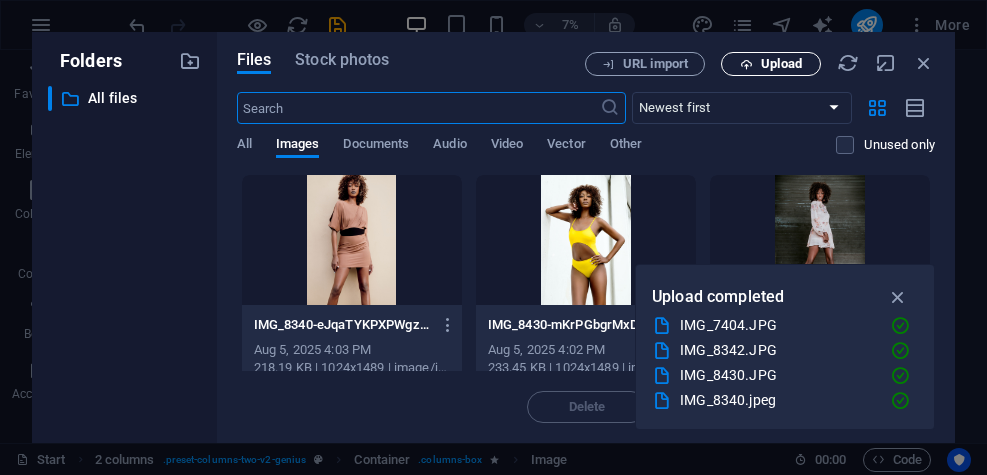 click on "Upload" at bounding box center (781, 64) 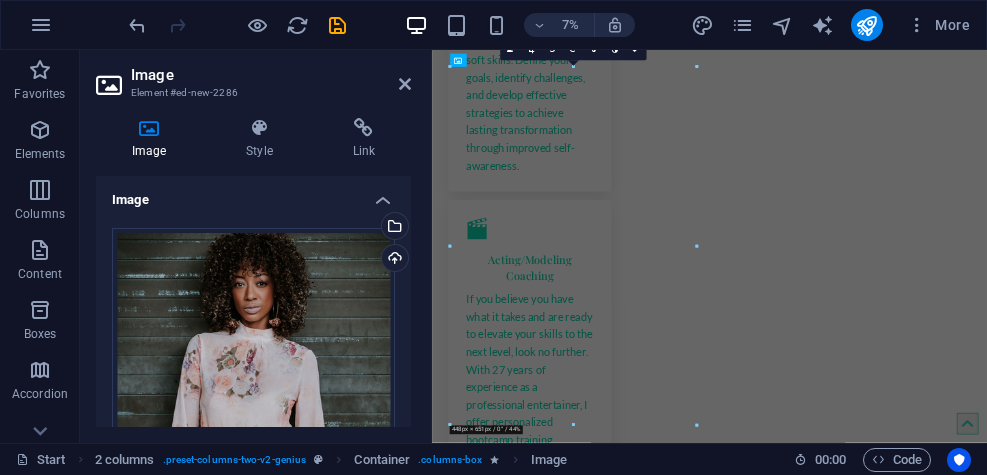 scroll, scrollTop: 4373, scrollLeft: 0, axis: vertical 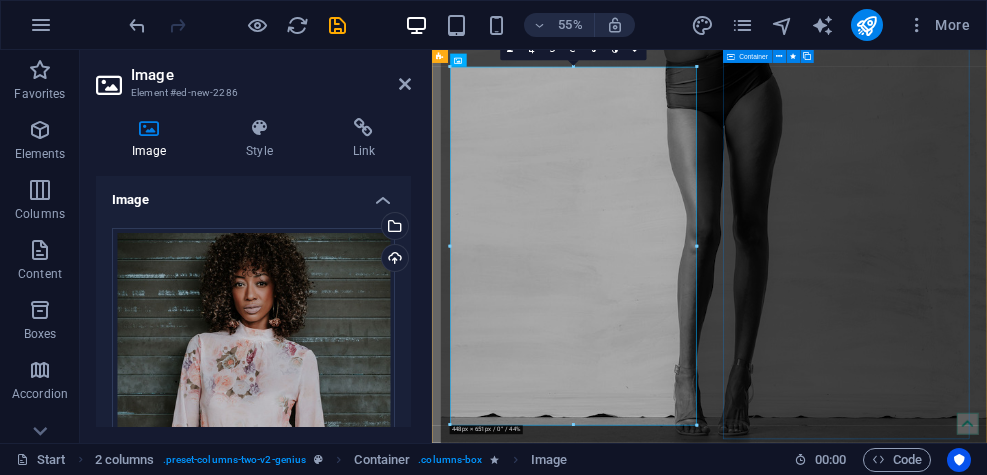 click at bounding box center (672, 7455) 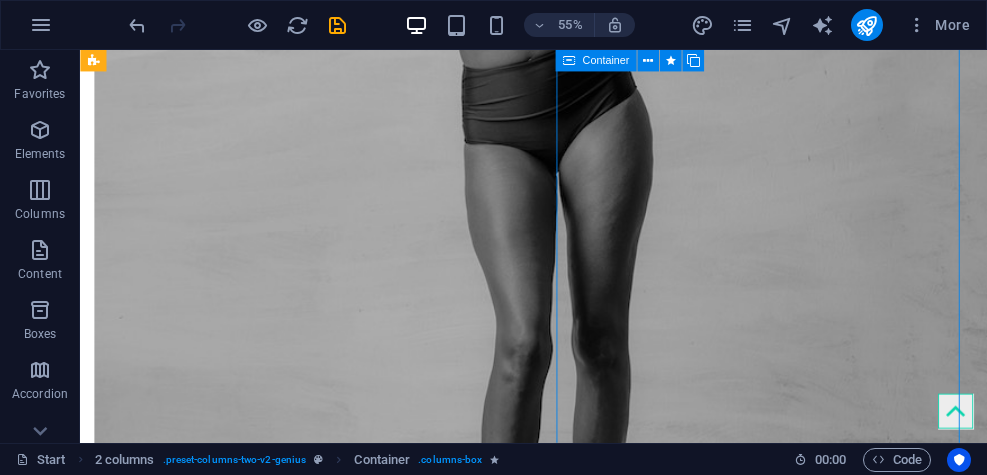 scroll, scrollTop: 4373, scrollLeft: 0, axis: vertical 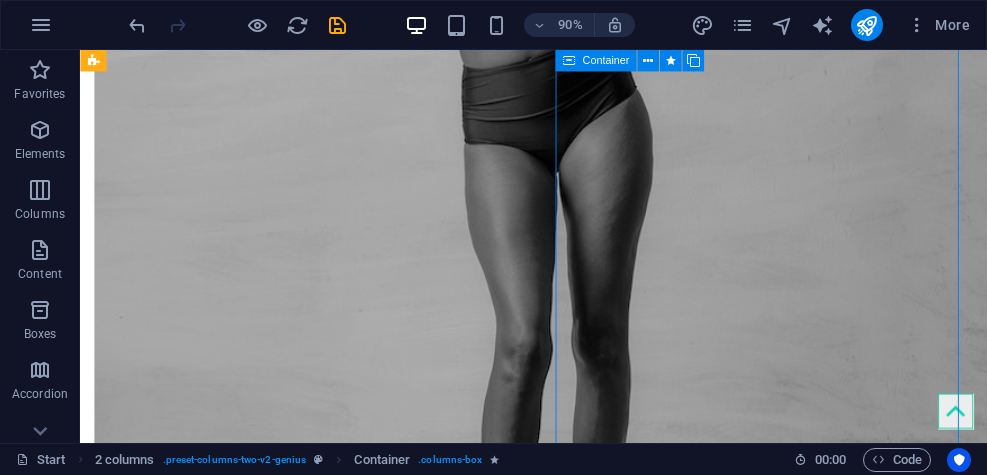 click at bounding box center [320, 7447] 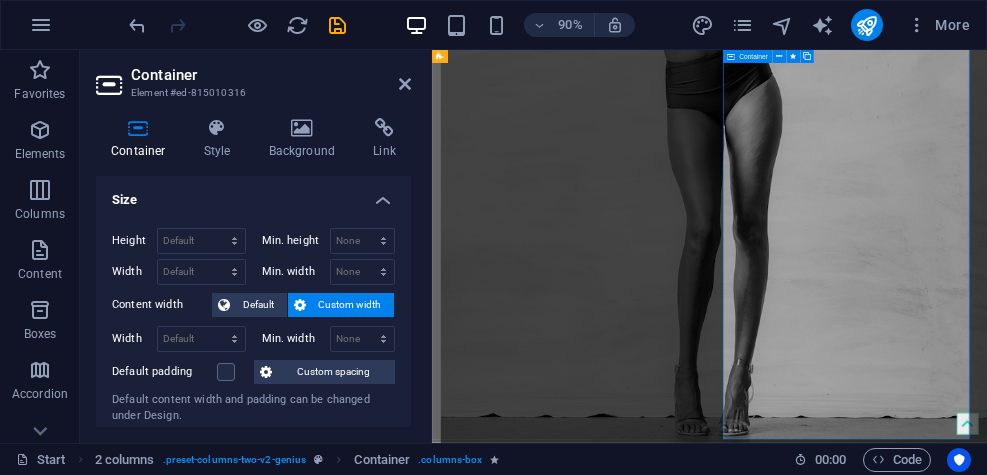 scroll, scrollTop: 4373, scrollLeft: 0, axis: vertical 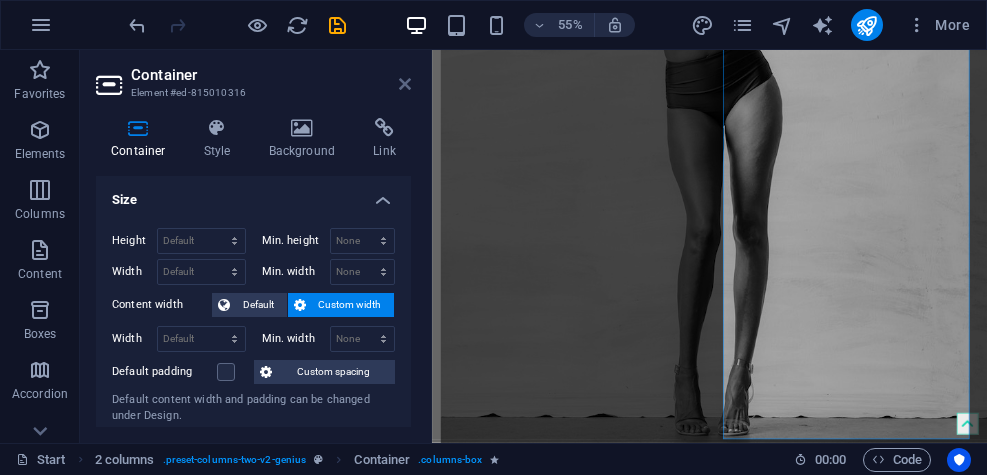 click at bounding box center [405, 84] 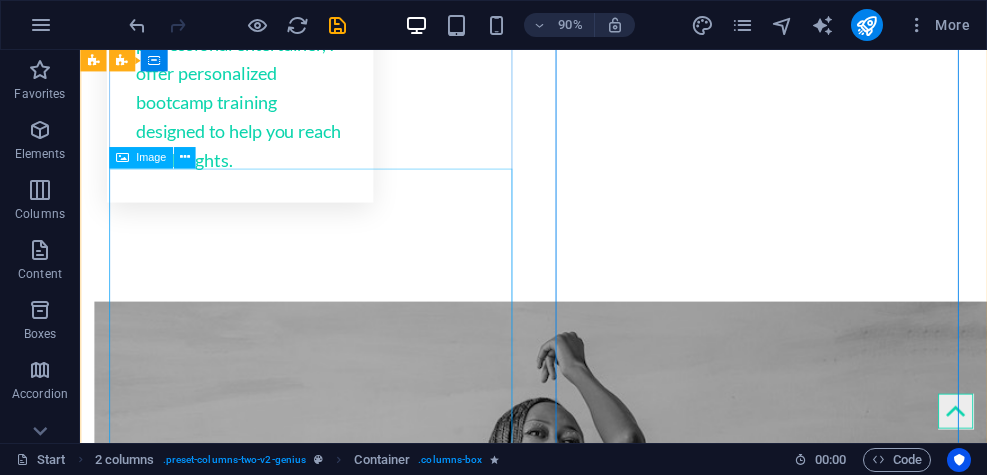 scroll, scrollTop: 3621, scrollLeft: 0, axis: vertical 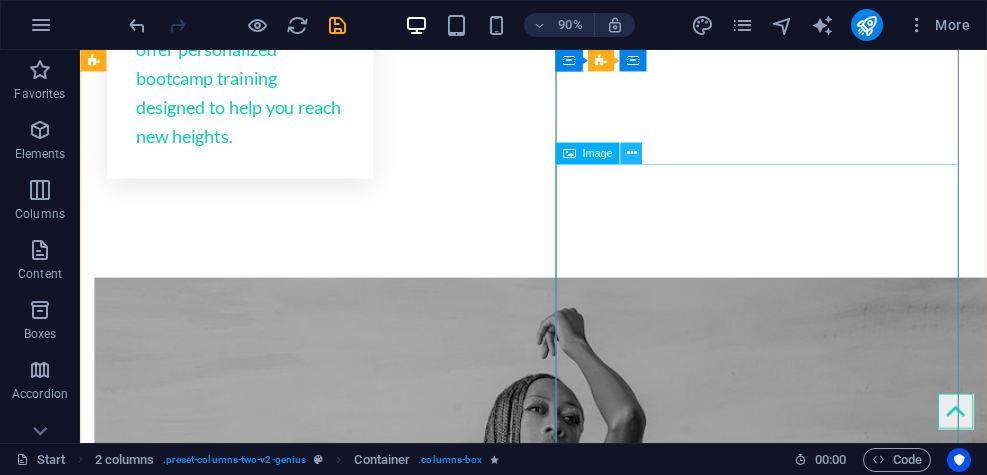 click at bounding box center (631, 153) 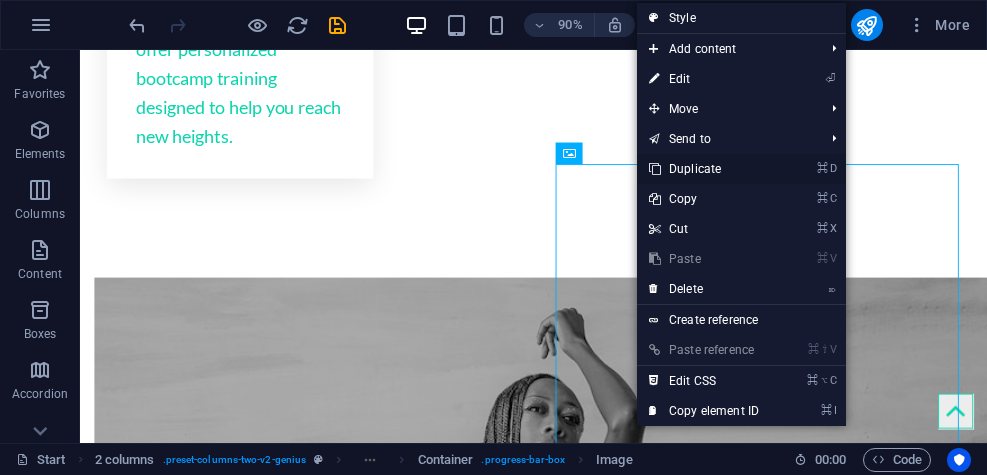 click on "⌘ D  Duplicate" at bounding box center (704, 169) 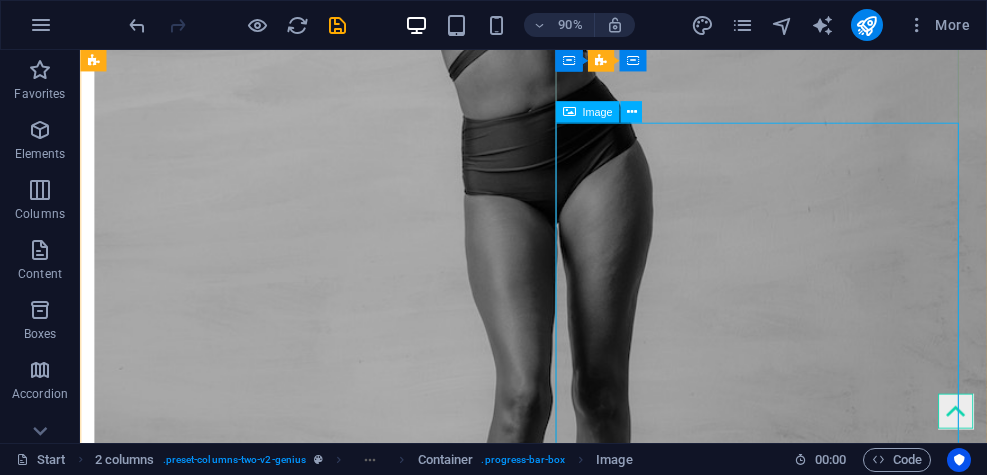 scroll, scrollTop: 4358, scrollLeft: 0, axis: vertical 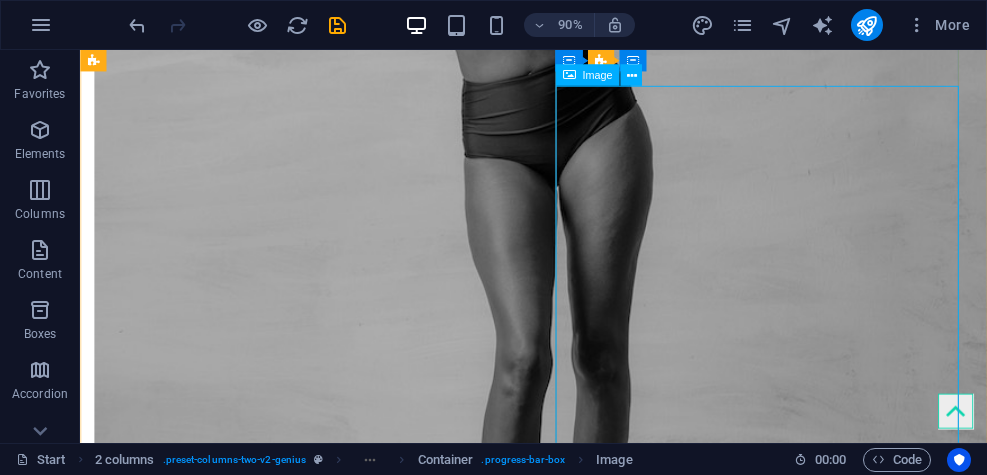 click at bounding box center (320, 10319) 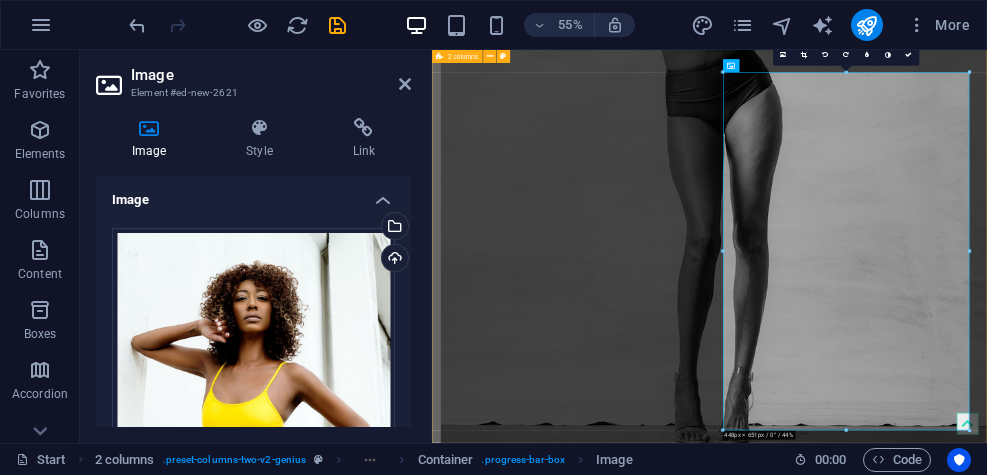 scroll, scrollTop: 4359, scrollLeft: 0, axis: vertical 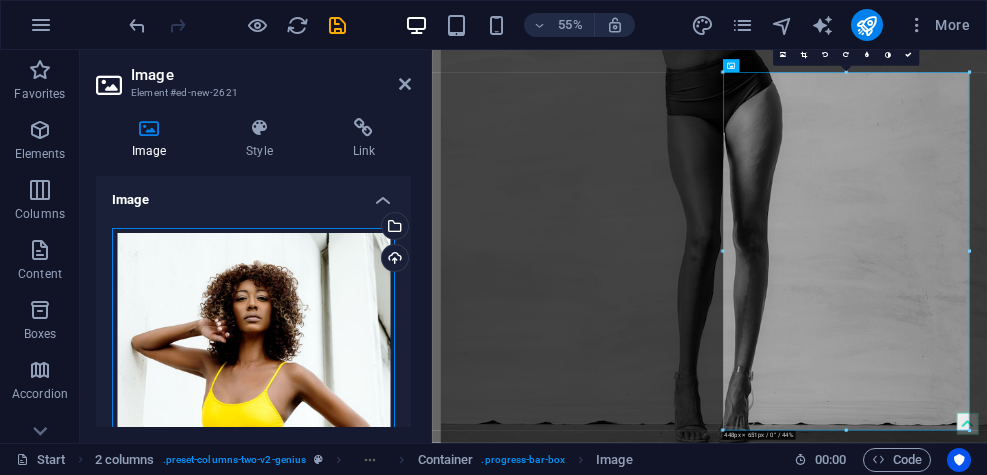 click on "Drag files here, click to choose files or select files from Files or our free stock photos & videos" at bounding box center [253, 431] 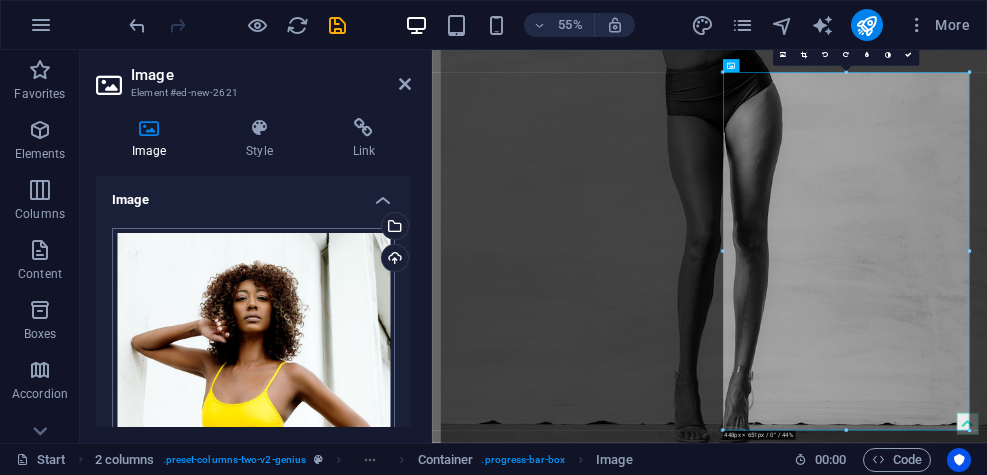 scroll, scrollTop: 2943, scrollLeft: 0, axis: vertical 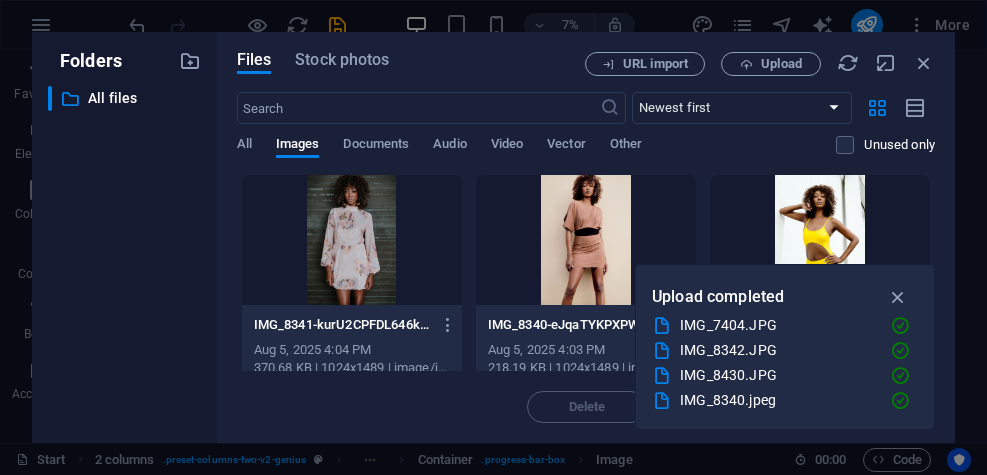click at bounding box center [586, 240] 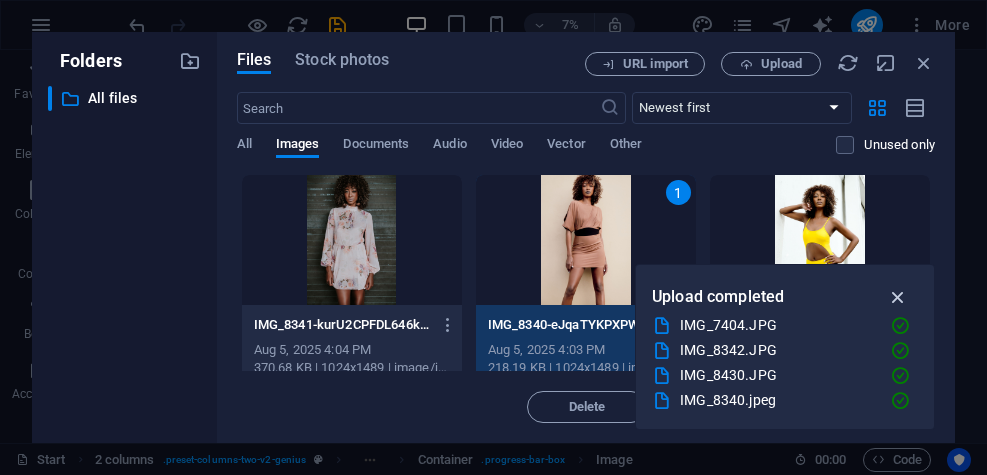 click at bounding box center [898, 297] 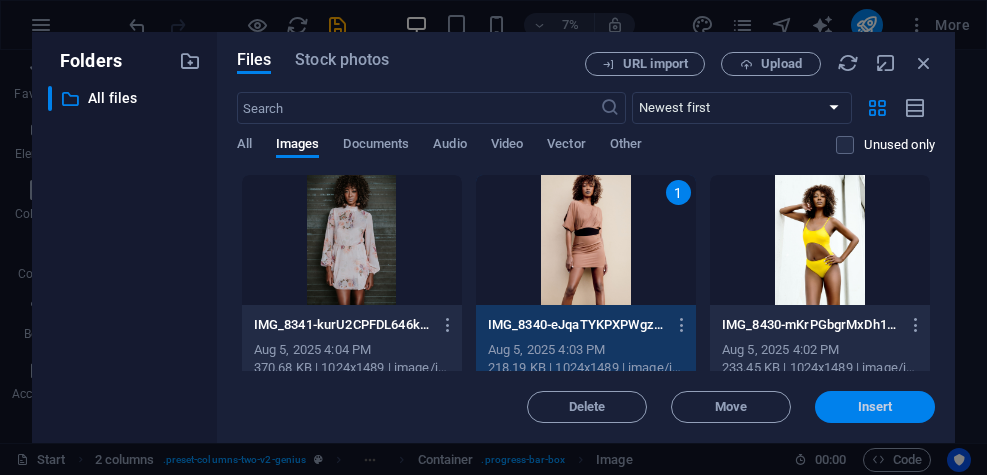 click on "Insert" at bounding box center [875, 407] 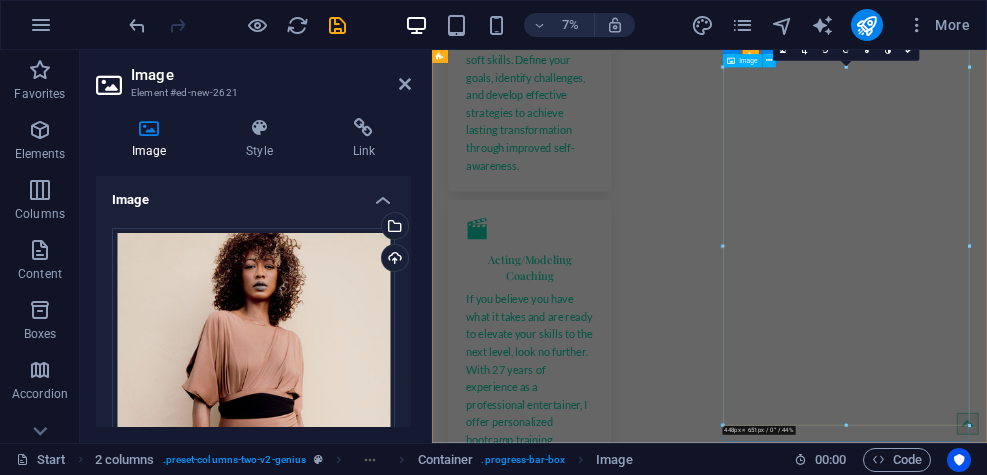 scroll, scrollTop: 4368, scrollLeft: 0, axis: vertical 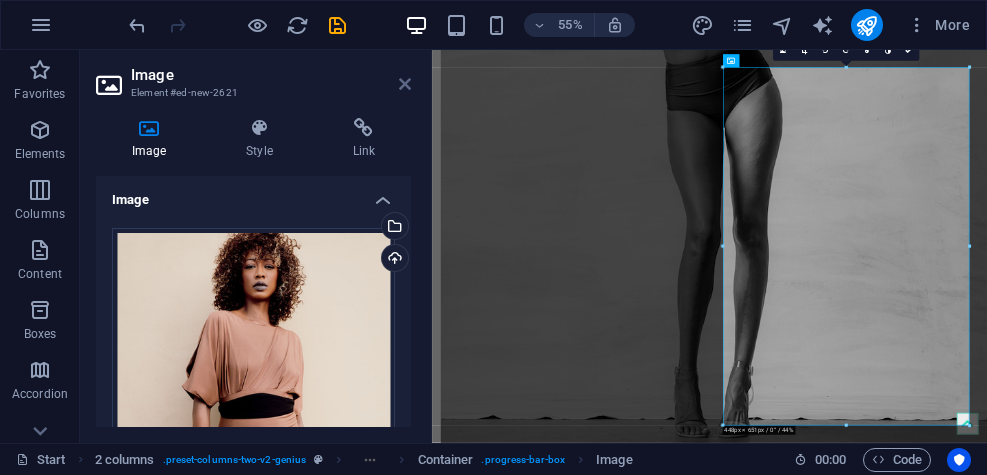 click at bounding box center [405, 84] 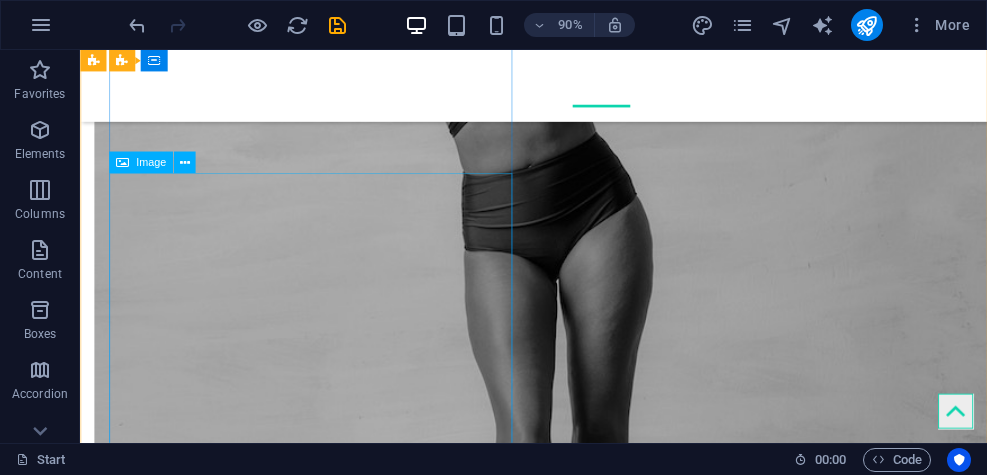 scroll, scrollTop: 4243, scrollLeft: 0, axis: vertical 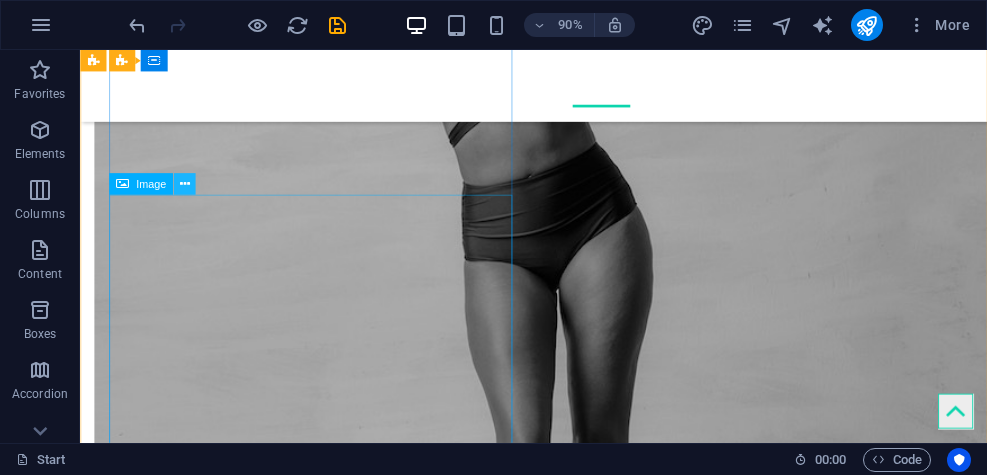 click at bounding box center (185, 184) 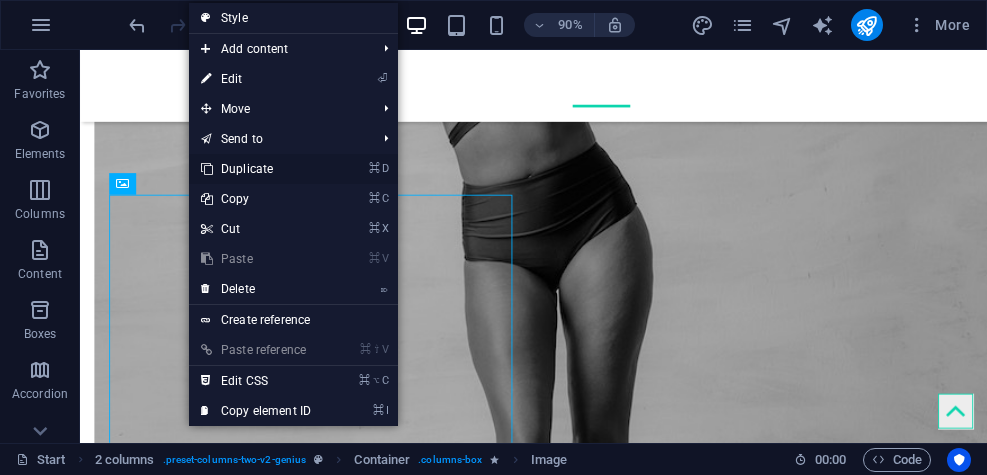 click on "⌘ D  Duplicate" at bounding box center [256, 169] 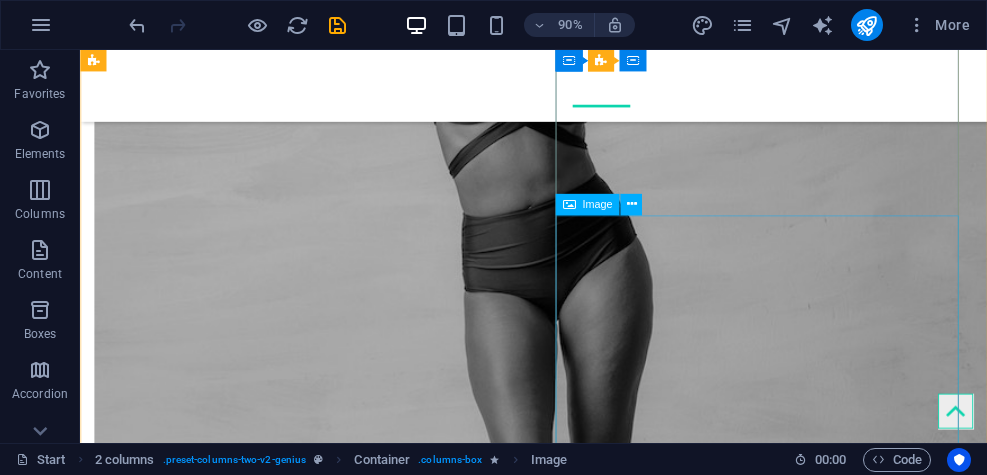 scroll, scrollTop: 4204, scrollLeft: 0, axis: vertical 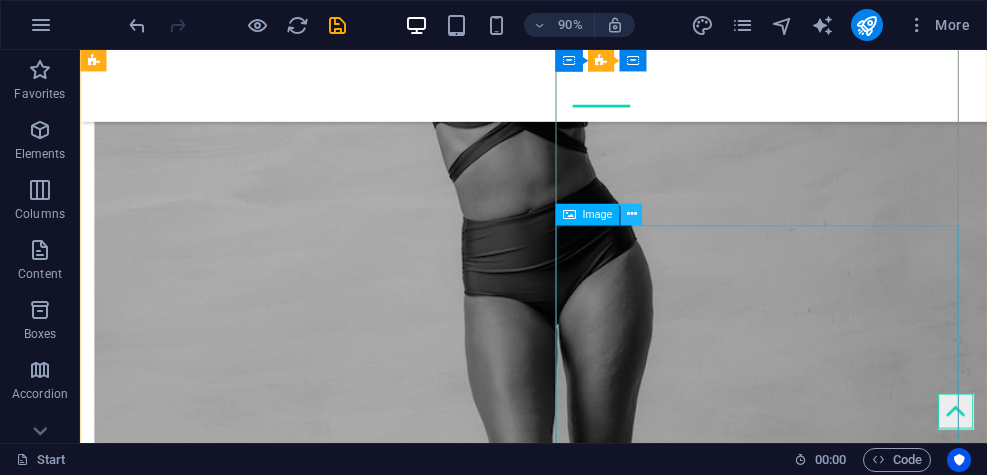 click at bounding box center (631, 214) 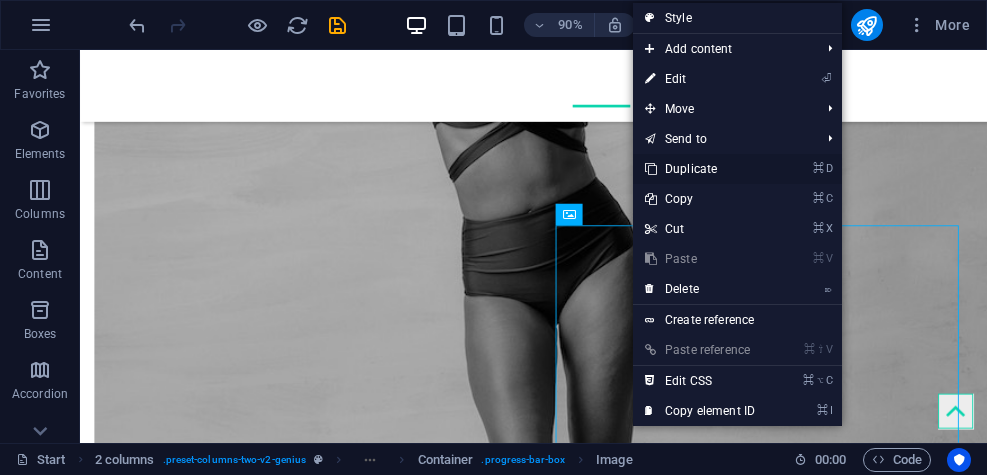 click on "⌘ D  Duplicate" at bounding box center (700, 169) 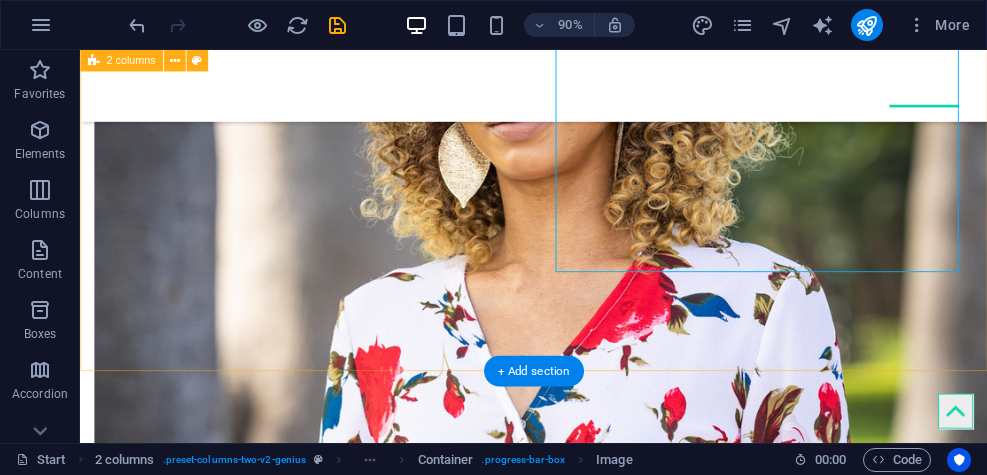 scroll, scrollTop: 5419, scrollLeft: 0, axis: vertical 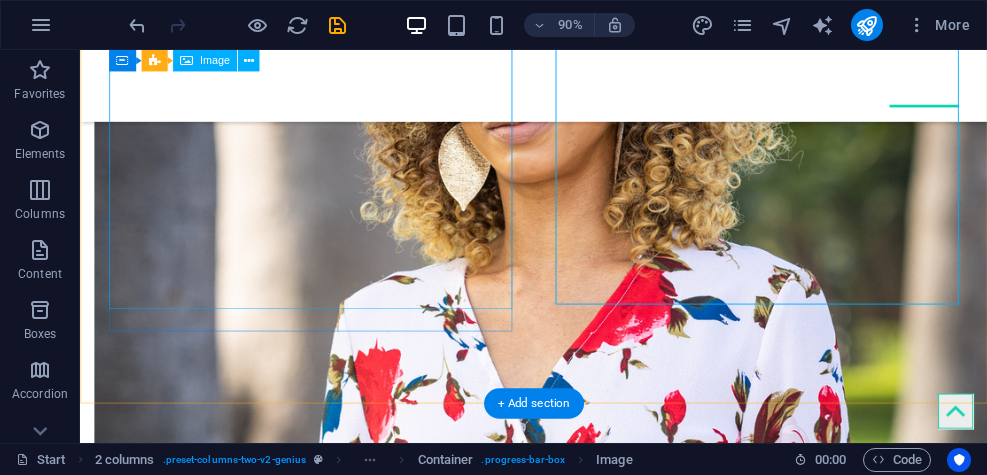 click at bounding box center [320, 4962] 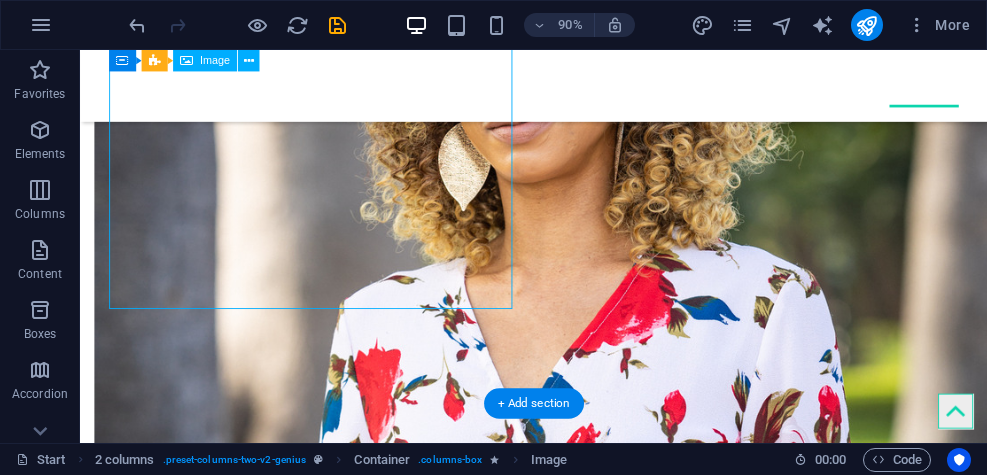 click at bounding box center (320, 4962) 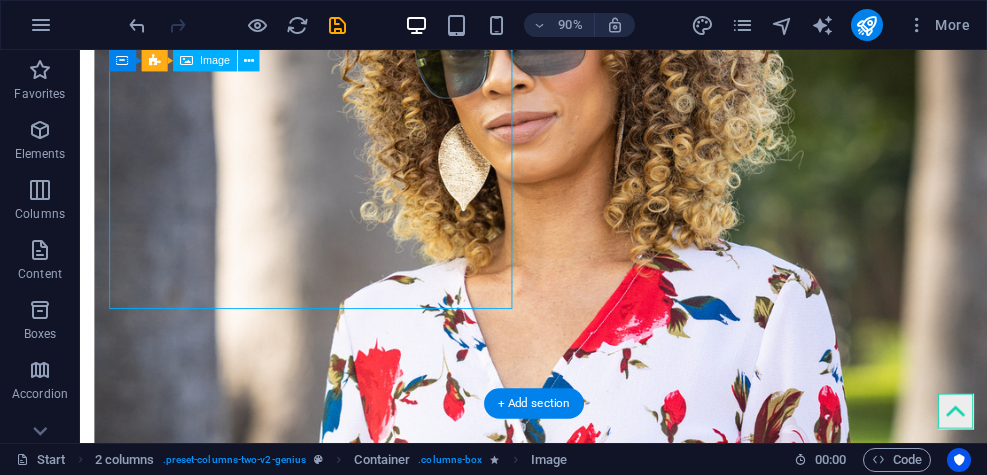 scroll, scrollTop: 5420, scrollLeft: 0, axis: vertical 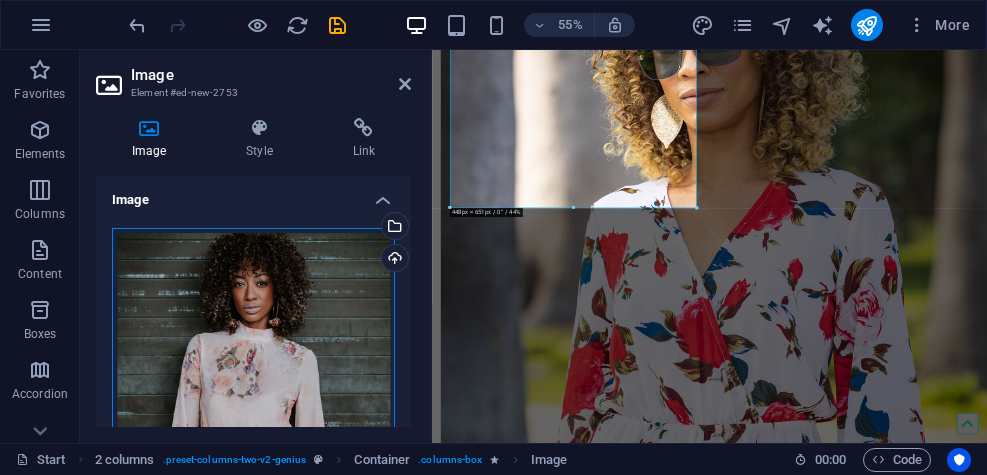click on "Drag files here, click to choose files or select files from Files or our free stock photos & videos" at bounding box center (253, 431) 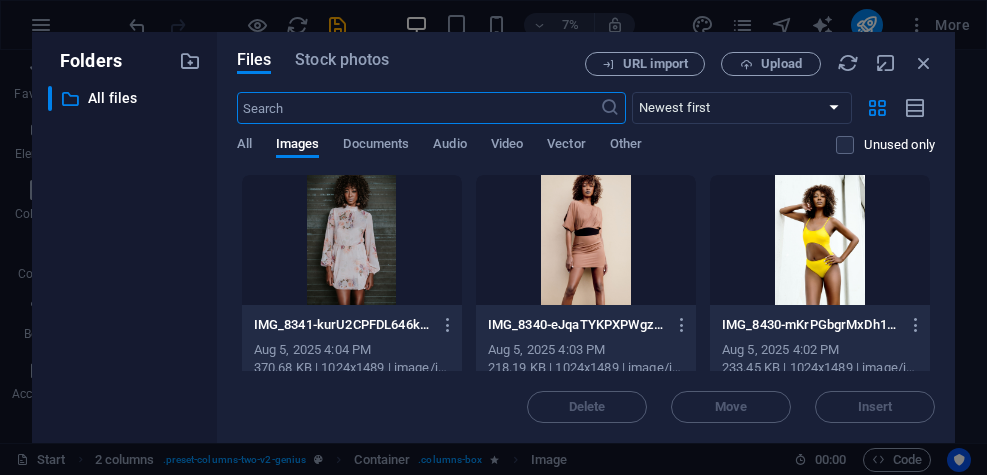 scroll, scrollTop: 3595, scrollLeft: 0, axis: vertical 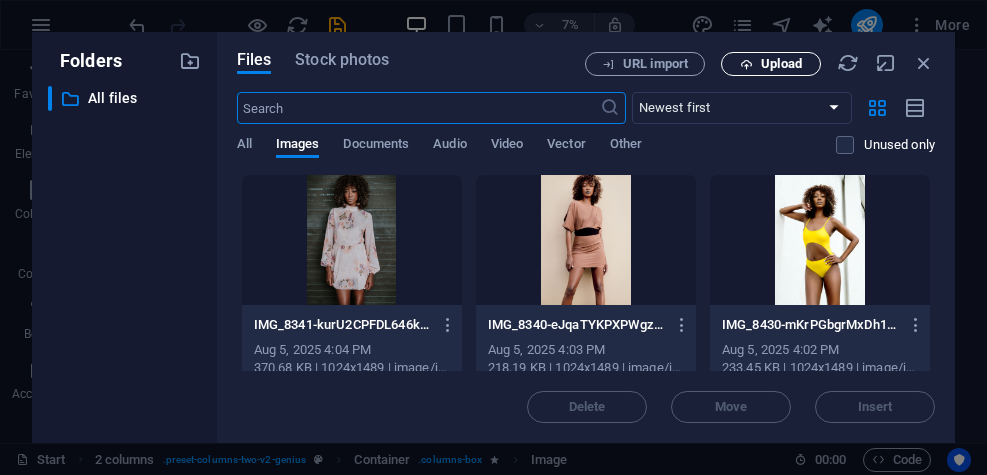 click on "Upload" at bounding box center (781, 64) 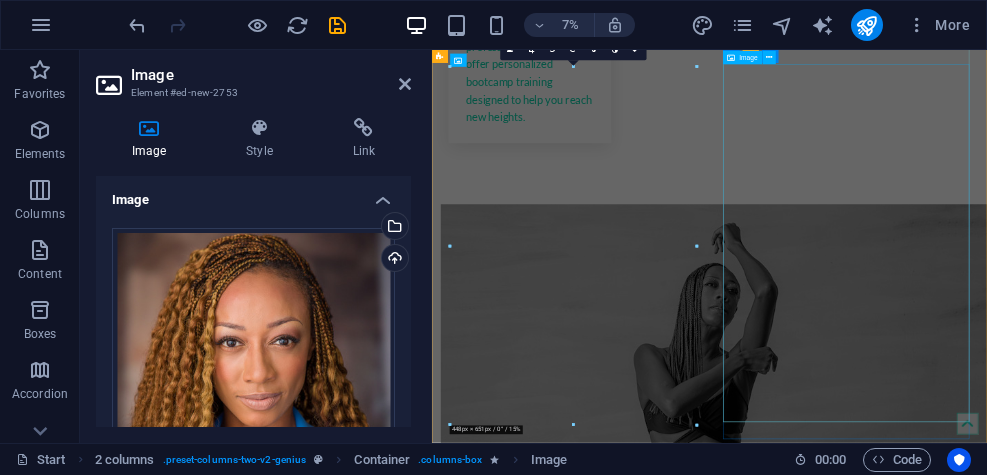 scroll, scrollTop: 5025, scrollLeft: 0, axis: vertical 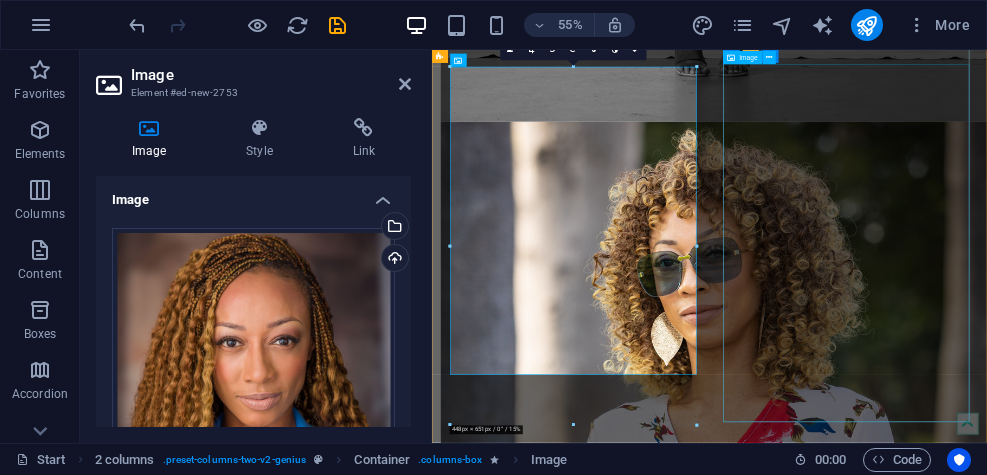 click at bounding box center [672, 12391] 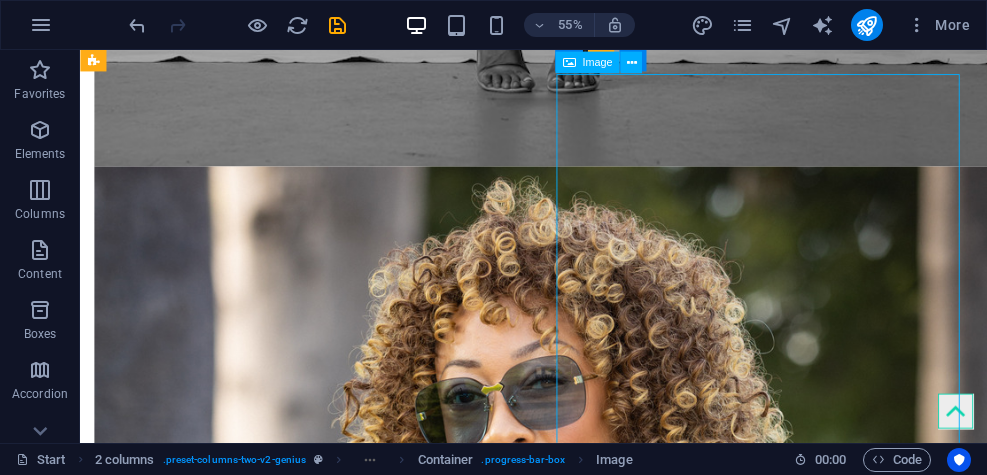 scroll, scrollTop: 5024, scrollLeft: 0, axis: vertical 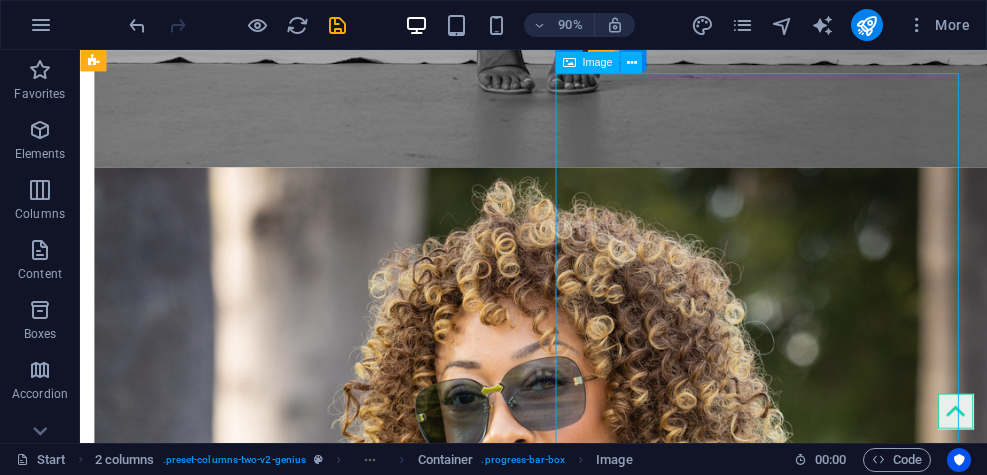 click at bounding box center [320, 12378] 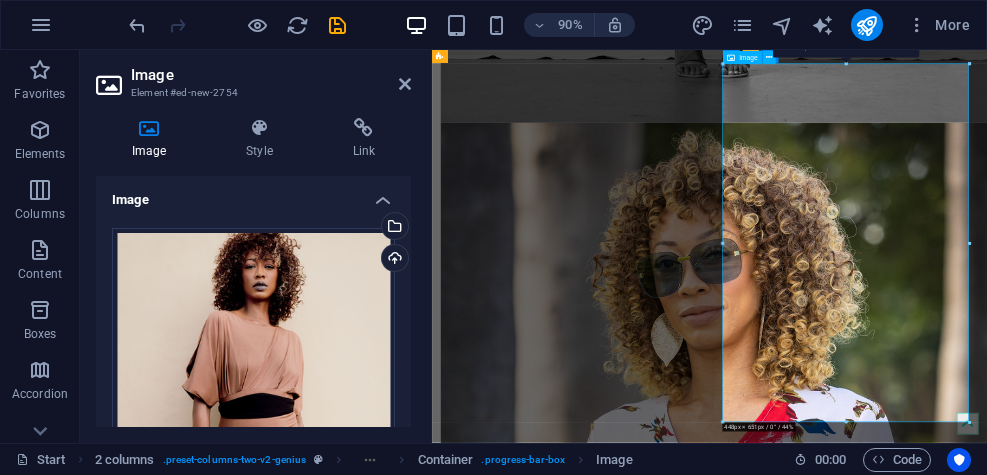 scroll, scrollTop: 5025, scrollLeft: 0, axis: vertical 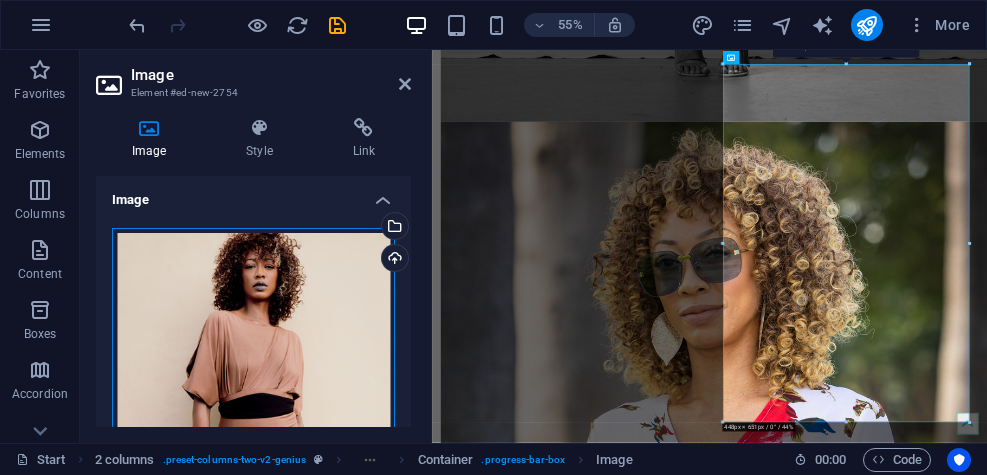 click on "Drag files here, click to choose files or select files from Files or our free stock photos & videos" at bounding box center (253, 431) 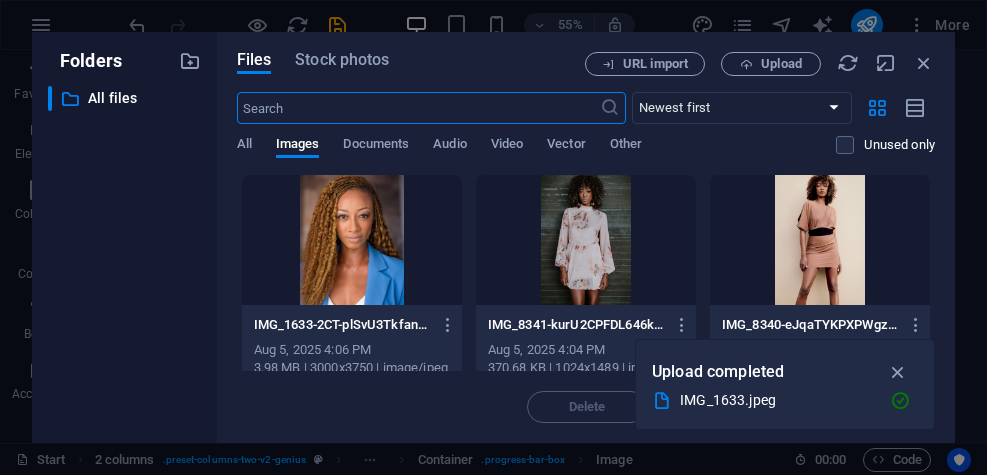 scroll, scrollTop: 3565, scrollLeft: 0, axis: vertical 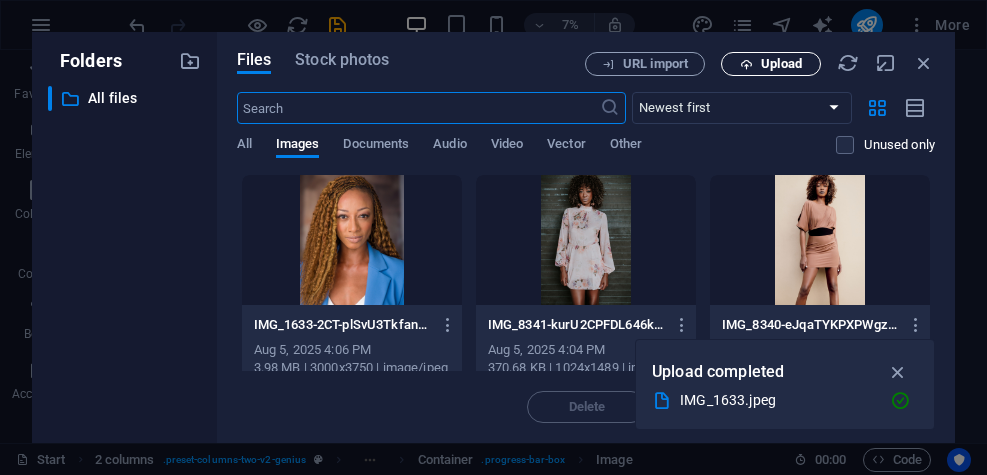 click on "Upload" at bounding box center (781, 64) 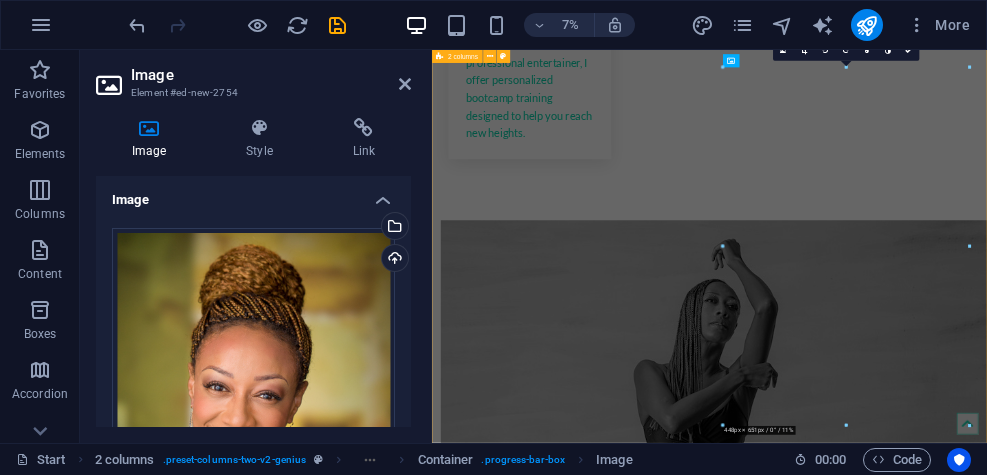 scroll, scrollTop: 5019, scrollLeft: 0, axis: vertical 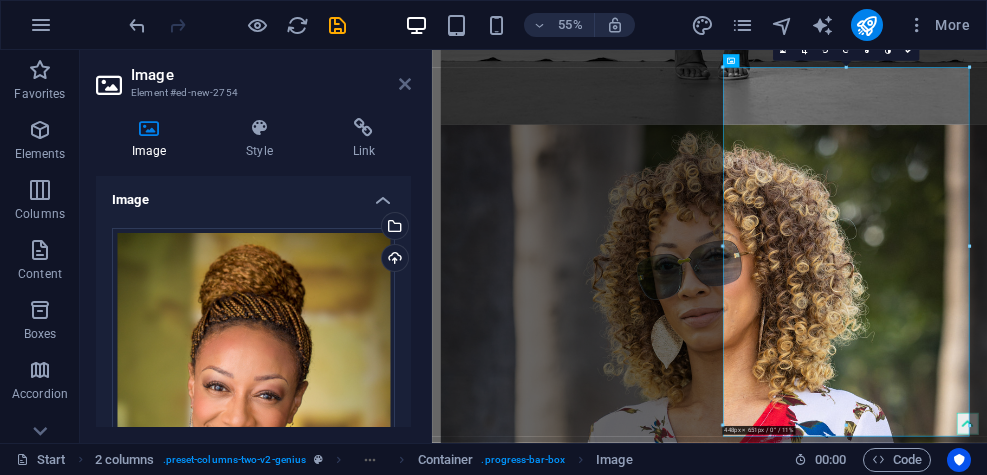 click at bounding box center (405, 84) 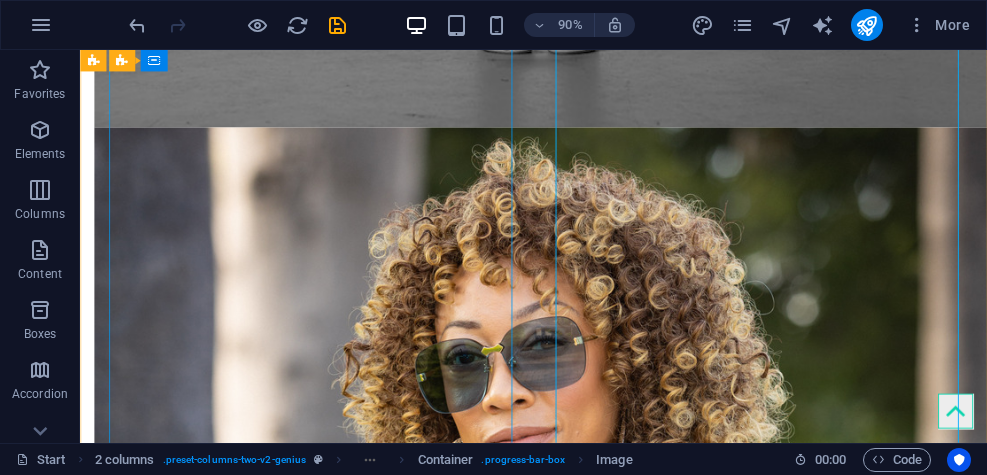 scroll, scrollTop: 5107, scrollLeft: 0, axis: vertical 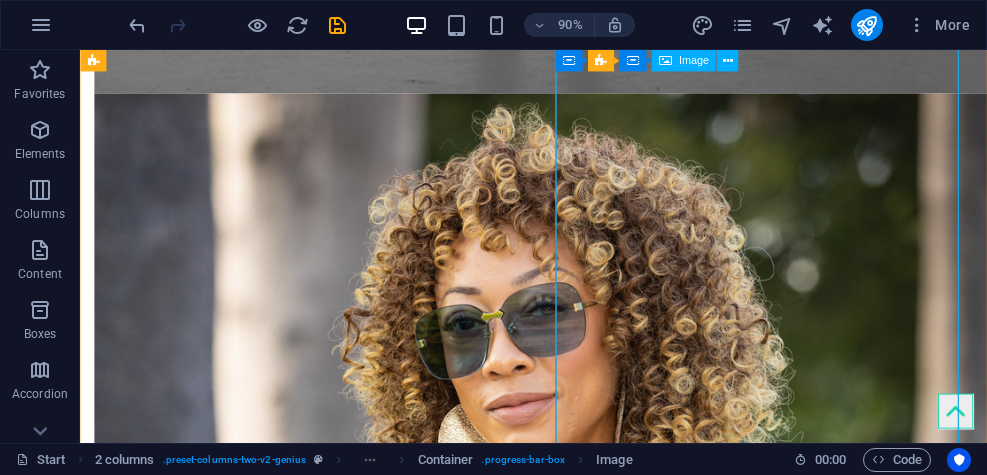 click at bounding box center (320, 12317) 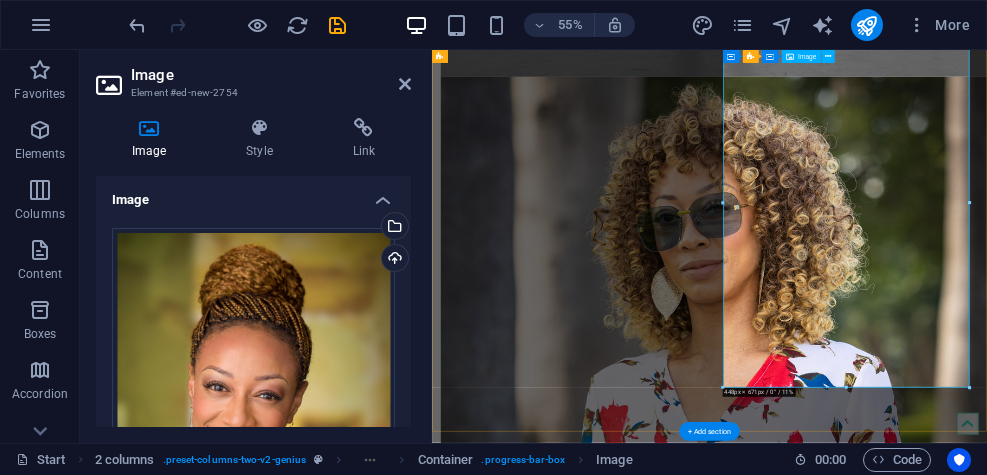 scroll, scrollTop: 5108, scrollLeft: 0, axis: vertical 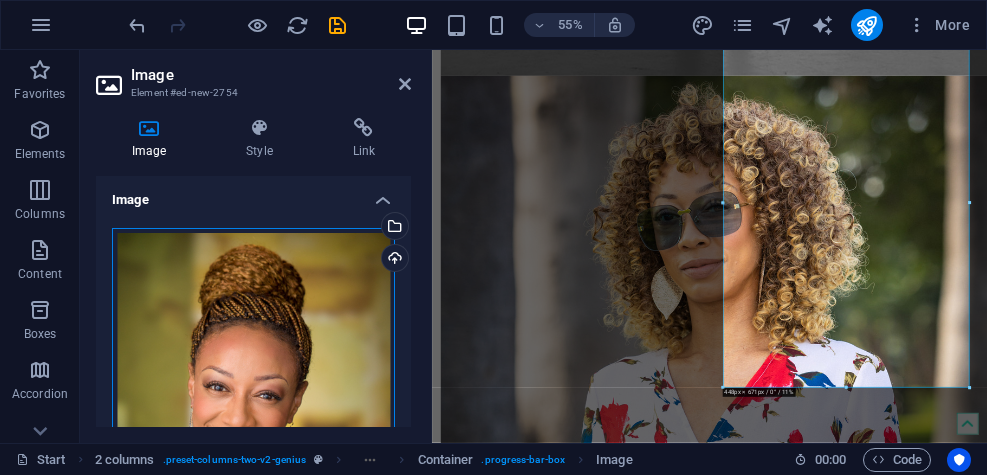 click on "Drag files here, click to choose files or select files from Files or our free stock photos & videos" at bounding box center [253, 437] 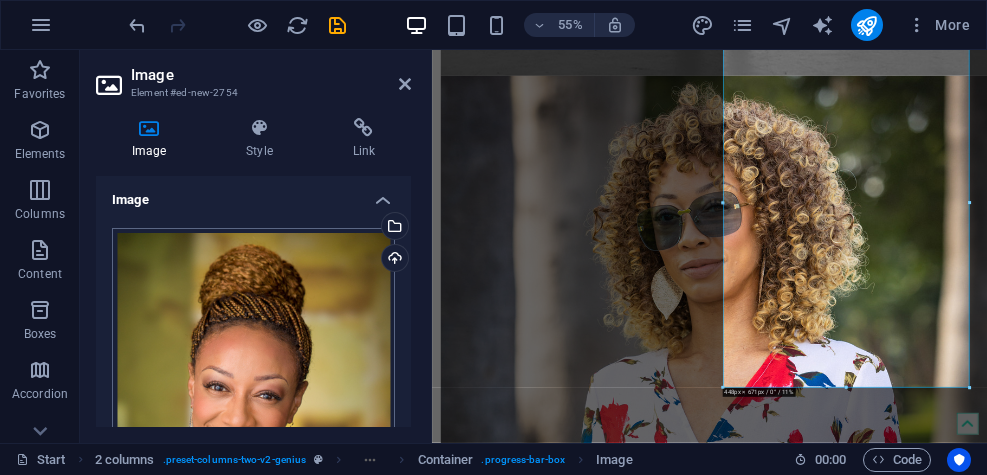 scroll, scrollTop: 3584, scrollLeft: 0, axis: vertical 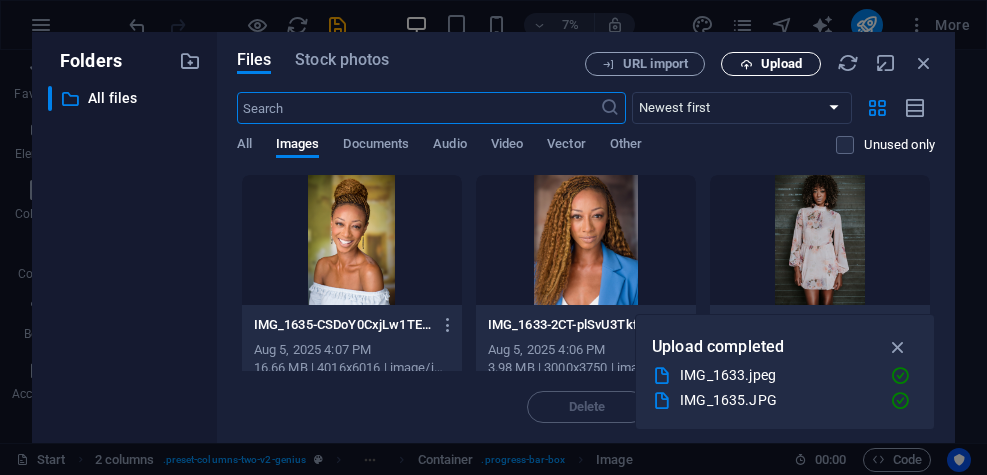 click on "Upload" at bounding box center (781, 64) 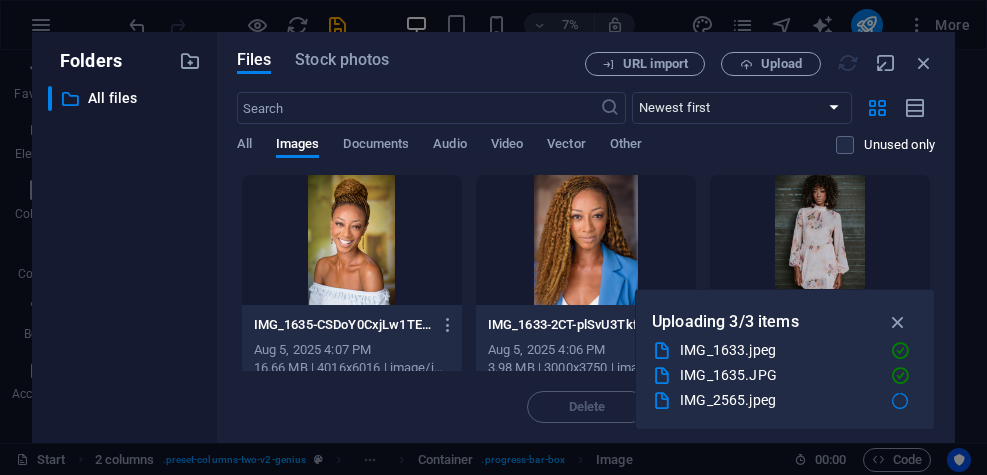 scroll, scrollTop: 5029, scrollLeft: 0, axis: vertical 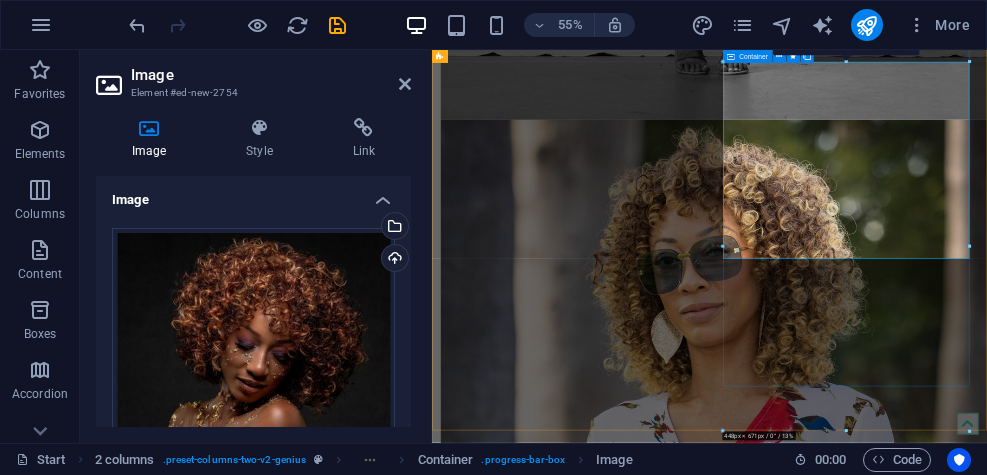 click at bounding box center (672, 9198) 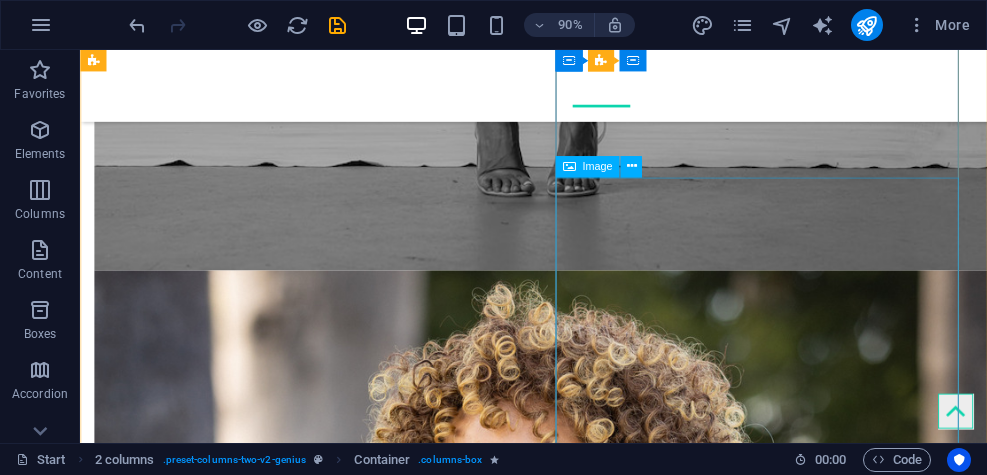 scroll, scrollTop: 4908, scrollLeft: 0, axis: vertical 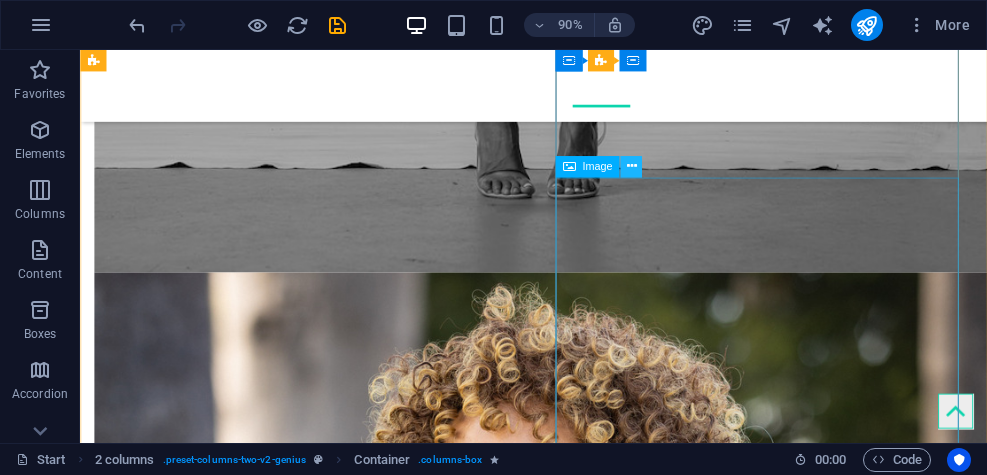 click at bounding box center [631, 166] 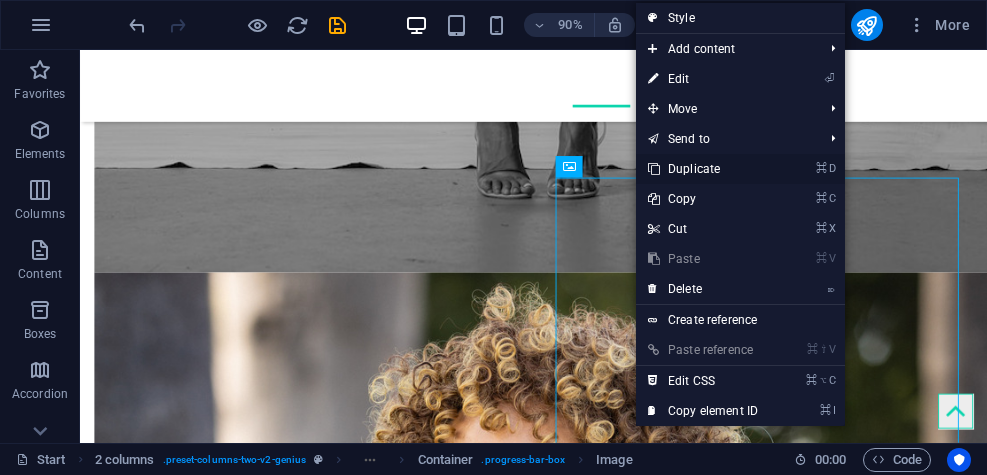 click on "⌘ D  Duplicate" at bounding box center [703, 169] 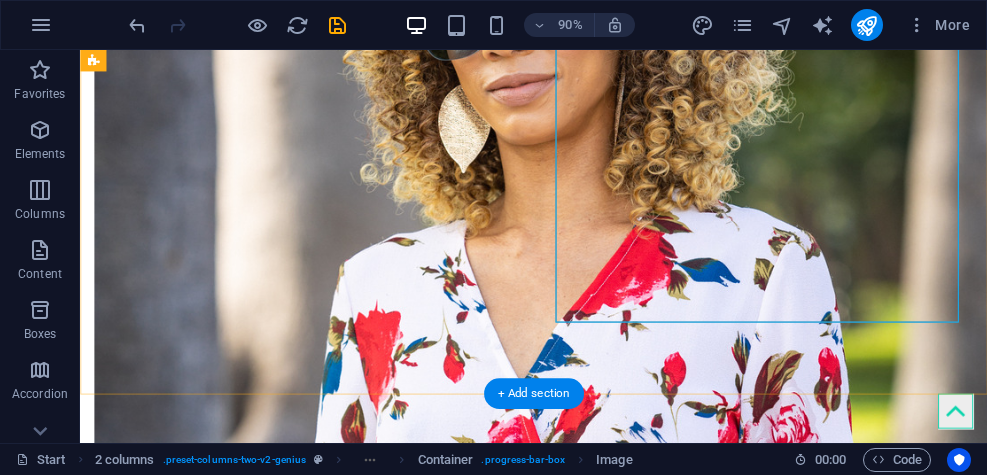 scroll, scrollTop: 5465, scrollLeft: 0, axis: vertical 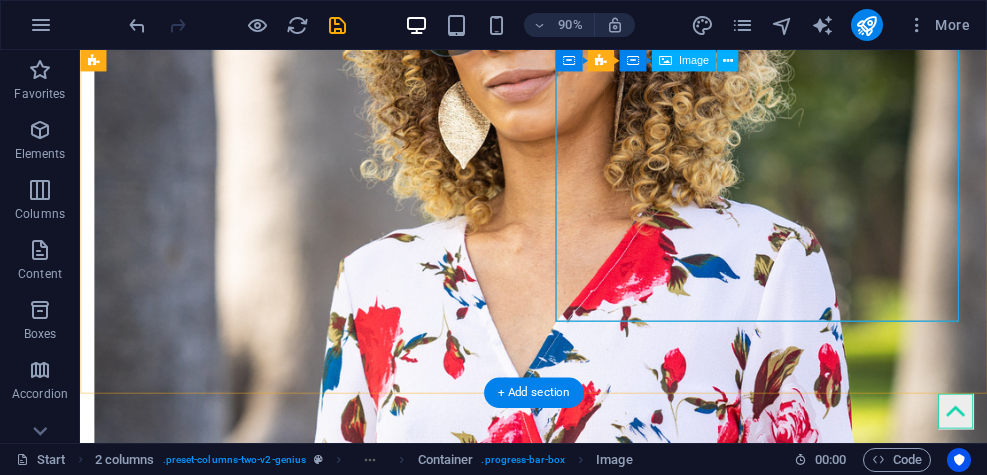 click at bounding box center [320, 12414] 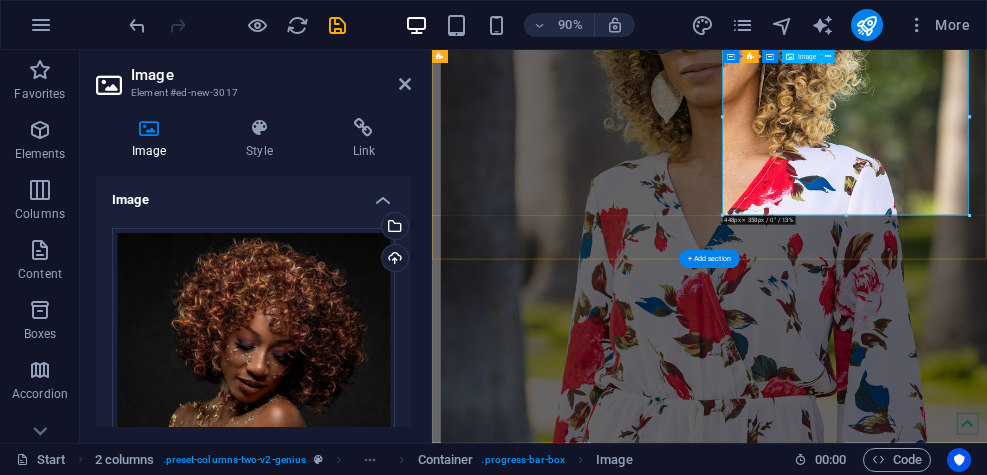 scroll, scrollTop: 5466, scrollLeft: 0, axis: vertical 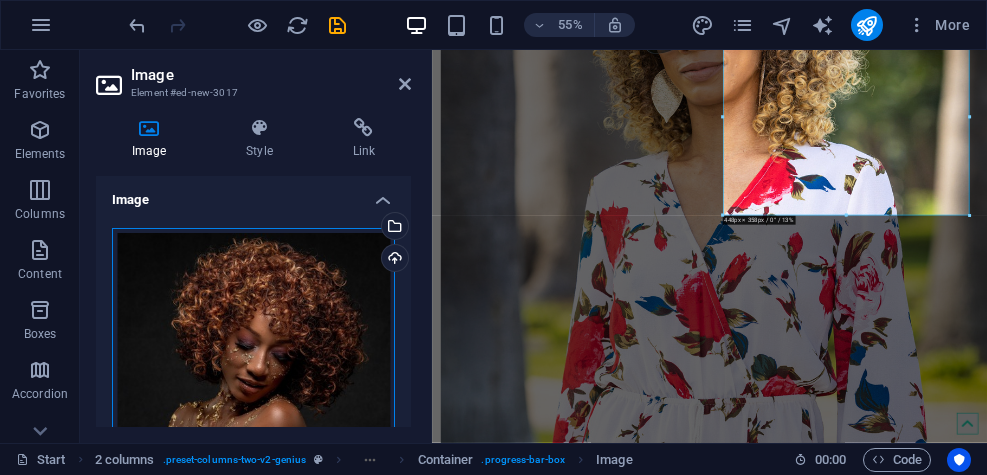 click on "Drag files here, click to choose files or select files from Files or our free stock photos & videos" at bounding box center [253, 342] 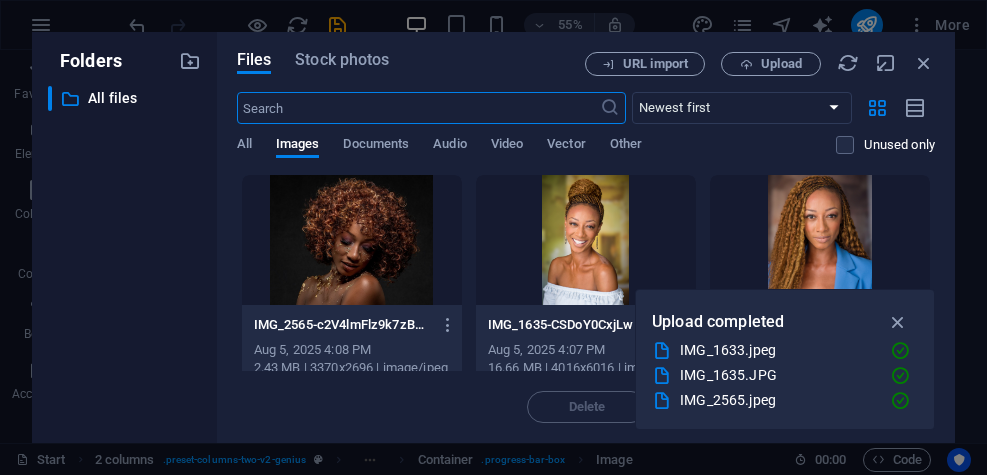 scroll, scrollTop: 3630, scrollLeft: 0, axis: vertical 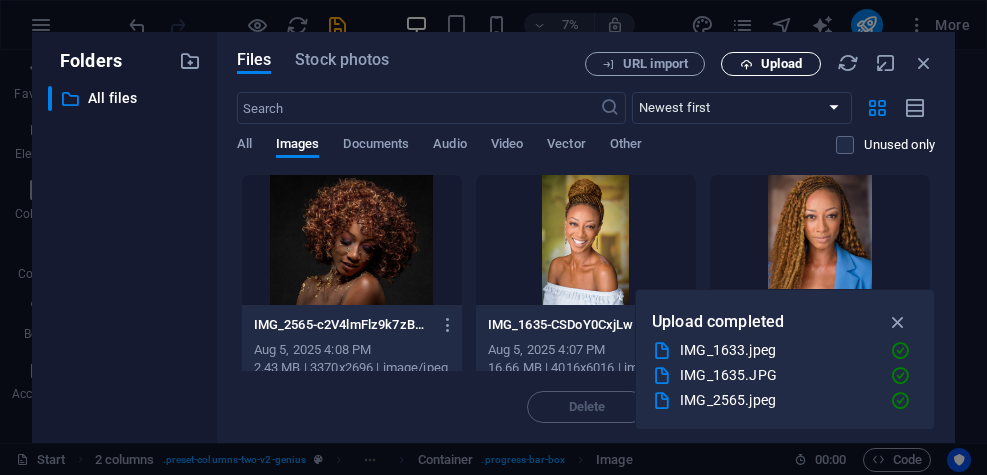click on "Upload" at bounding box center [781, 64] 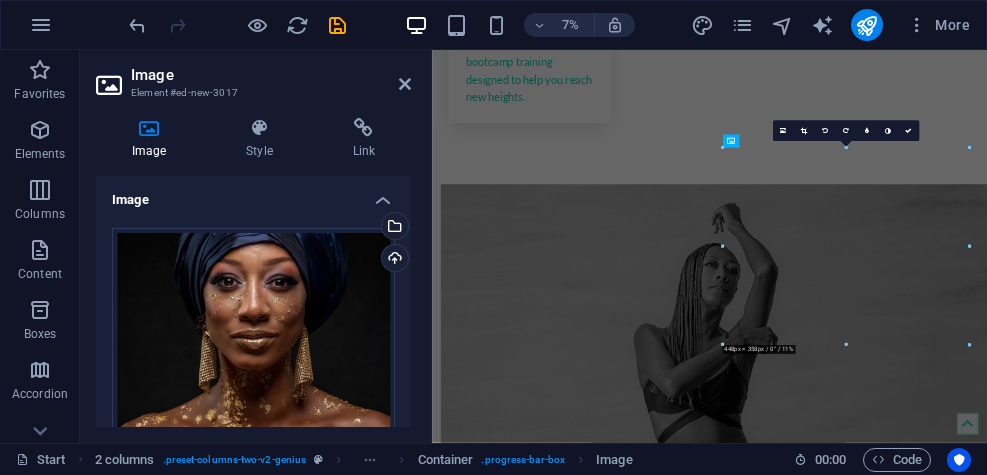 scroll, scrollTop: 5231, scrollLeft: 0, axis: vertical 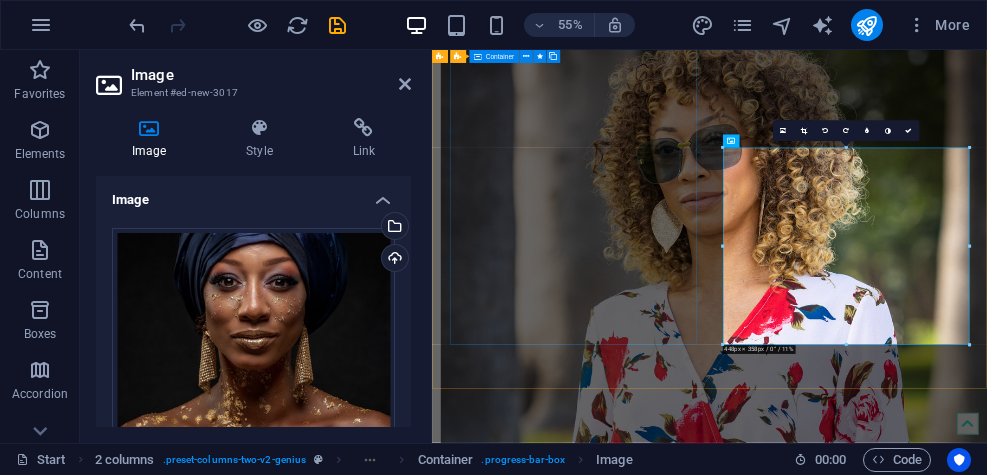 click at bounding box center [672, 2202] 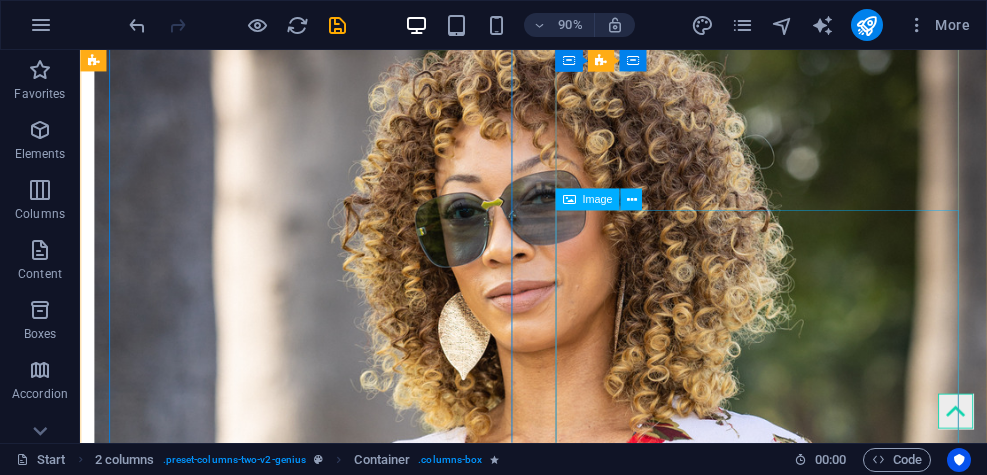 scroll, scrollTop: 5230, scrollLeft: 0, axis: vertical 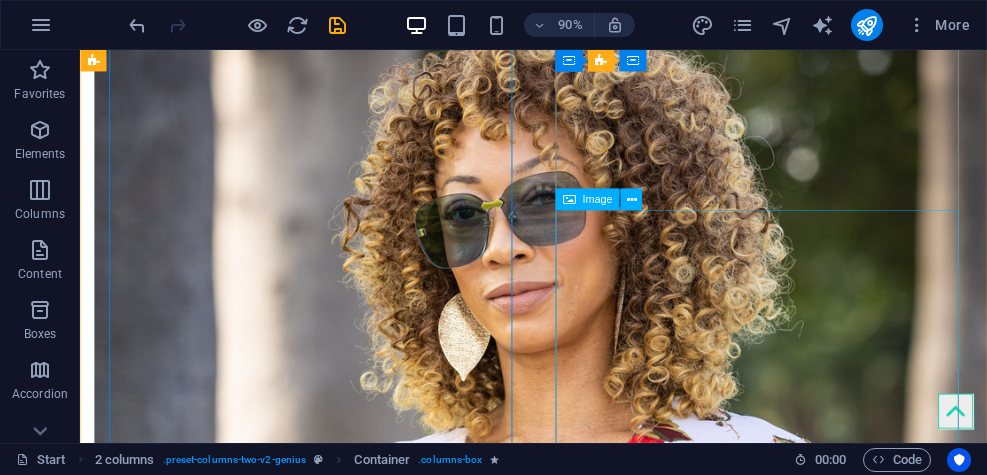 click at bounding box center (320, 12649) 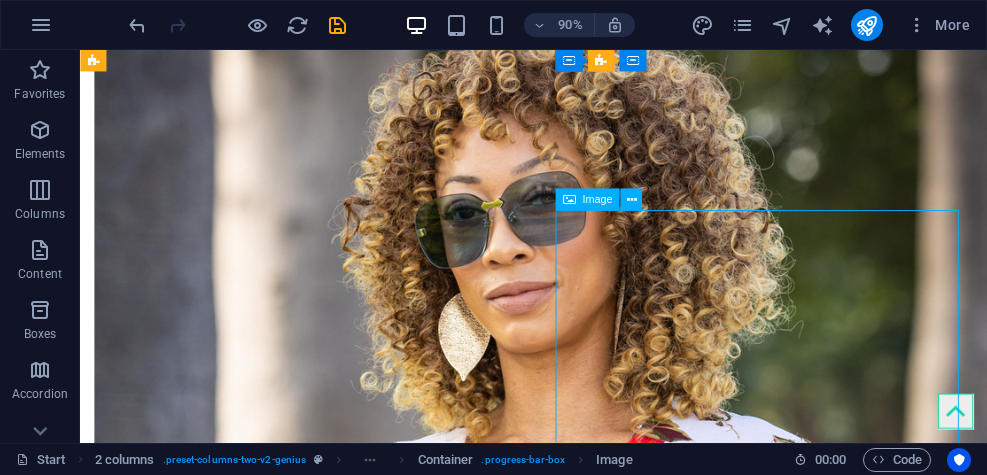 click at bounding box center (320, 12649) 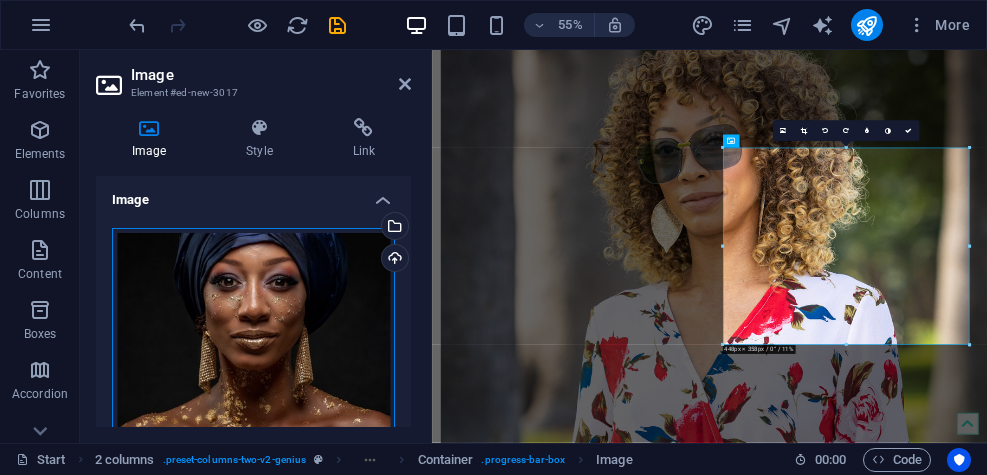 click on "Drag files here, click to choose files or select files from Files or our free stock photos & videos" at bounding box center [253, 342] 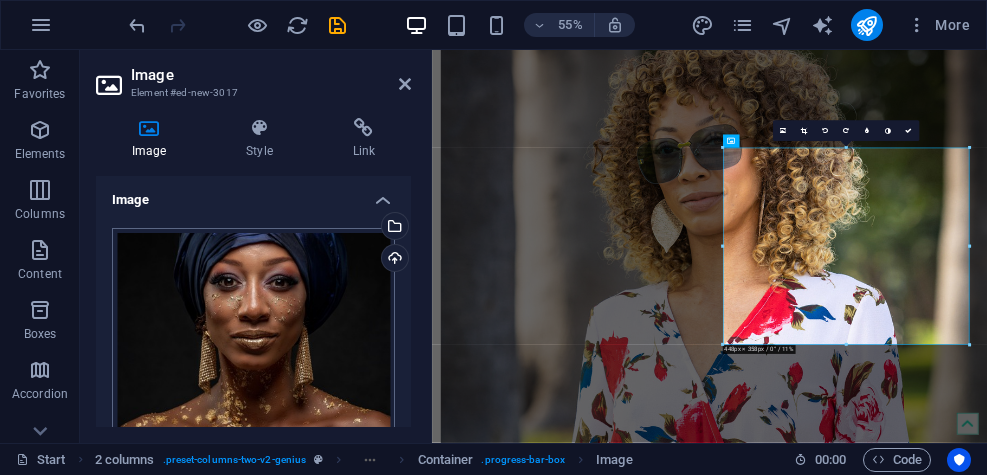 scroll, scrollTop: 3630, scrollLeft: 0, axis: vertical 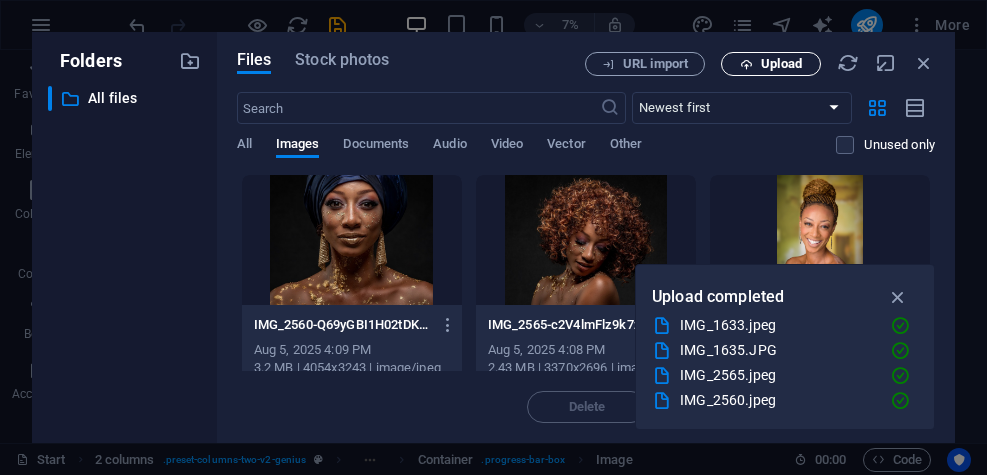 click on "Upload" at bounding box center (781, 64) 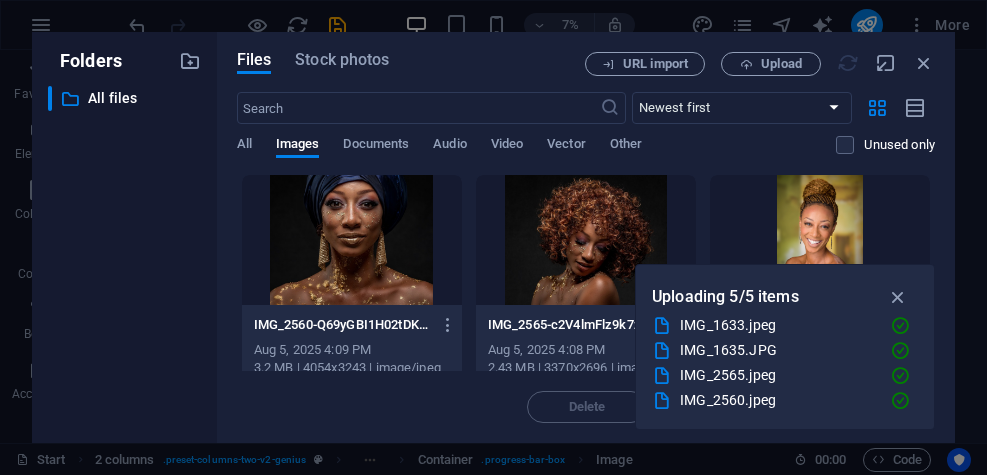 scroll, scrollTop: 5231, scrollLeft: 0, axis: vertical 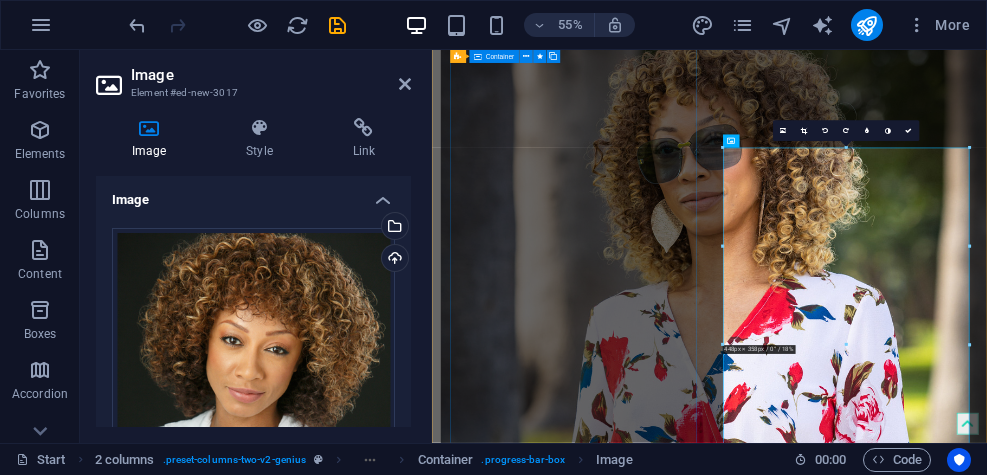 click at bounding box center [672, 2202] 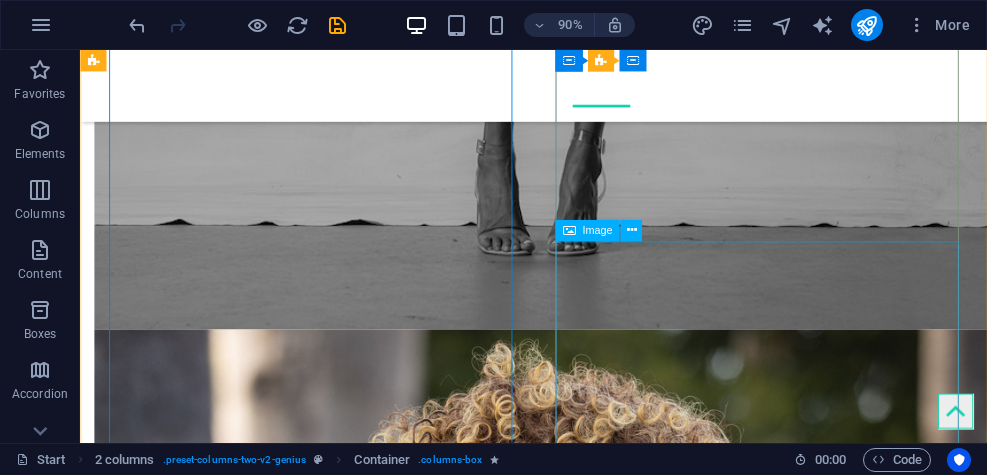 scroll, scrollTop: 4837, scrollLeft: 0, axis: vertical 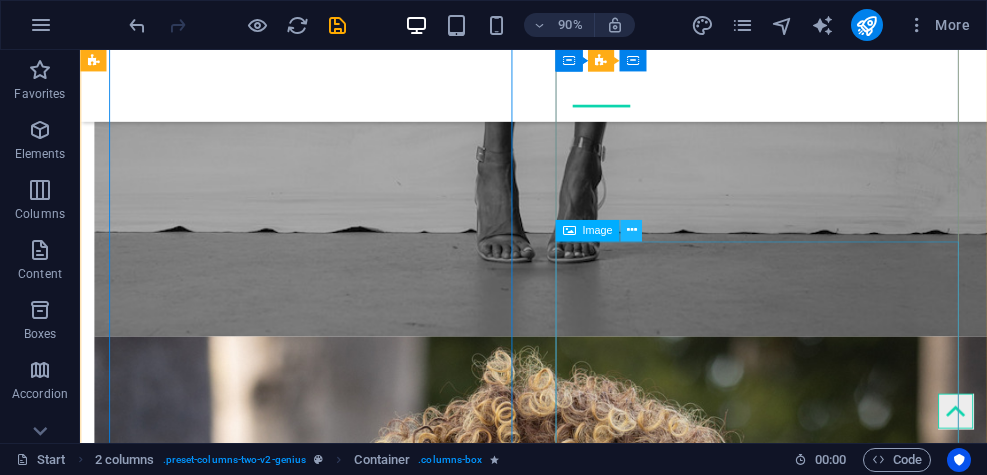 click at bounding box center [631, 230] 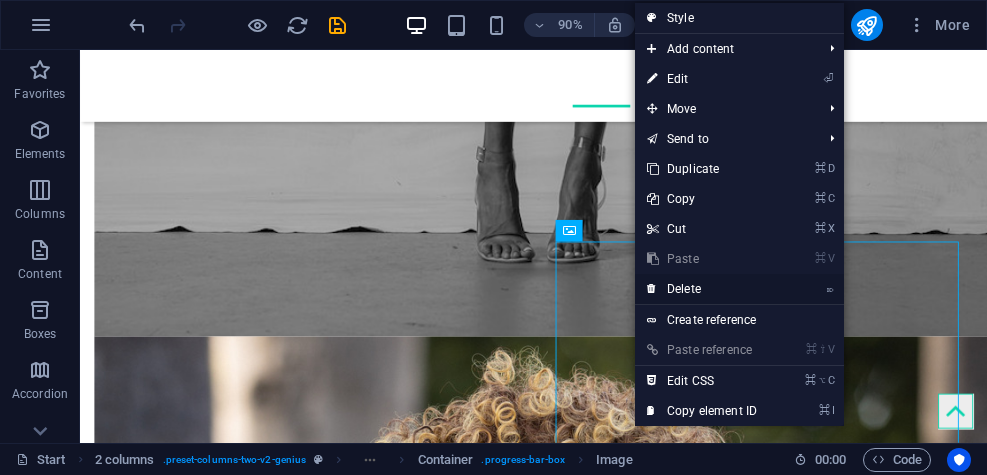 click on "⌦  Delete" at bounding box center (702, 289) 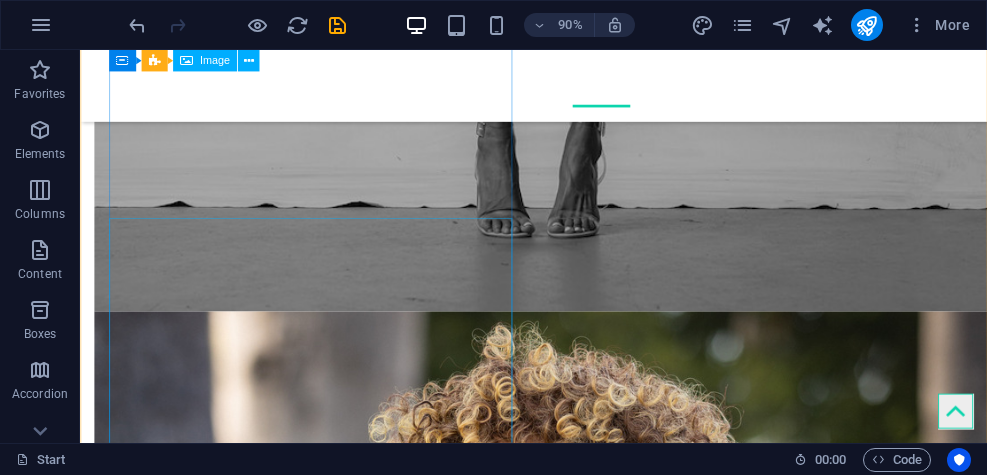 scroll, scrollTop: 4861, scrollLeft: 0, axis: vertical 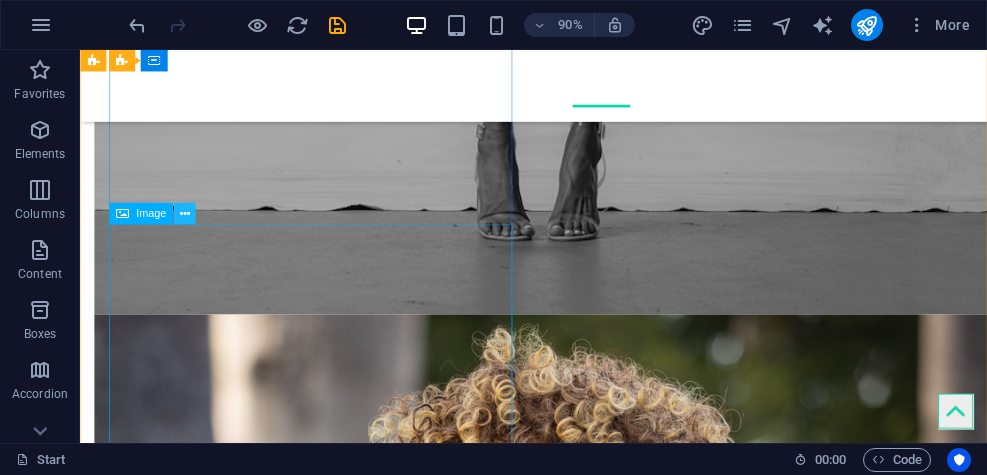 click at bounding box center [185, 213] 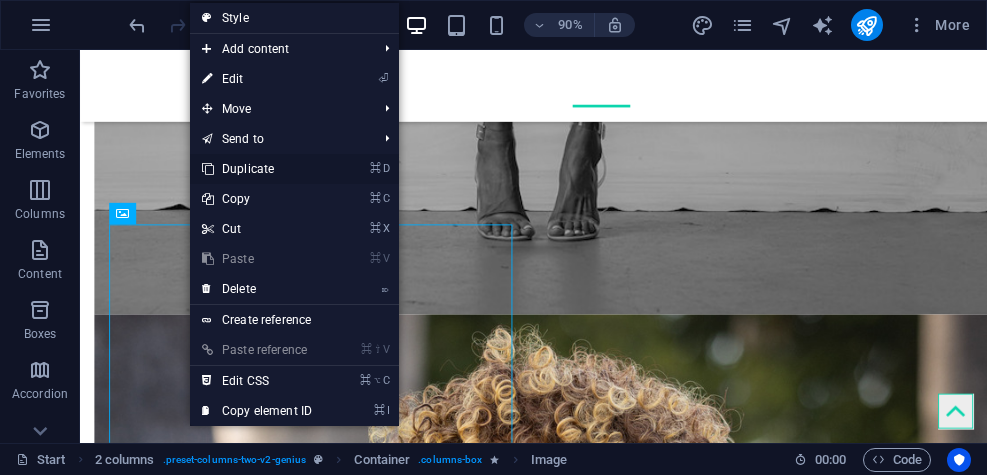 click on "⌘ D  Duplicate" at bounding box center (257, 169) 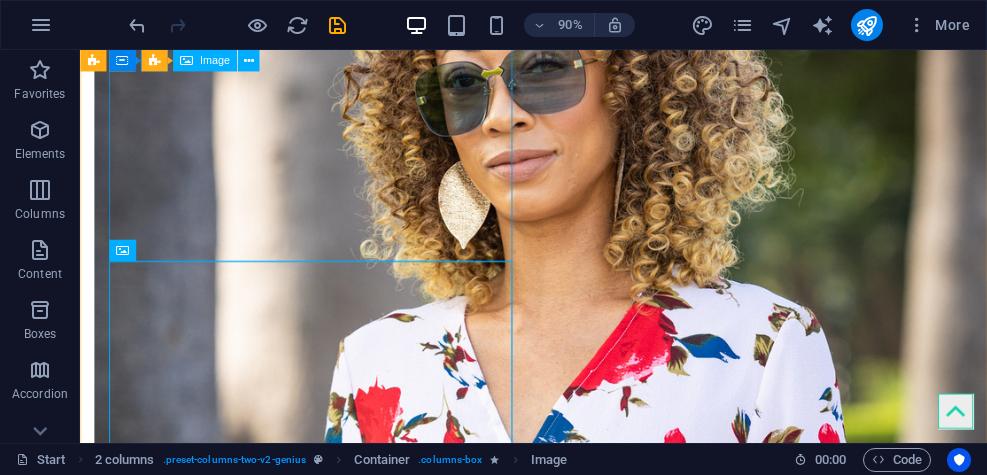 scroll, scrollTop: 5380, scrollLeft: 0, axis: vertical 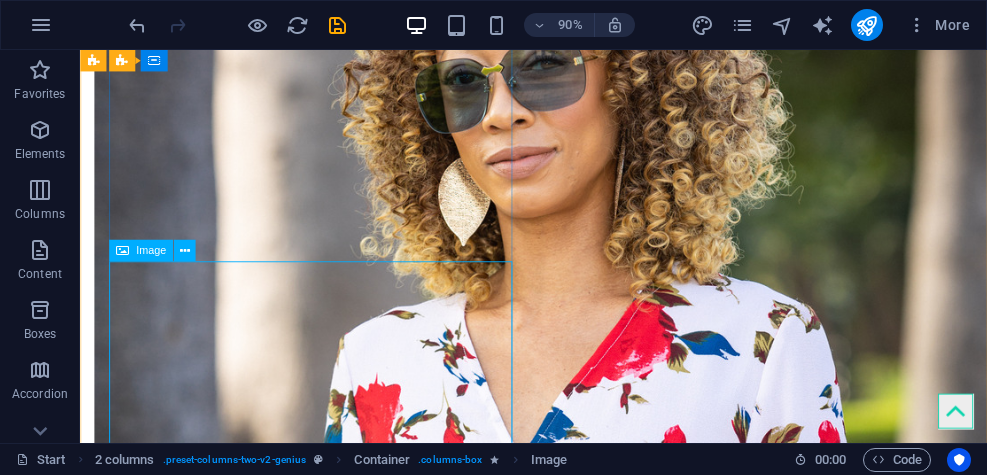 click at bounding box center [320, 6158] 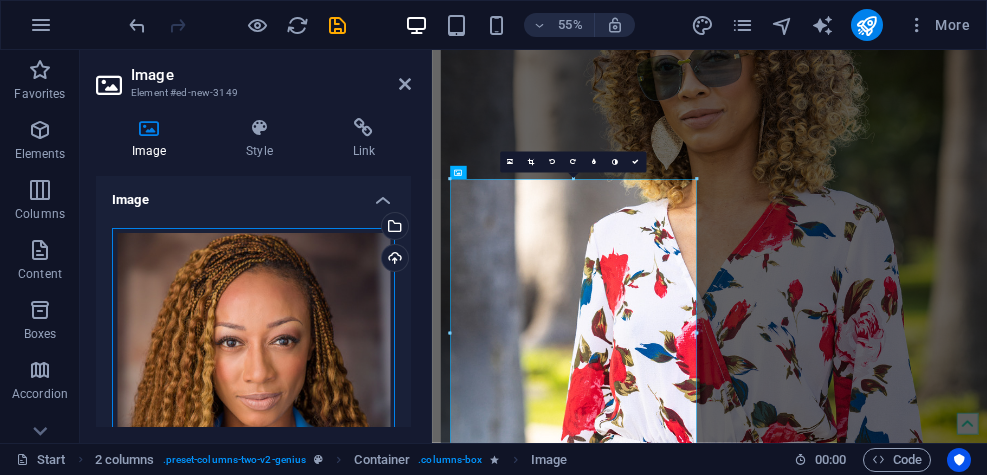 click on "Drag files here, click to choose files or select files from Files or our free stock photos & videos" at bounding box center (253, 403) 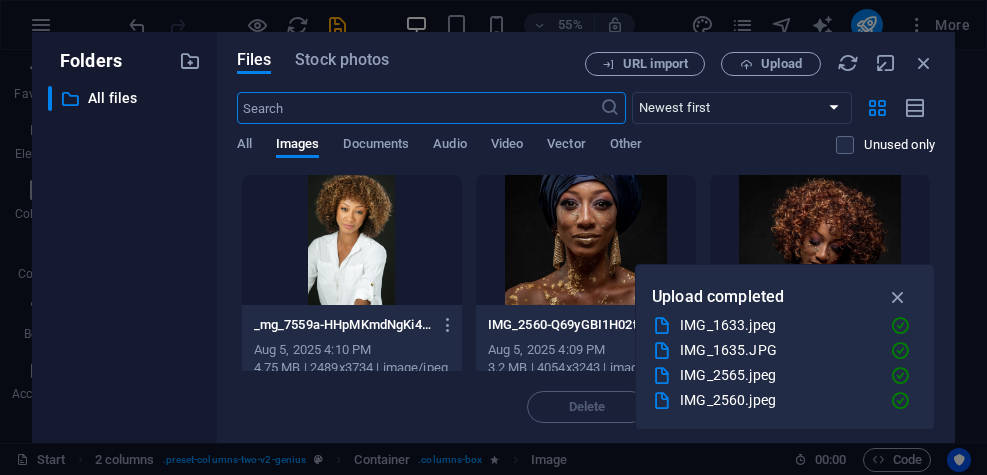 scroll, scrollTop: 4063, scrollLeft: 0, axis: vertical 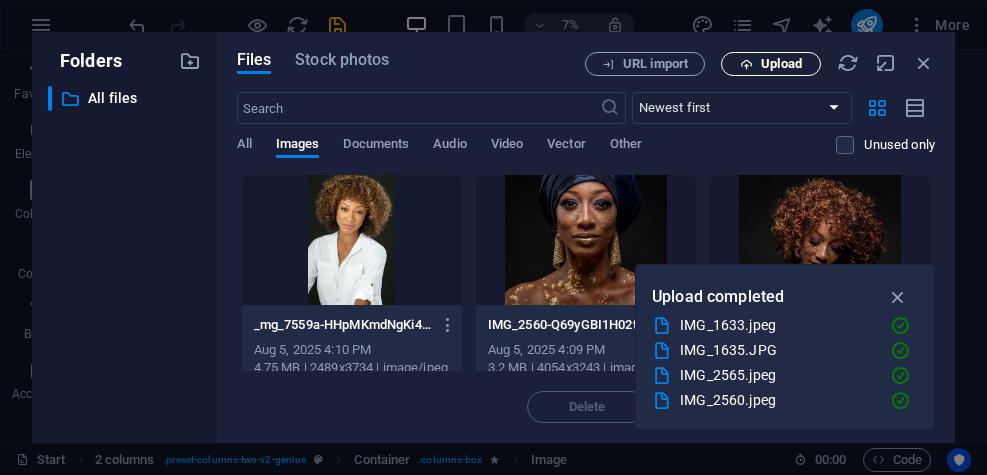 click on "Upload" at bounding box center [781, 64] 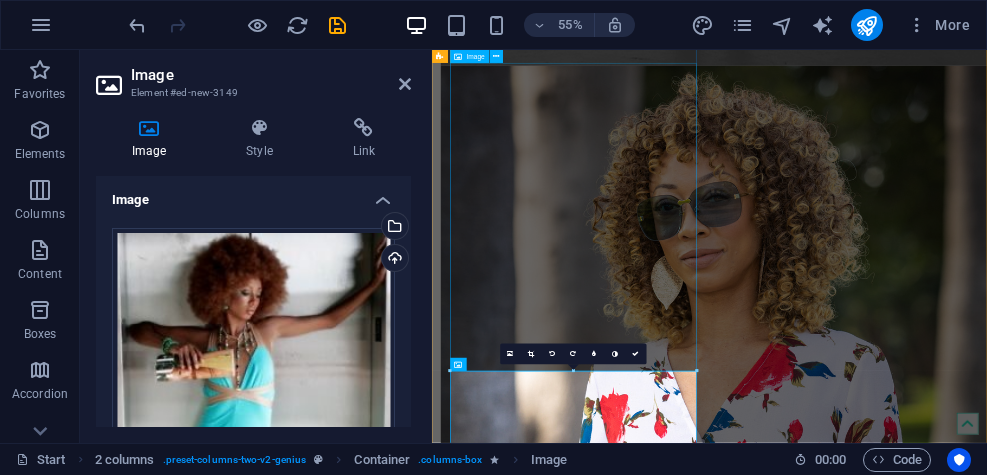 scroll, scrollTop: 5178, scrollLeft: 0, axis: vertical 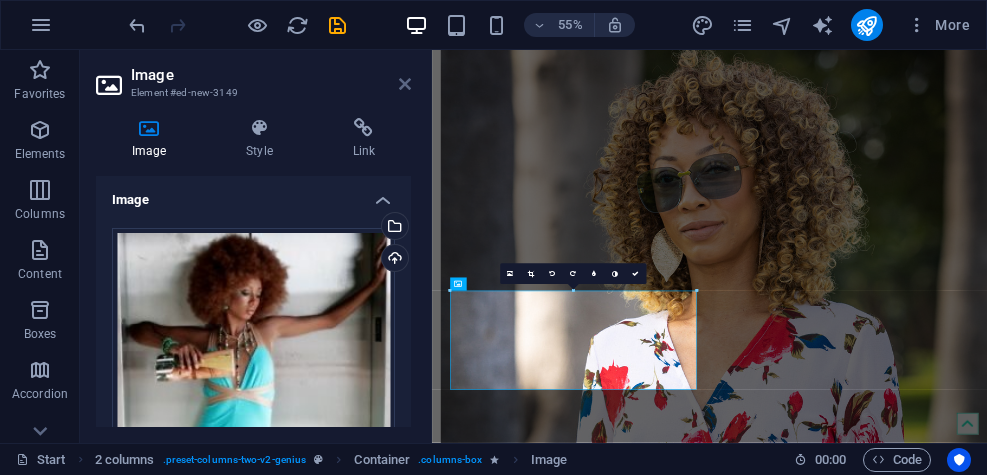 click at bounding box center [405, 84] 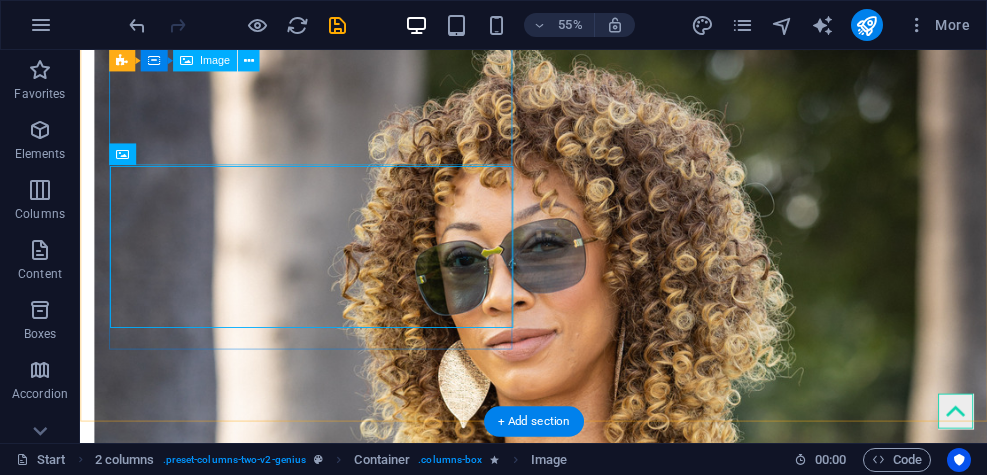 scroll, scrollTop: 5487, scrollLeft: 0, axis: vertical 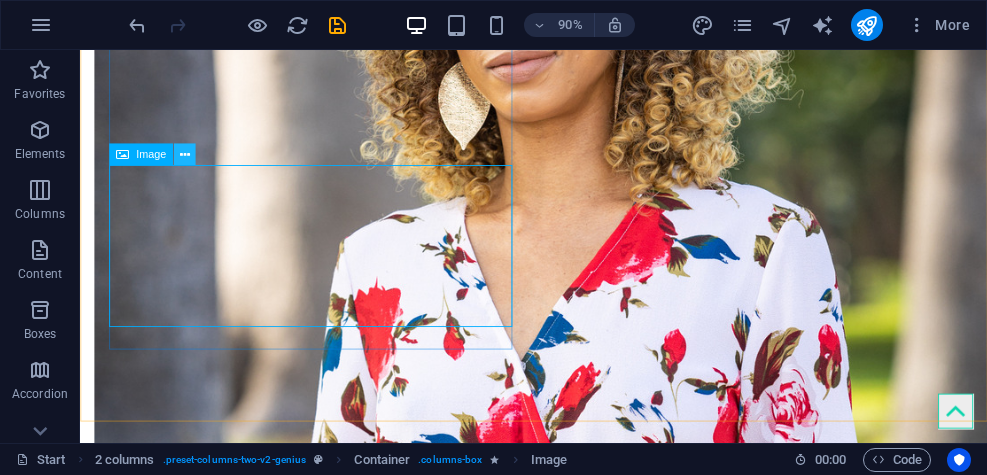 click at bounding box center [185, 154] 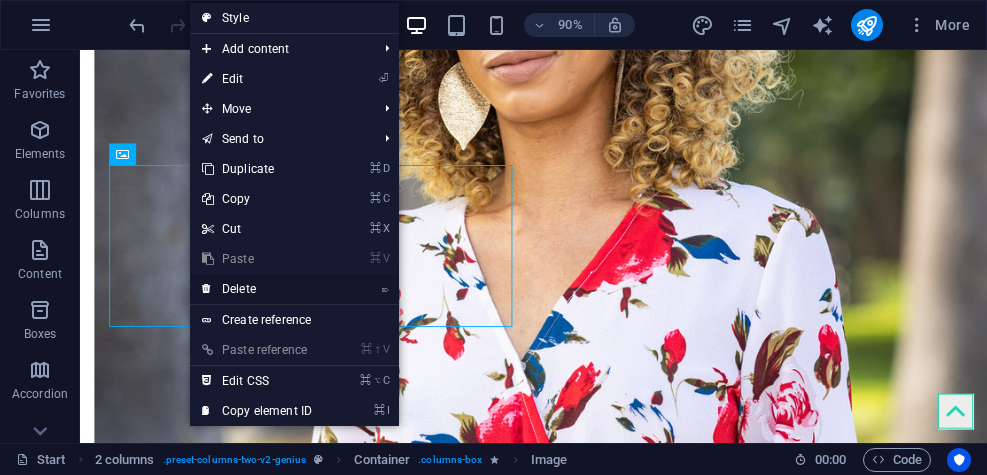 click on "⌦  Delete" at bounding box center (257, 289) 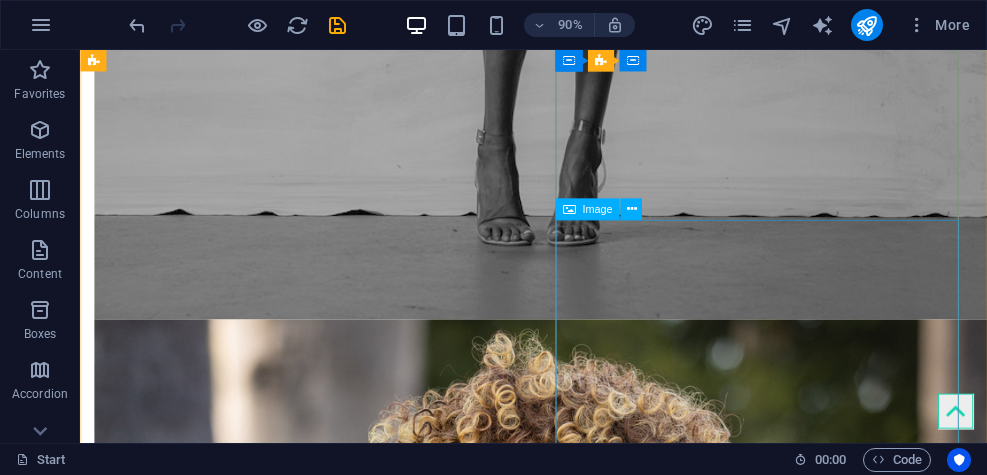 scroll, scrollTop: 4862, scrollLeft: 0, axis: vertical 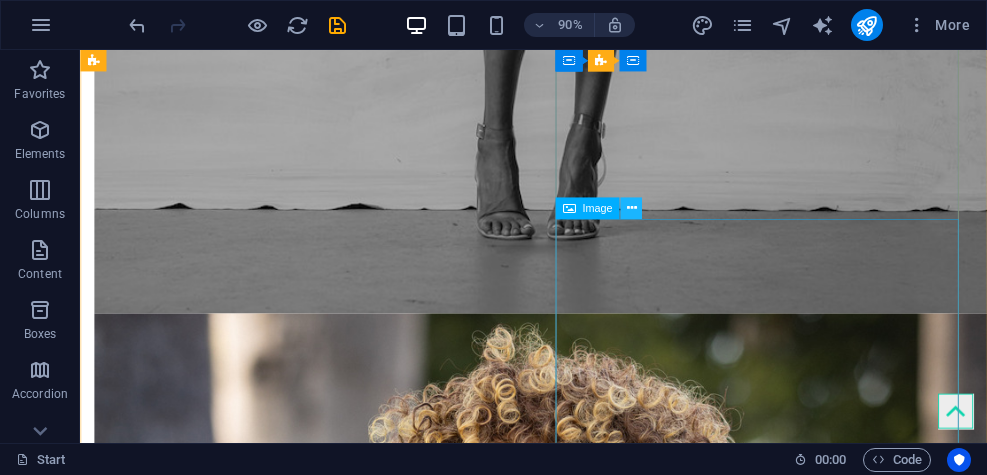 click at bounding box center (631, 208) 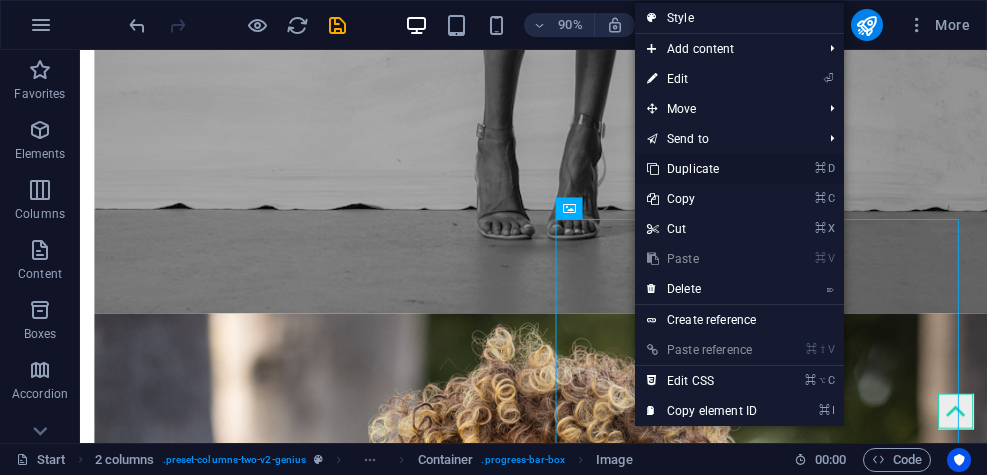 click on "⌘ D  Duplicate" at bounding box center (702, 169) 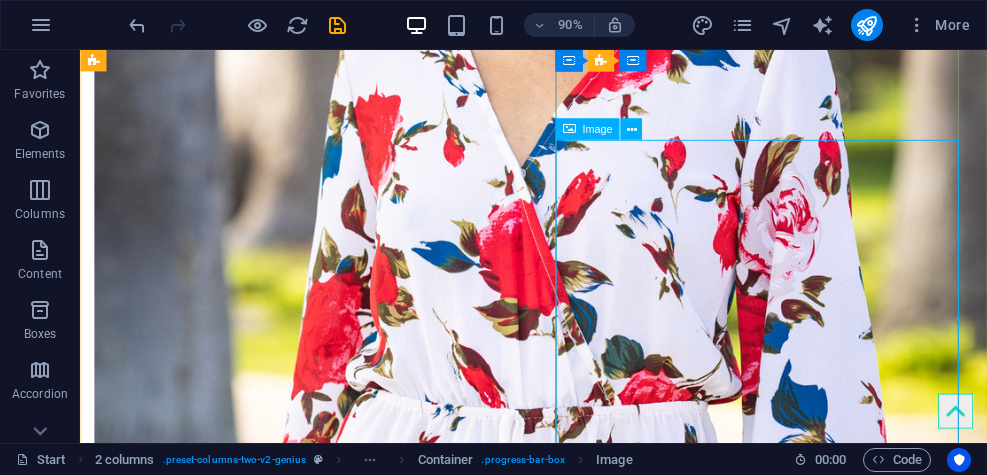 scroll, scrollTop: 5840, scrollLeft: 0, axis: vertical 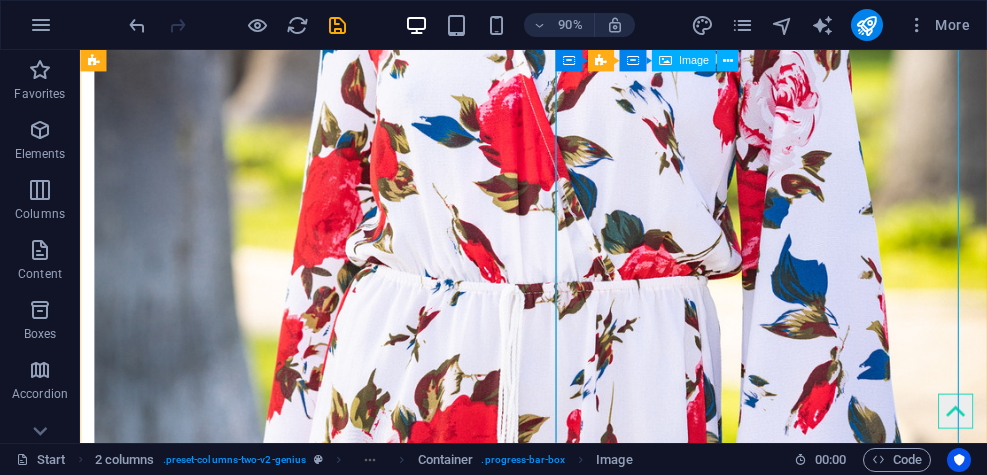 click at bounding box center [320, 13097] 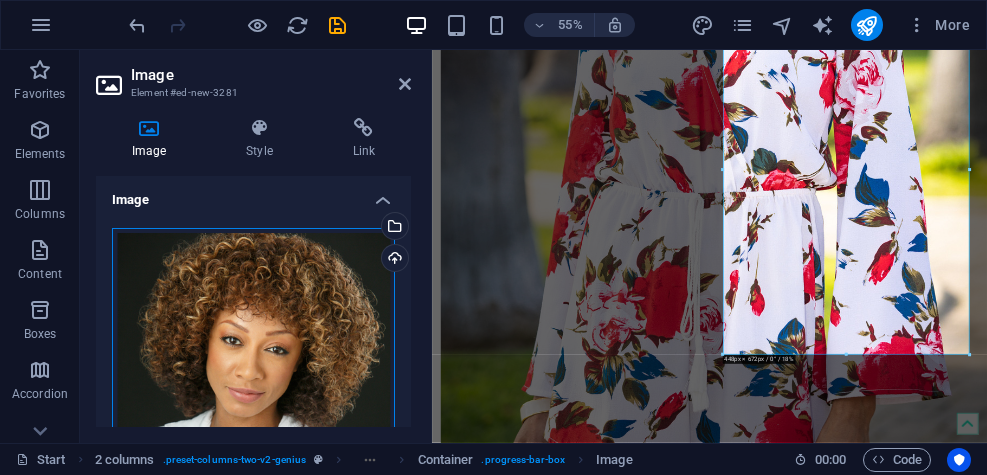 click on "Drag files here, click to choose files or select files from Files or our free stock photos & videos" at bounding box center [253, 438] 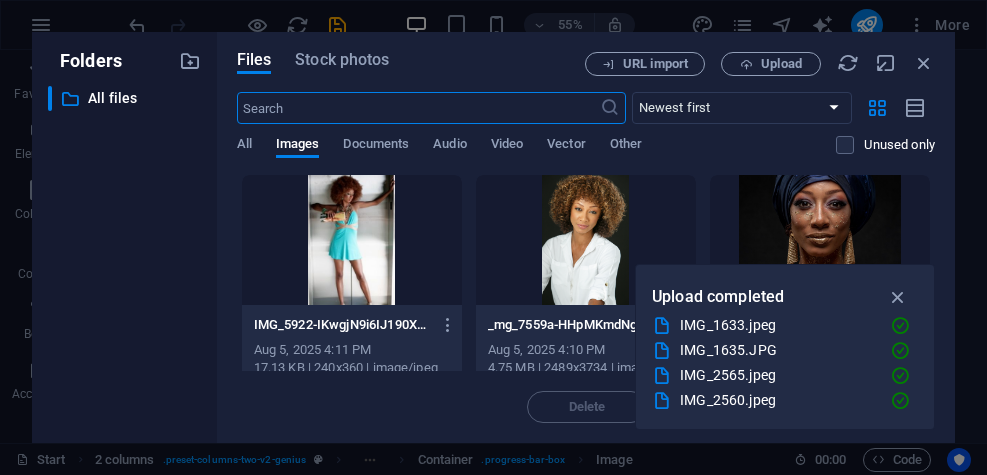 scroll, scrollTop: 4257, scrollLeft: 0, axis: vertical 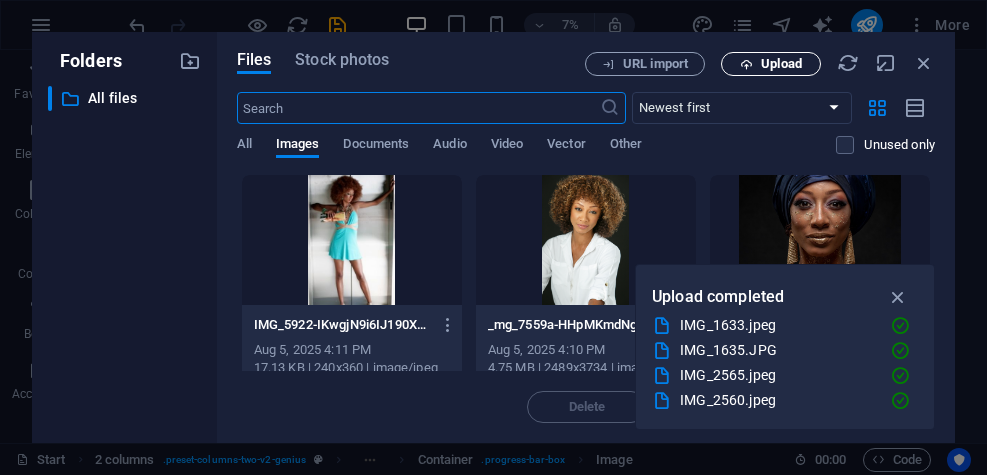 click on "Upload" at bounding box center [781, 64] 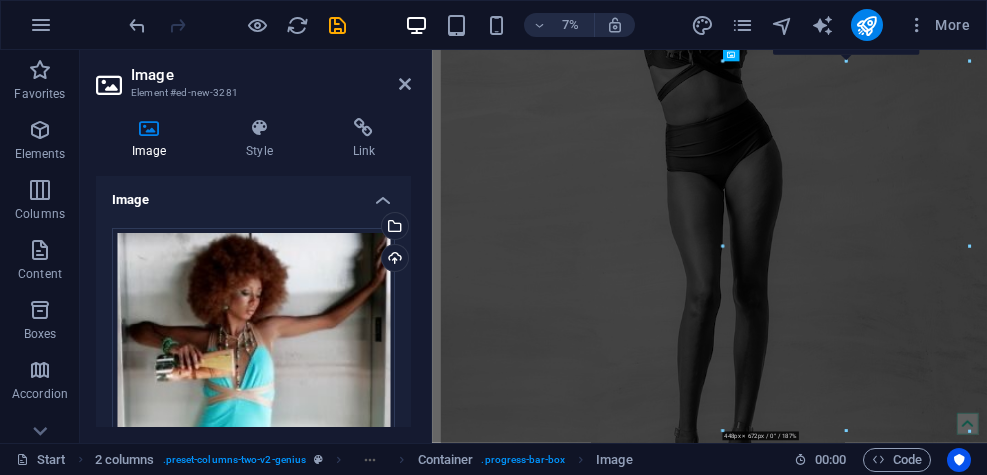 scroll, scrollTop: 5702, scrollLeft: 0, axis: vertical 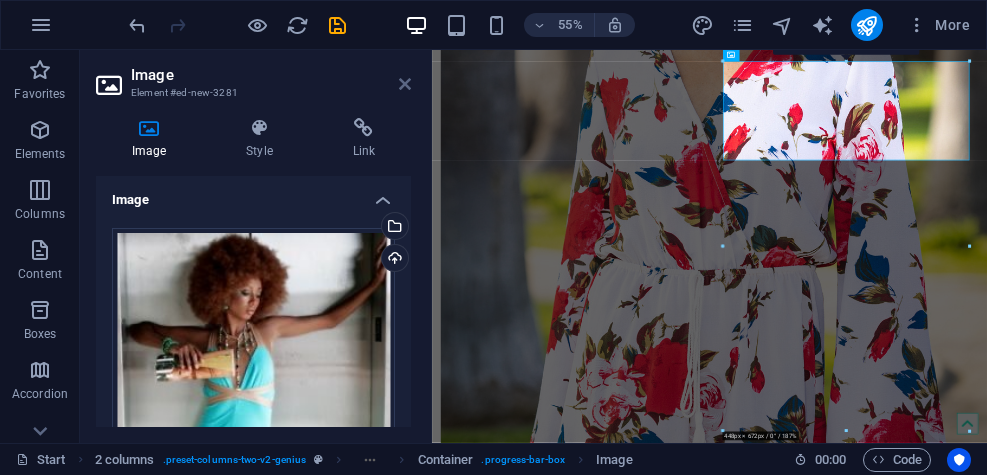 click at bounding box center (405, 84) 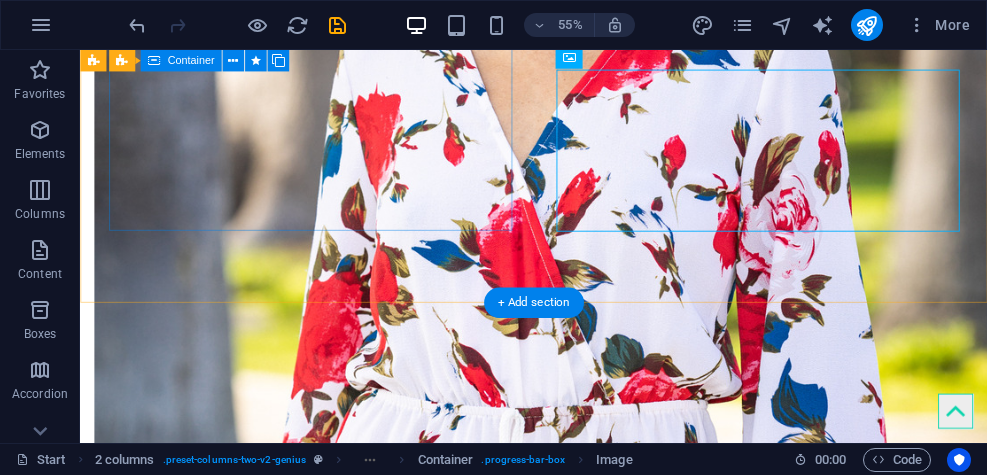 scroll, scrollTop: 5701, scrollLeft: 0, axis: vertical 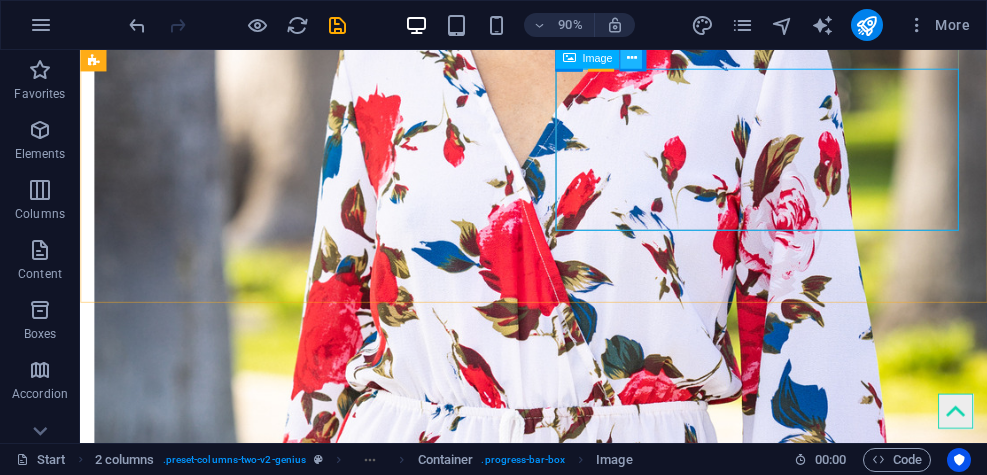 click at bounding box center (631, 58) 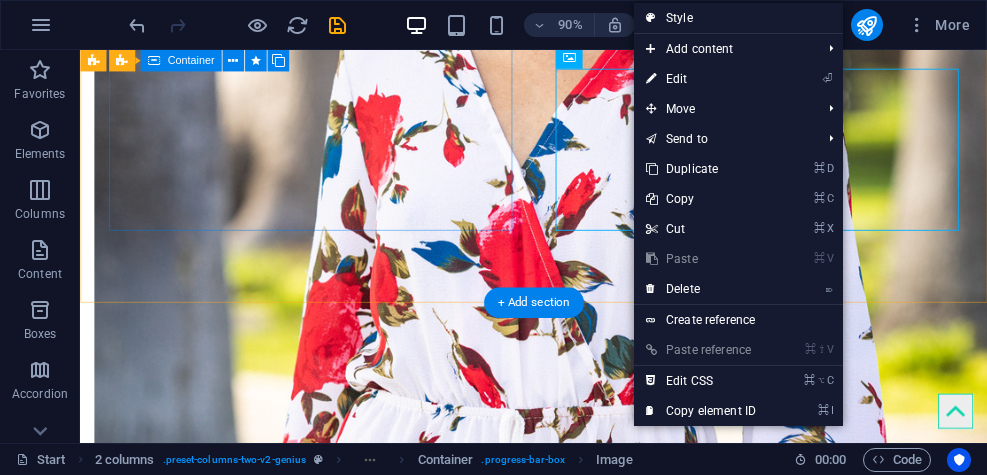 click at bounding box center [320, 1727] 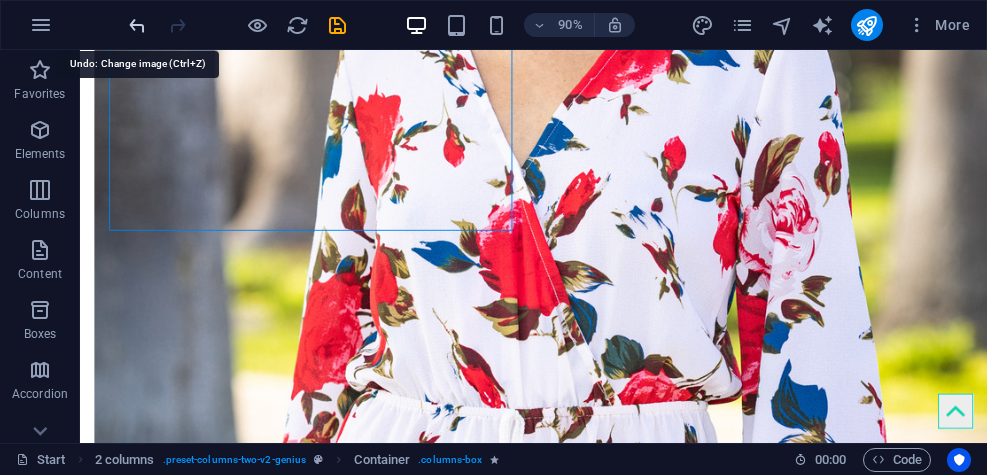 click at bounding box center (137, 25) 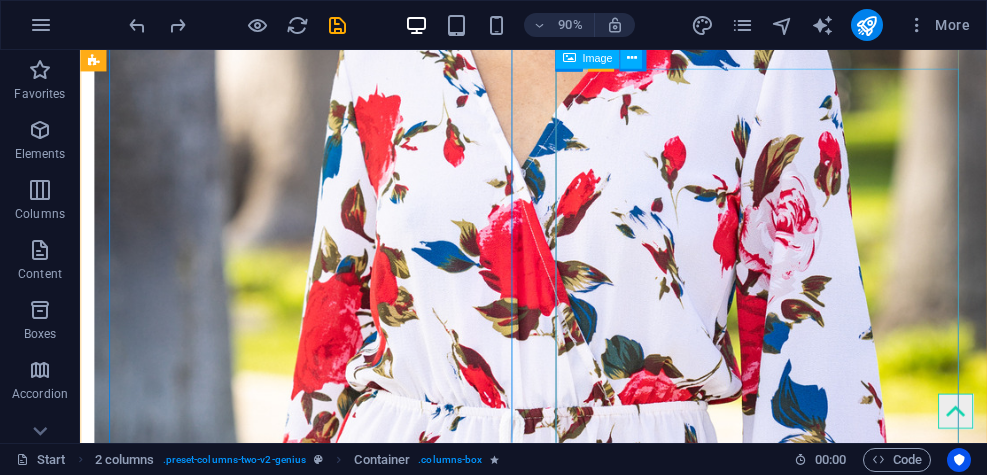 click at bounding box center (320, 13212) 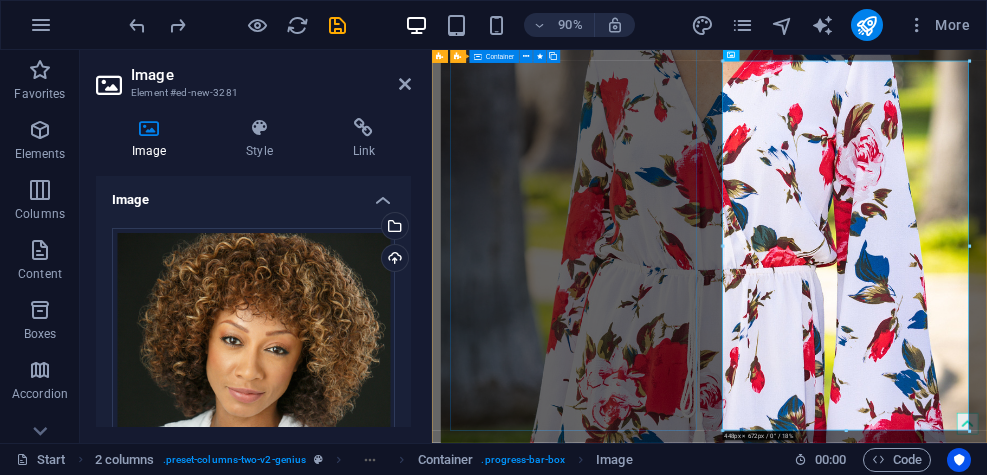 scroll, scrollTop: 5702, scrollLeft: 0, axis: vertical 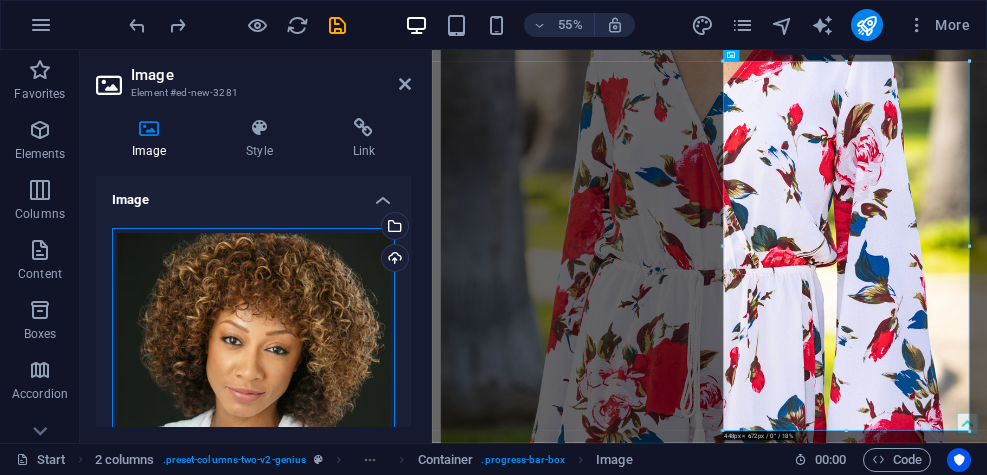 click on "Drag files here, click to choose files or select files from Files or our free stock photos & videos" at bounding box center [253, 438] 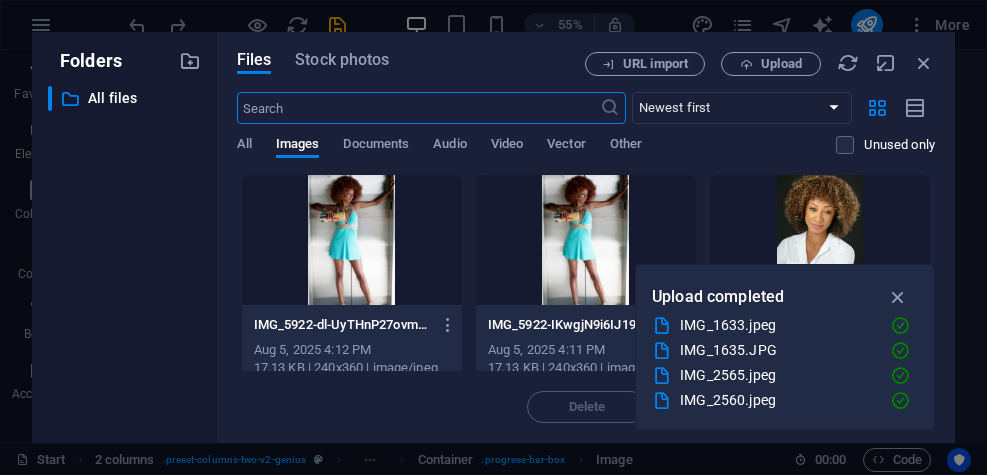 scroll, scrollTop: 4257, scrollLeft: 0, axis: vertical 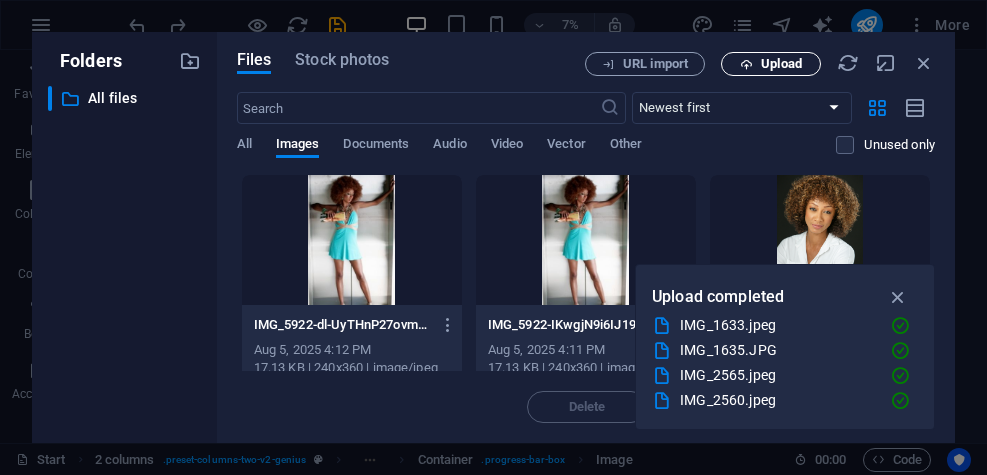 click on "Upload" at bounding box center [781, 64] 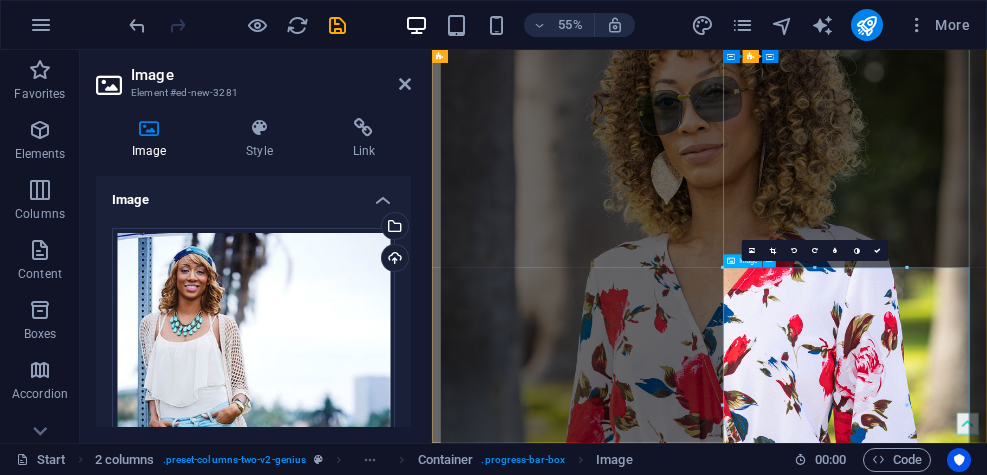scroll, scrollTop: 5354, scrollLeft: 0, axis: vertical 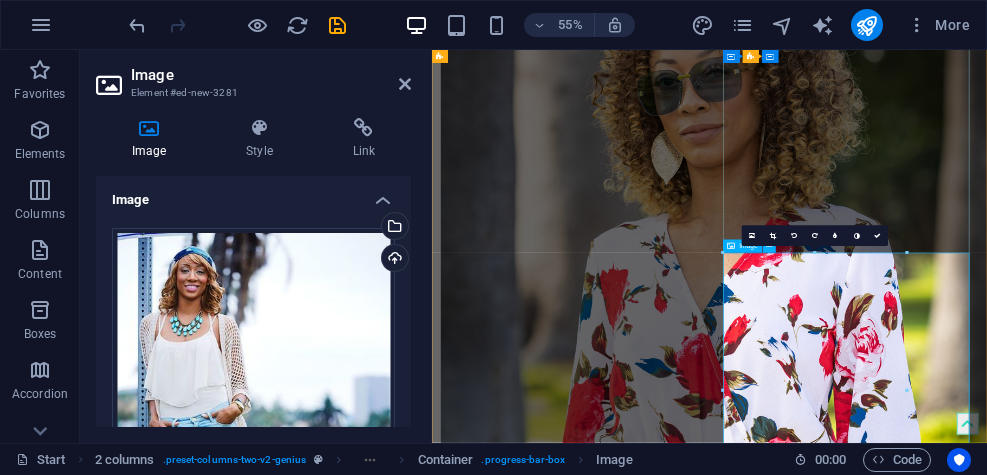 click at bounding box center [672, 13318] 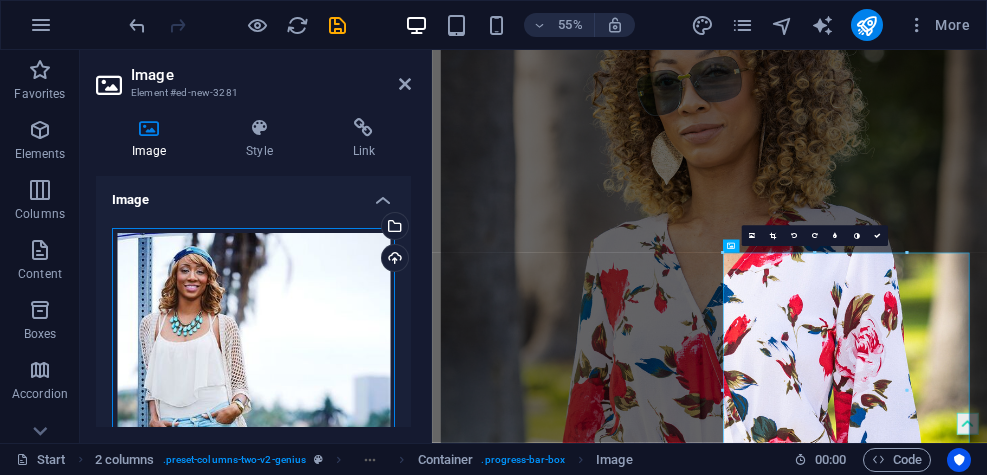 click on "Drag files here, click to choose files or select files from Files or our free stock photos & videos" at bounding box center (253, 438) 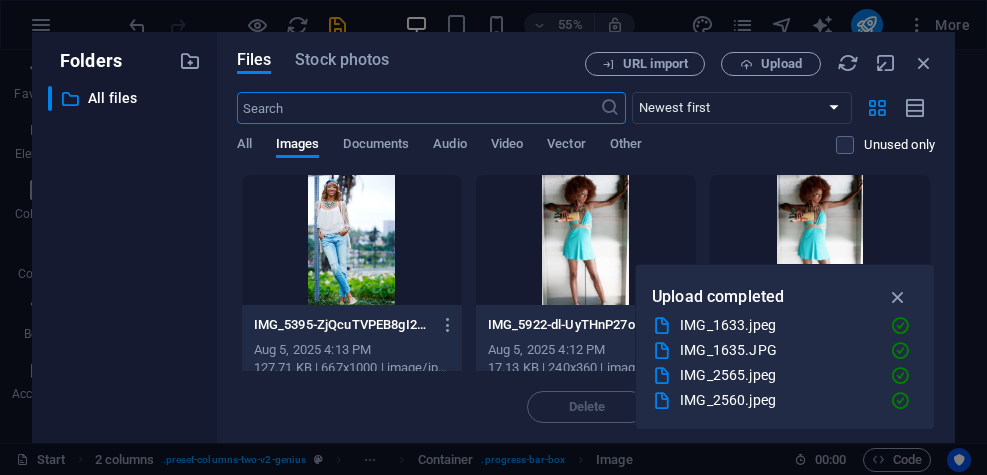 scroll, scrollTop: 4085, scrollLeft: 0, axis: vertical 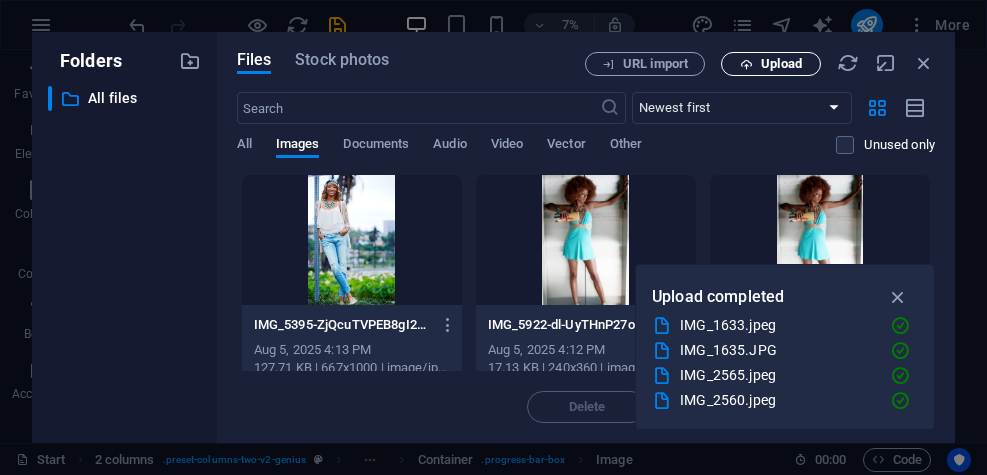 click on "Upload" at bounding box center (781, 64) 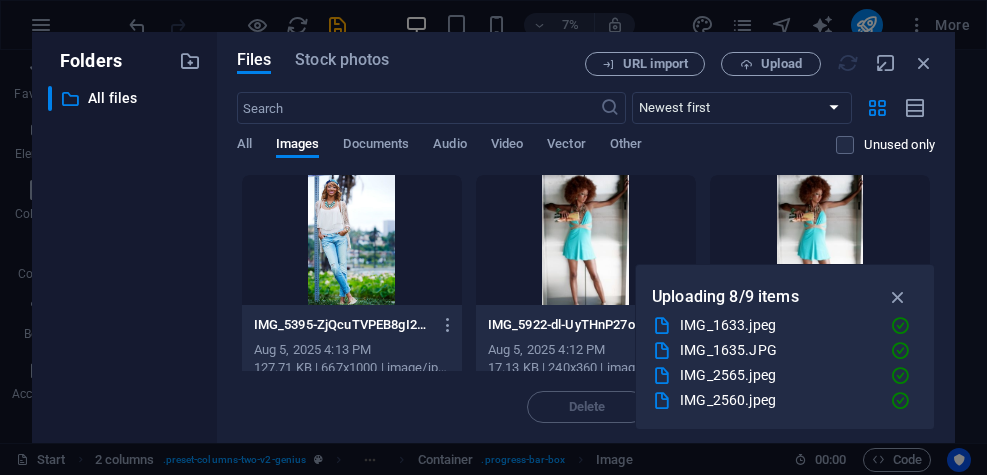 scroll, scrollTop: 5616, scrollLeft: 0, axis: vertical 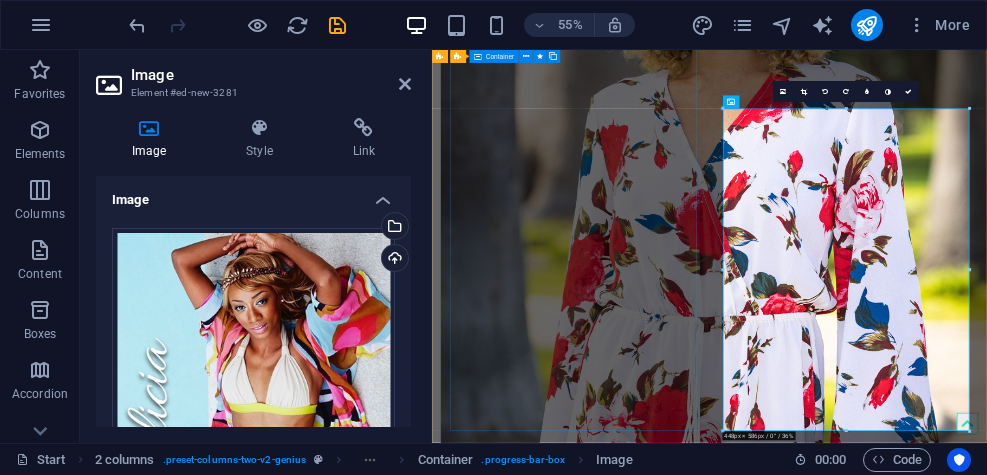 click at bounding box center (672, 1817) 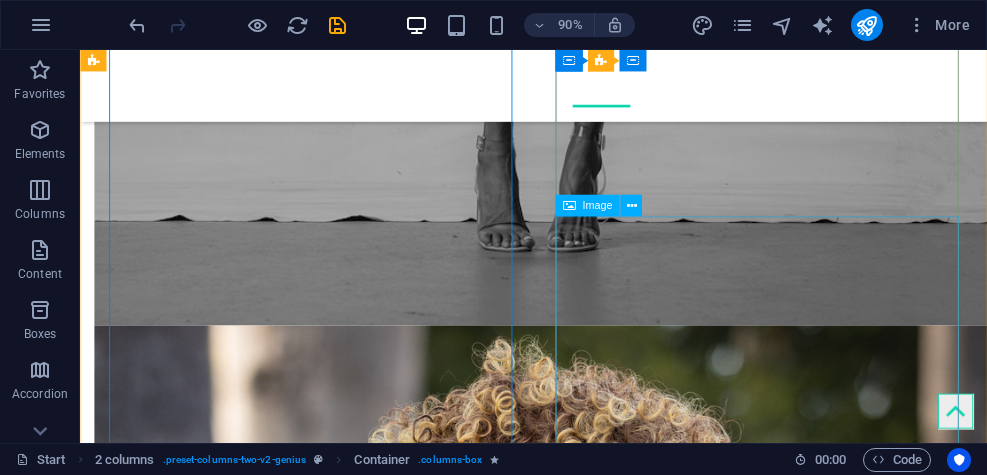 scroll, scrollTop: 4843, scrollLeft: 0, axis: vertical 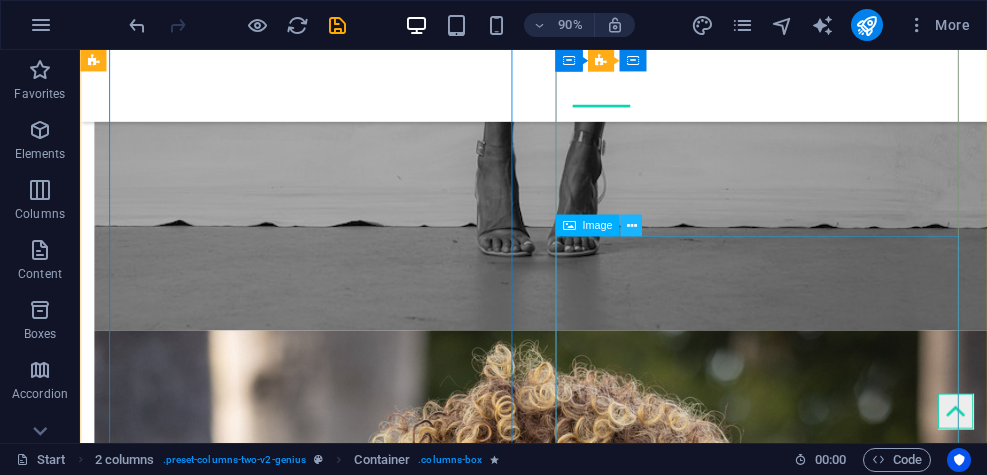 click at bounding box center (631, 226) 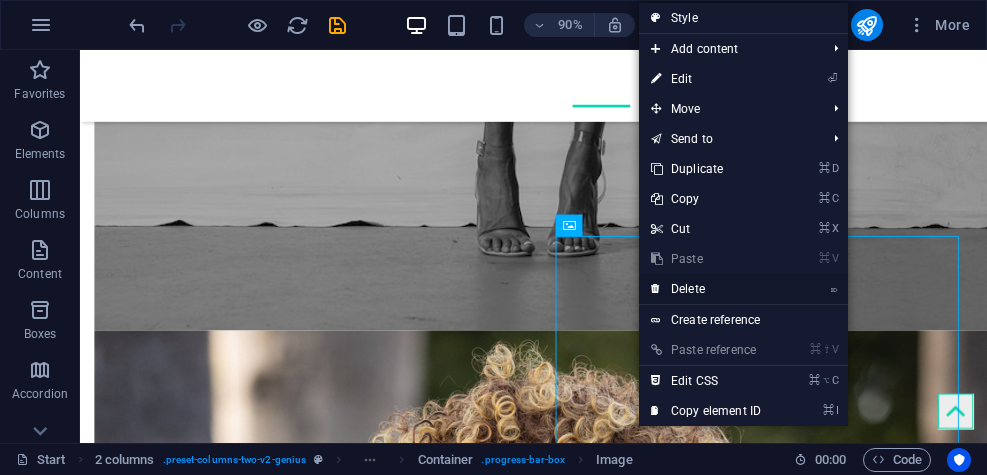 click on "⌦  Delete" at bounding box center [706, 289] 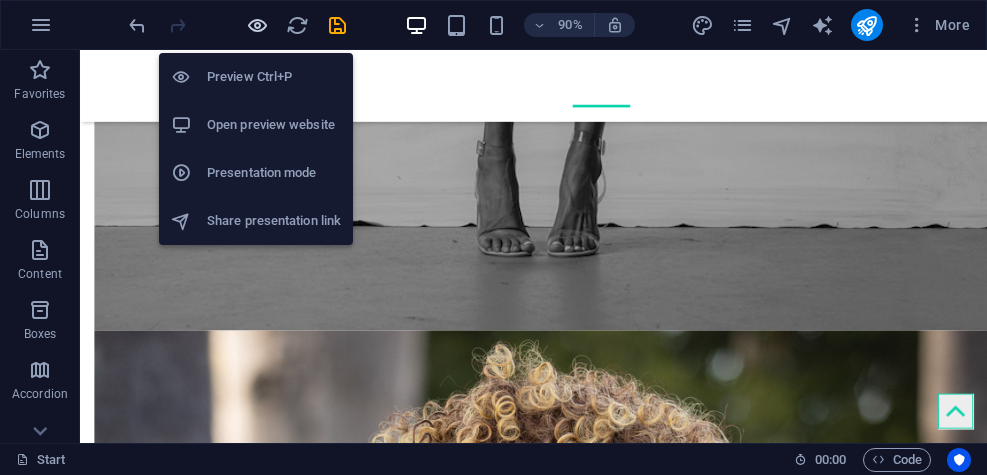 click at bounding box center (257, 25) 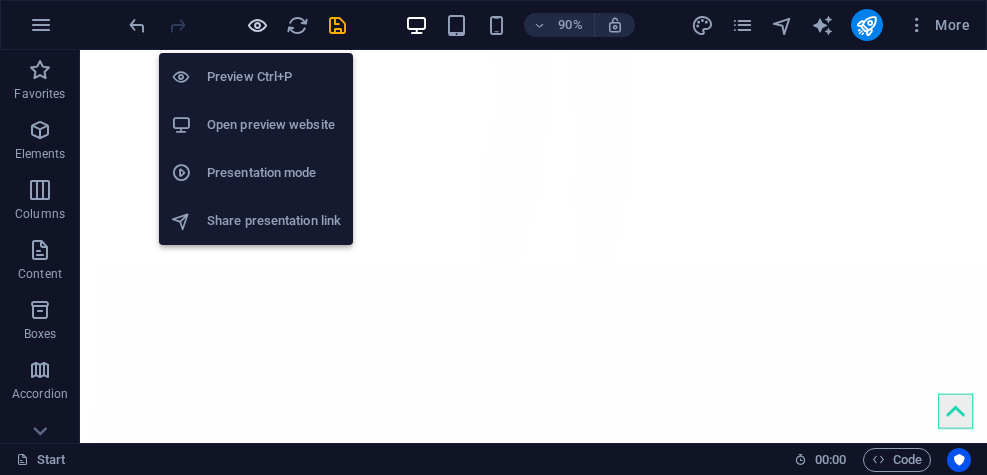 scroll, scrollTop: 4862, scrollLeft: 0, axis: vertical 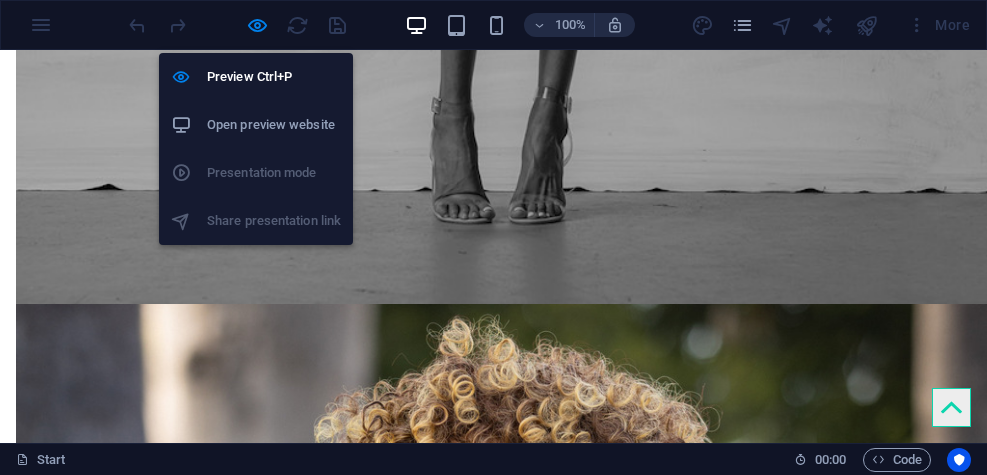 click on "Open preview website" at bounding box center (274, 125) 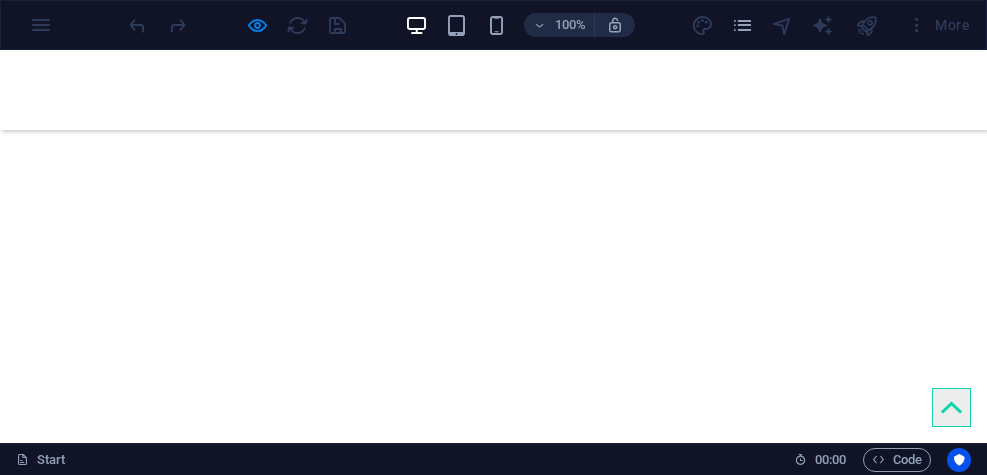 scroll, scrollTop: 0, scrollLeft: 0, axis: both 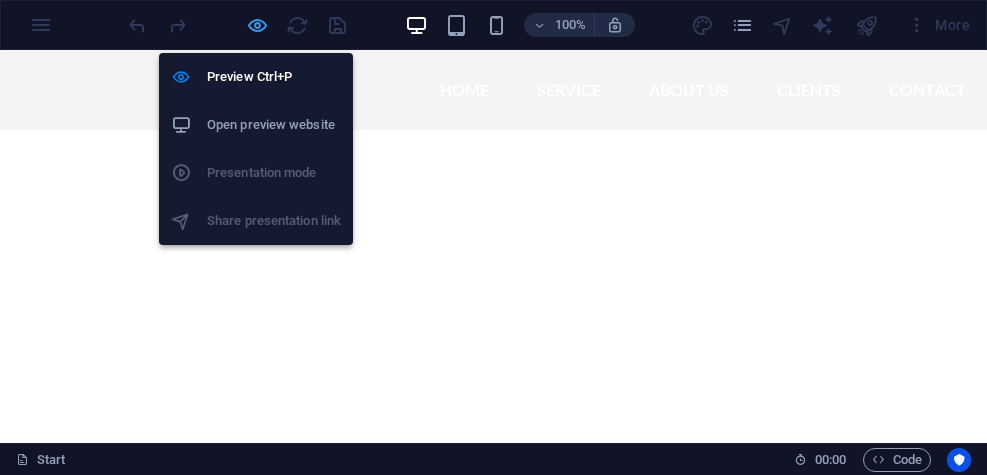 click at bounding box center [257, 25] 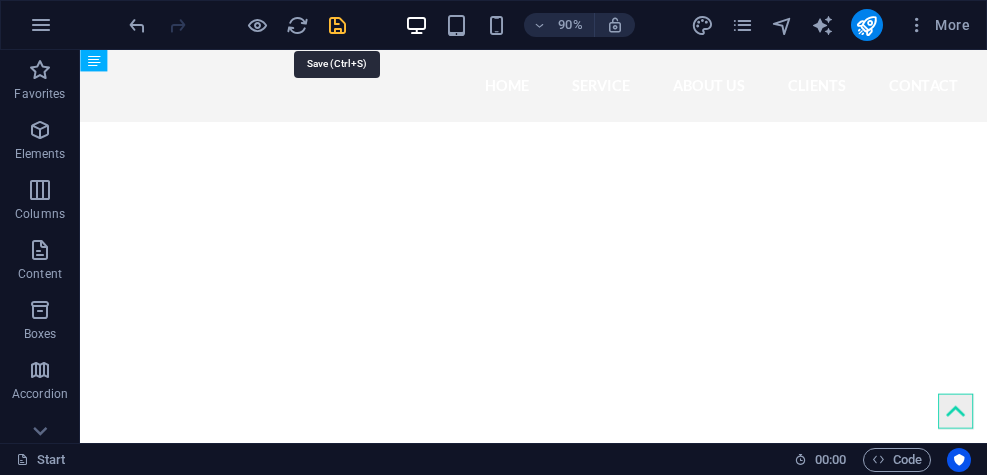 click at bounding box center [337, 25] 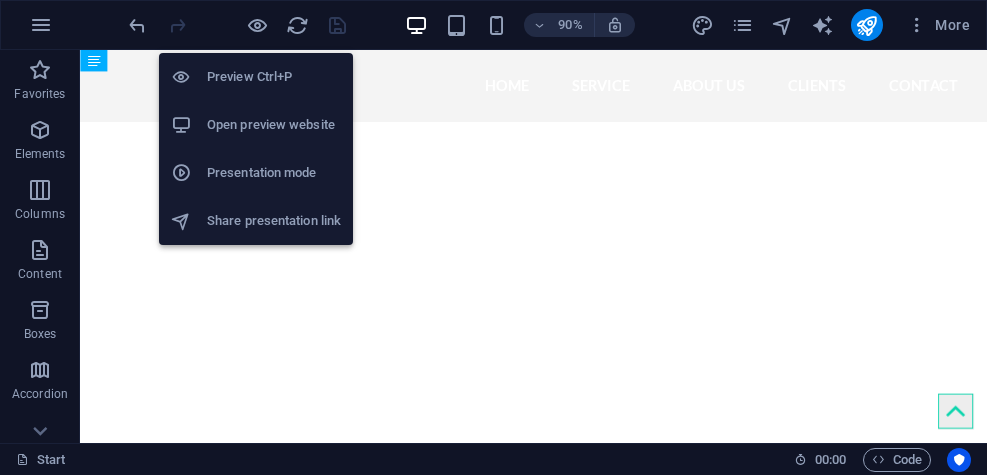 click on "Open preview website" at bounding box center (274, 125) 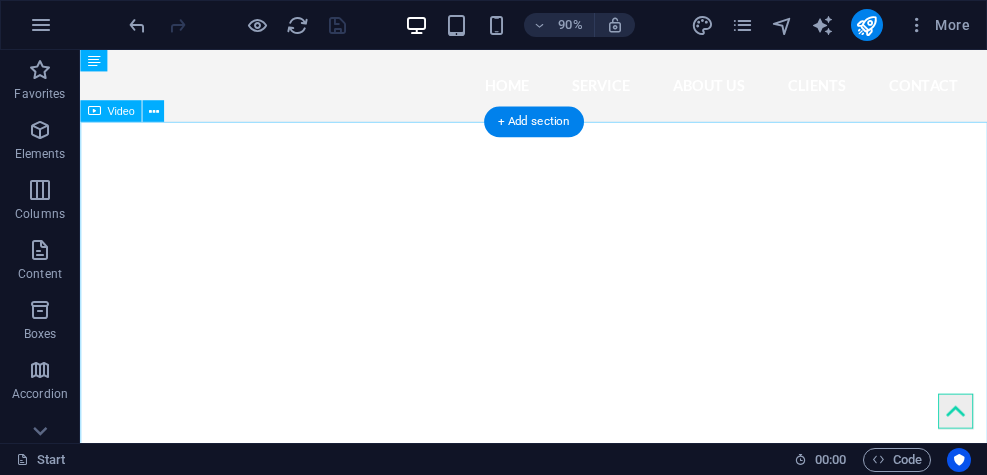 click at bounding box center [584, 382] 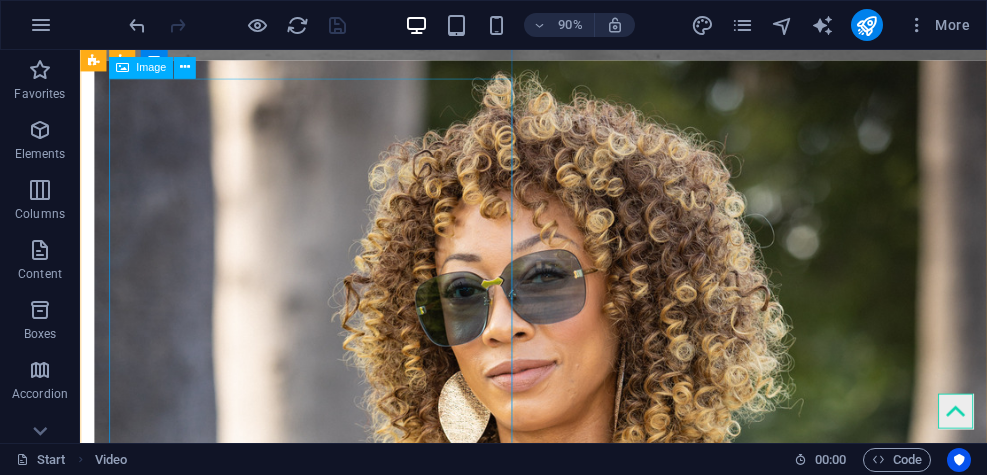 scroll, scrollTop: 5761, scrollLeft: 0, axis: vertical 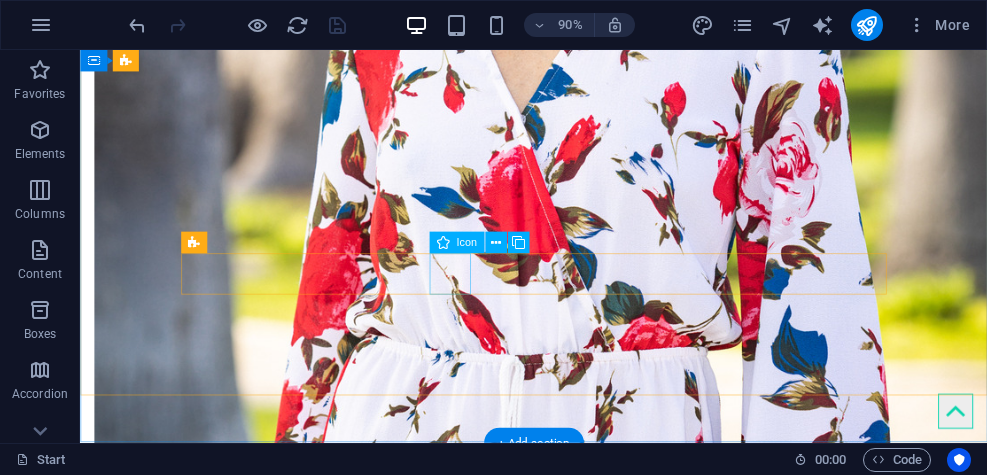 click at bounding box center [584, 12422] 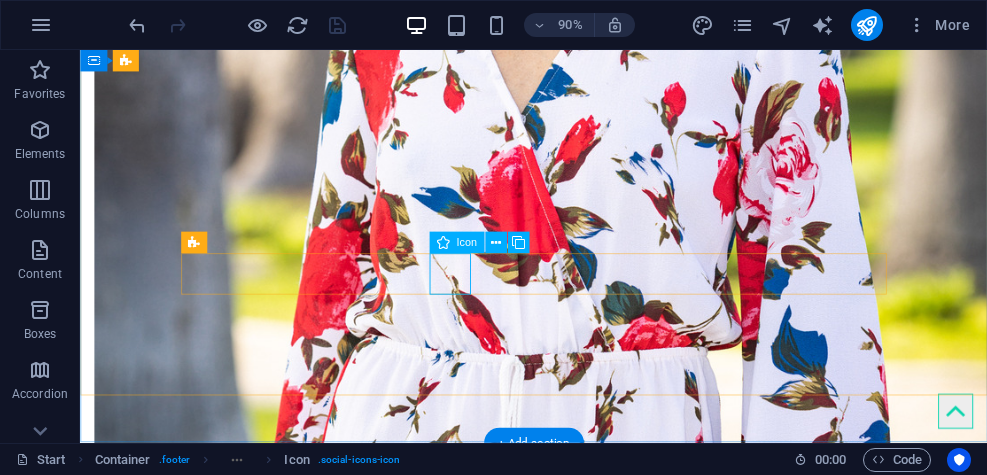 click at bounding box center (584, 12422) 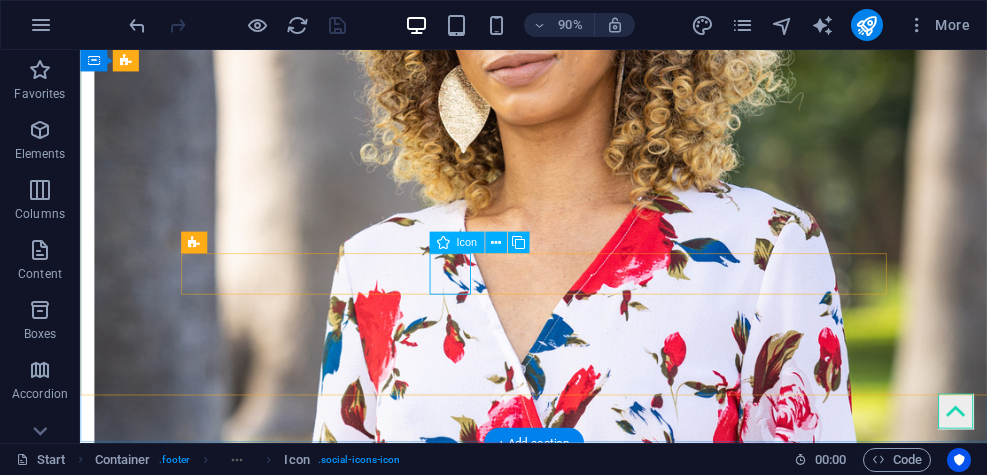 select on "xMidYMid" 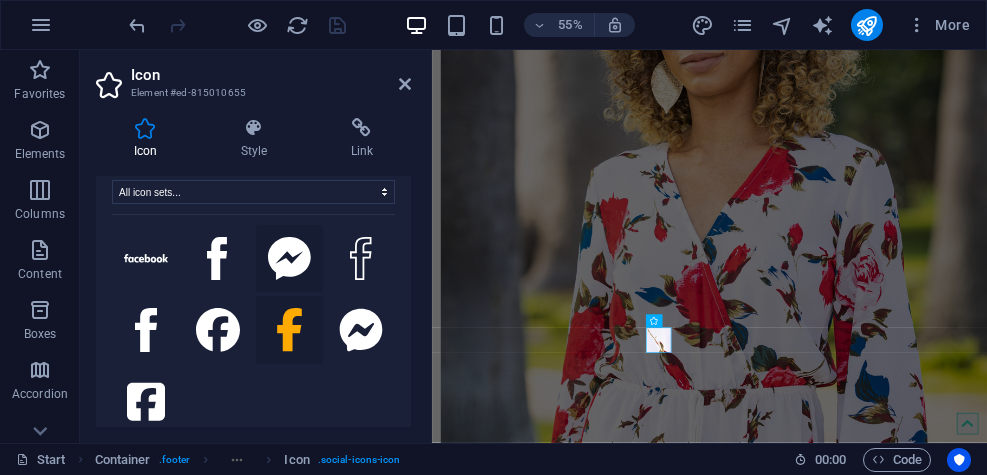 scroll, scrollTop: 81, scrollLeft: 0, axis: vertical 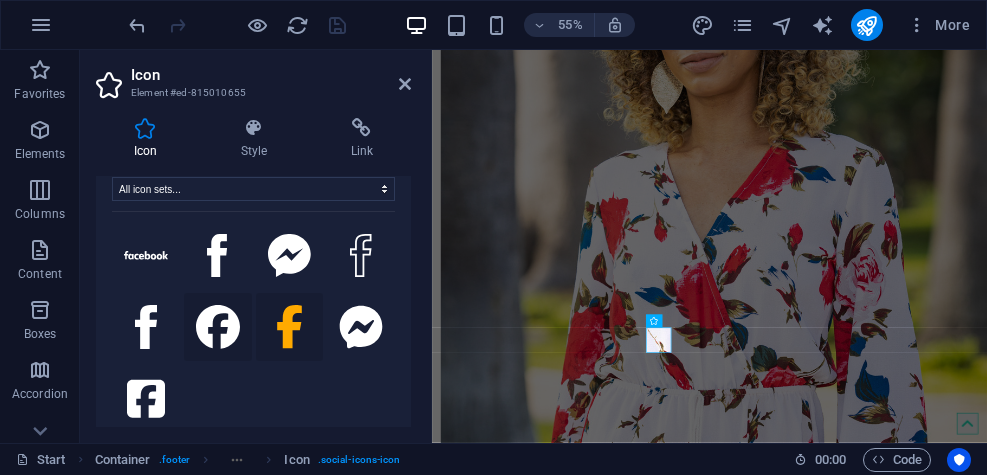 click 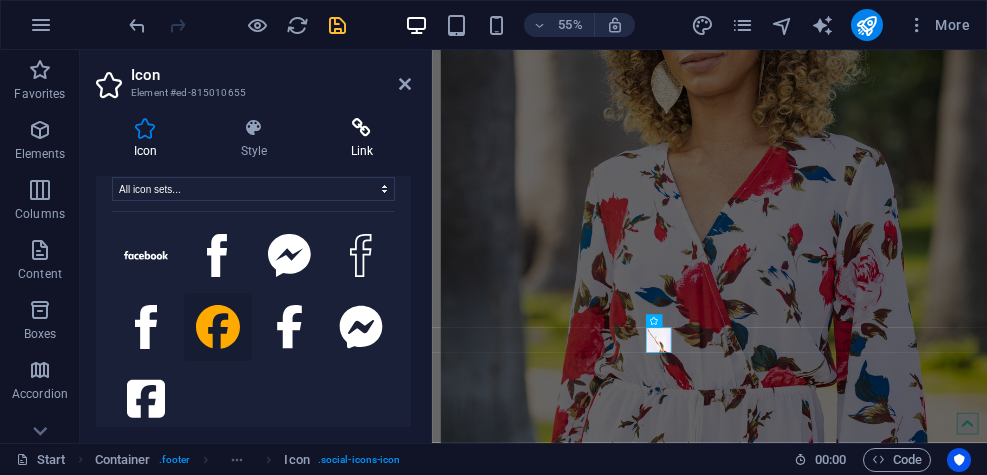 click at bounding box center (362, 128) 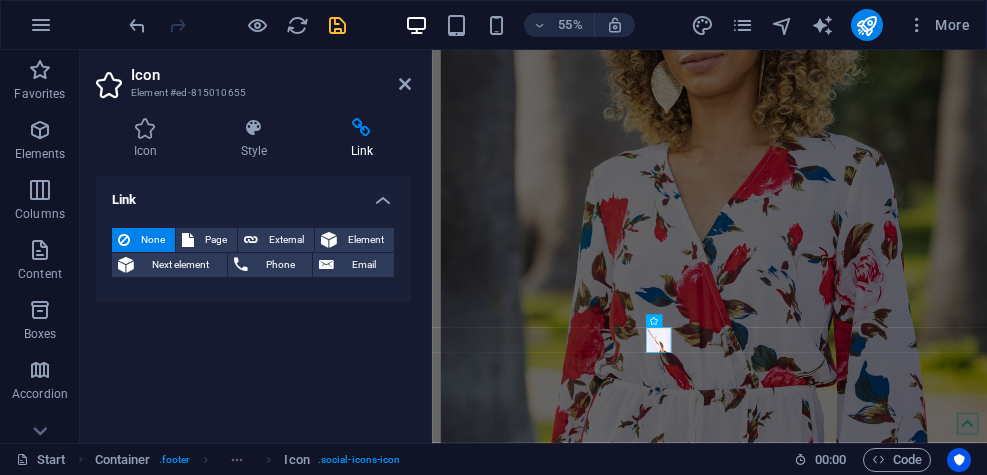 click on "Link" at bounding box center [253, 194] 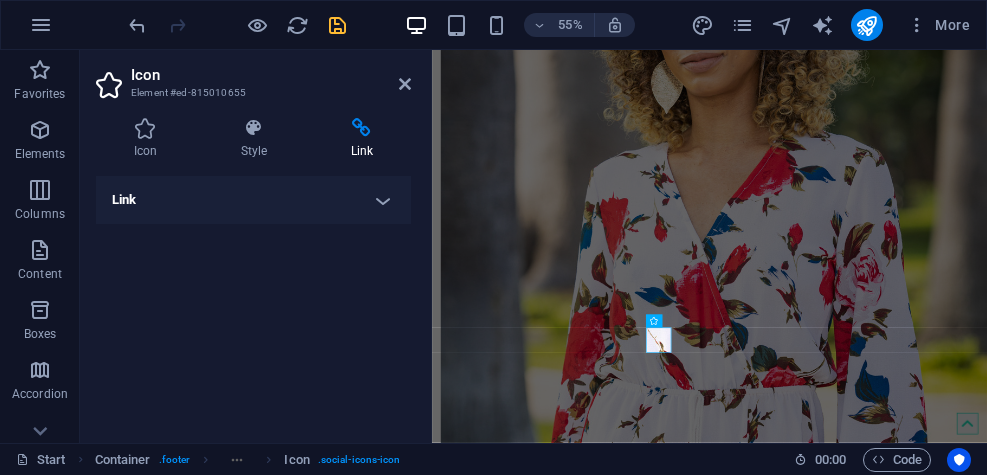 click on "Link" at bounding box center (253, 200) 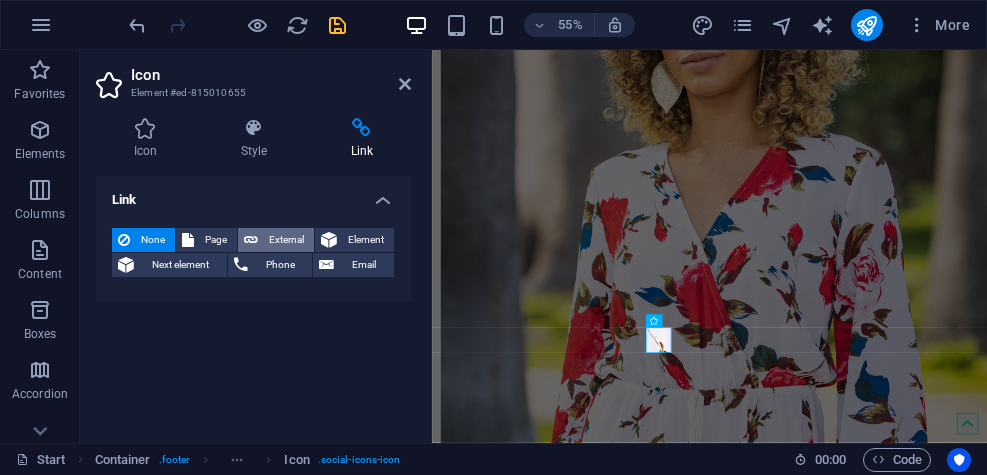 click on "External" at bounding box center [286, 240] 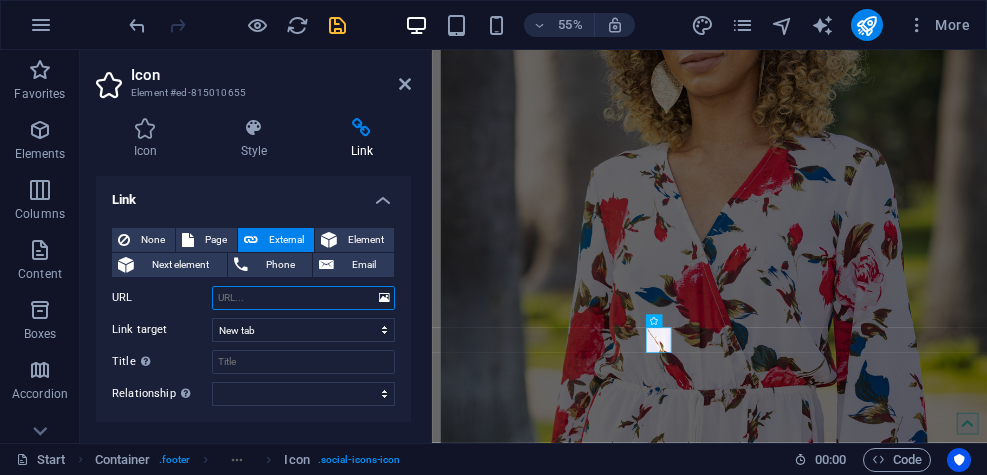 paste on "https://www.example.com/alicia.amie.111/" 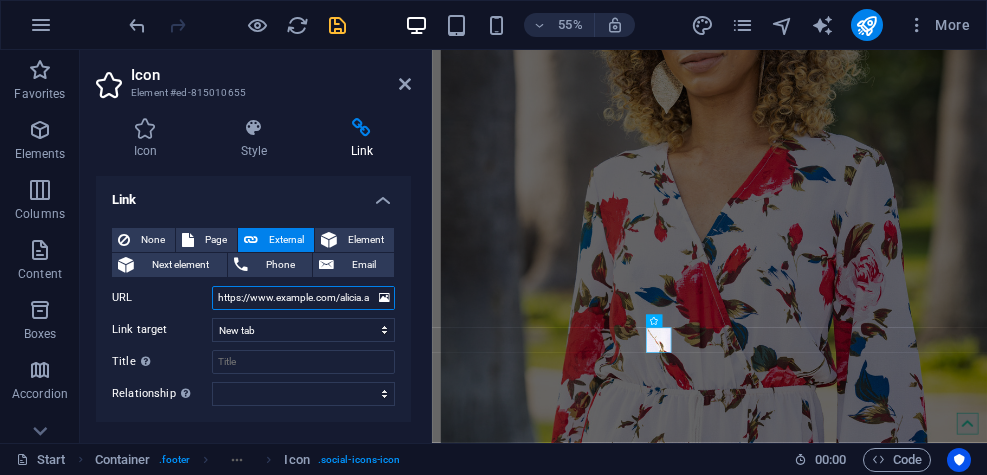 scroll, scrollTop: 0, scrollLeft: 49, axis: horizontal 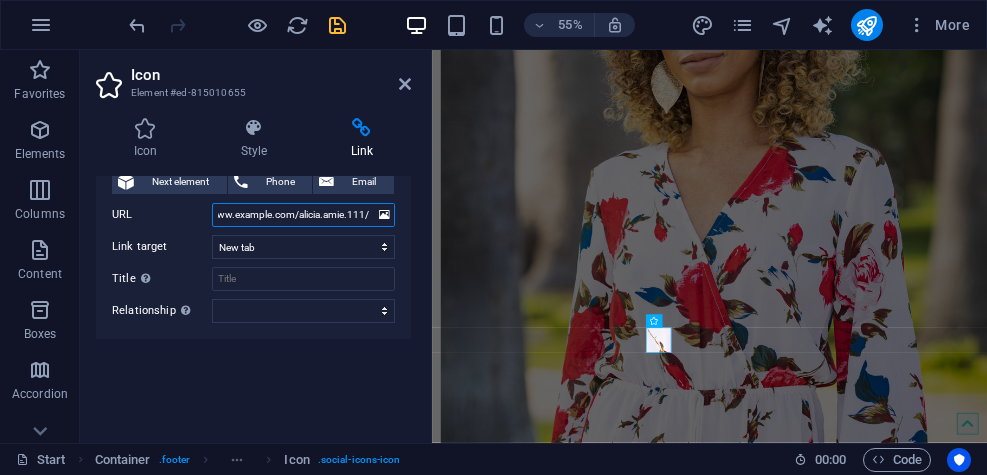 type on "https://www.example.com/alicia.amie.111/" 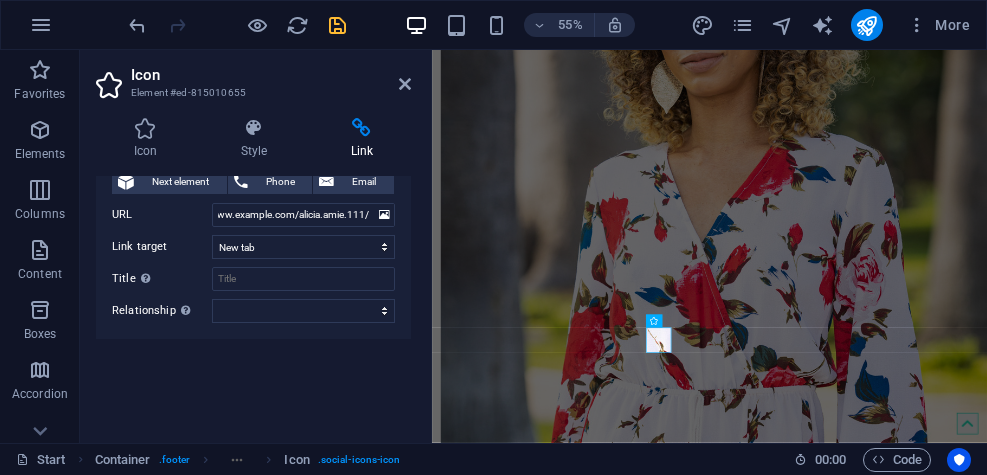 scroll, scrollTop: 0, scrollLeft: 0, axis: both 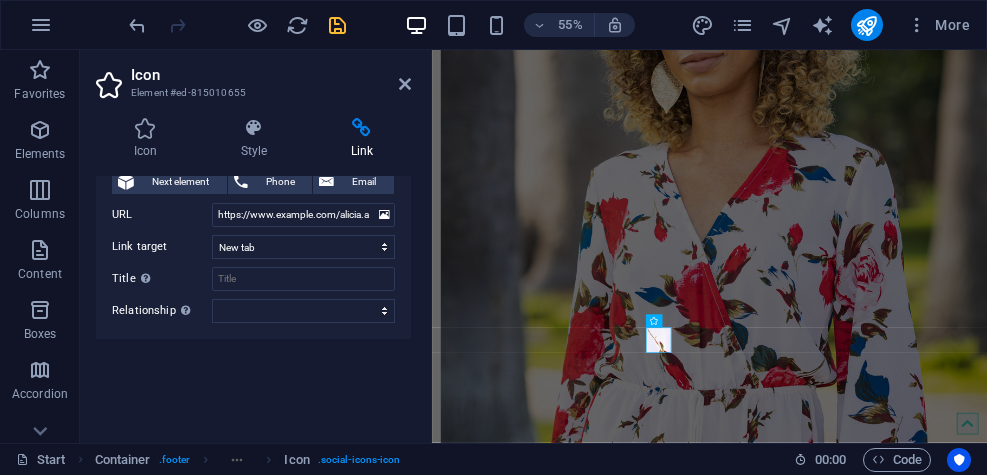 click on "Link None Page External Element Next element Phone Email Page Start Subpage Legal Notice Privacy Element
URL https://www.example.com/alicia.amie.111/ Phone Email Link target New tab Same tab Overlay Title Additional link description, should not be the same as the link text. The title is most often shown as a tooltip text when the mouse moves over the element. Leave empty if uncertain. Relationship Sets the  relationship of this link to the link target . For example, the value "nofollow" instructs search engines not to follow the link. Can be left empty. alternate author bookmark external help license next nofollow noreferrer noopener prev search tag" at bounding box center (253, 301) 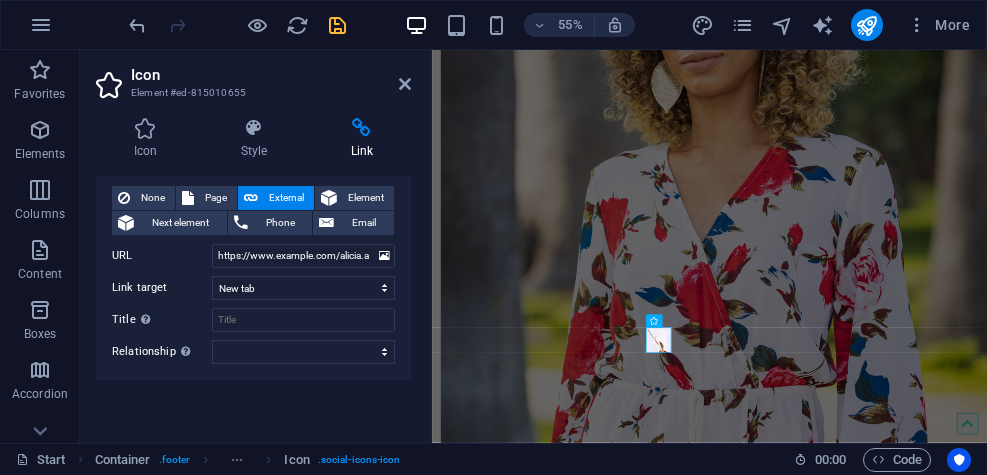scroll, scrollTop: 0, scrollLeft: 0, axis: both 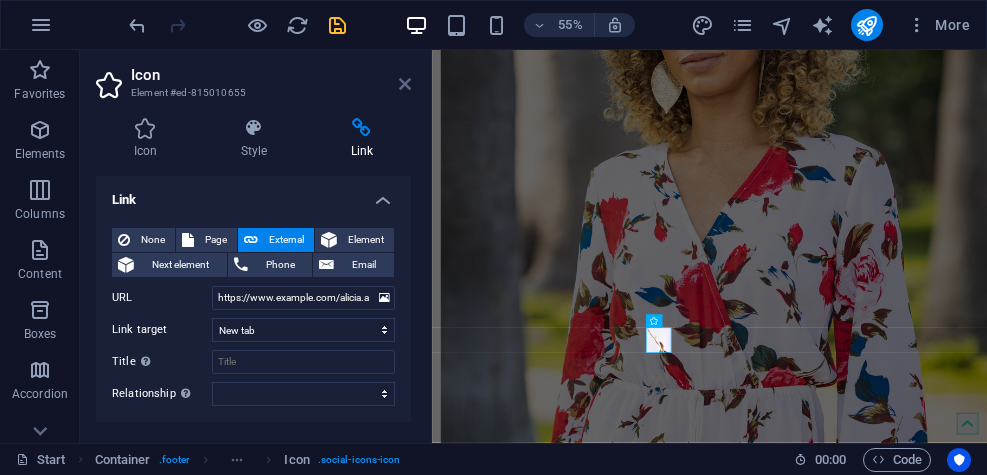 click at bounding box center (405, 84) 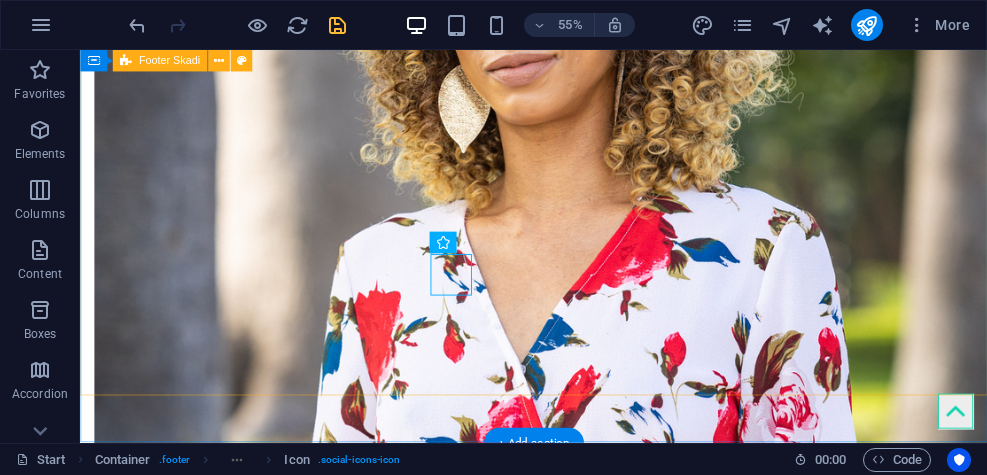 scroll, scrollTop: 5761, scrollLeft: 0, axis: vertical 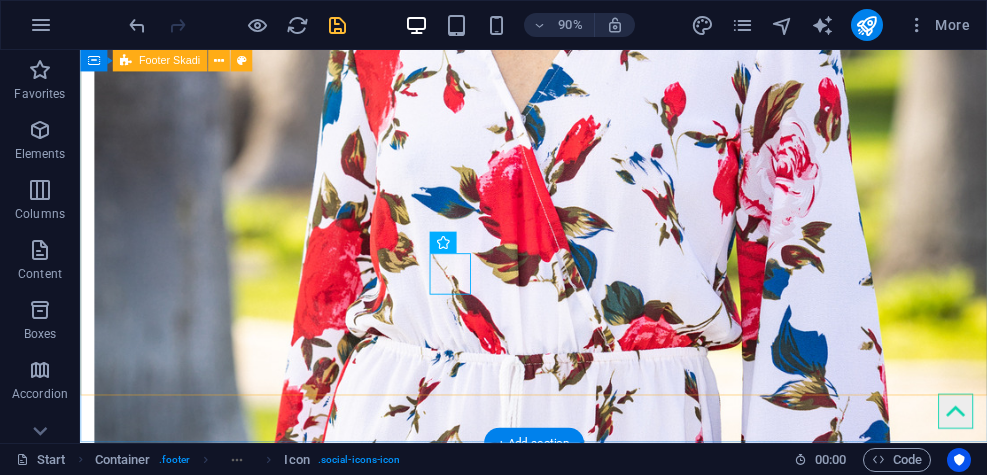 click at bounding box center [584, 12425] 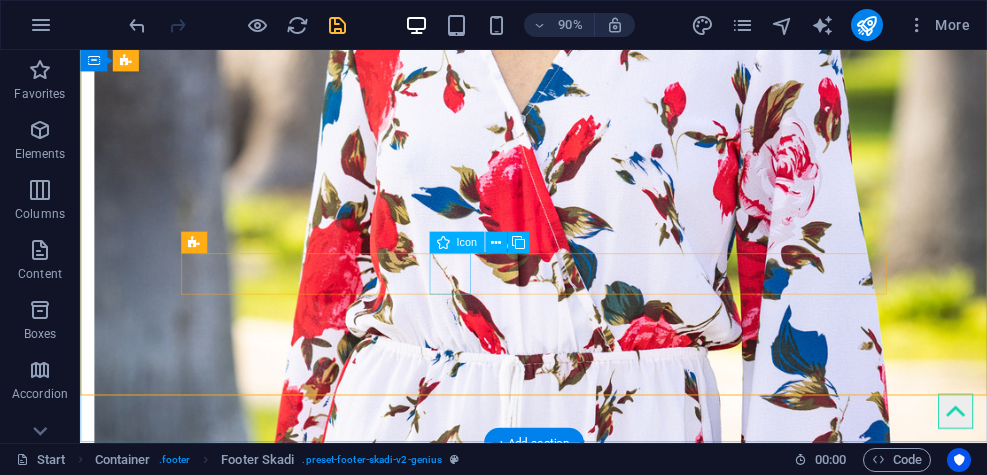 click at bounding box center (584, 12422) 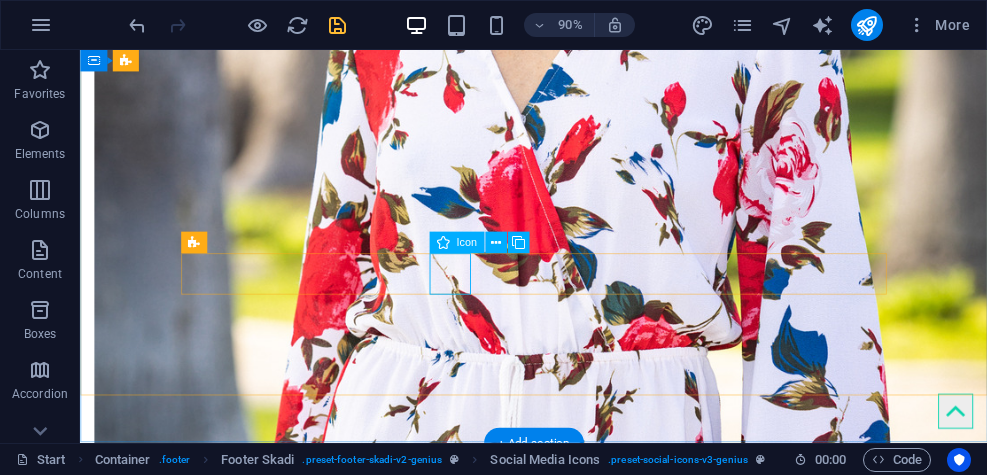 click at bounding box center [584, 12422] 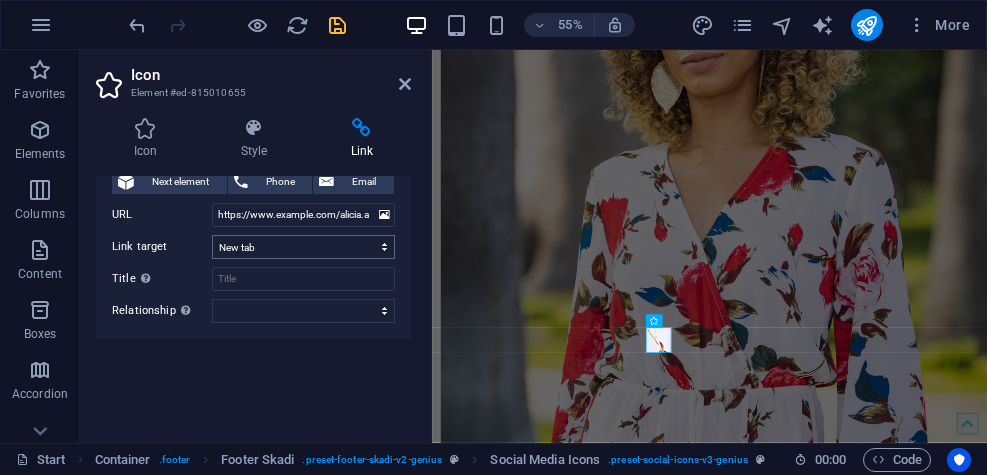 scroll, scrollTop: 0, scrollLeft: 0, axis: both 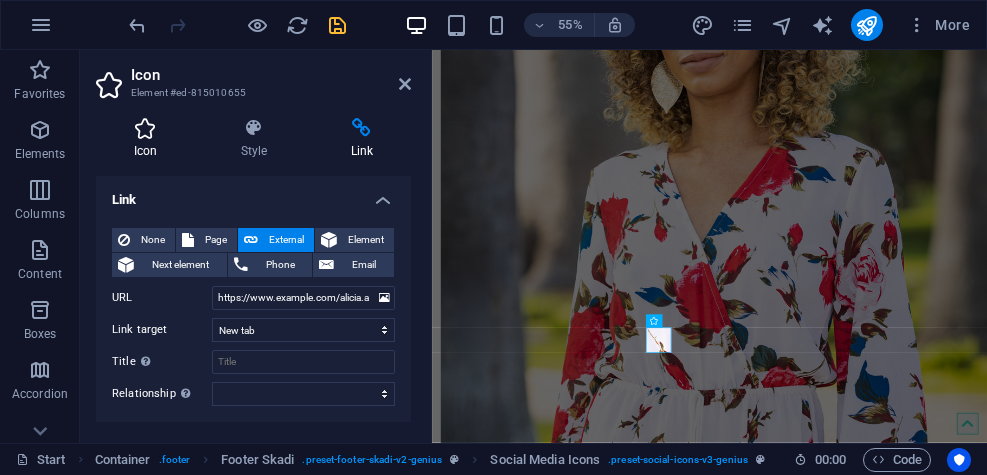 click on "Icon" at bounding box center [149, 139] 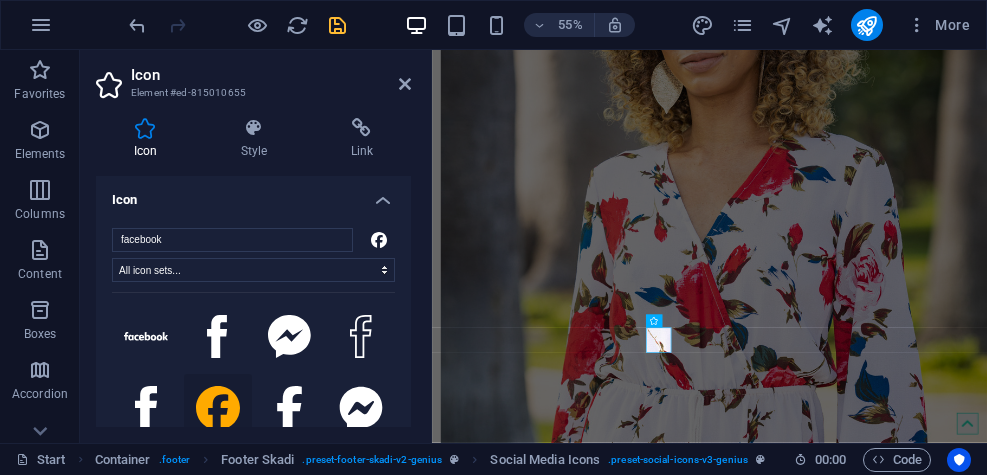 click 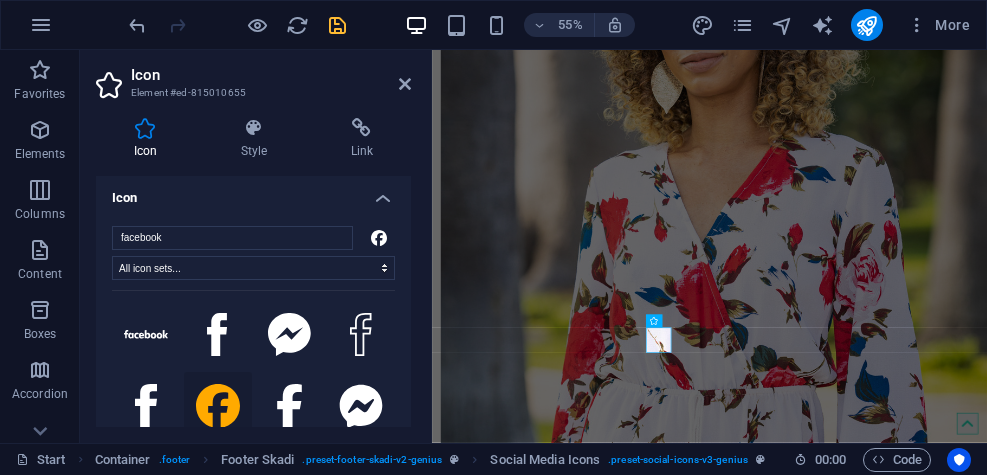 scroll, scrollTop: 0, scrollLeft: 0, axis: both 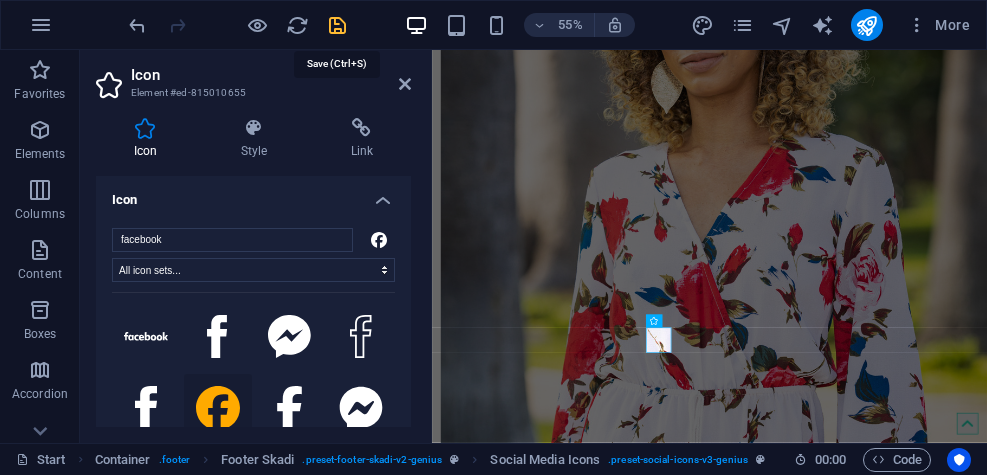 click at bounding box center (337, 25) 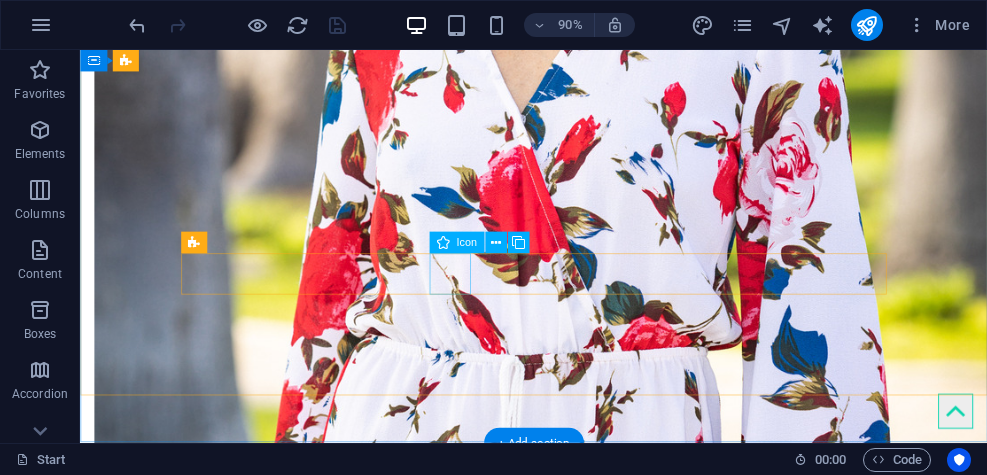 click at bounding box center [584, 12422] 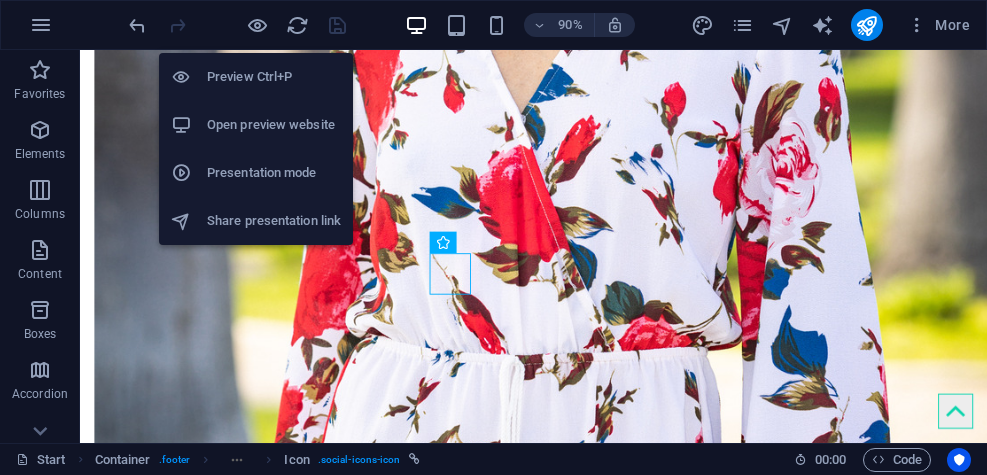 click on "Open preview website" at bounding box center [274, 125] 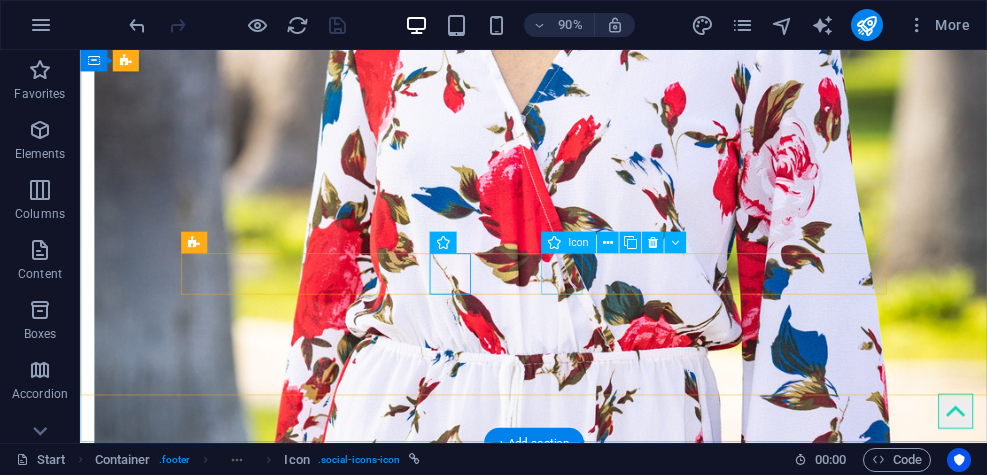 click at bounding box center (584, 12530) 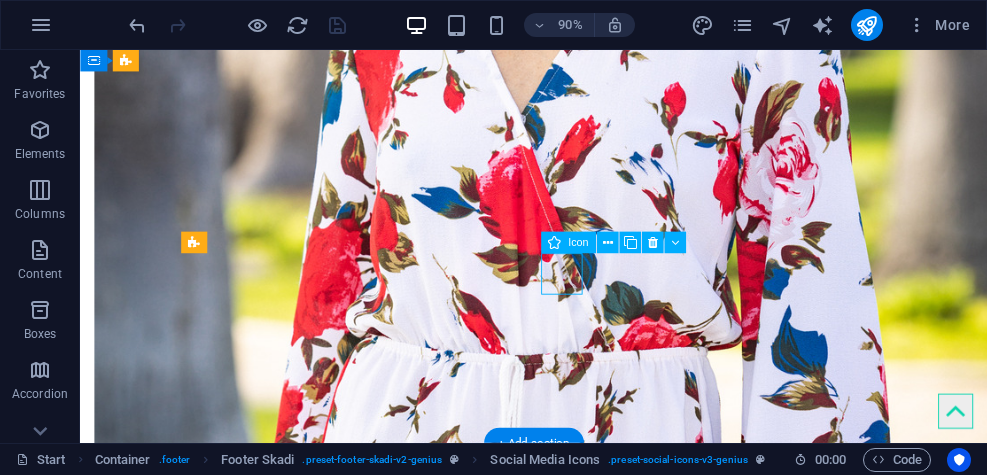 click at bounding box center [584, 12530] 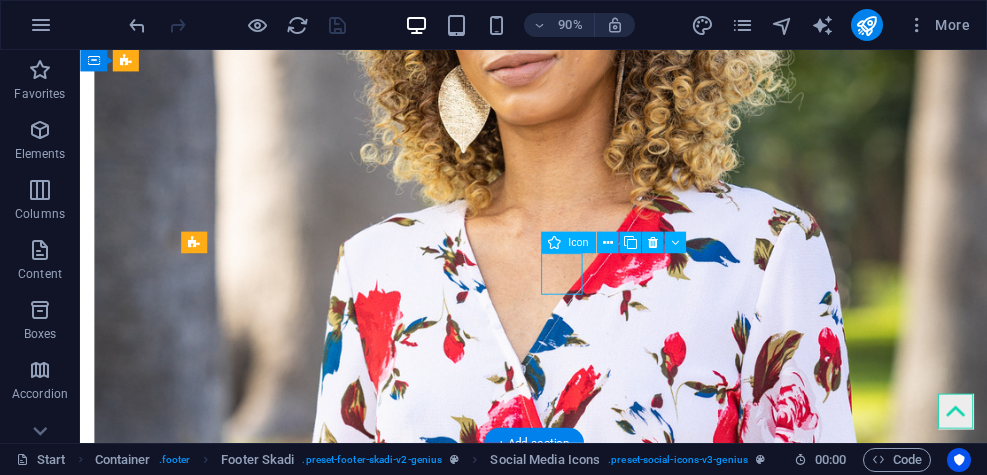 select on "xMidYMid" 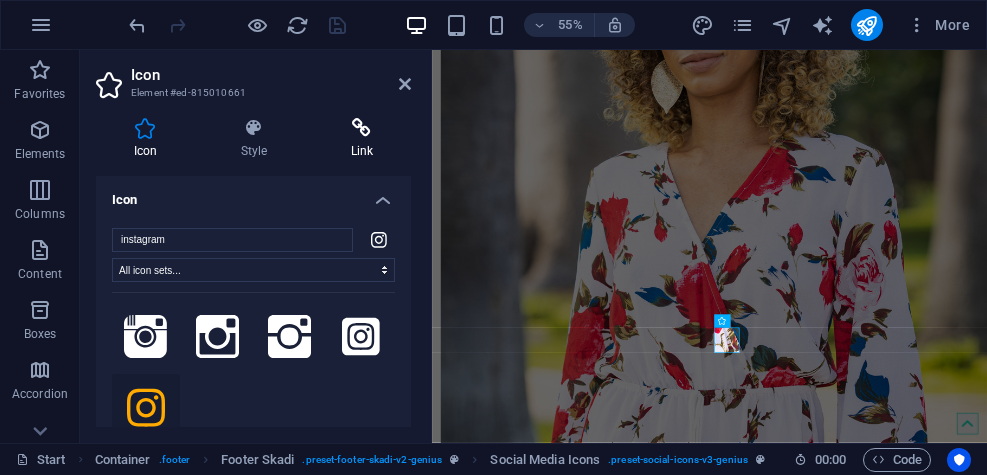 click on "Link" at bounding box center [362, 139] 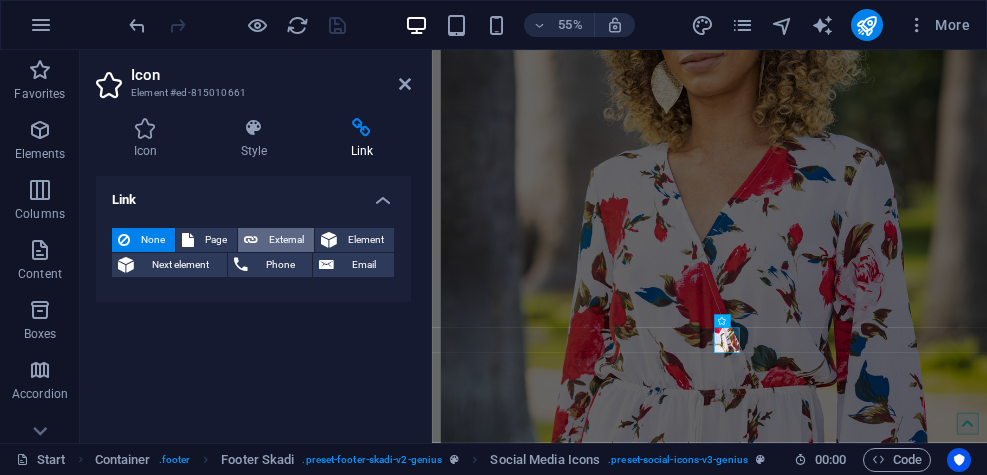 click on "External" at bounding box center (286, 240) 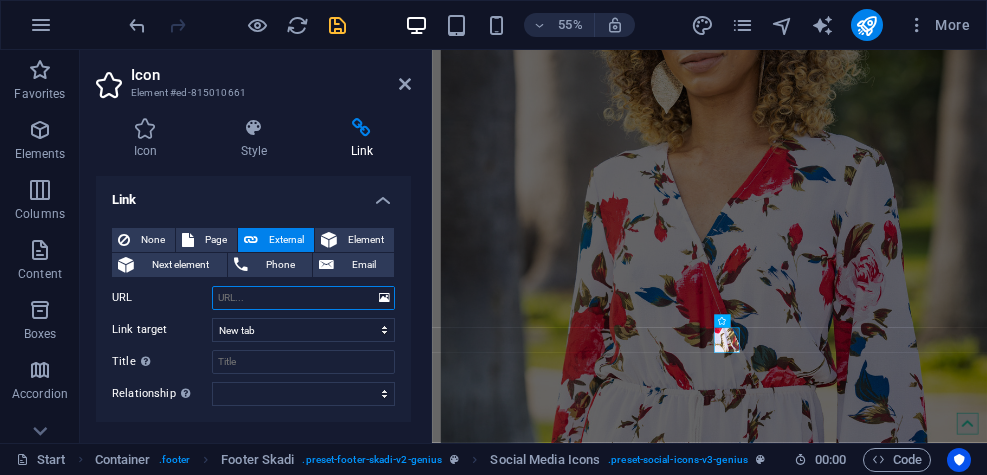 paste on "https://www.example.com/instagram.com/[NAME]/" 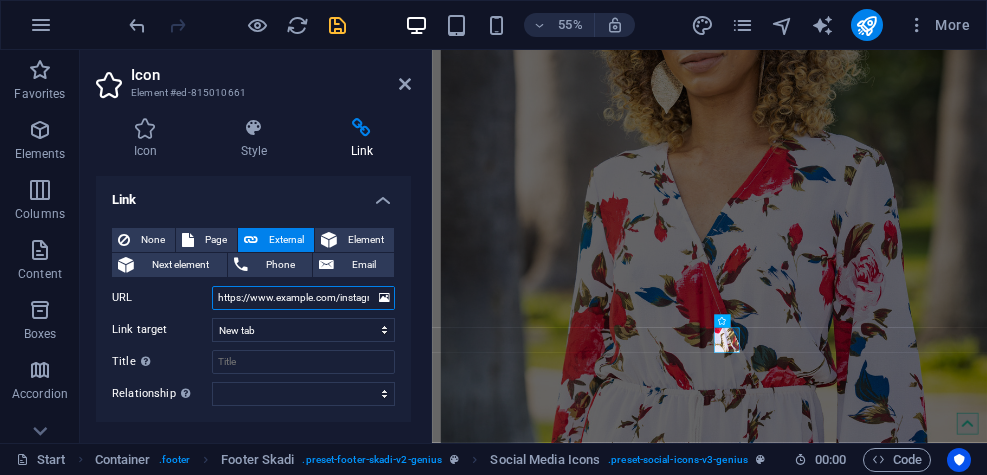 scroll, scrollTop: 0, scrollLeft: 35, axis: horizontal 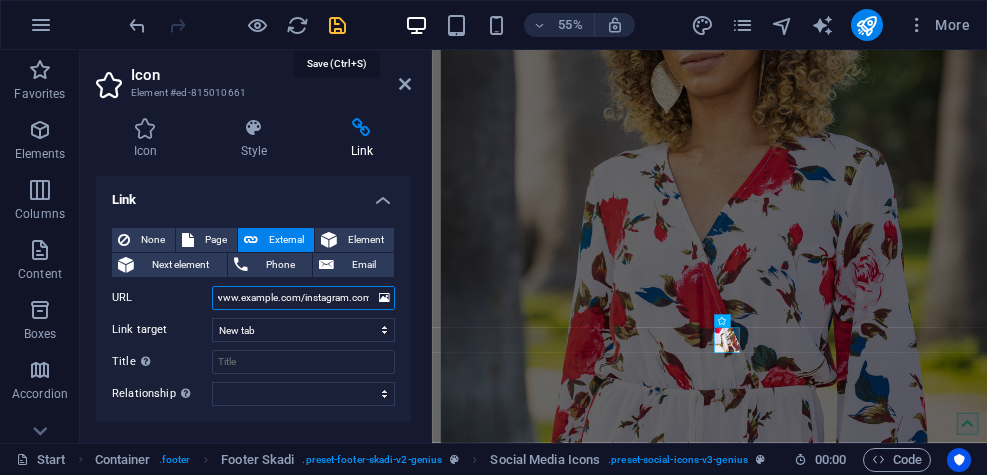type on "https://www.example.com/instagram.com/[NAME]/" 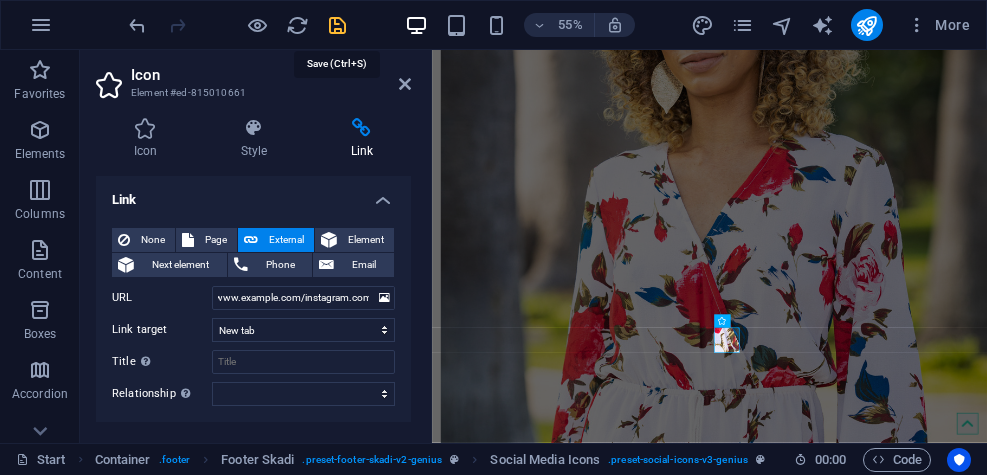 scroll, scrollTop: 0, scrollLeft: 0, axis: both 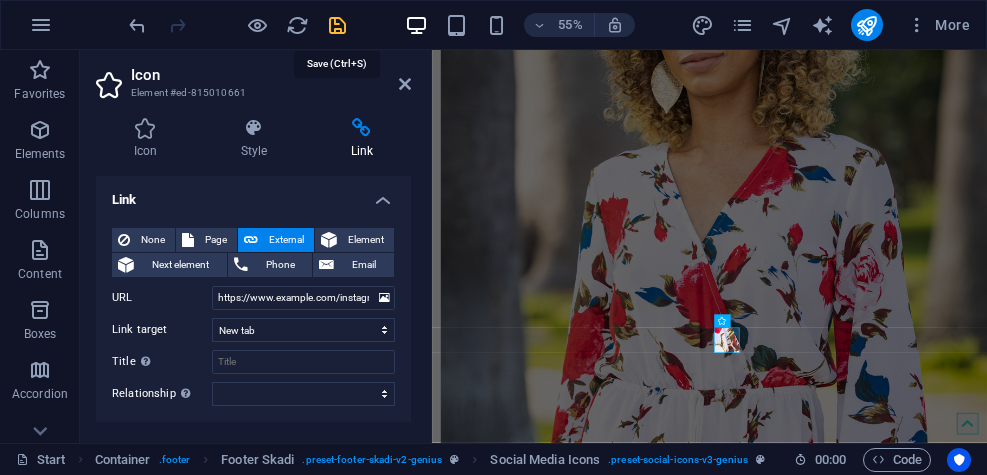 click at bounding box center [337, 25] 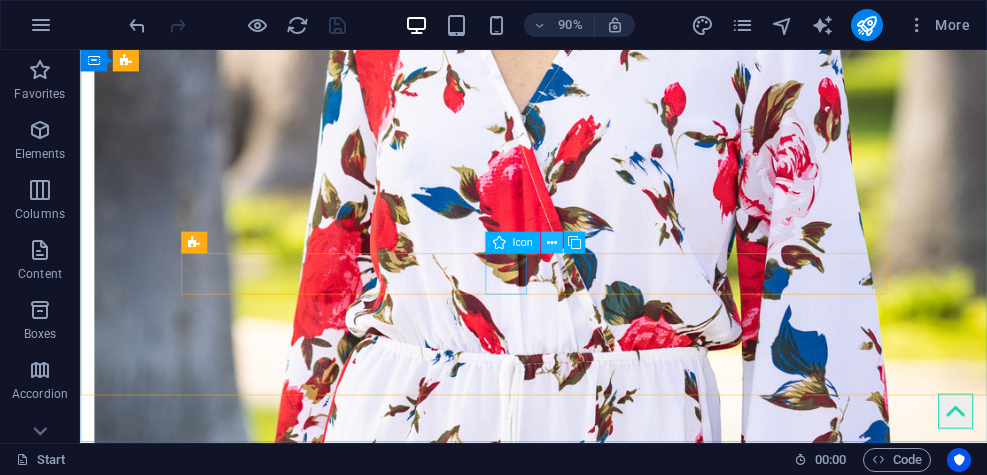 click at bounding box center (551, 243) 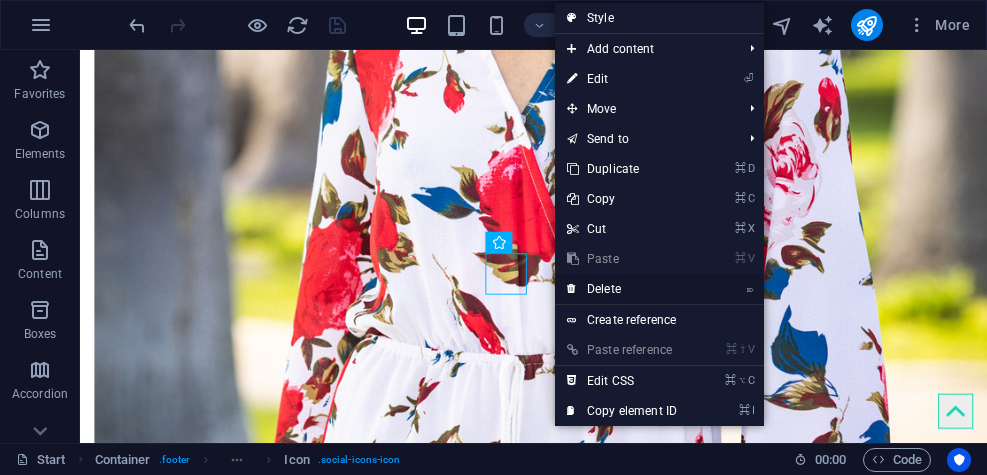 click on "⌦  Delete" at bounding box center [622, 289] 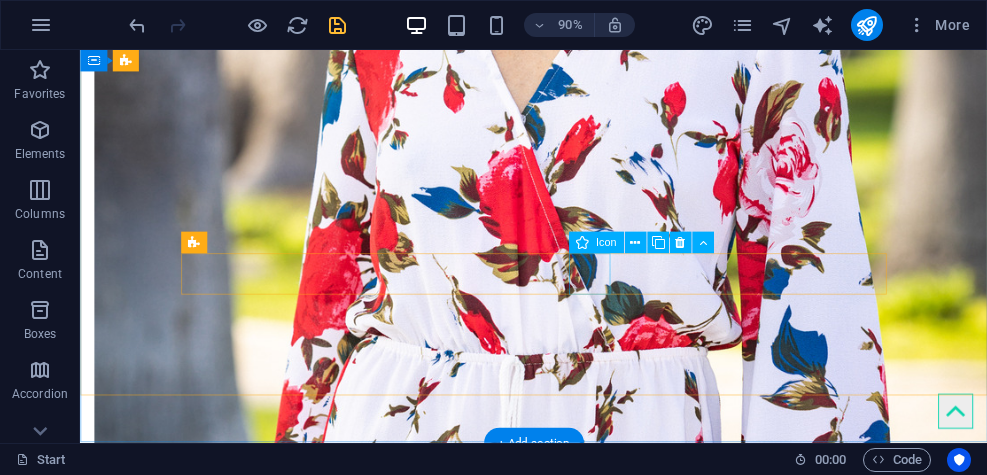 click at bounding box center (584, 12530) 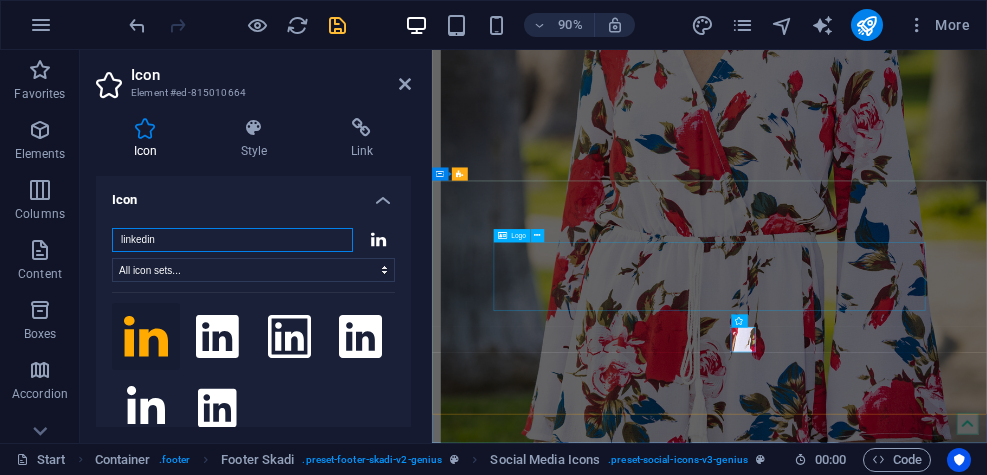 scroll, scrollTop: 5483, scrollLeft: 0, axis: vertical 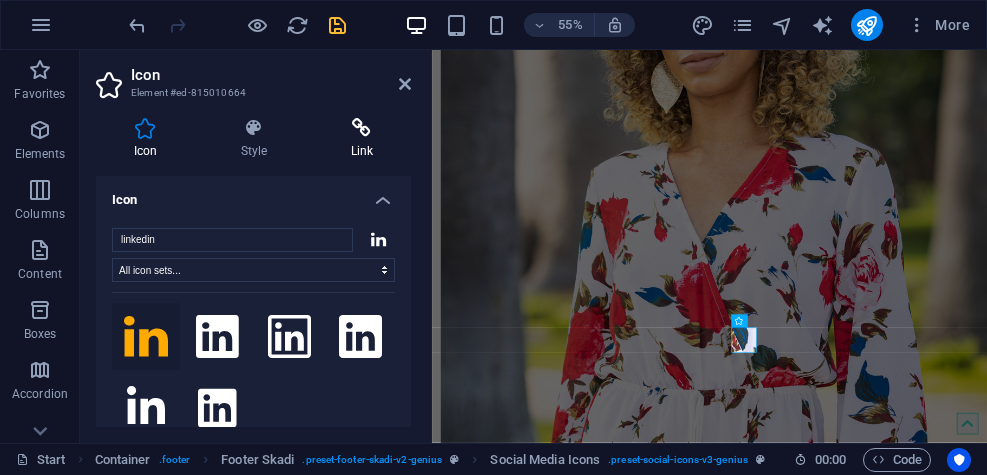 click on "Link" at bounding box center (362, 139) 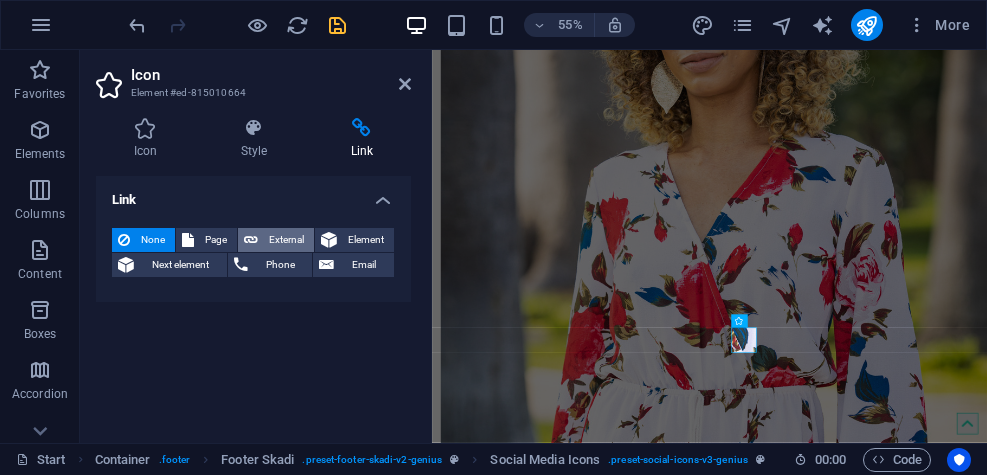 click on "External" at bounding box center [286, 240] 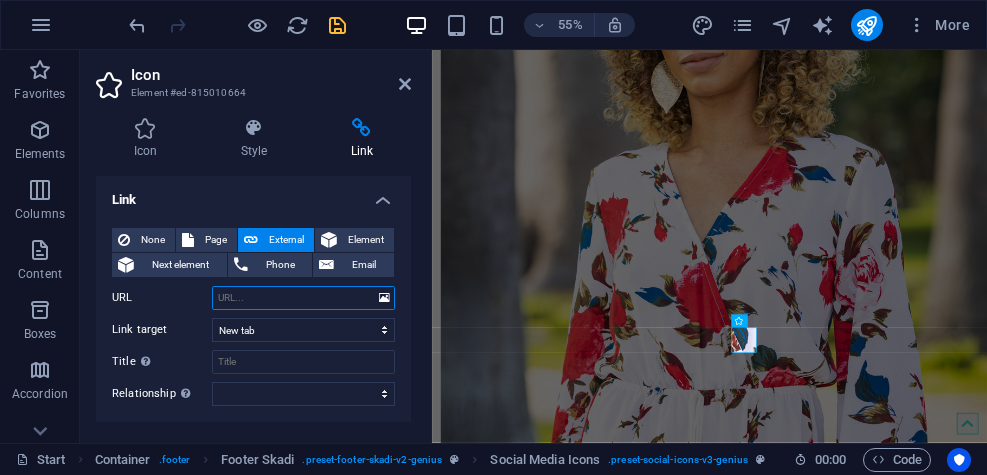paste on "https://www.example.com/in/[NAME]/" 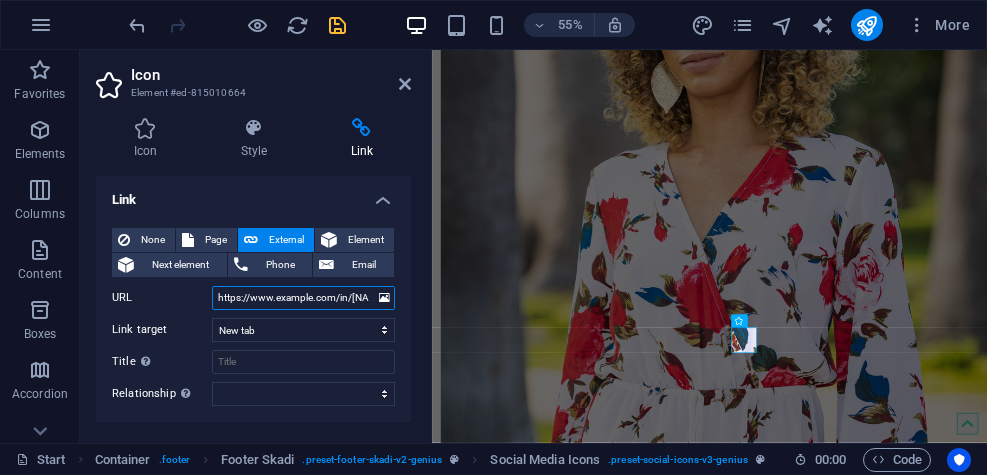 scroll, scrollTop: 0, scrollLeft: 32, axis: horizontal 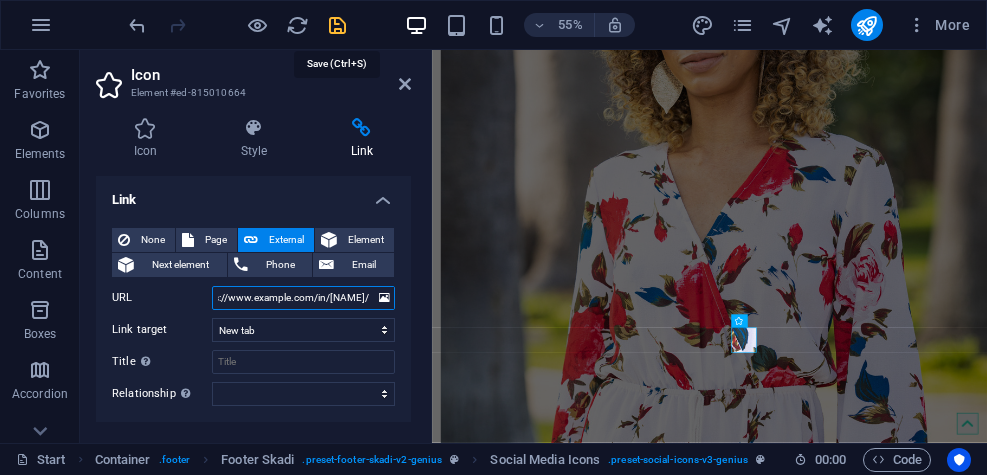 type on "https://www.example.com/in/[NAME]/" 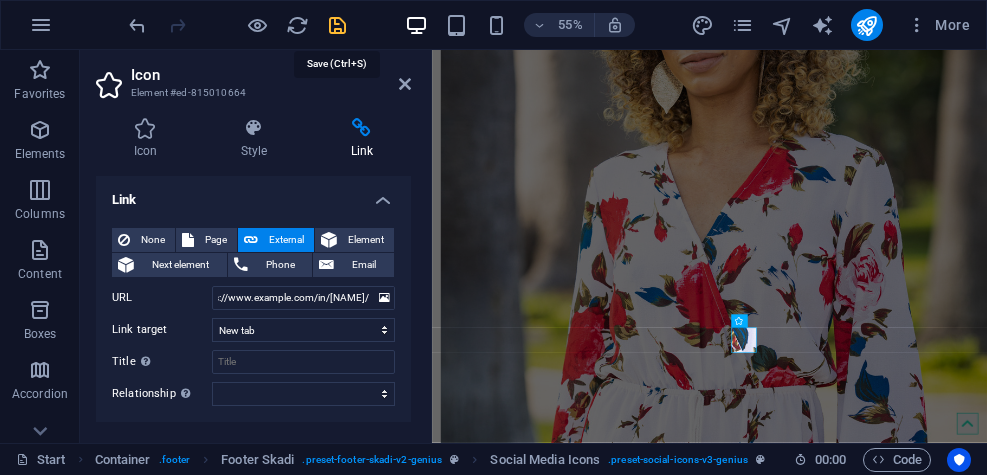 scroll, scrollTop: 0, scrollLeft: 0, axis: both 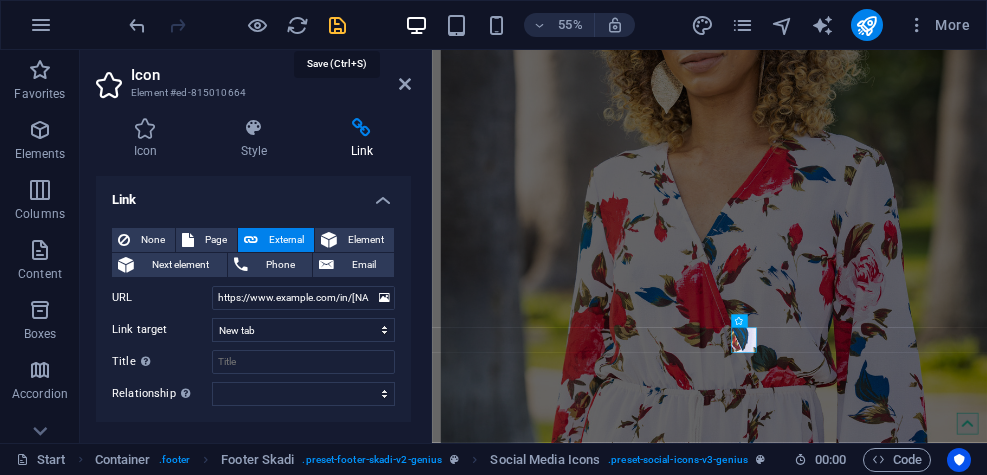 click at bounding box center (337, 25) 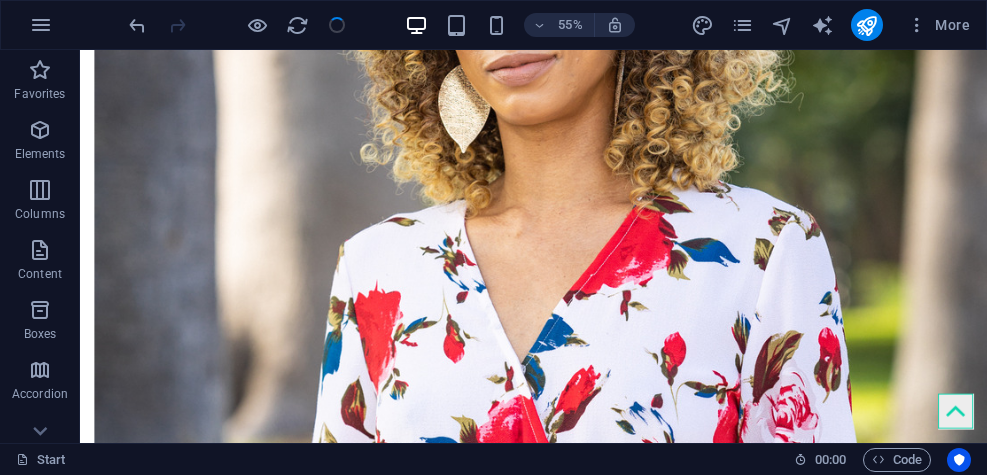 scroll, scrollTop: 5761, scrollLeft: 0, axis: vertical 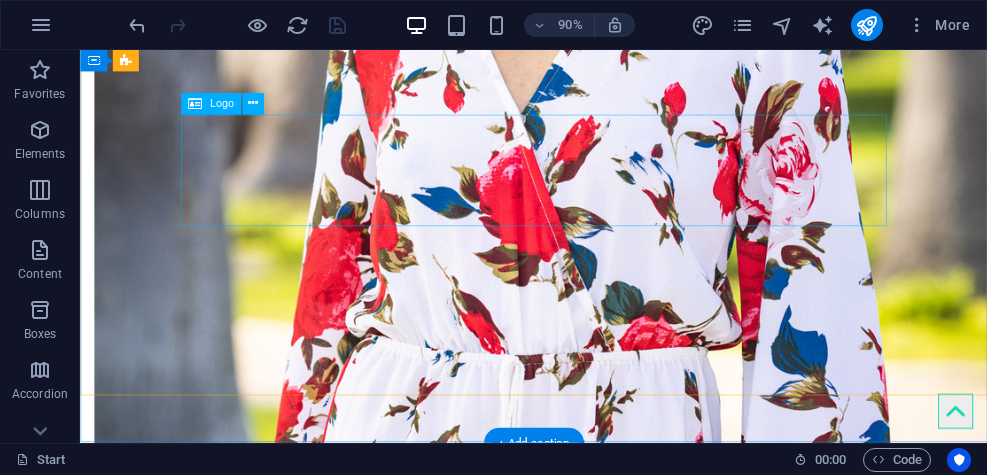 click at bounding box center (584, 12306) 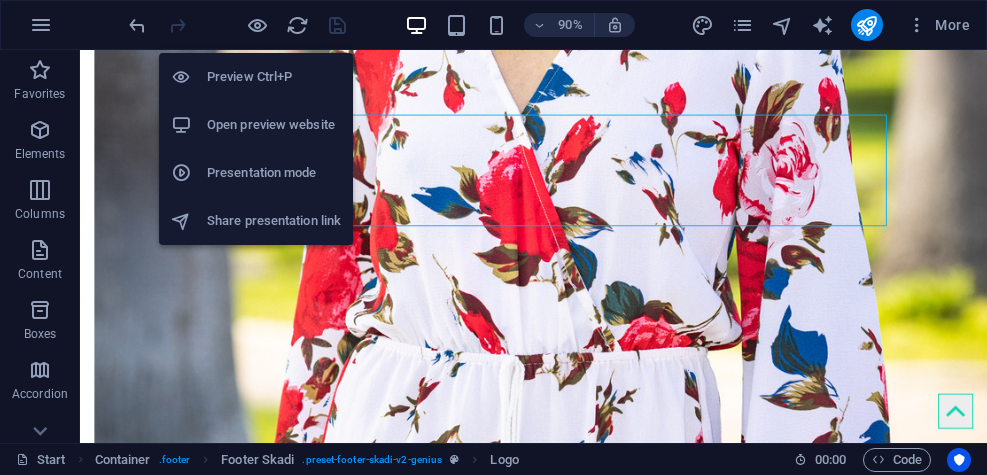 click on "Open preview website" at bounding box center [274, 125] 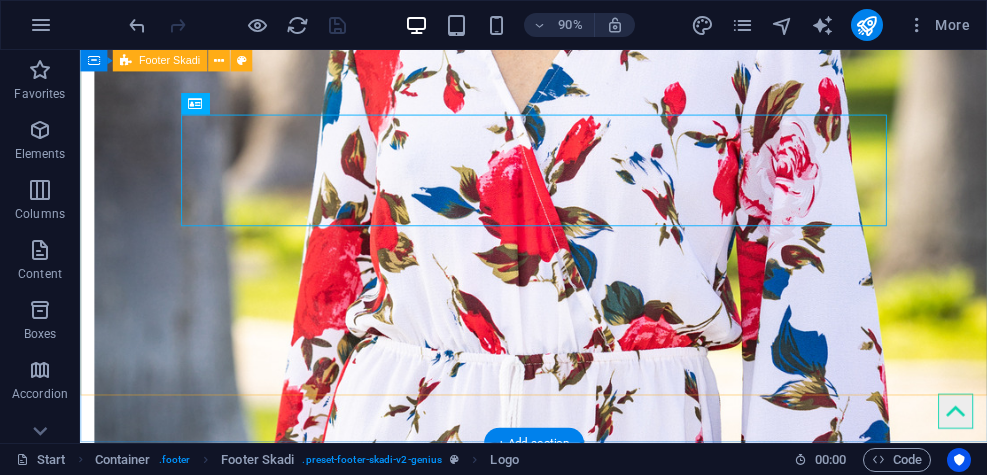 click at bounding box center [584, 12398] 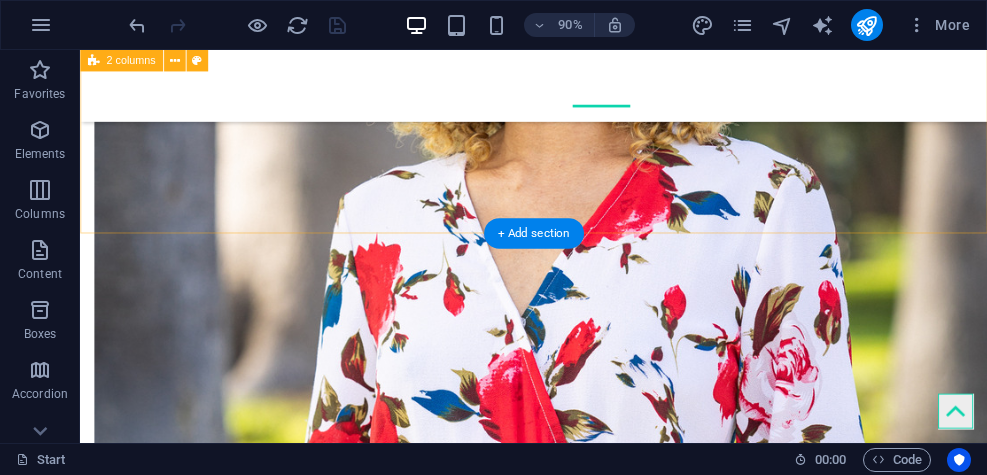 scroll, scrollTop: 5486, scrollLeft: 0, axis: vertical 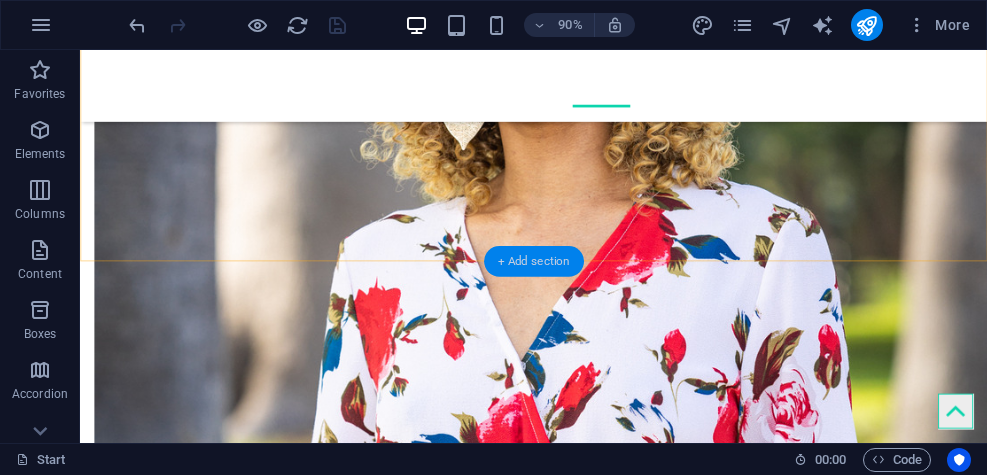 click on "+ Add section" at bounding box center (534, 261) 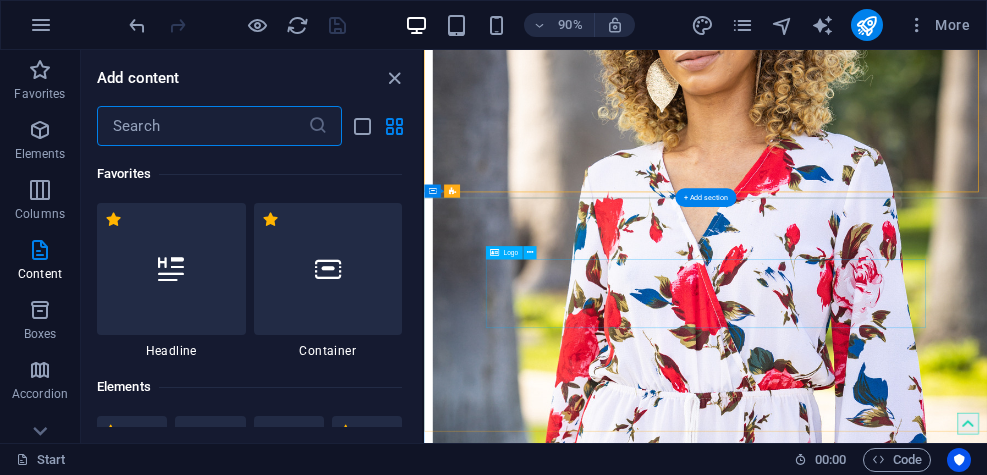 scroll, scrollTop: 5461, scrollLeft: 0, axis: vertical 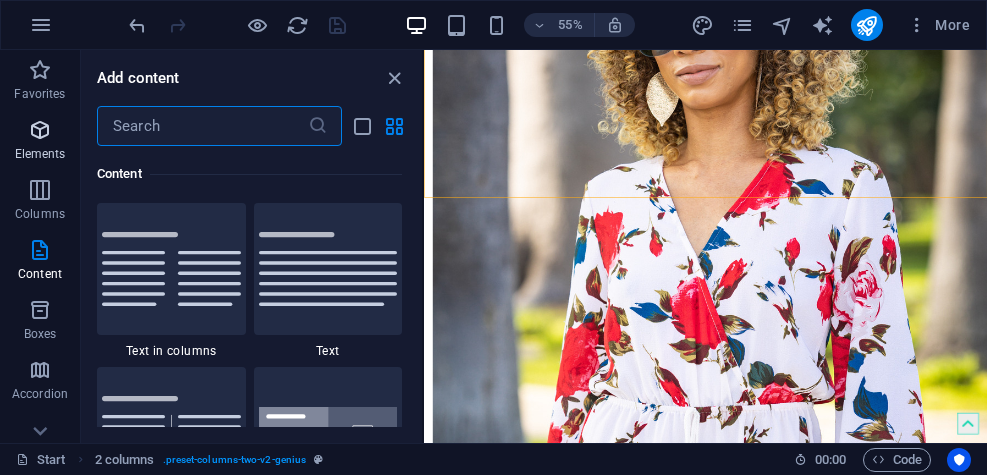 click at bounding box center [40, 130] 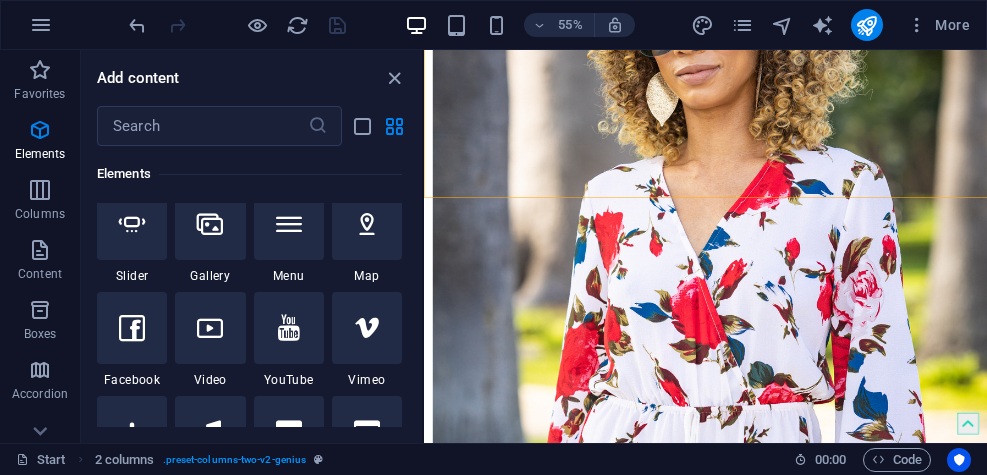 scroll, scrollTop: 543, scrollLeft: 0, axis: vertical 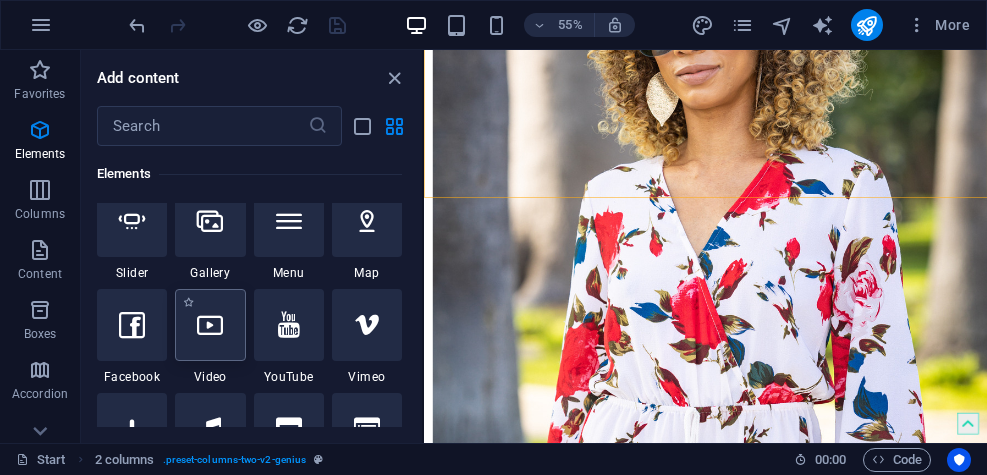 click at bounding box center (210, 325) 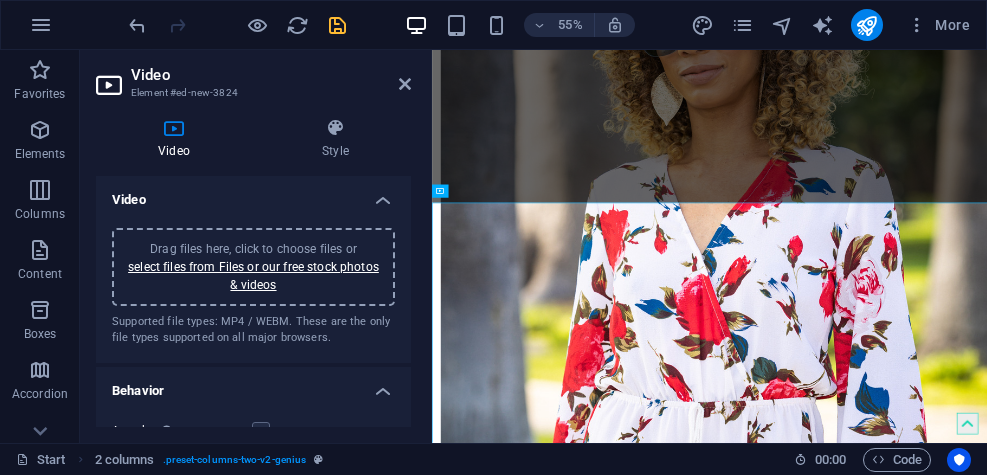 scroll, scrollTop: 5452, scrollLeft: 0, axis: vertical 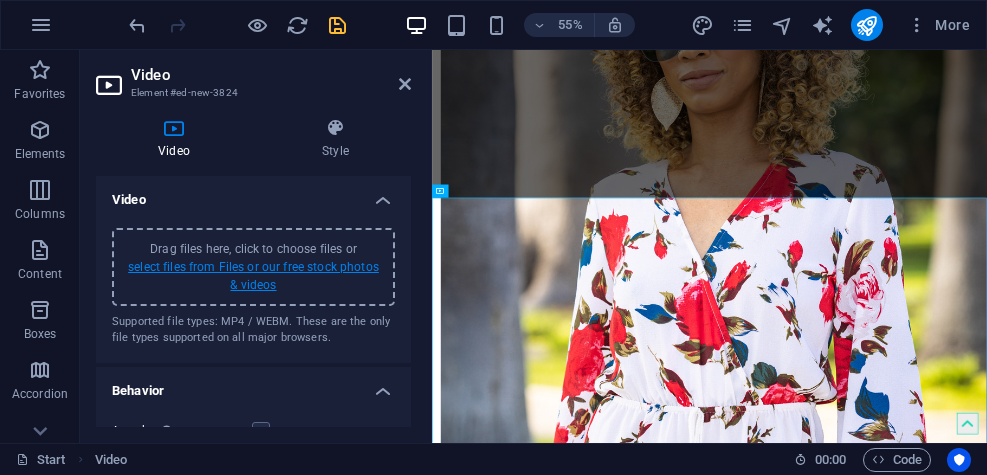 click on "select files from Files or our free stock photos & videos" at bounding box center [253, 276] 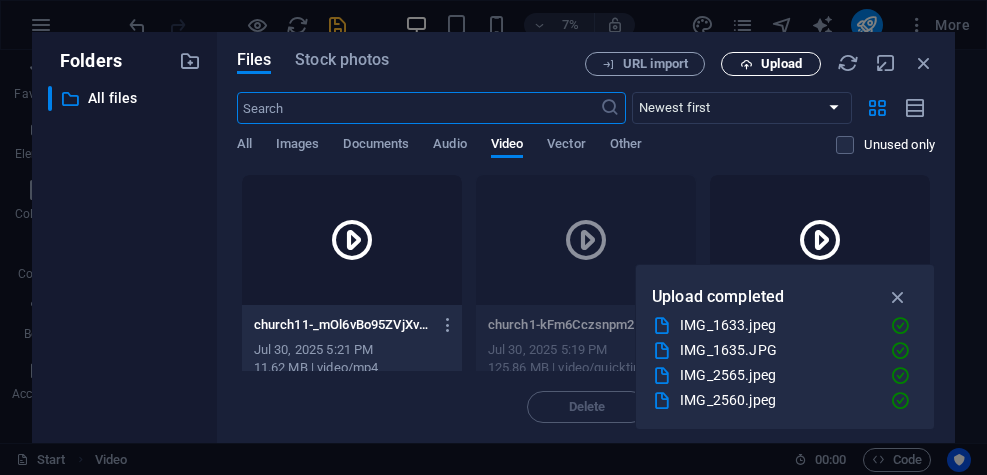 click on "Upload" at bounding box center [781, 64] 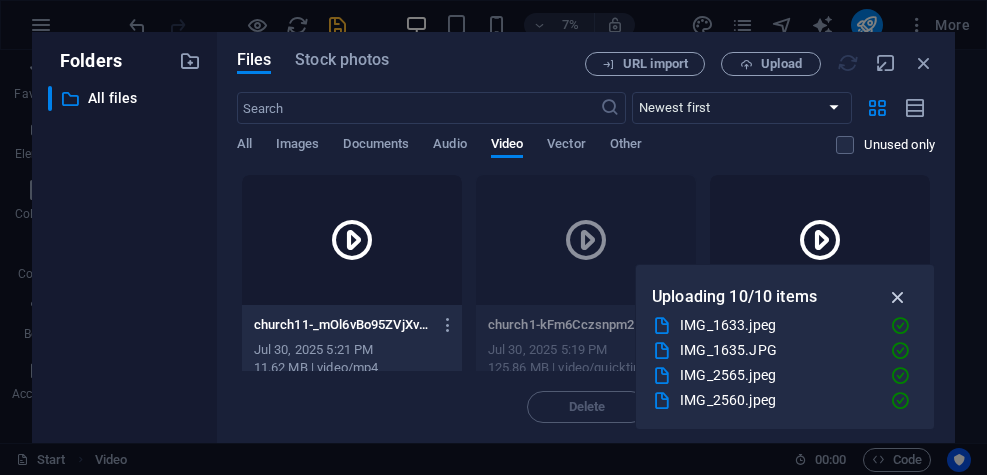 click at bounding box center [898, 297] 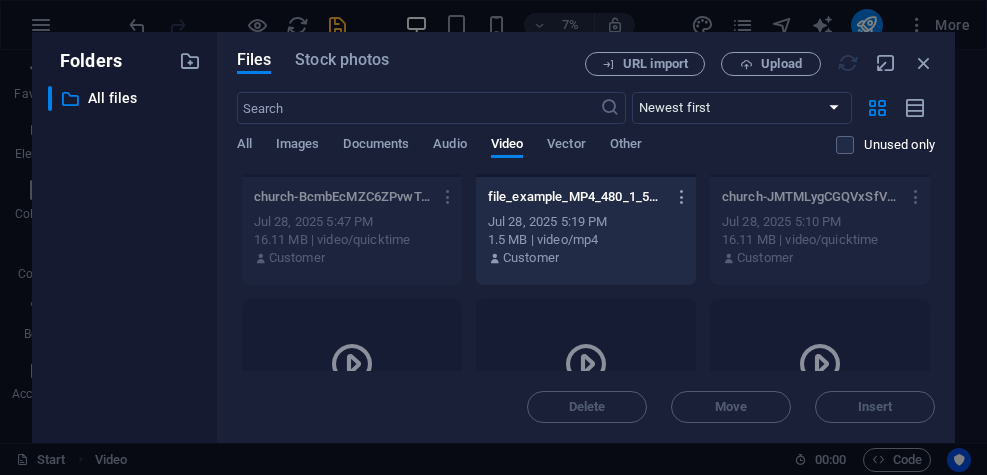 scroll, scrollTop: 0, scrollLeft: 0, axis: both 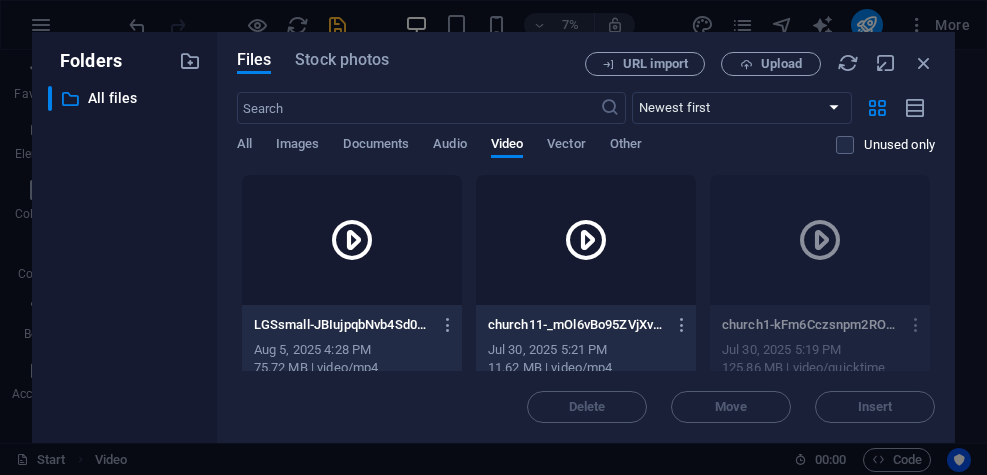 click on "LGSsmall-JBIujpqbNvb4Sd0dblC4ag.mp4 LGSsmall-JBIujpqbNvb4Sd0dblC4ag.mp4" at bounding box center (352, 325) 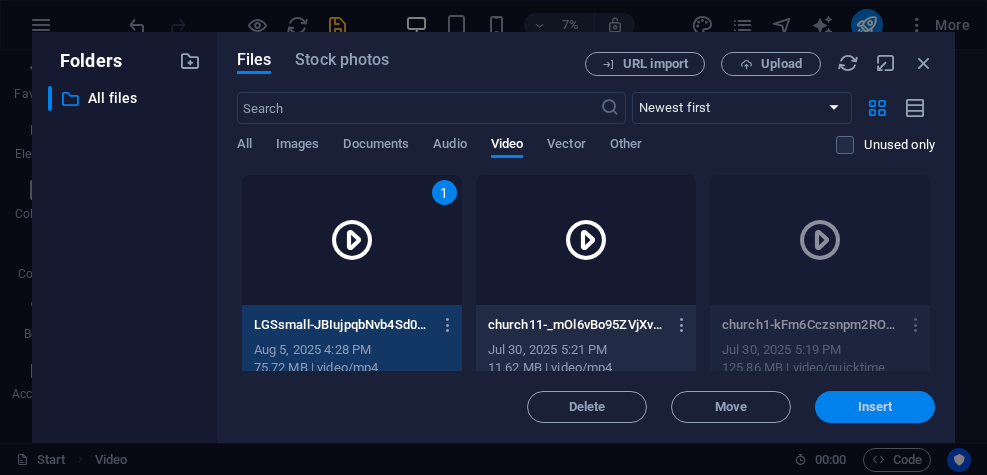 click on "Insert" at bounding box center (875, 407) 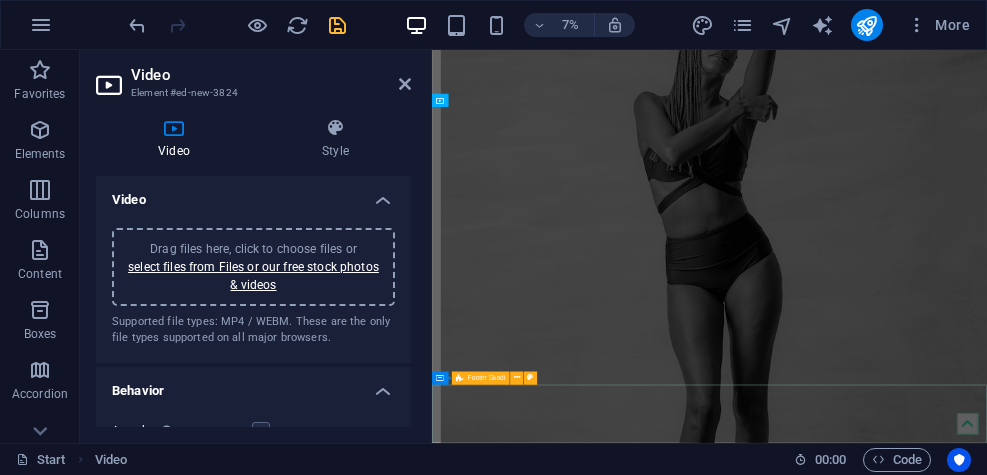 scroll, scrollTop: 5617, scrollLeft: 0, axis: vertical 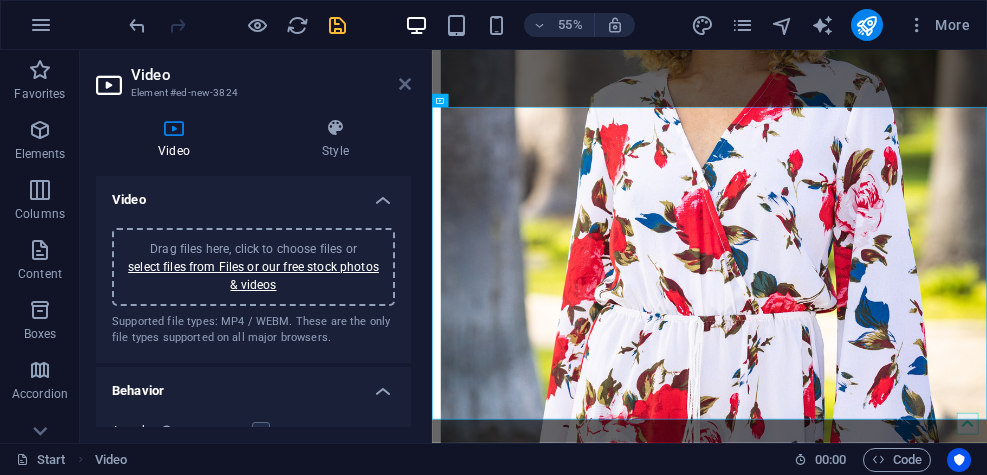 click at bounding box center (405, 84) 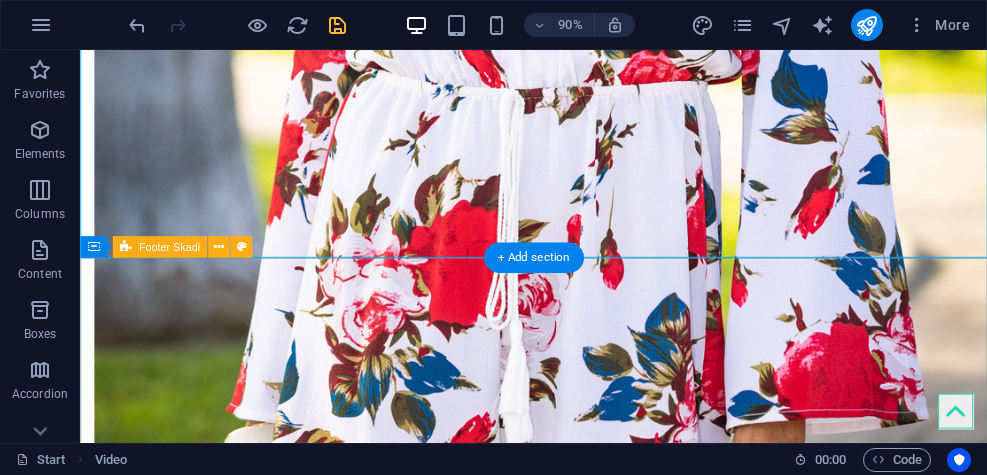 scroll, scrollTop: 6058, scrollLeft: 0, axis: vertical 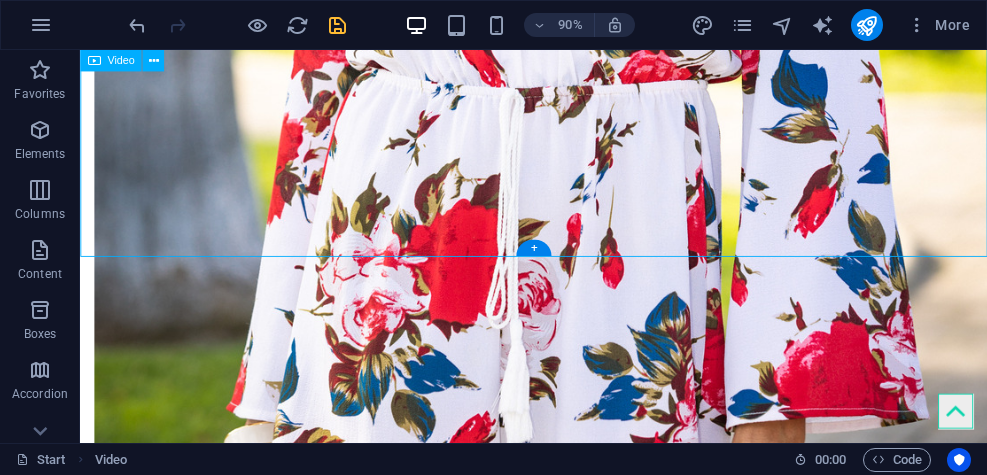 click at bounding box center [584, 12087] 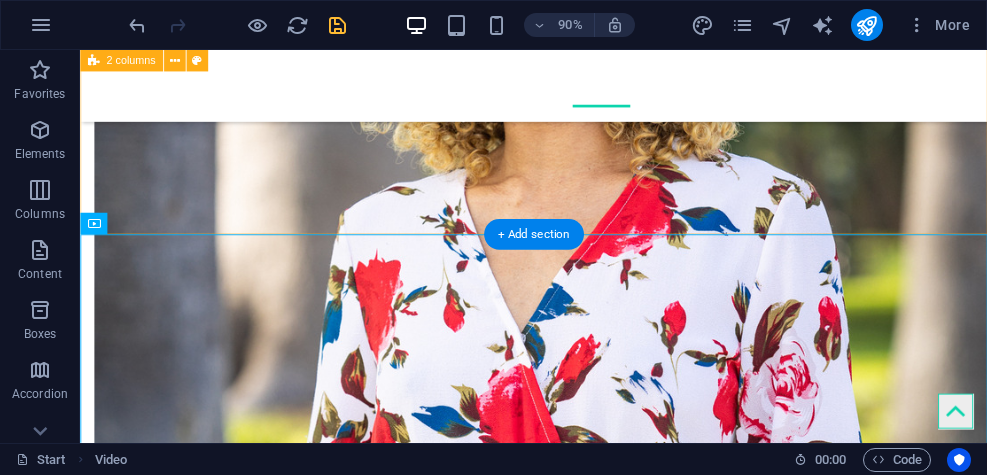 scroll, scrollTop: 5516, scrollLeft: 0, axis: vertical 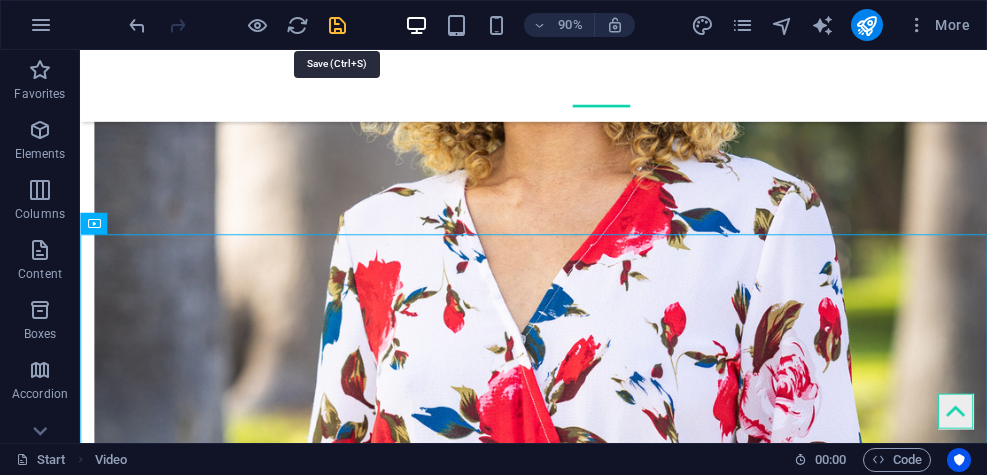 click at bounding box center [337, 25] 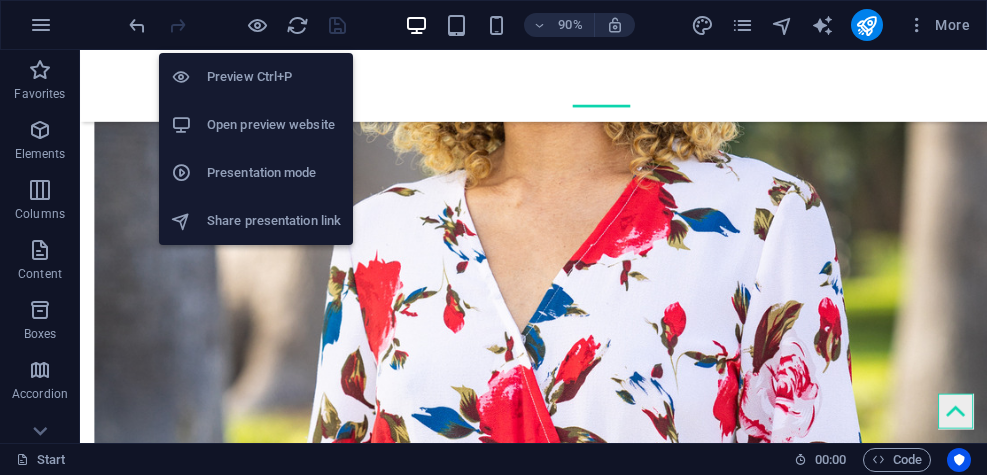click on "Open preview website" at bounding box center [274, 125] 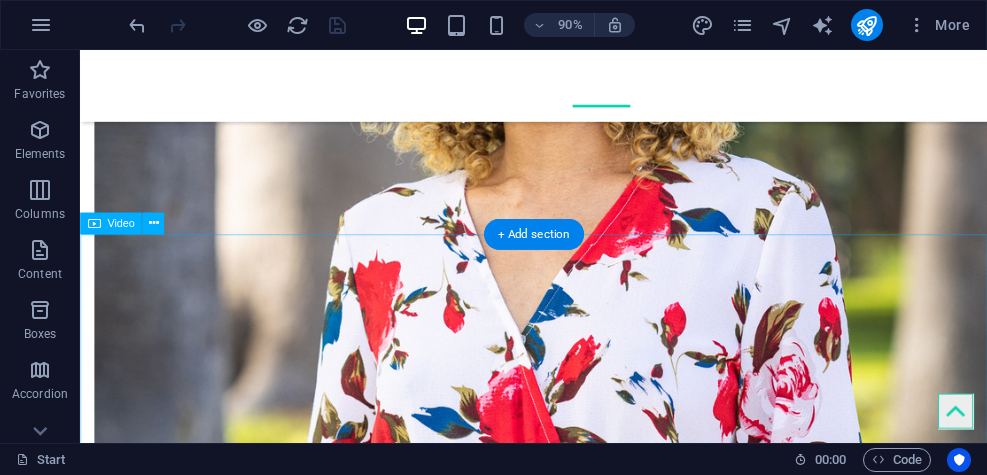click at bounding box center (584, 12629) 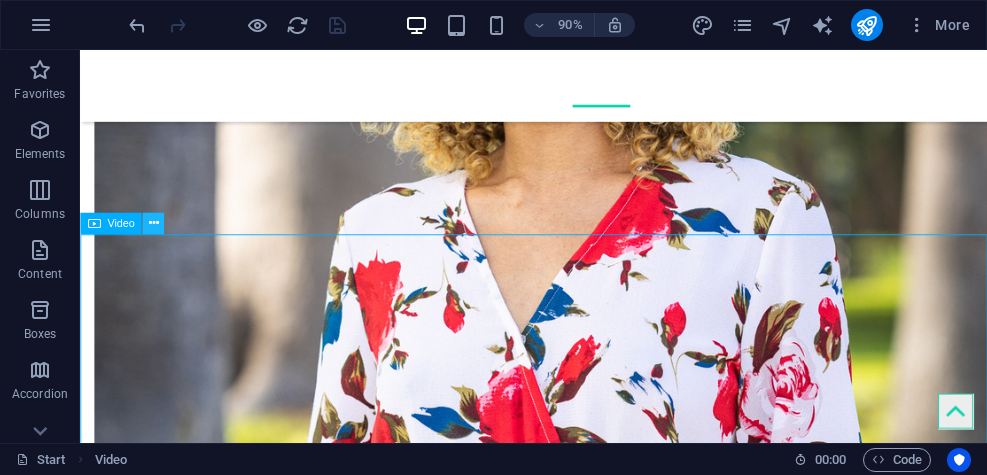 click at bounding box center [154, 224] 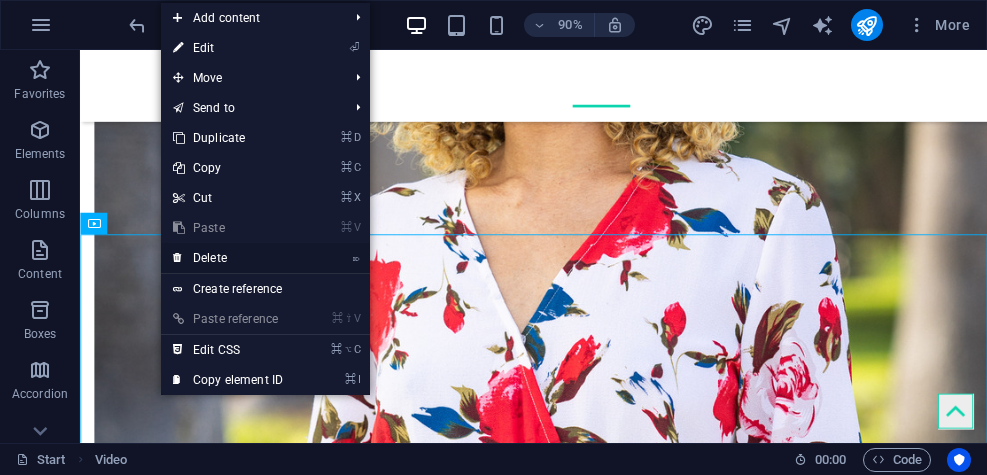 click on "⌦  Delete" at bounding box center [228, 258] 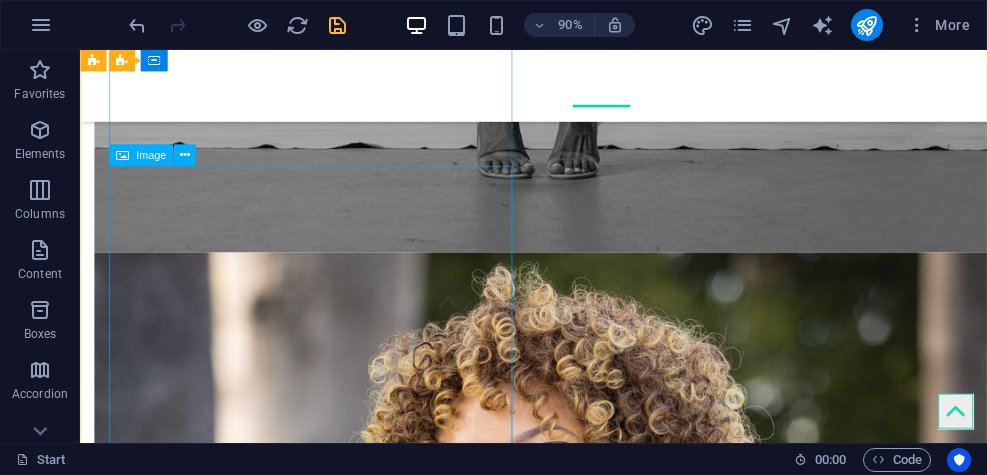 scroll, scrollTop: 4923, scrollLeft: 0, axis: vertical 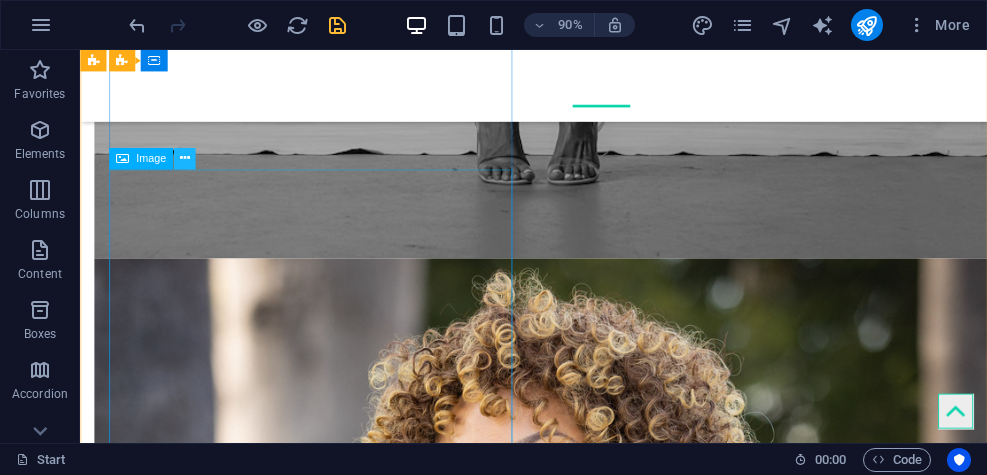 click at bounding box center (185, 158) 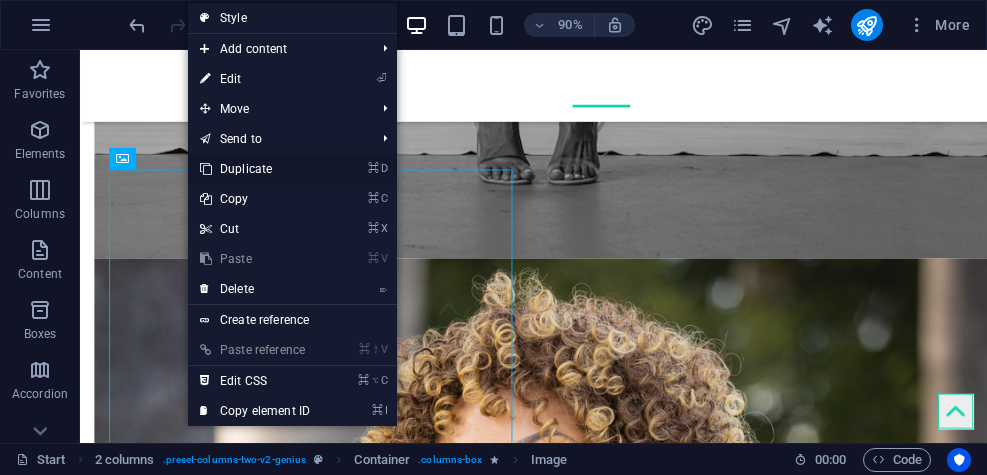 click on "⌘ D  Duplicate" at bounding box center (255, 169) 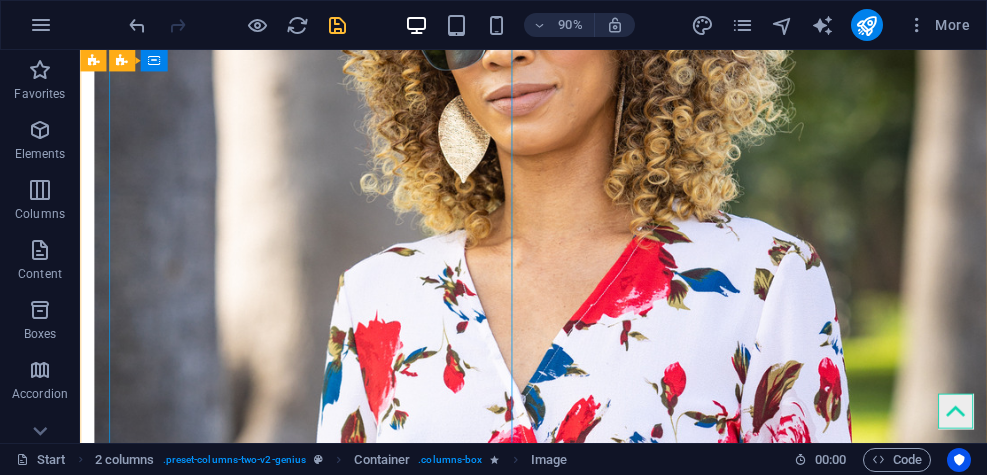 scroll, scrollTop: 5677, scrollLeft: 0, axis: vertical 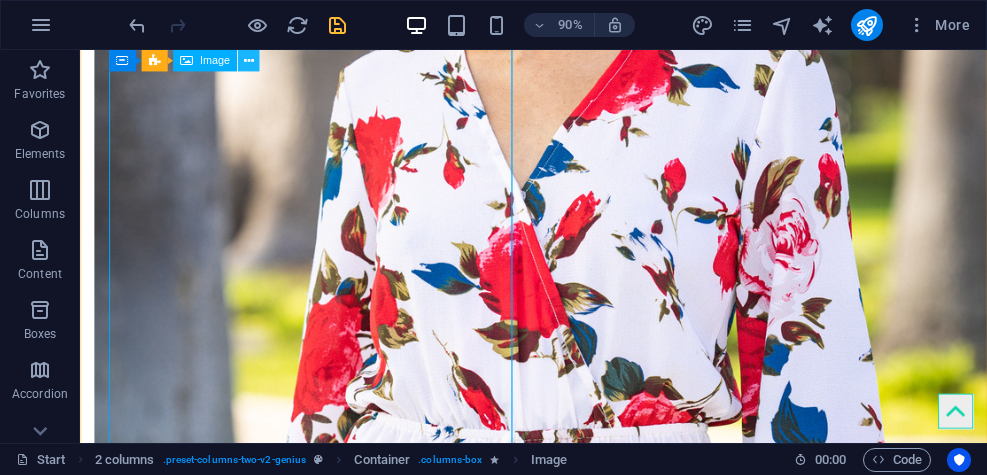 click at bounding box center [249, 60] 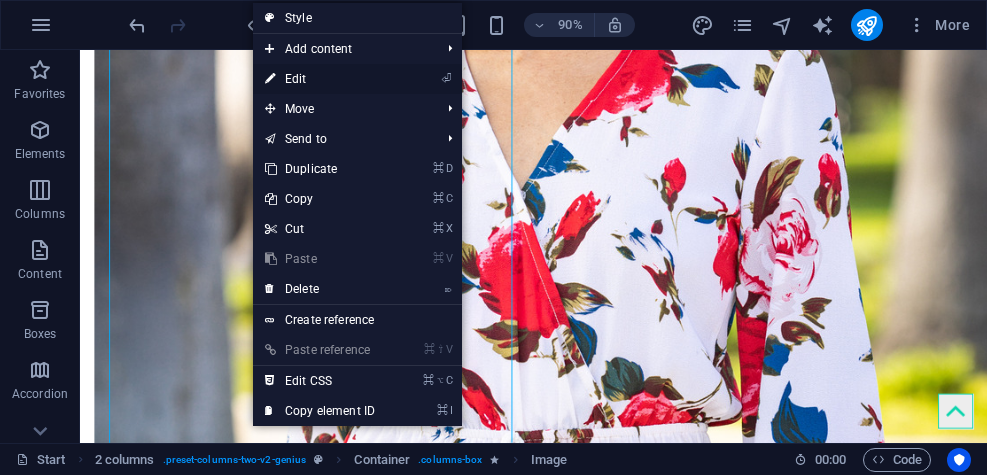 click on "⏎  Edit" at bounding box center [320, 79] 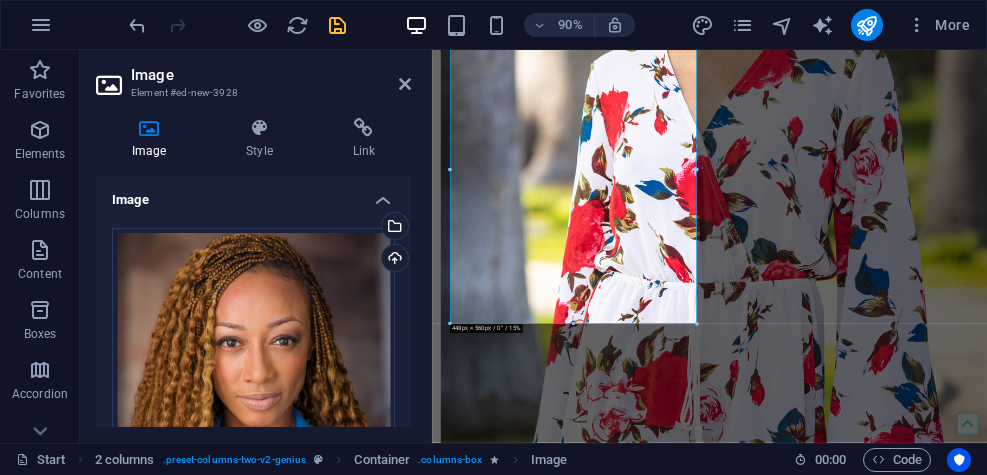 scroll, scrollTop: 5678, scrollLeft: 0, axis: vertical 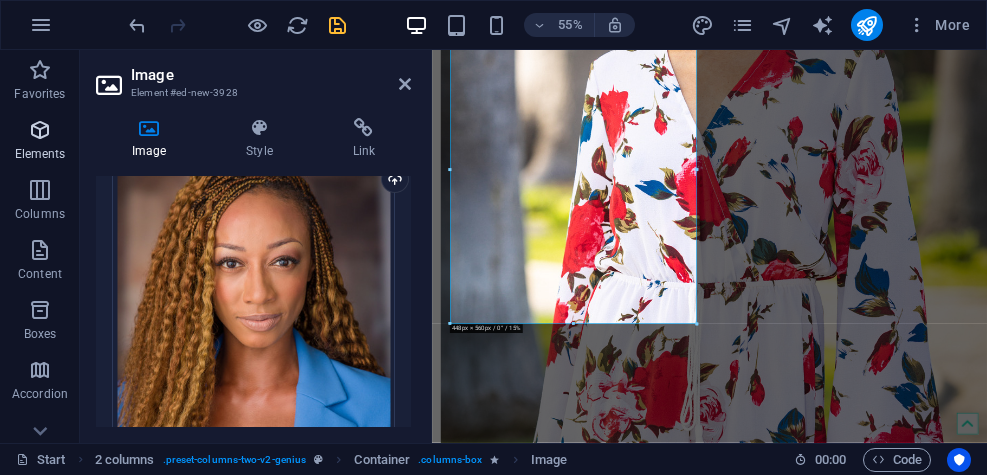 click on "Elements" at bounding box center (40, 142) 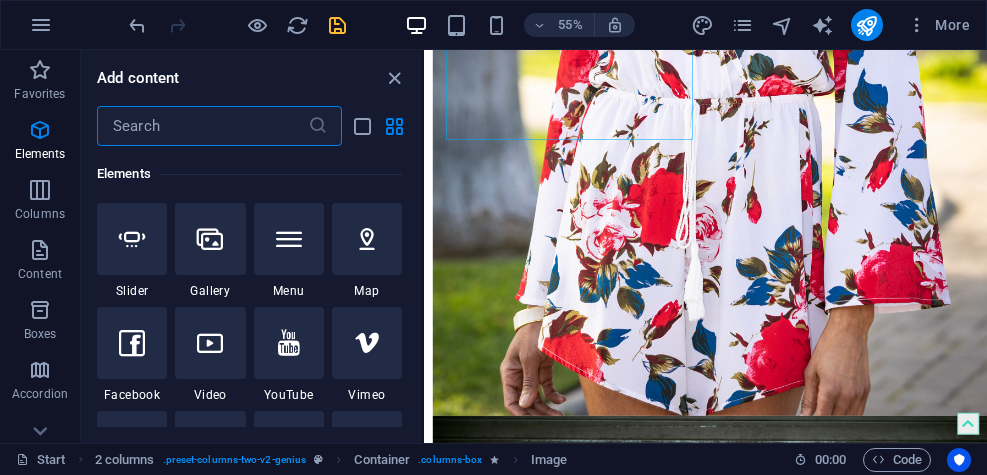 scroll, scrollTop: 549, scrollLeft: 0, axis: vertical 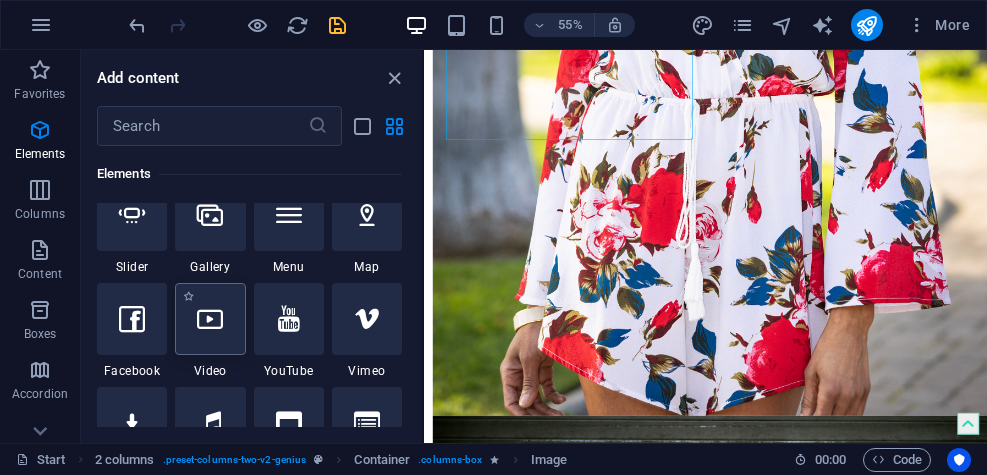 click at bounding box center [210, 319] 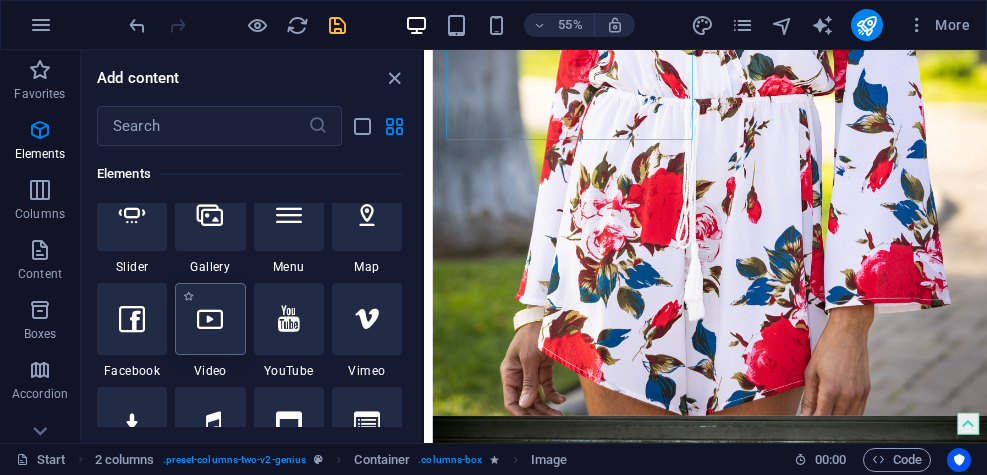 scroll, scrollTop: 2267, scrollLeft: 0, axis: vertical 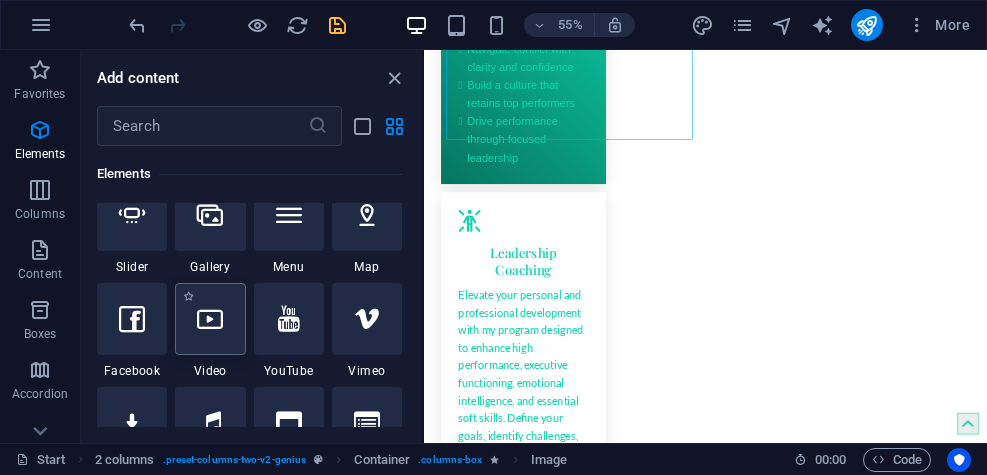 select on "%" 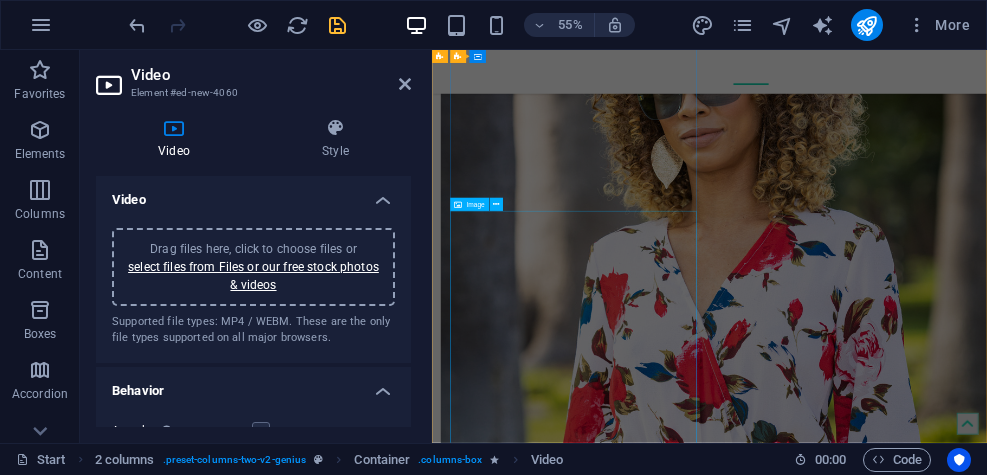 scroll, scrollTop: 5565, scrollLeft: 0, axis: vertical 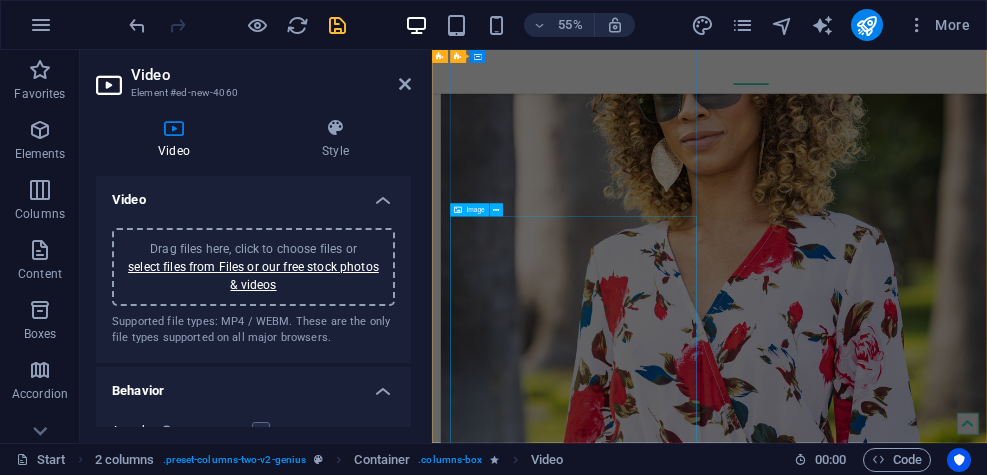 click at bounding box center (672, 6205) 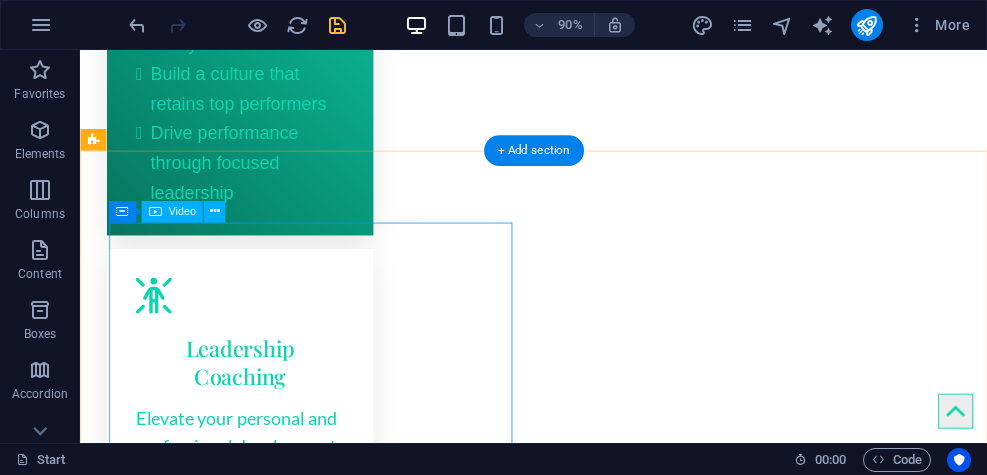 scroll, scrollTop: 2332, scrollLeft: 0, axis: vertical 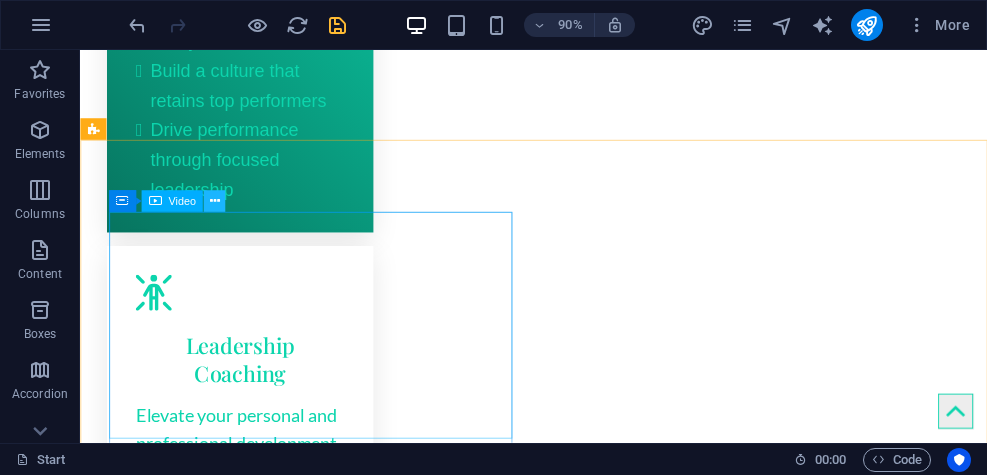 click at bounding box center (215, 200) 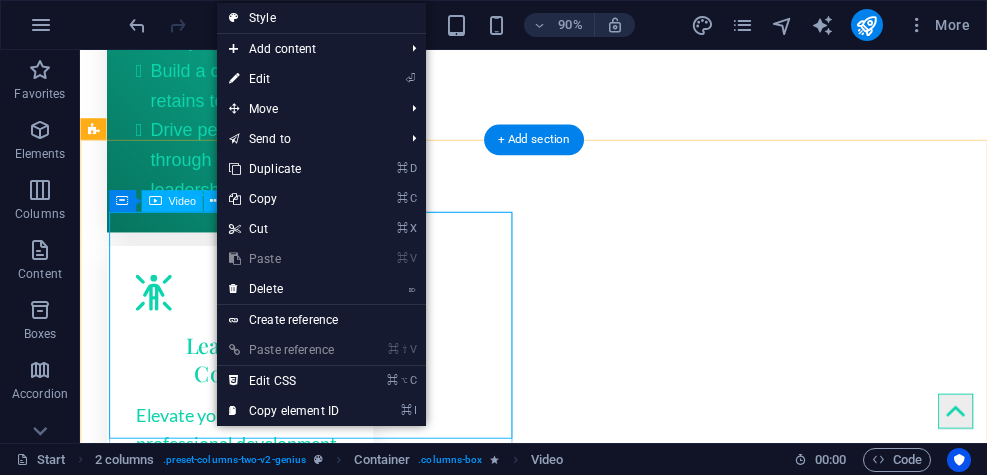 click at bounding box center [320, 1704] 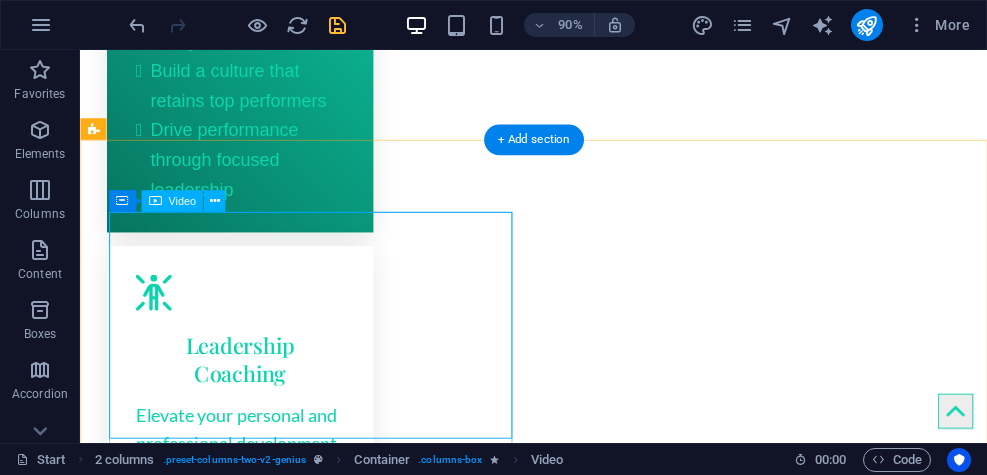 click at bounding box center [320, 1704] 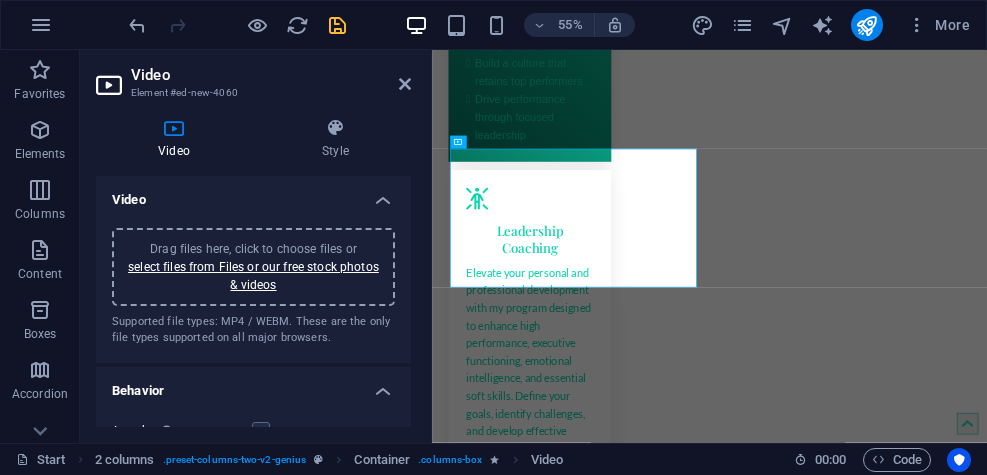 click on "Drag files here, click to choose files or select files from Files or our free stock photos & videos" at bounding box center [253, 267] 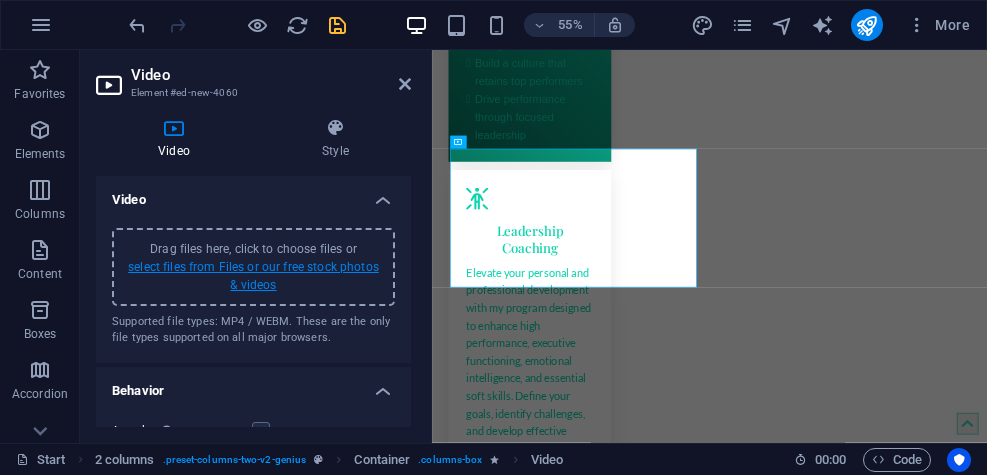 click on "select files from Files or our free stock photos & videos" at bounding box center (253, 276) 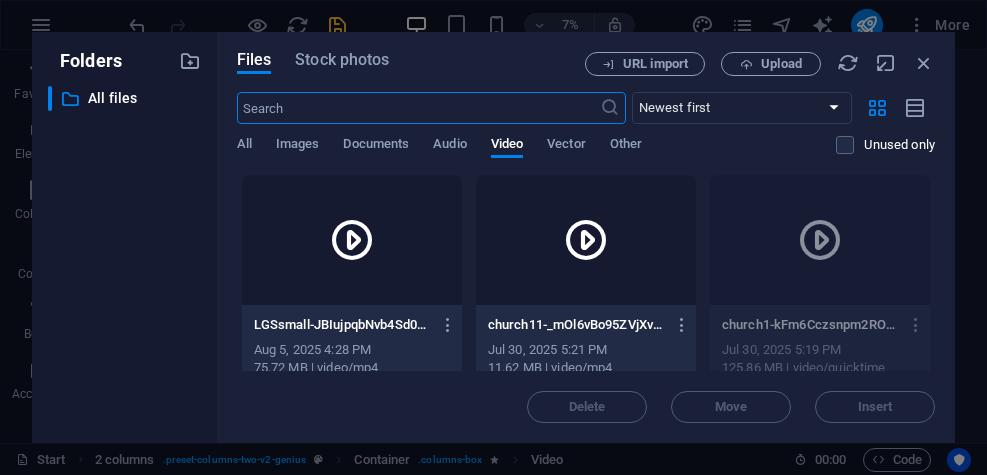 click on "church11-_mOl6vBo95ZVjXvJfGiqww.mp4 church11-_mOl6vBo95ZVjXvJfGiqww.mp4" at bounding box center (586, 325) 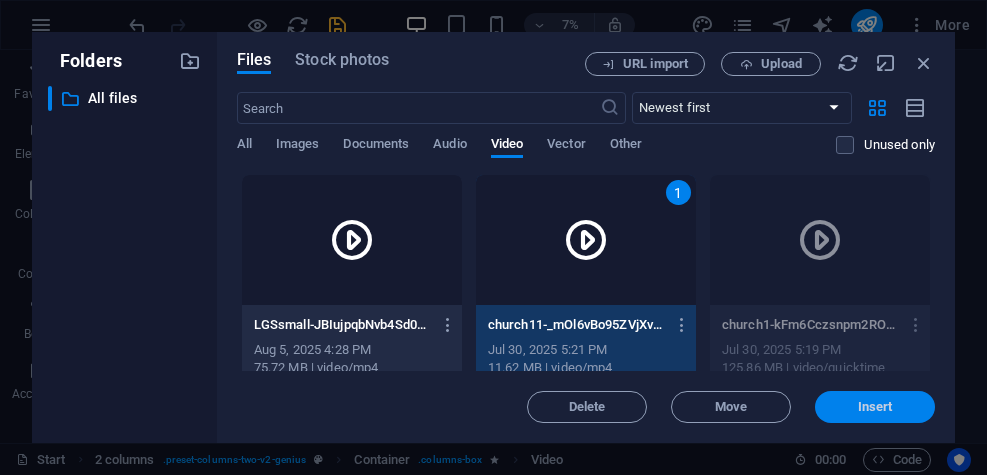 click on "Insert" at bounding box center [875, 407] 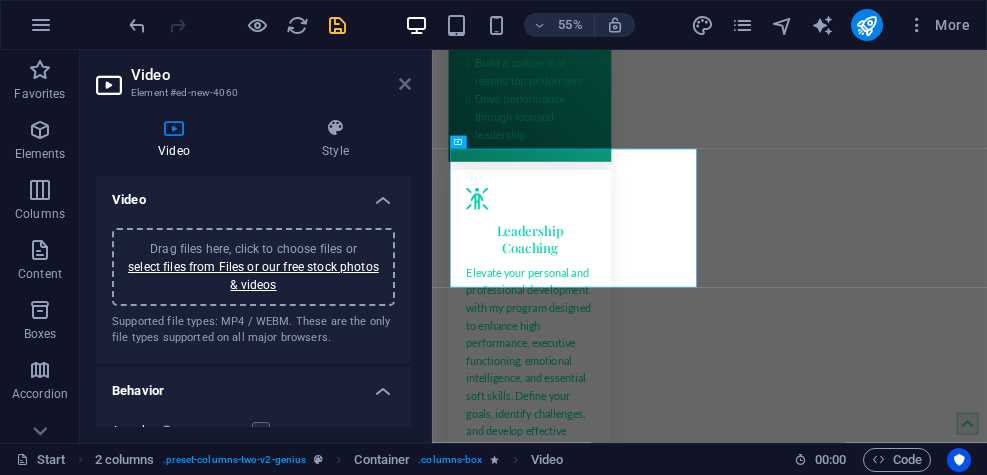 click at bounding box center [405, 84] 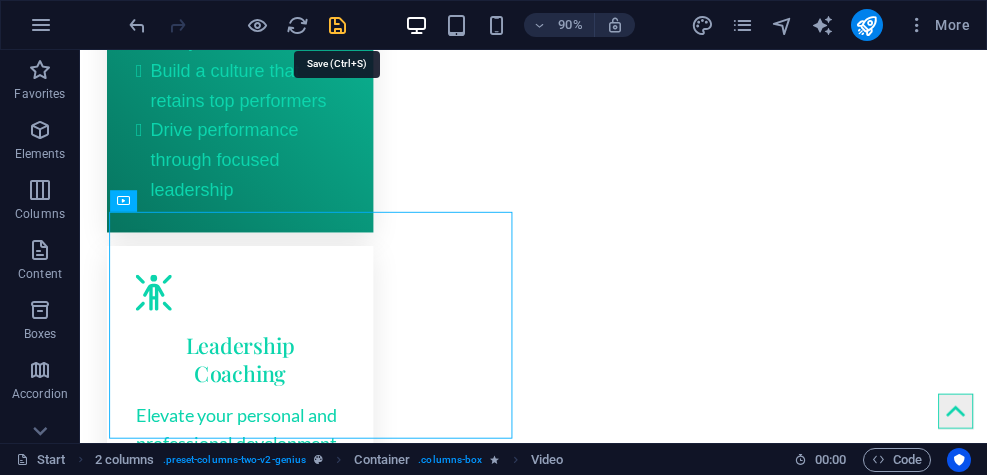click at bounding box center [337, 25] 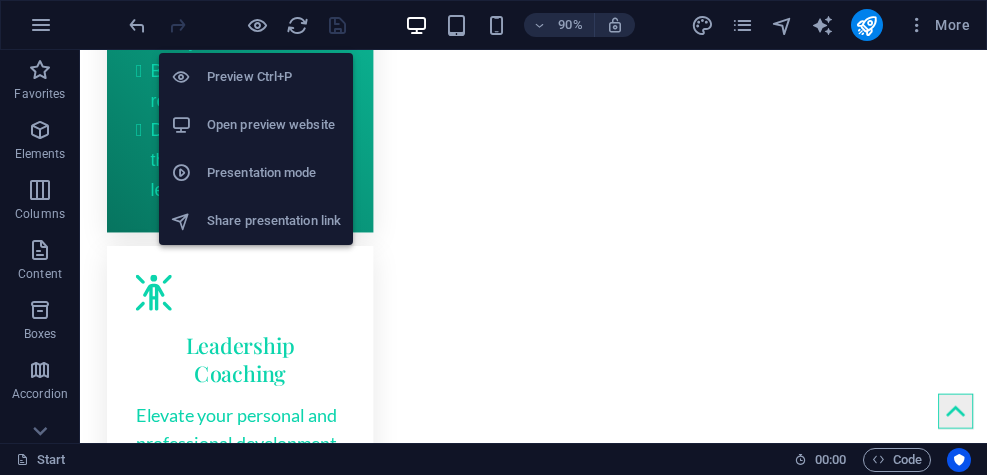 click on "Open preview website" at bounding box center (274, 125) 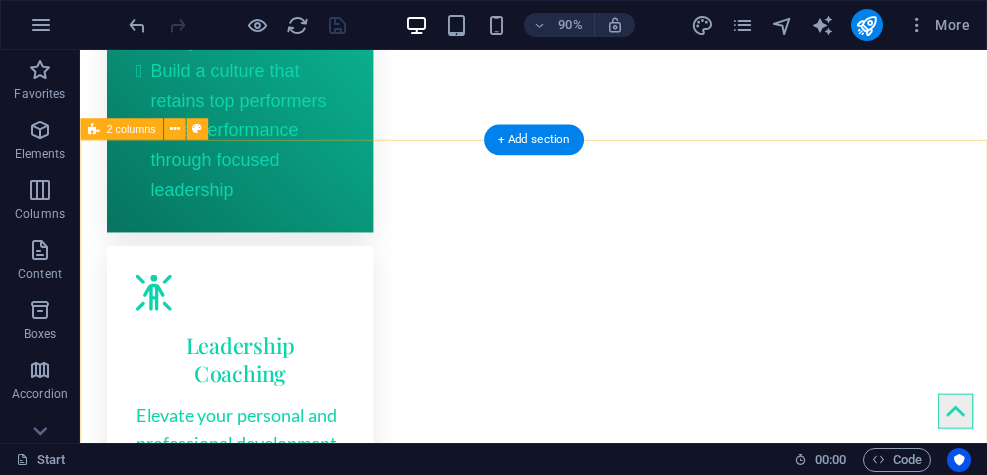 click at bounding box center [584, 9278] 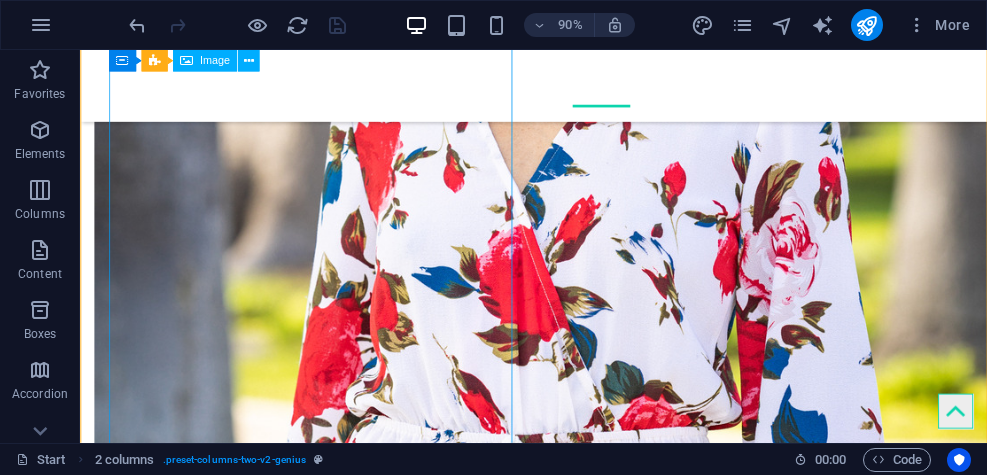 scroll, scrollTop: 5845, scrollLeft: 0, axis: vertical 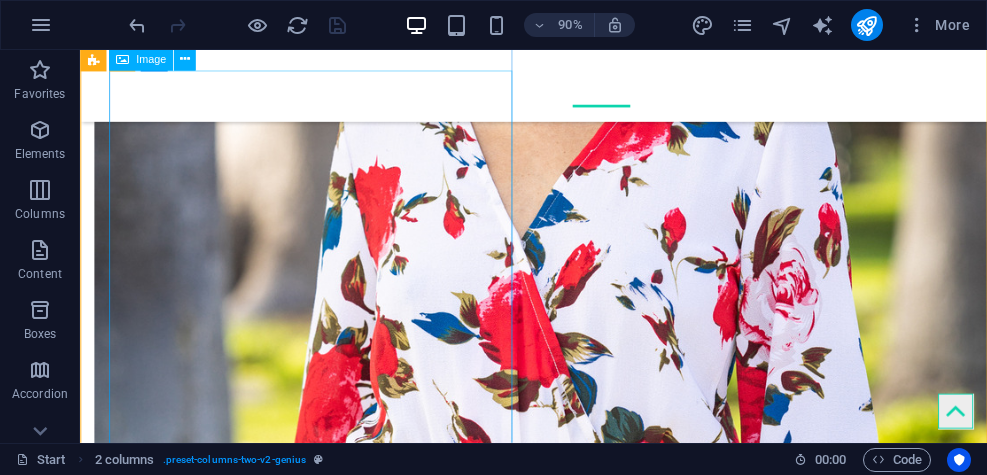 click at bounding box center [320, 5917] 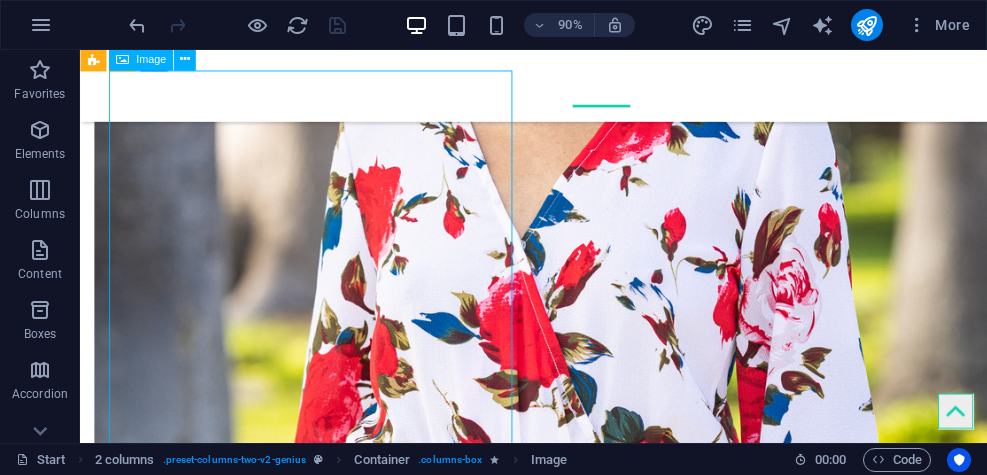 click at bounding box center [320, 5917] 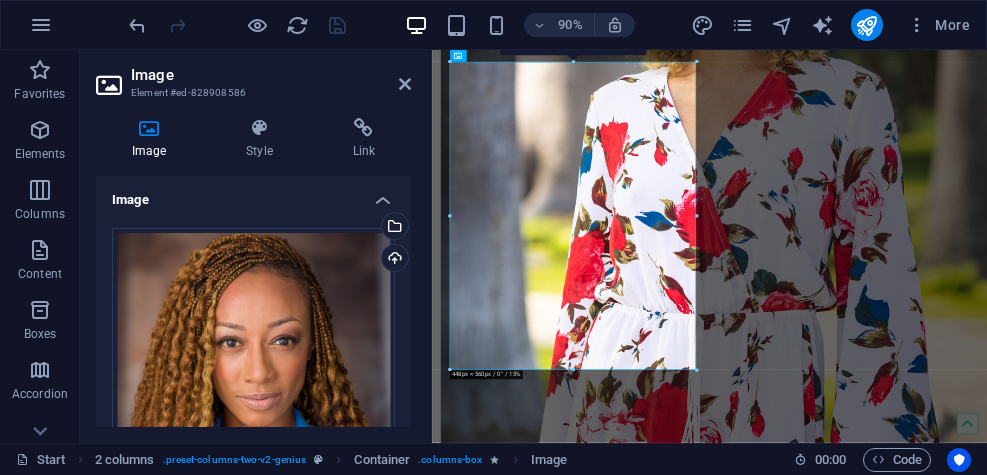 scroll, scrollTop: 5846, scrollLeft: 0, axis: vertical 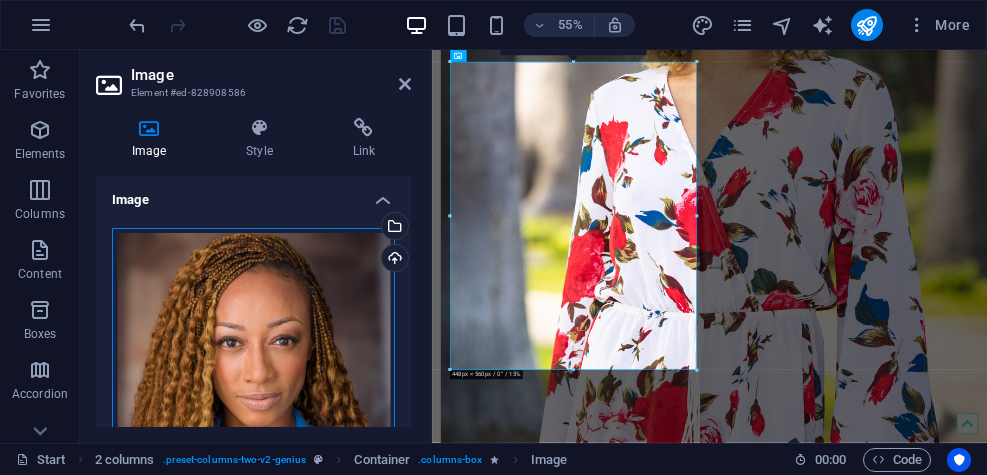 click on "Drag files here, click to choose files or select files from Files or our free stock photos & videos" at bounding box center (253, 403) 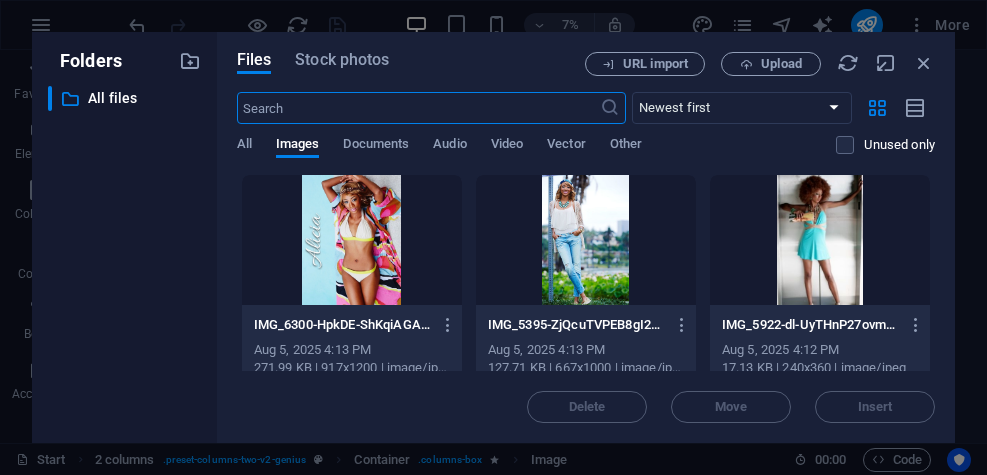 scroll, scrollTop: 4315, scrollLeft: 0, axis: vertical 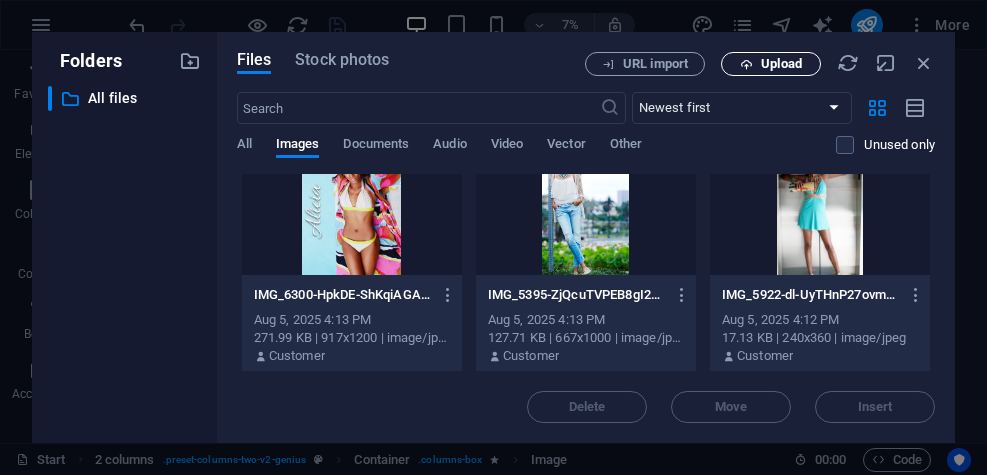 click on "Upload" at bounding box center (781, 64) 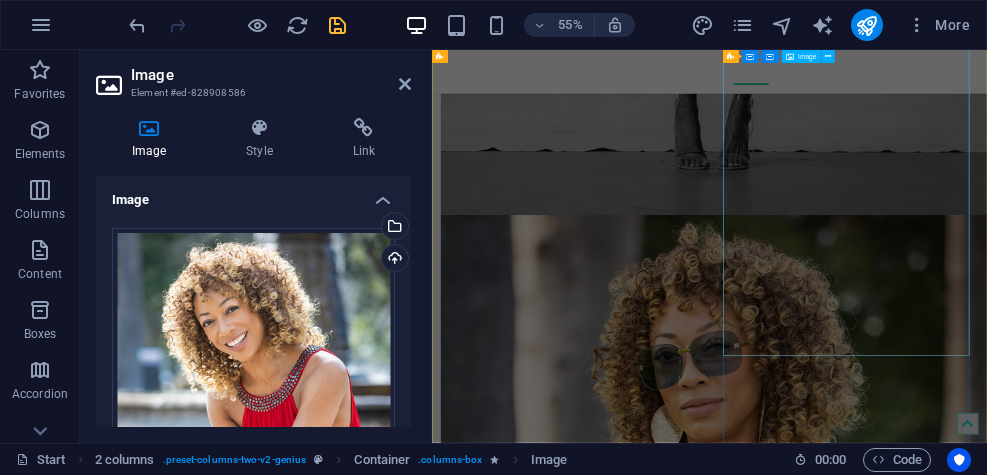 scroll, scrollTop: 5078, scrollLeft: 0, axis: vertical 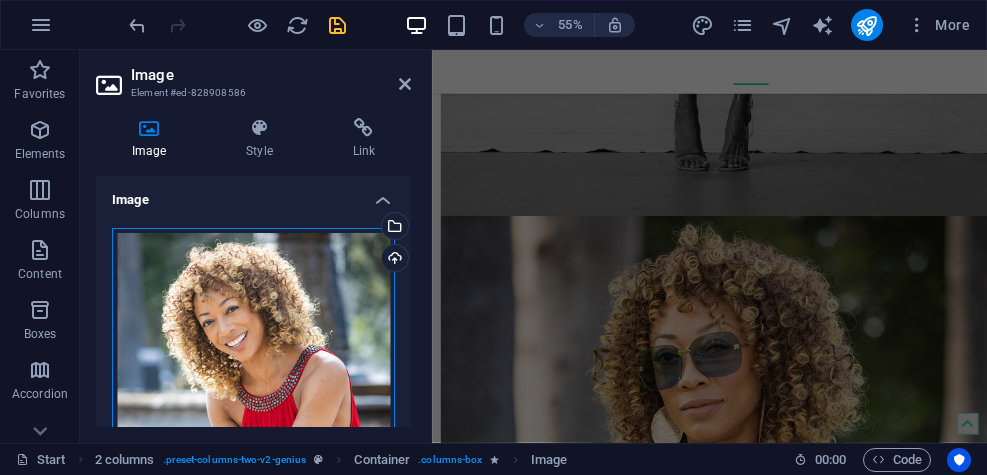 click on "Drag files here, click to choose files or select files from Files or our free stock photos & videos" at bounding box center (253, 438) 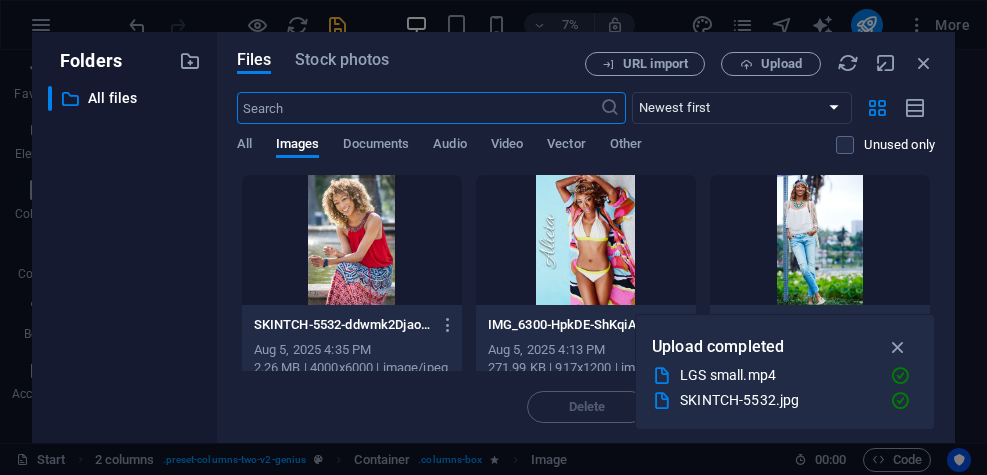 scroll, scrollTop: 3787, scrollLeft: 0, axis: vertical 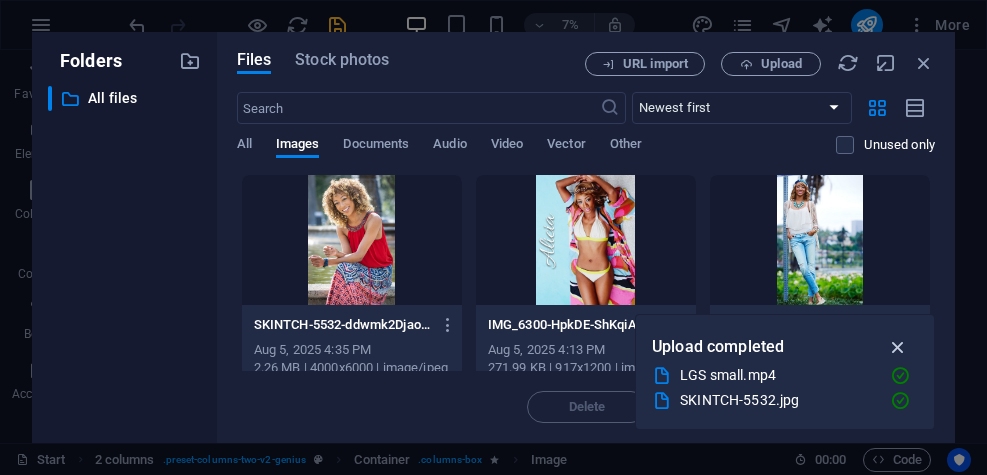 click at bounding box center [898, 347] 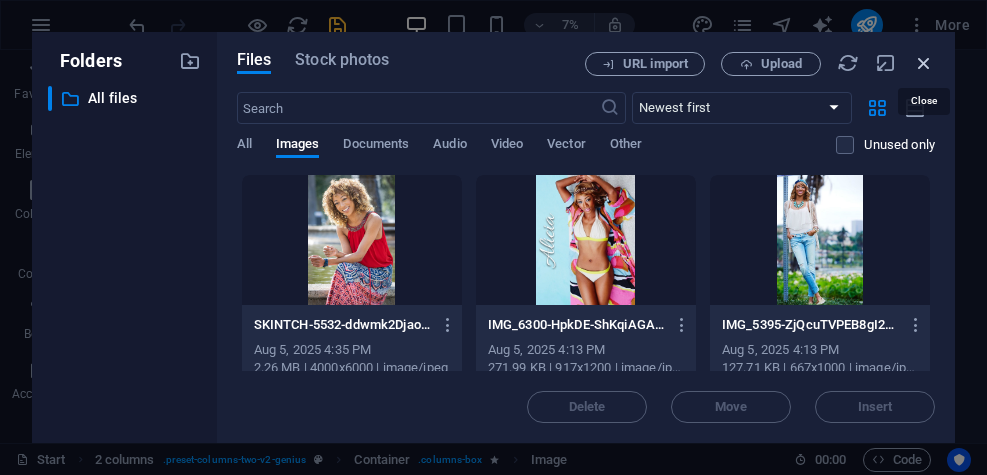 click at bounding box center [924, 63] 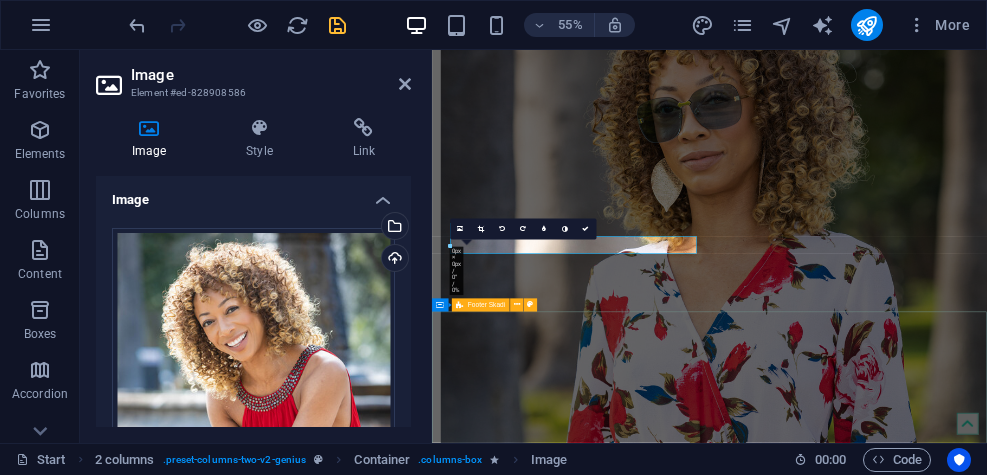 click at bounding box center [936, 14381] 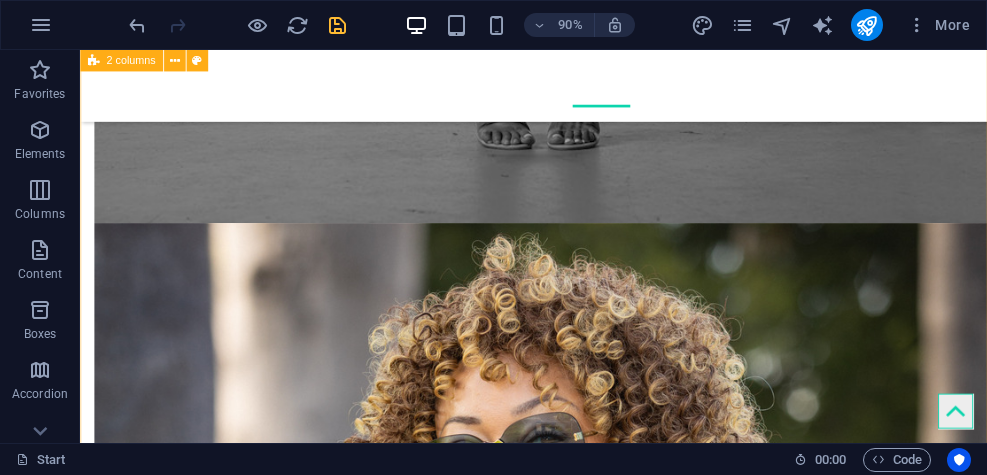 scroll, scrollTop: 5186, scrollLeft: 0, axis: vertical 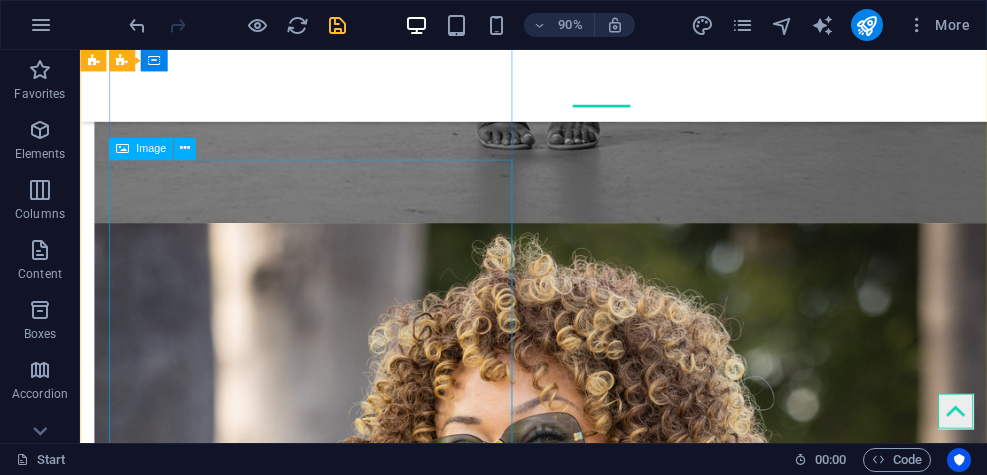 click at bounding box center [320, 5316] 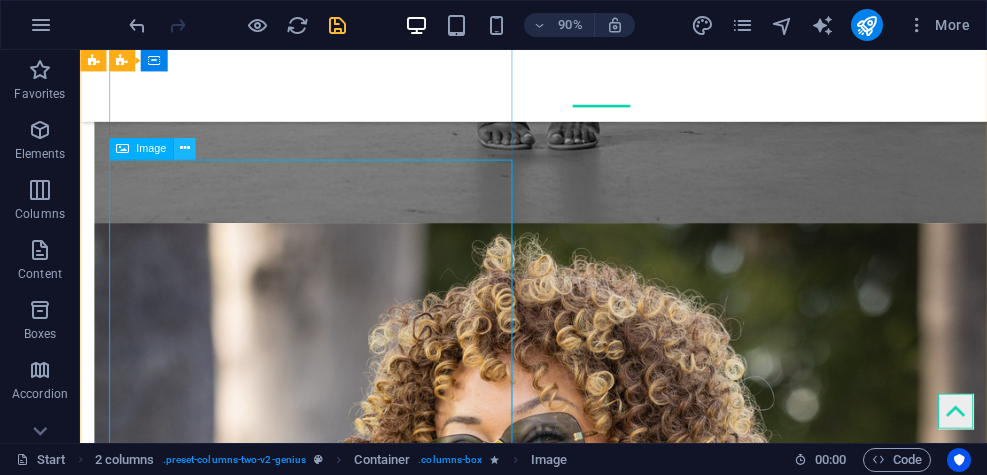 click at bounding box center (185, 148) 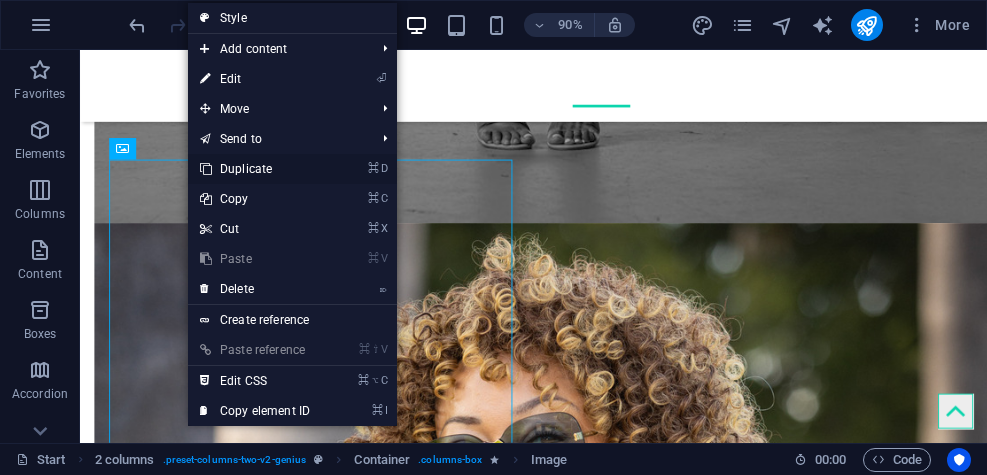 click on "⌘ D  Duplicate" at bounding box center (255, 169) 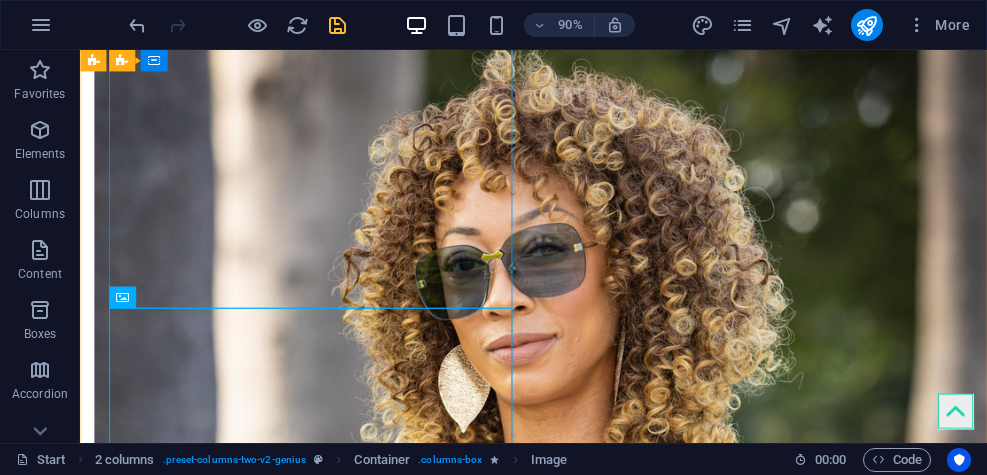 scroll, scrollTop: 5929, scrollLeft: 0, axis: vertical 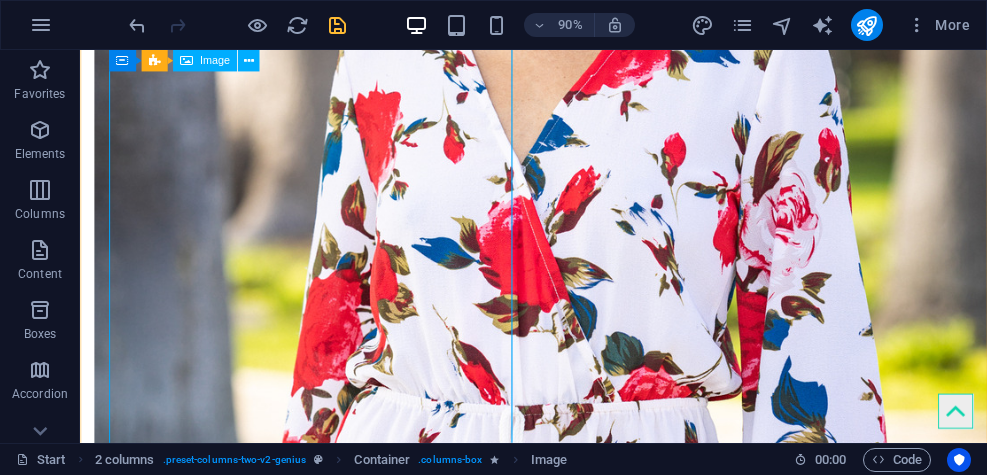 click at bounding box center [320, 5833] 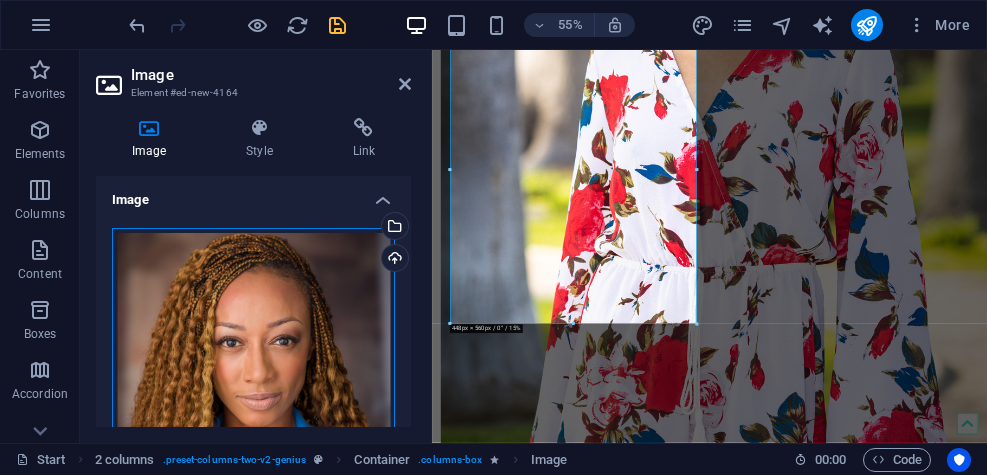 click on "Drag files here, click to choose files or select files from Files or our free stock photos & videos" at bounding box center [253, 403] 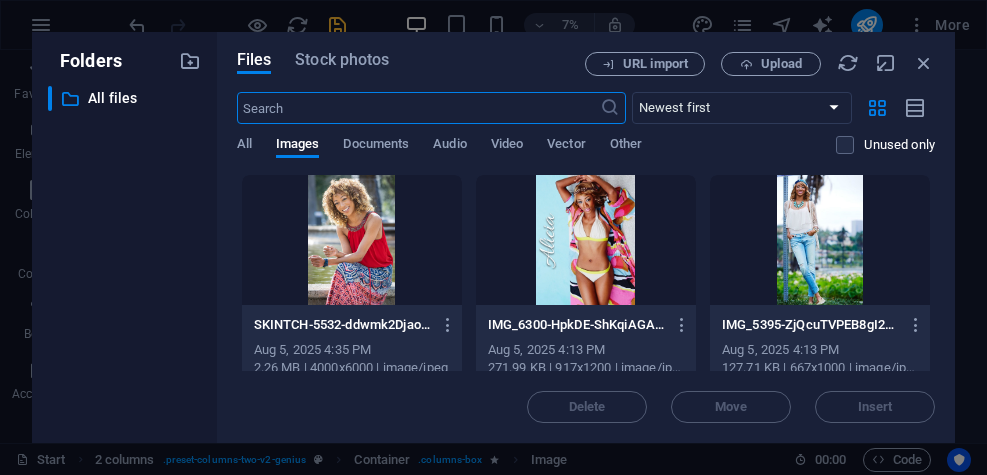 scroll, scrollTop: 4347, scrollLeft: 0, axis: vertical 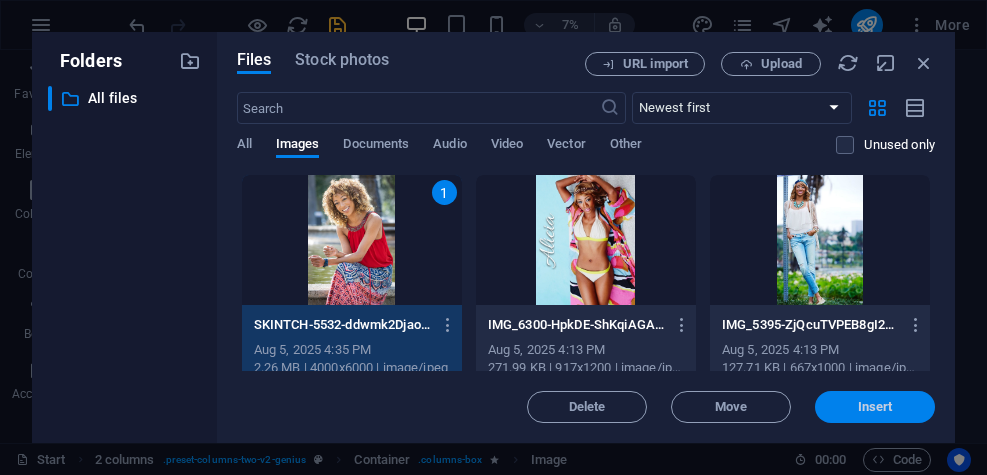 click on "Insert" at bounding box center (875, 407) 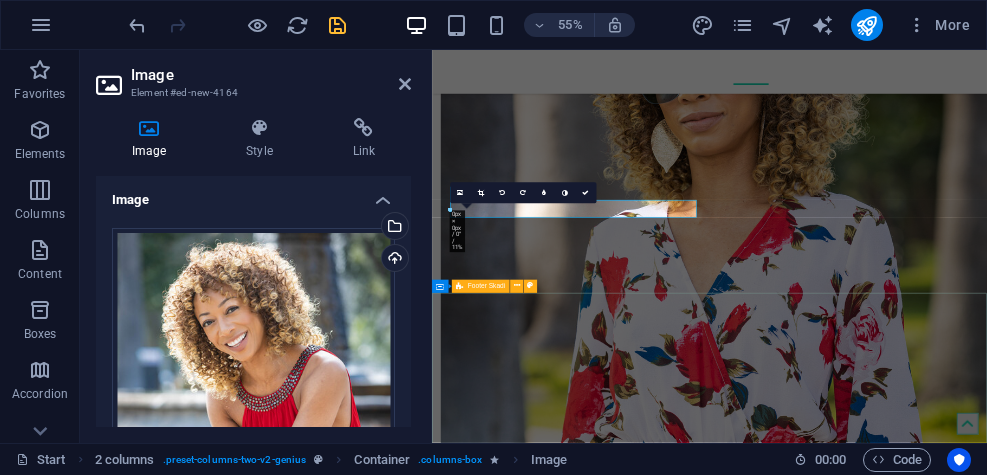 scroll, scrollTop: 5595, scrollLeft: 0, axis: vertical 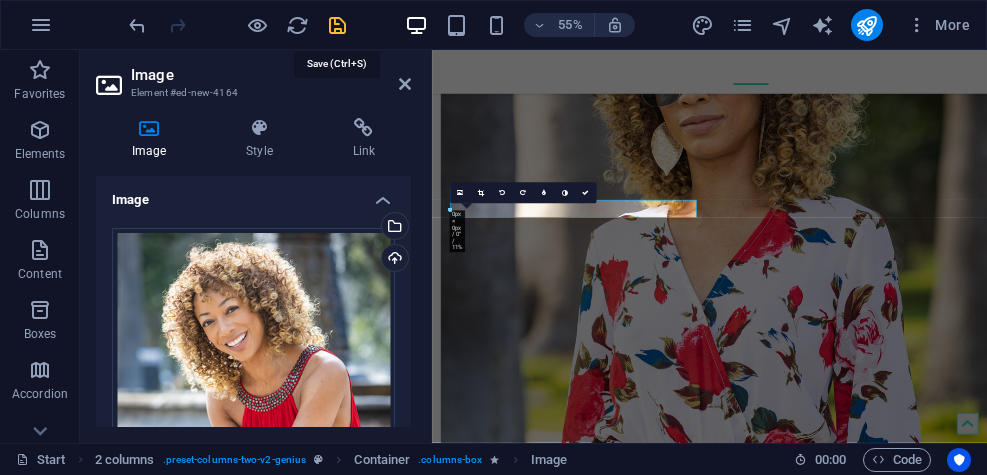 click at bounding box center (337, 25) 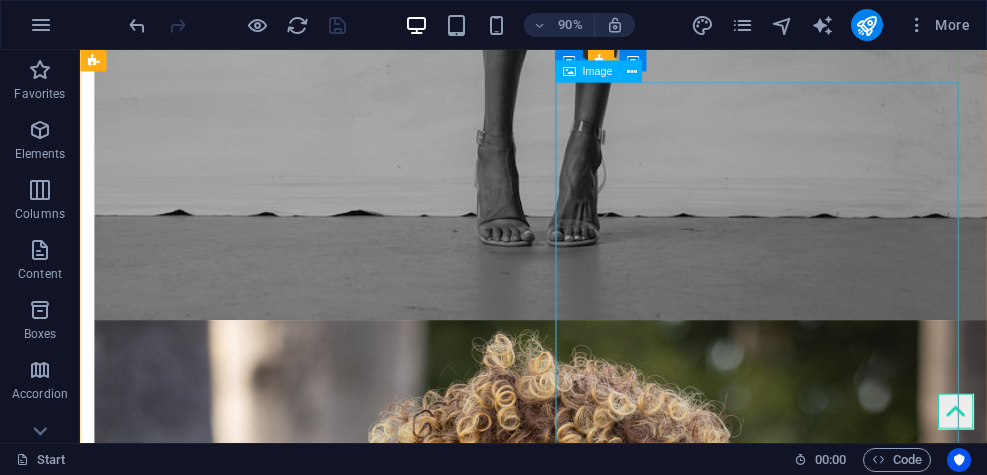 scroll, scrollTop: 5118, scrollLeft: 0, axis: vertical 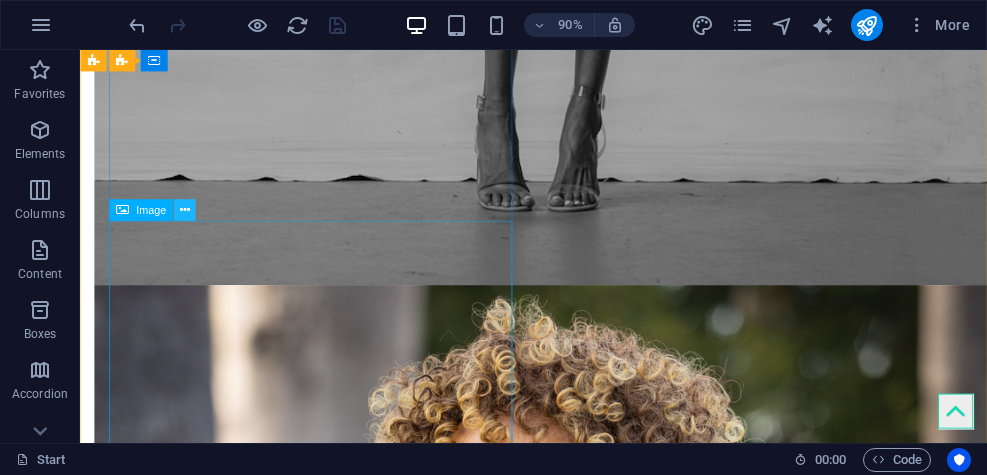 click at bounding box center (185, 209) 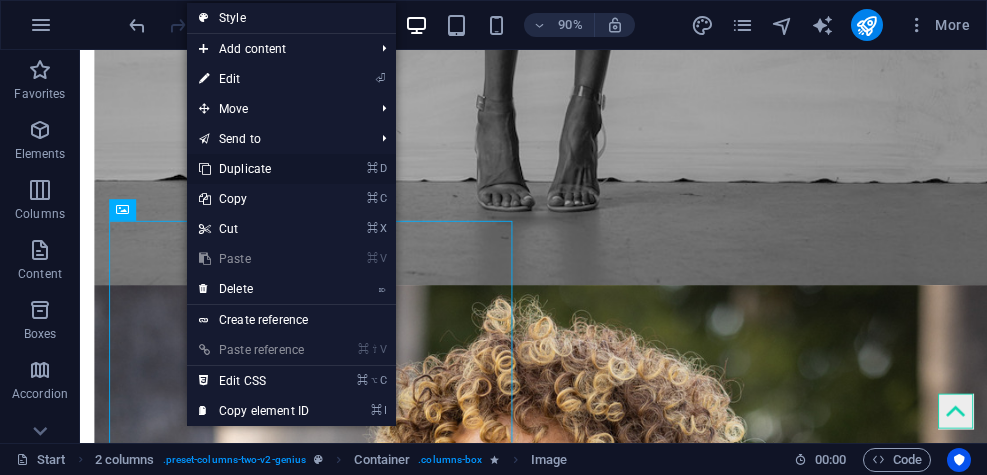 click on "⌘ D  Duplicate" at bounding box center [254, 169] 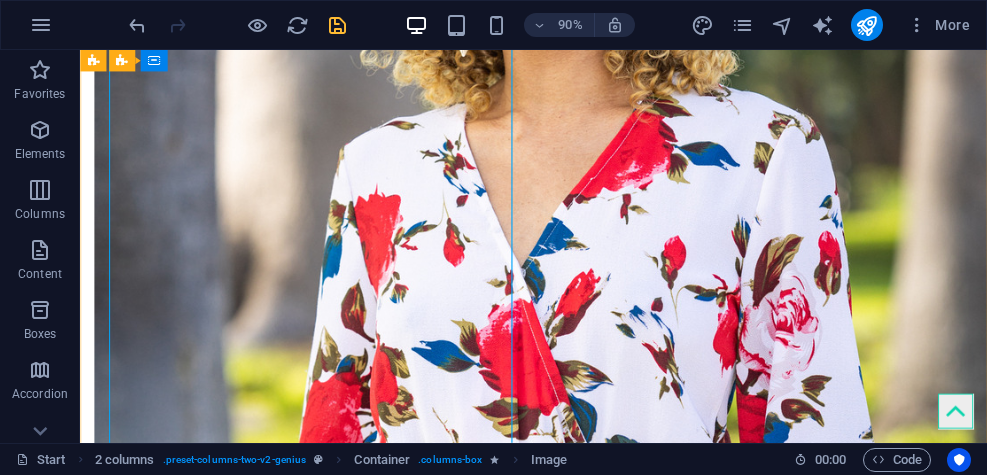 scroll, scrollTop: 5929, scrollLeft: 0, axis: vertical 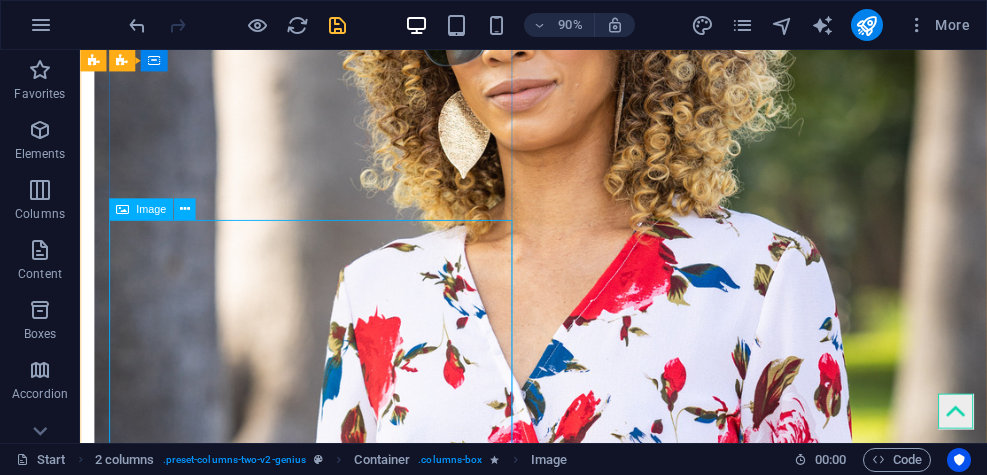 click at bounding box center (320, 6083) 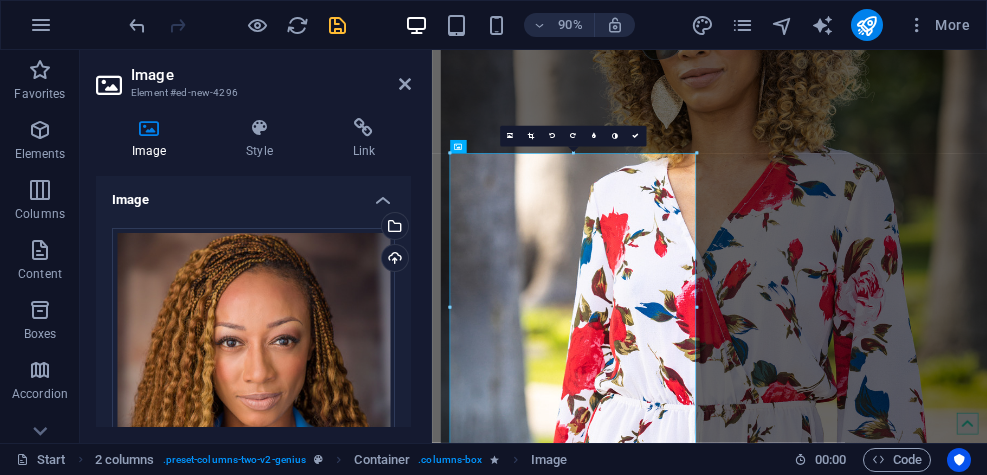 scroll, scrollTop: 5680, scrollLeft: 0, axis: vertical 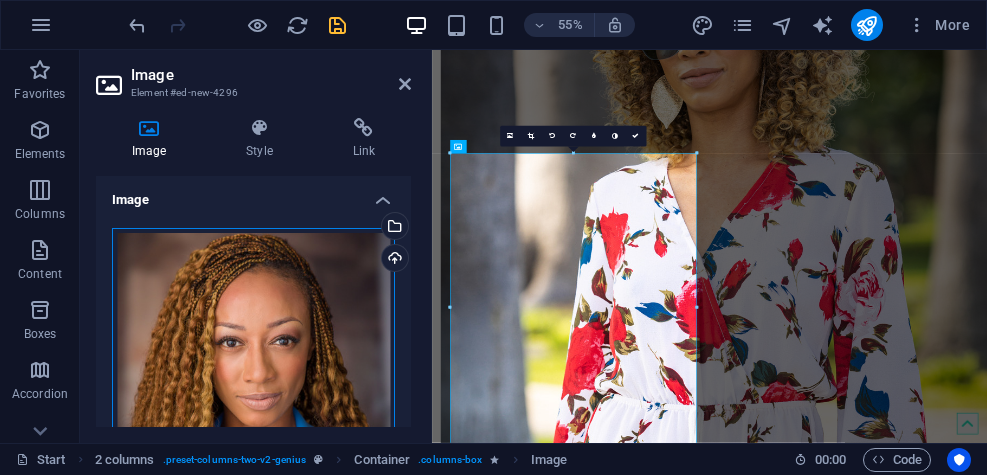 click on "Drag files here, click to choose files or select files from Files or our free stock photos & videos" at bounding box center [253, 403] 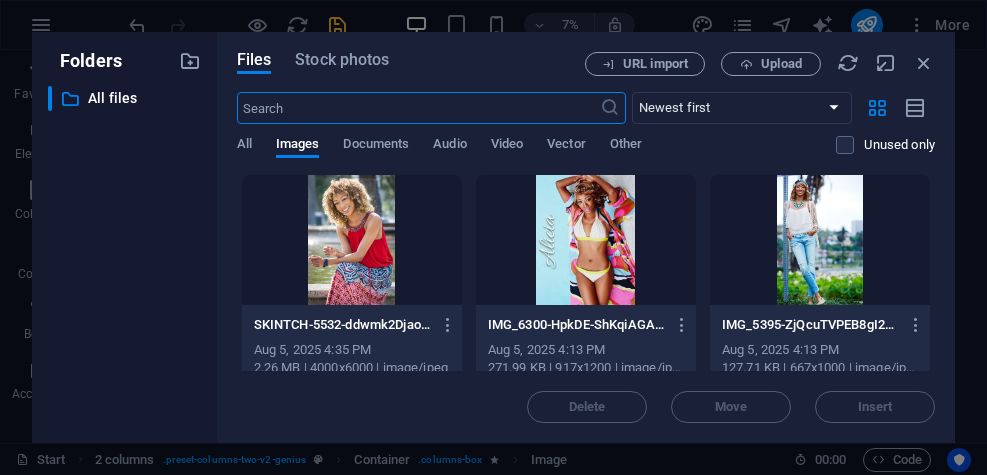 scroll, scrollTop: 4379, scrollLeft: 0, axis: vertical 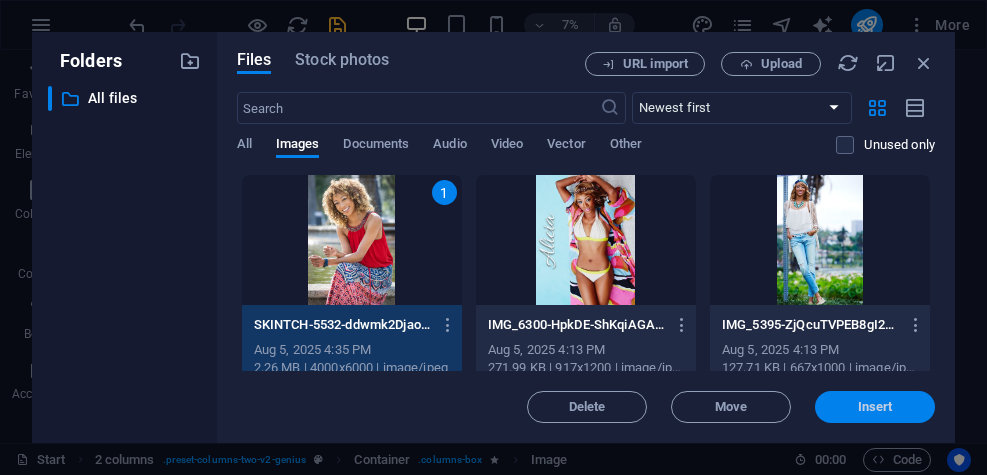 click on "Insert" at bounding box center (875, 407) 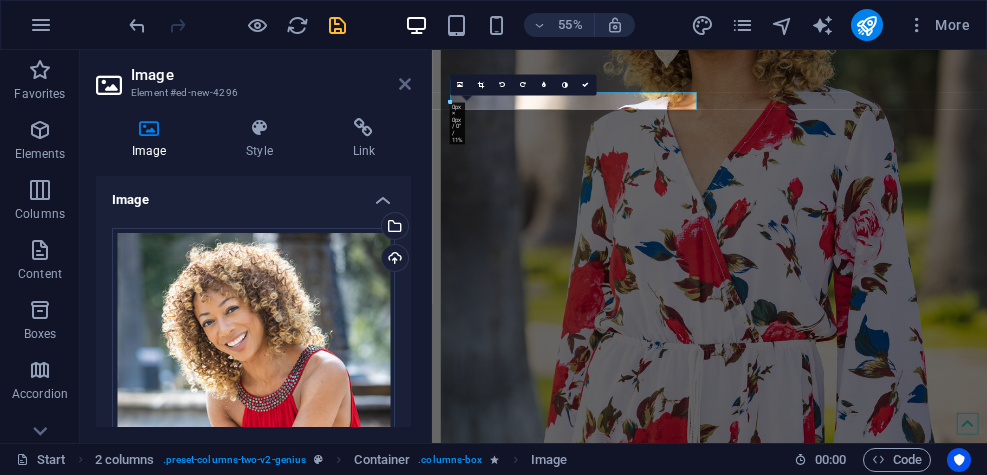click at bounding box center (405, 84) 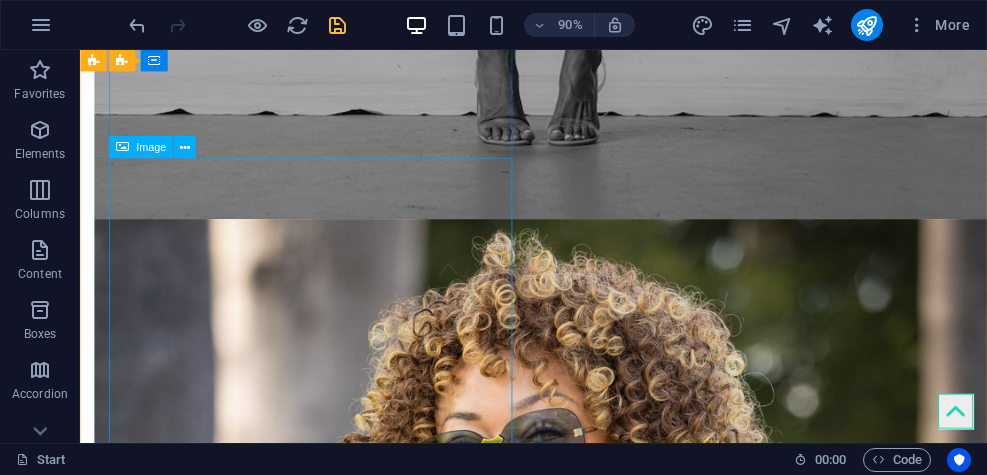 scroll, scrollTop: 5193, scrollLeft: 0, axis: vertical 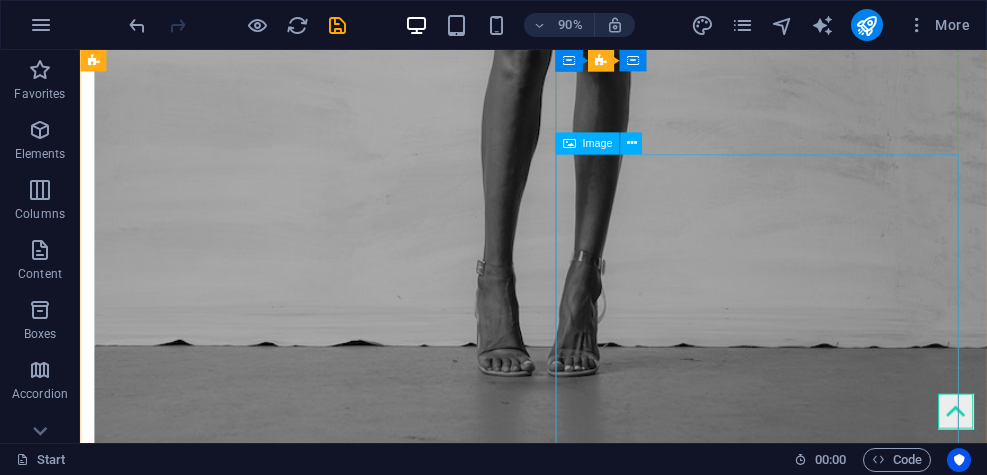 click at bounding box center [320, 17095] 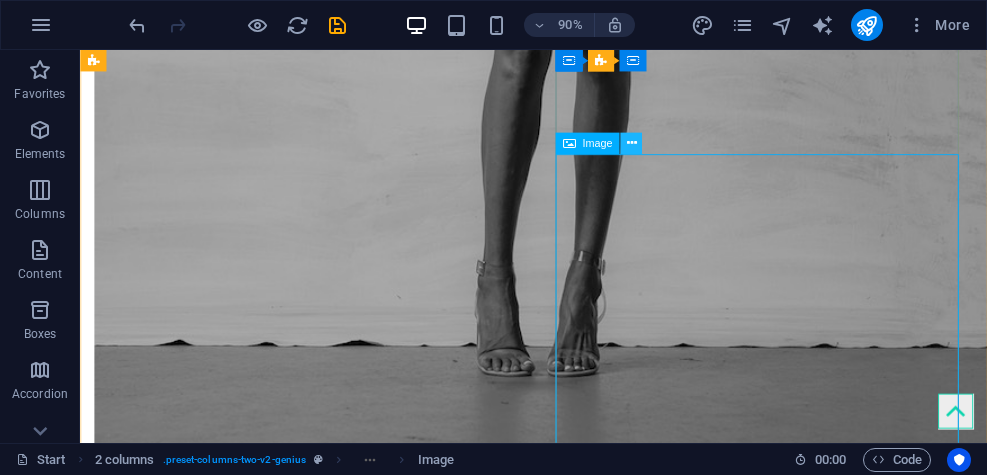 click at bounding box center (631, 143) 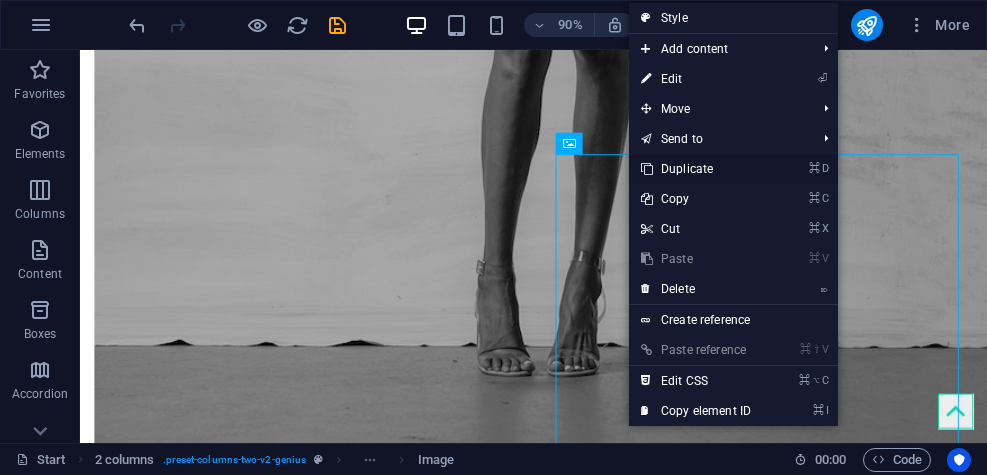click on "⌘ D  Duplicate" at bounding box center (696, 169) 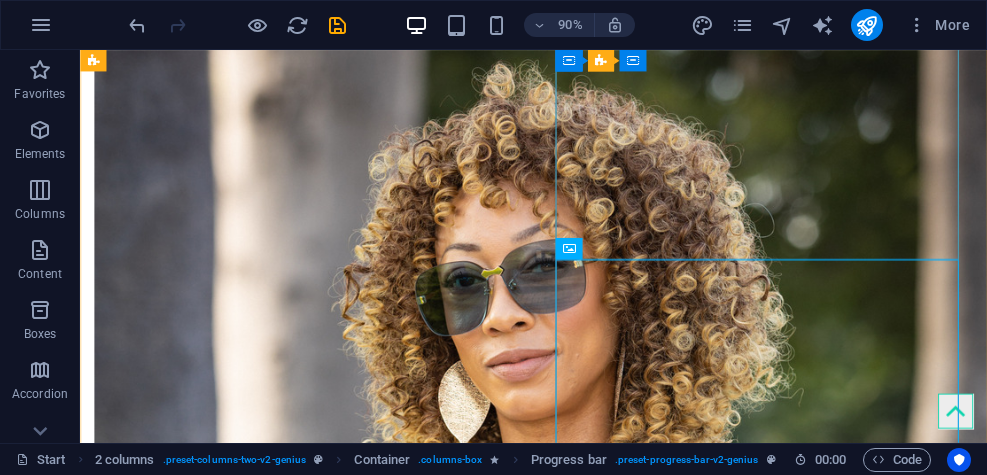 scroll, scrollTop: 5711, scrollLeft: 0, axis: vertical 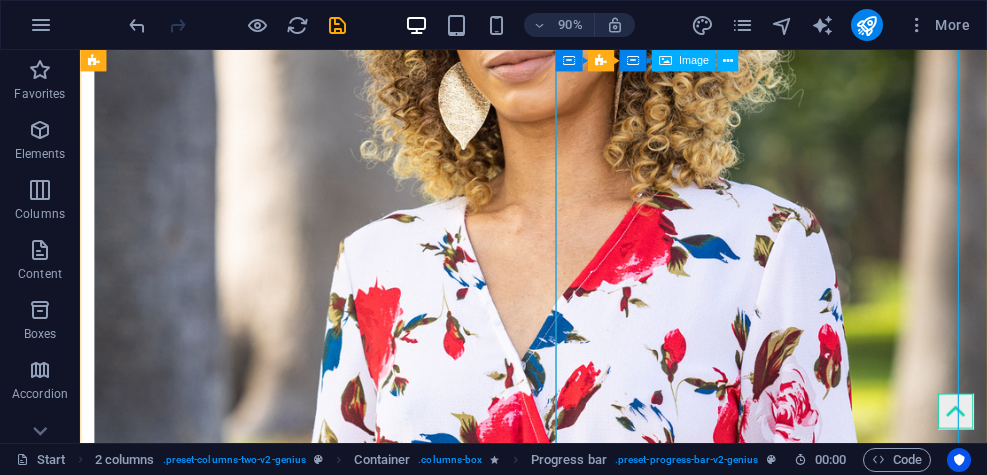 click at bounding box center (320, 17518) 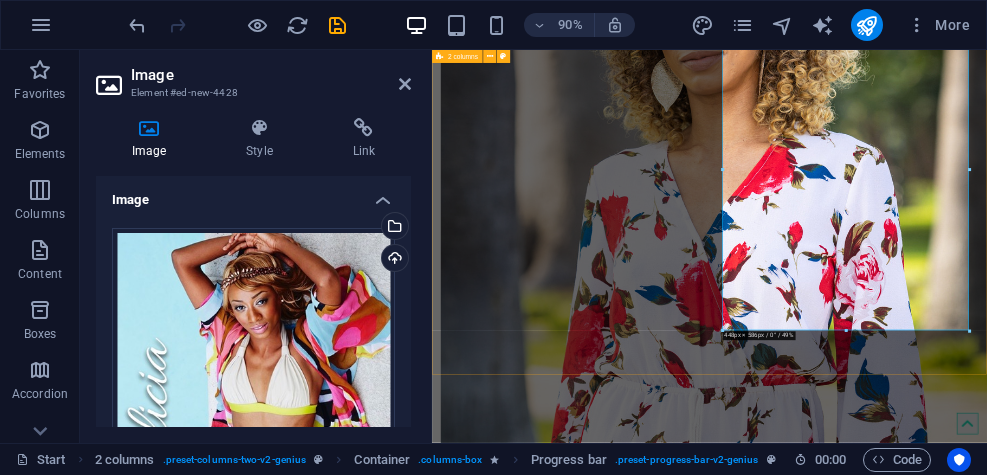 scroll, scrollTop: 5712, scrollLeft: 0, axis: vertical 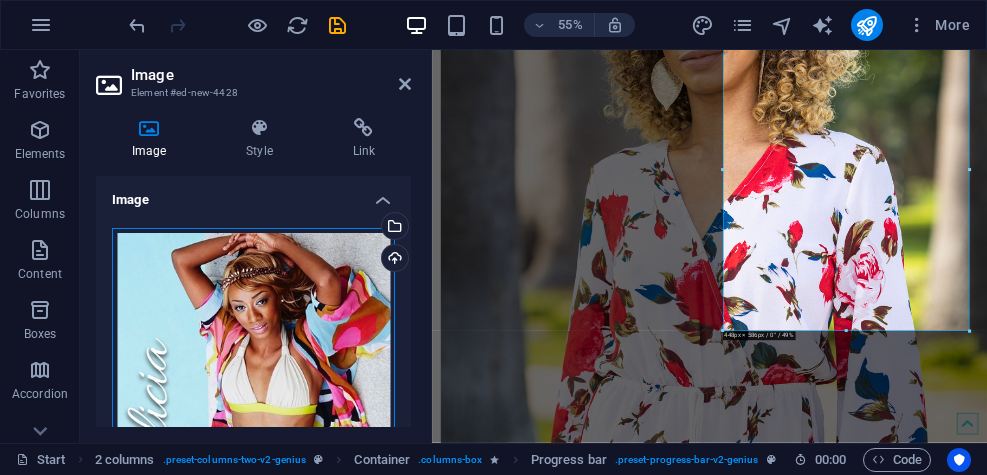 click on "Drag files here, click to choose files or select files from Files or our free stock photos & videos" at bounding box center [253, 411] 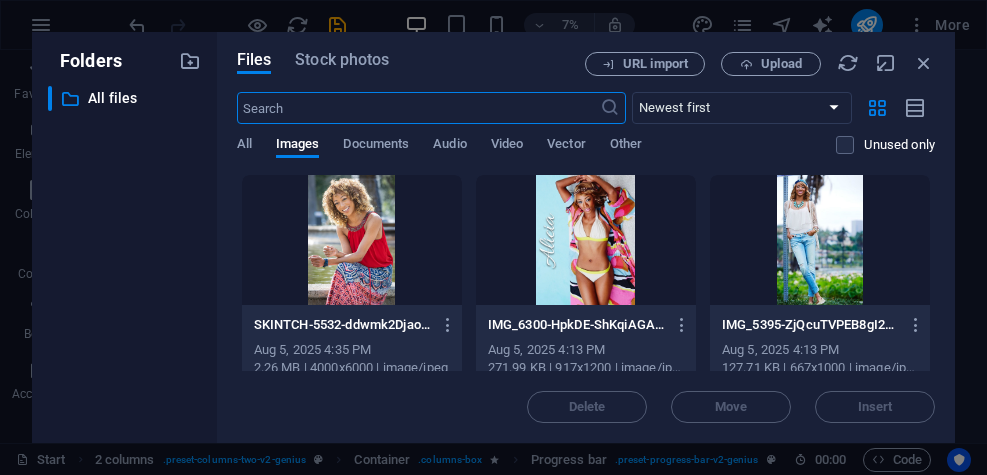 scroll, scrollTop: 4086, scrollLeft: 0, axis: vertical 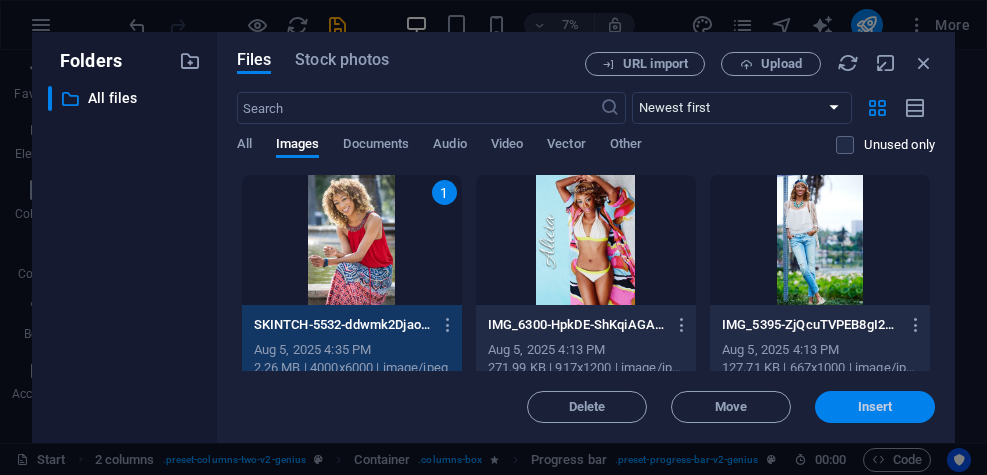 click on "Insert" at bounding box center (875, 407) 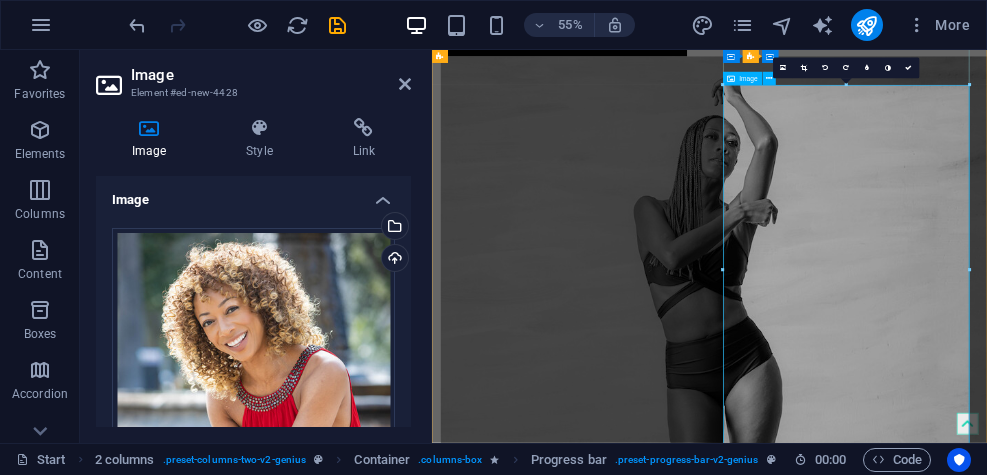 scroll, scrollTop: 5573, scrollLeft: 0, axis: vertical 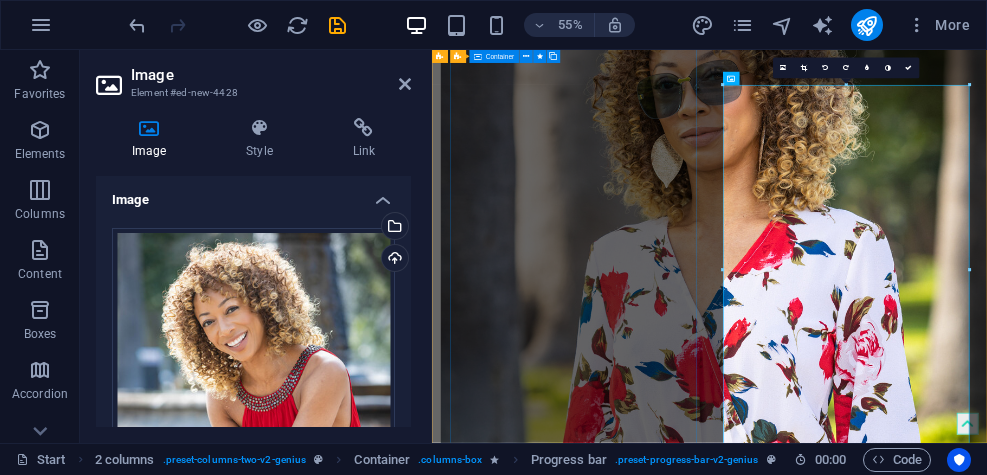 click at bounding box center (672, 4242) 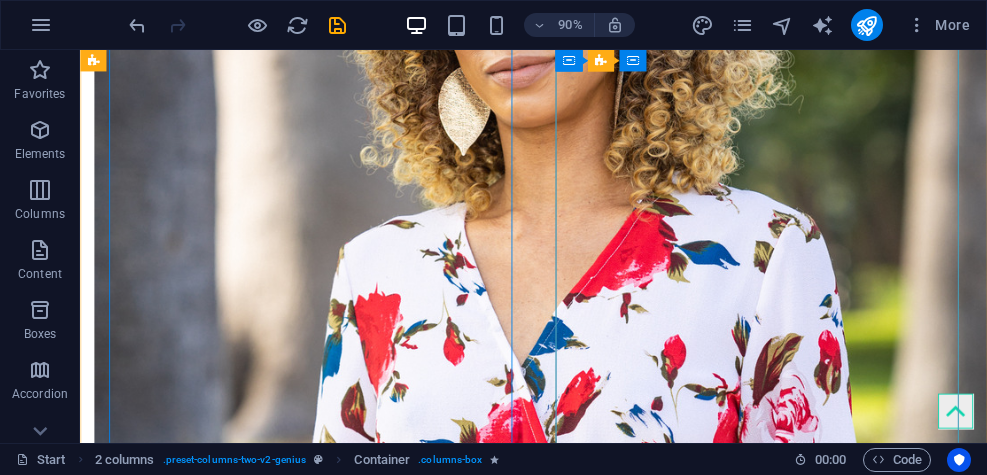 scroll, scrollTop: 5710, scrollLeft: 0, axis: vertical 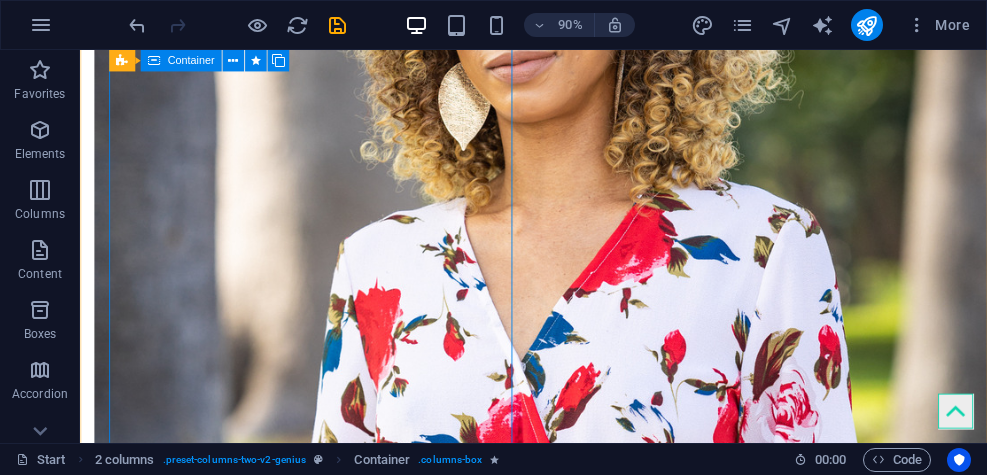 click at bounding box center (320, 4098) 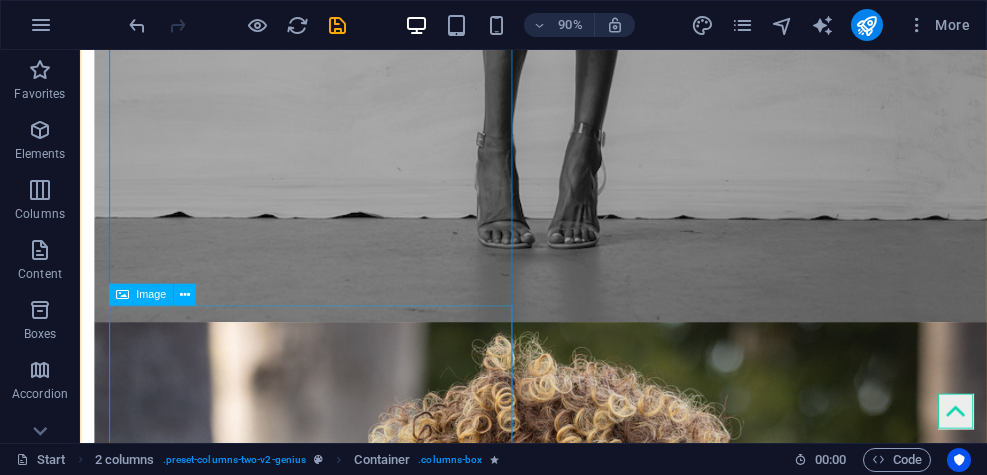 scroll, scrollTop: 5098, scrollLeft: 0, axis: vertical 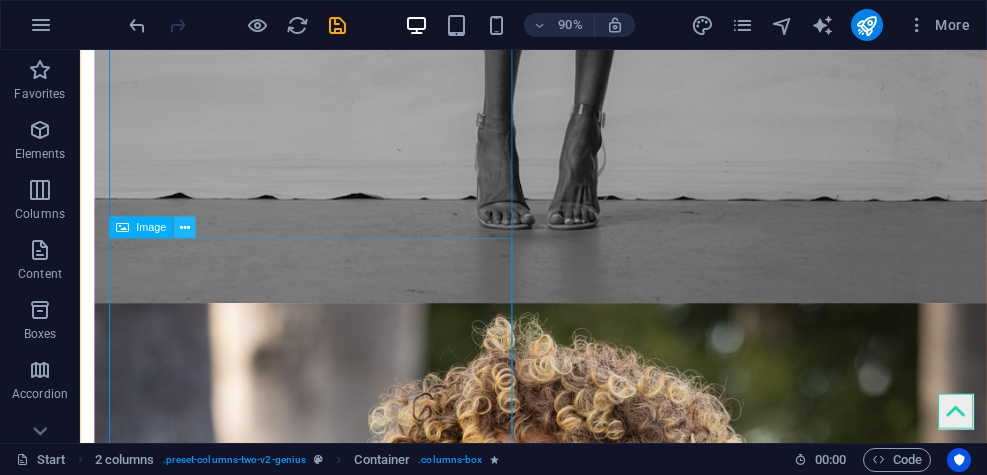 click at bounding box center (185, 227) 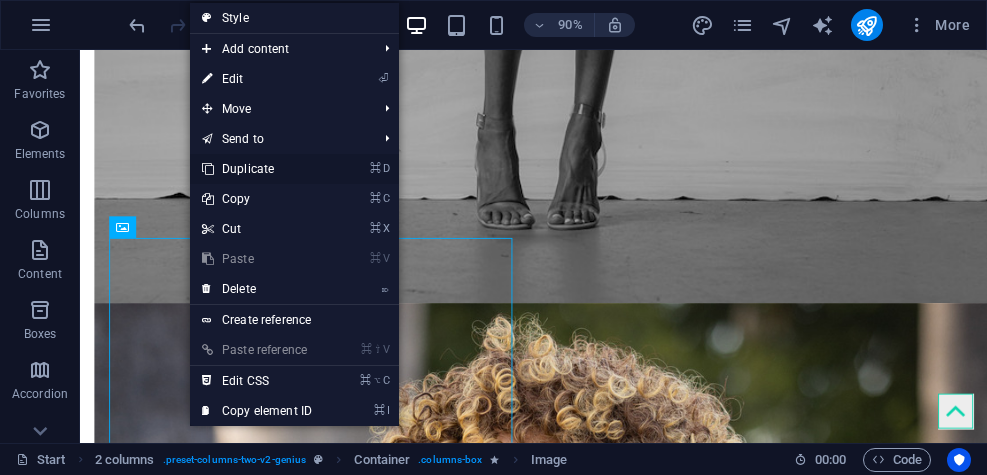 click on "⌘ D  Duplicate" at bounding box center [257, 169] 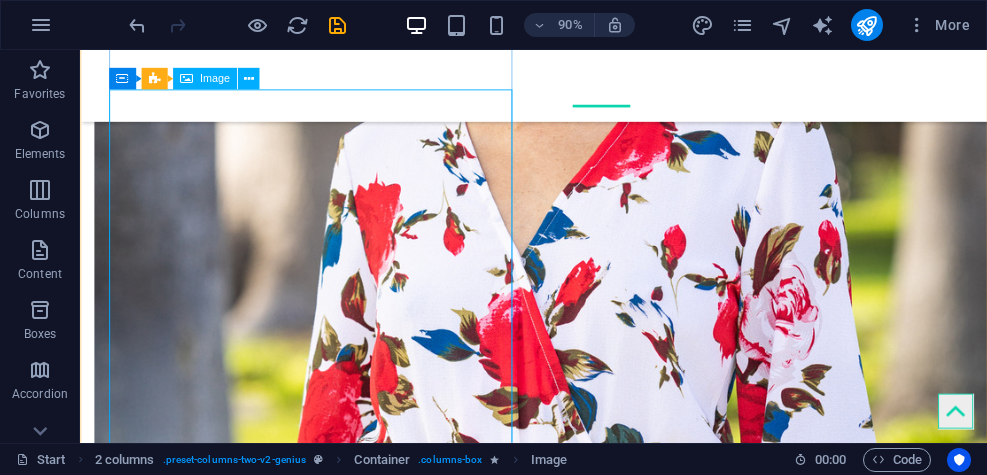 scroll, scrollTop: 5825, scrollLeft: 0, axis: vertical 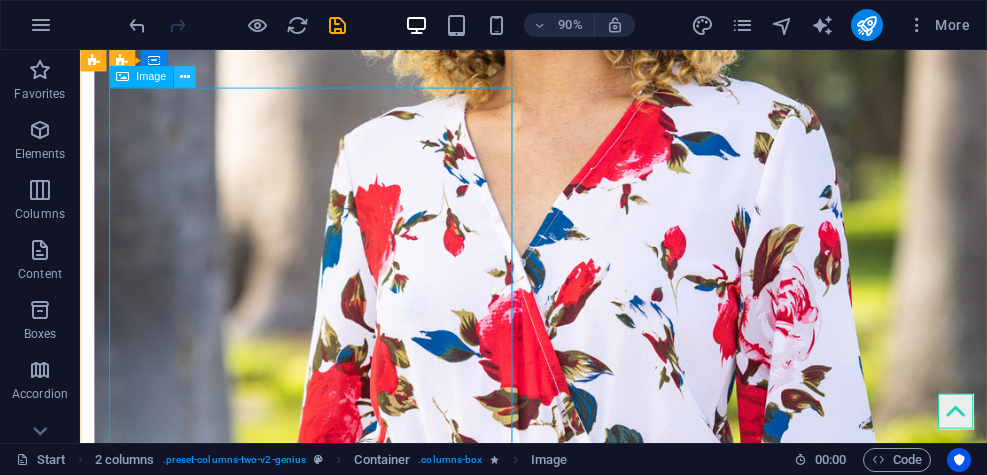 click at bounding box center (185, 77) 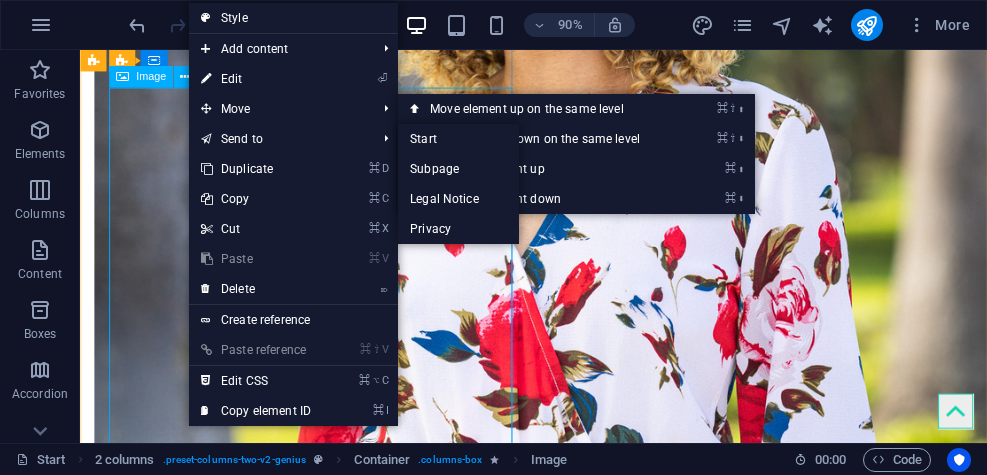 click at bounding box center (320, 5937) 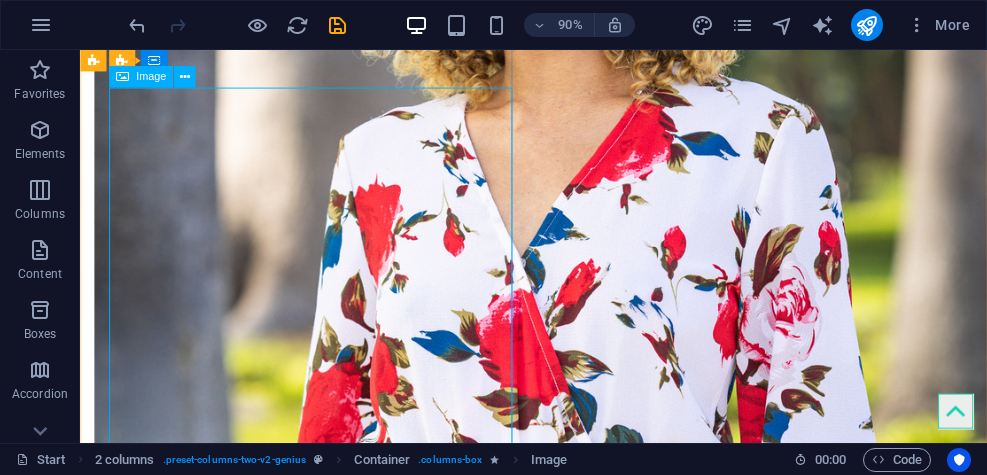 click at bounding box center (320, 5937) 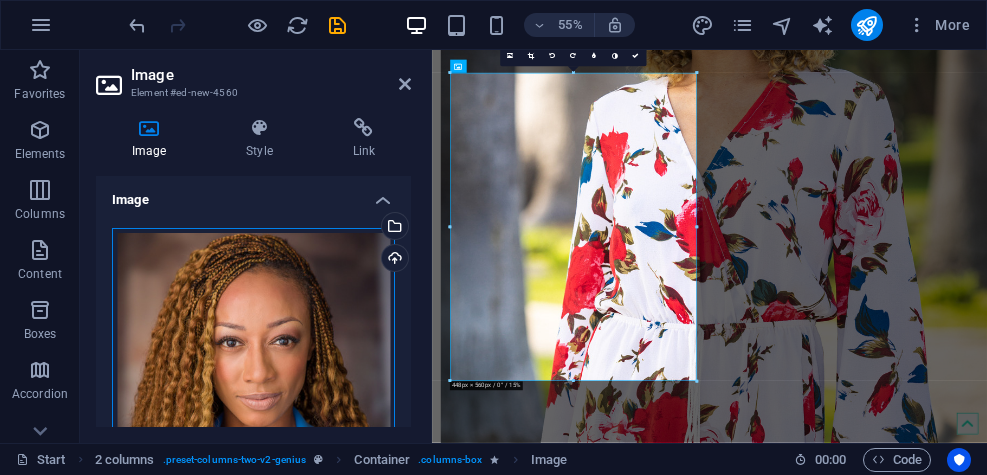 click on "Drag files here, click to choose files or select files from Files or our free stock photos & videos" at bounding box center [253, 403] 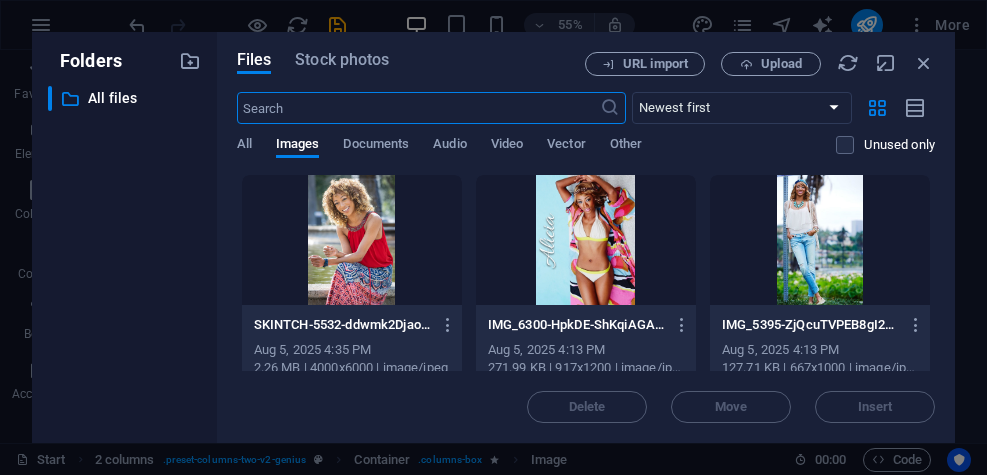 scroll, scrollTop: 4411, scrollLeft: 0, axis: vertical 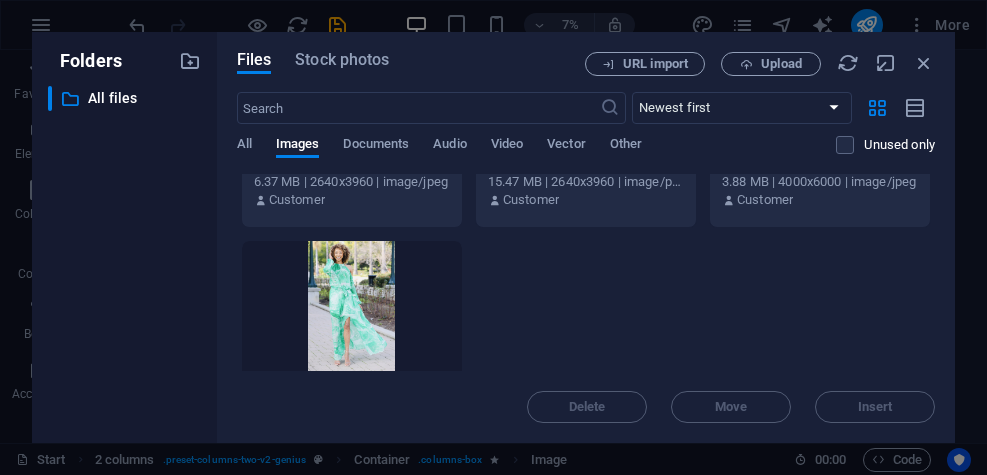 click at bounding box center [352, 306] 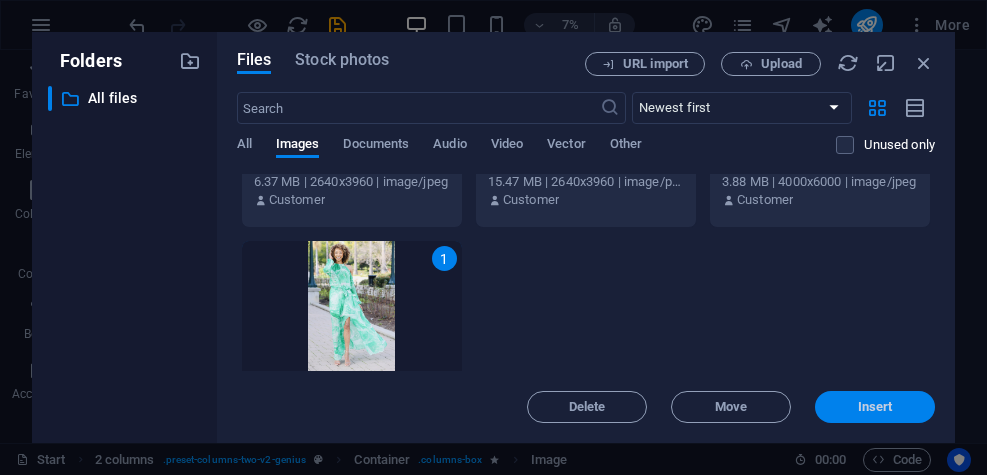 click on "Insert" at bounding box center [875, 407] 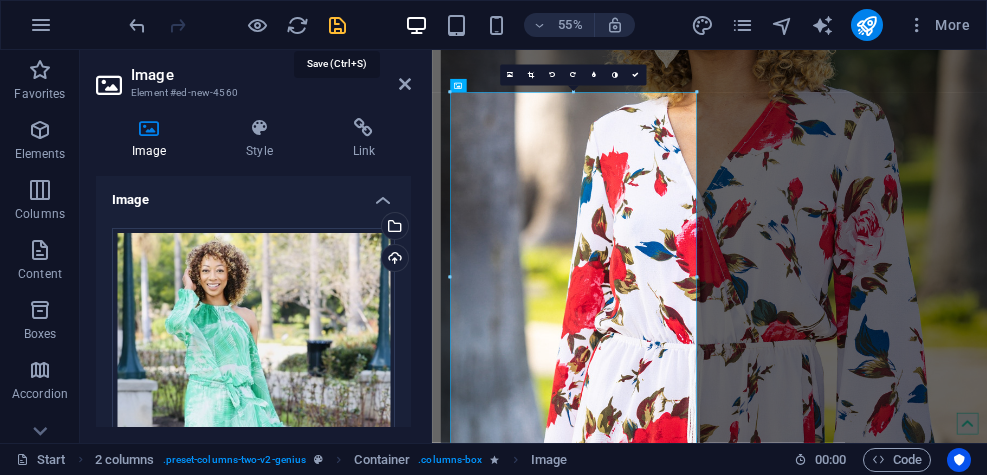 click at bounding box center [337, 25] 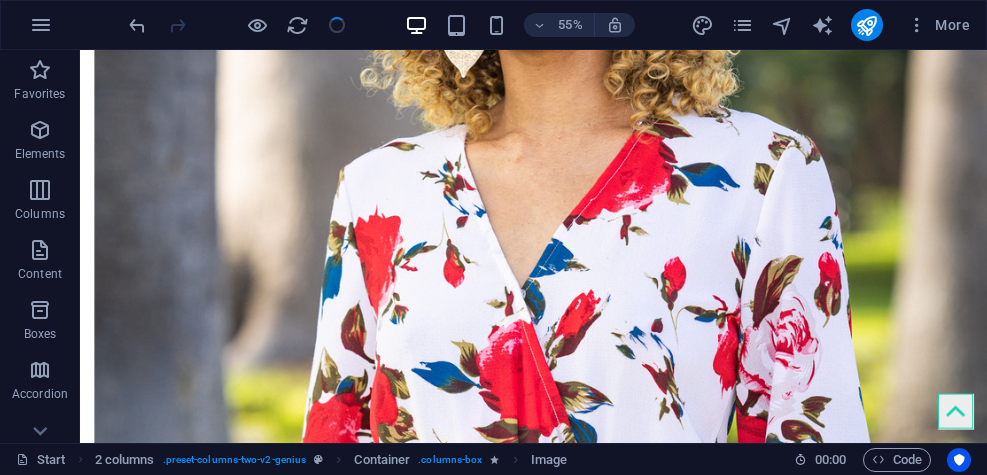 scroll, scrollTop: 5790, scrollLeft: 0, axis: vertical 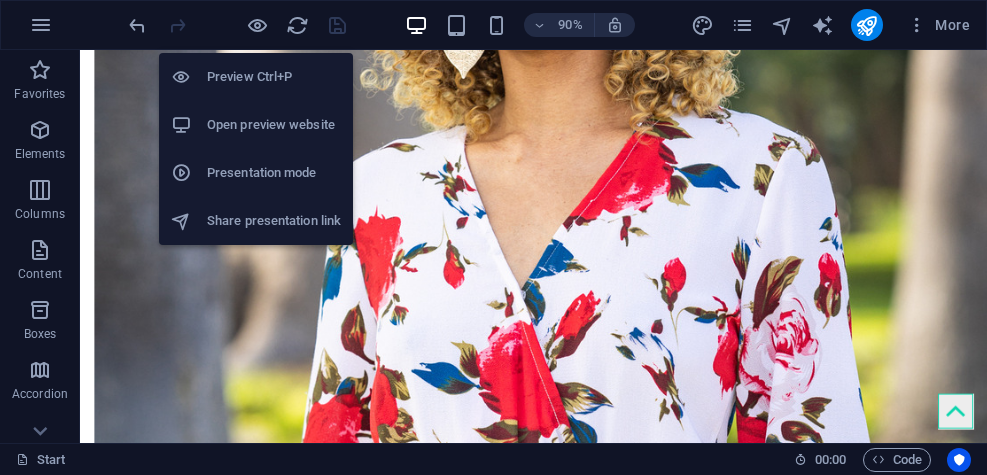 click on "Open preview website" at bounding box center (274, 125) 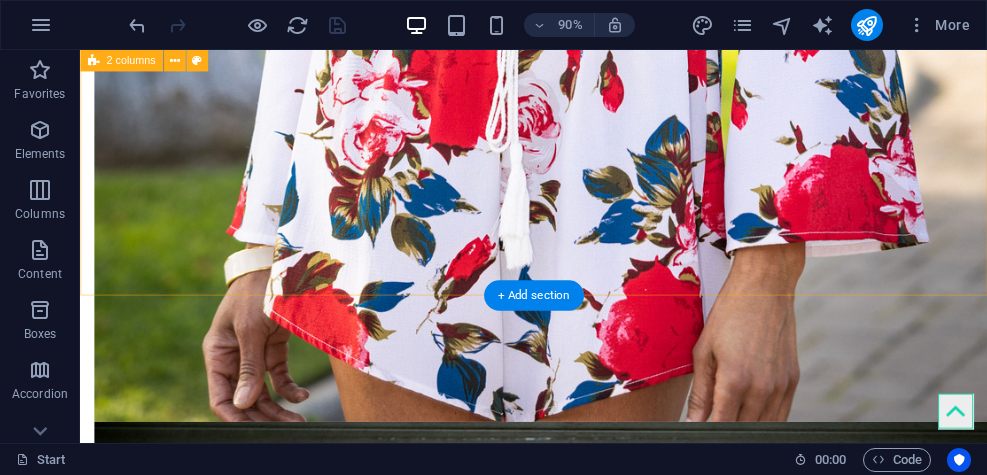 scroll, scrollTop: 6493, scrollLeft: 0, axis: vertical 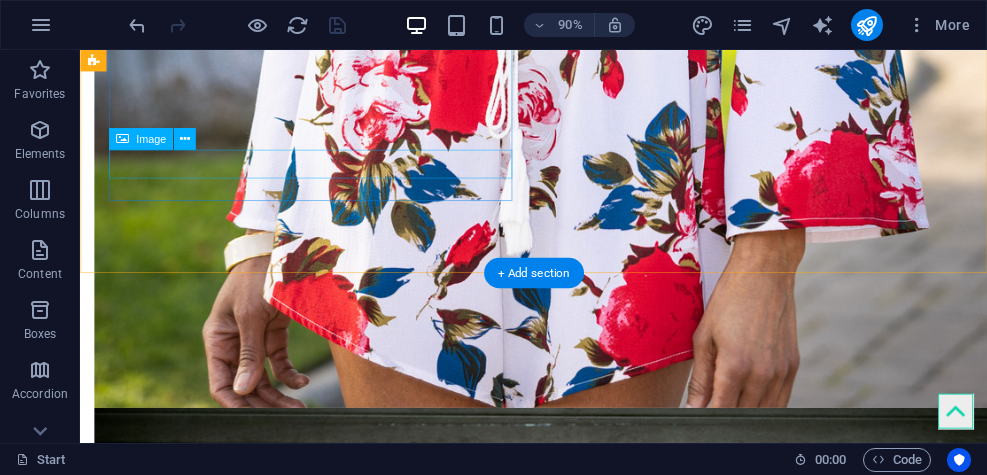 click at bounding box center [320, 9931] 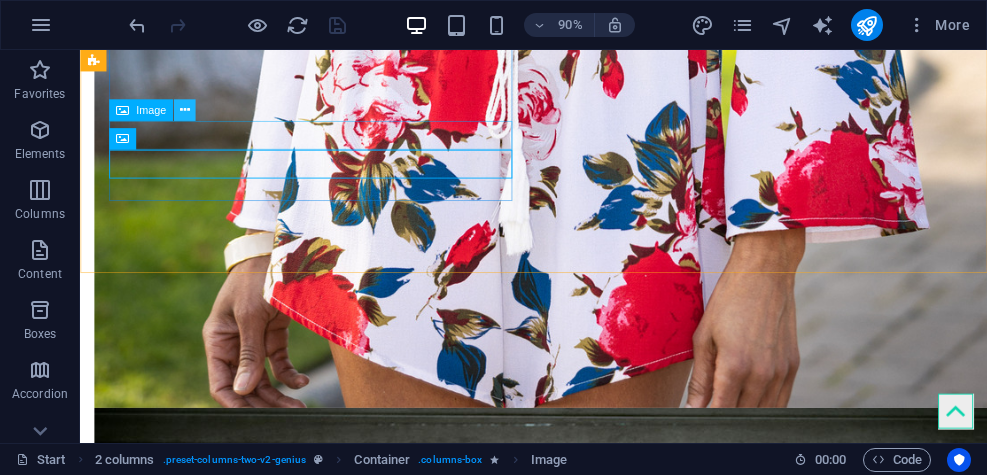 click at bounding box center [185, 110] 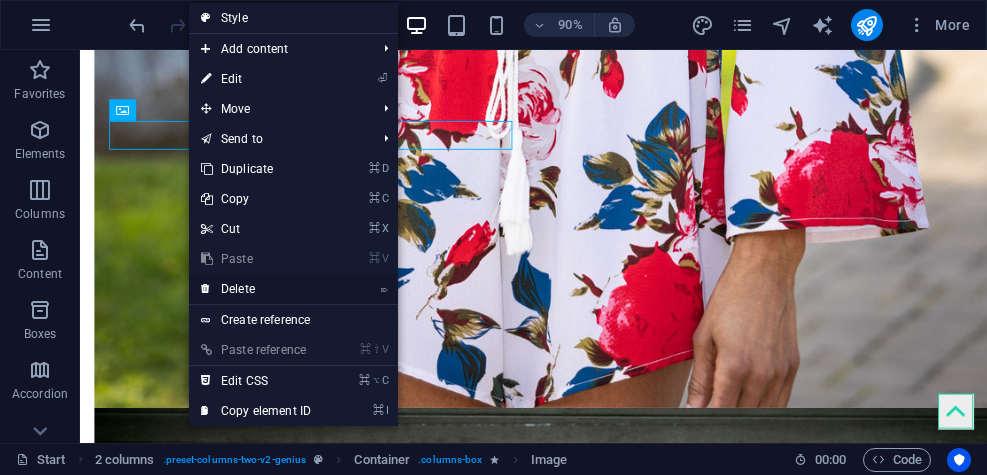 click on "⌦  Delete" at bounding box center (256, 289) 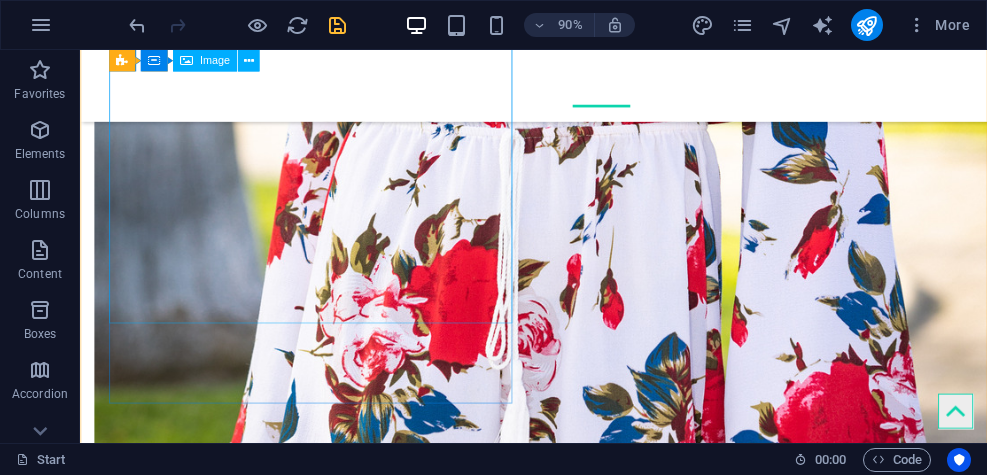 scroll, scrollTop: 6236, scrollLeft: 0, axis: vertical 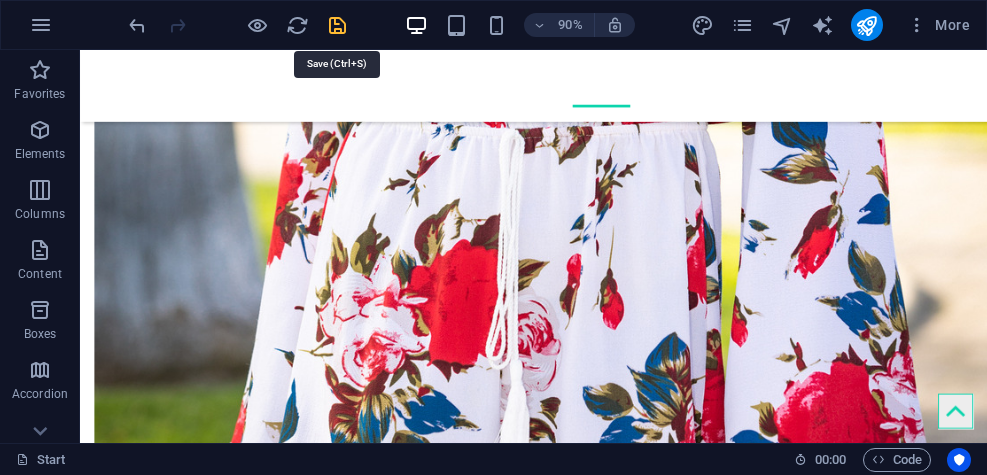 click at bounding box center (337, 25) 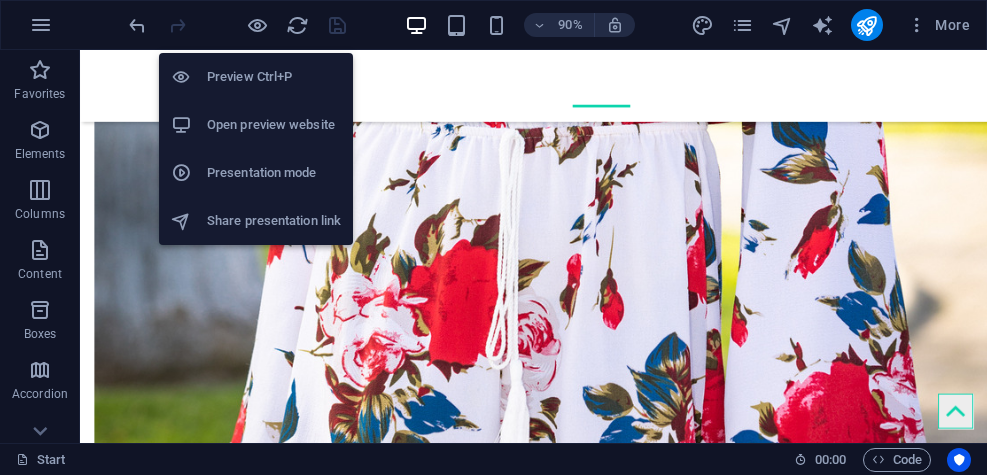 click on "Open preview website" at bounding box center [274, 125] 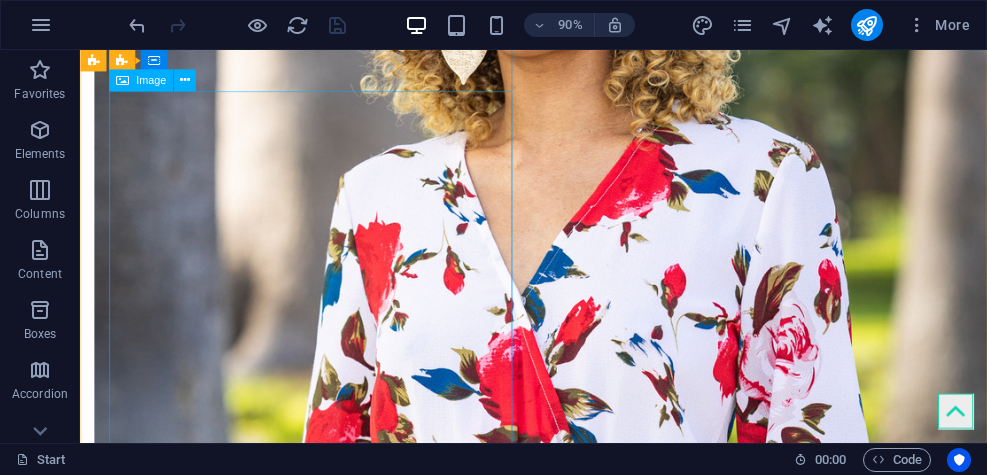 scroll, scrollTop: 5896, scrollLeft: 0, axis: vertical 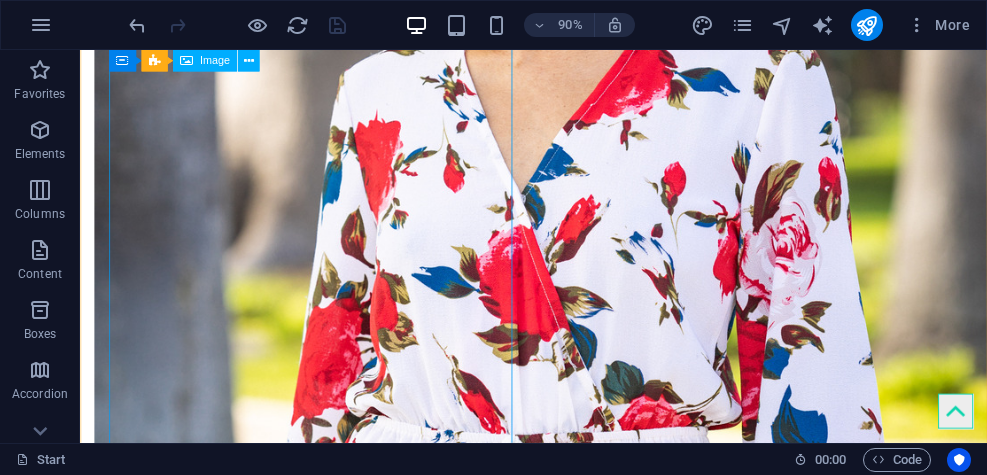 click at bounding box center [320, 5992] 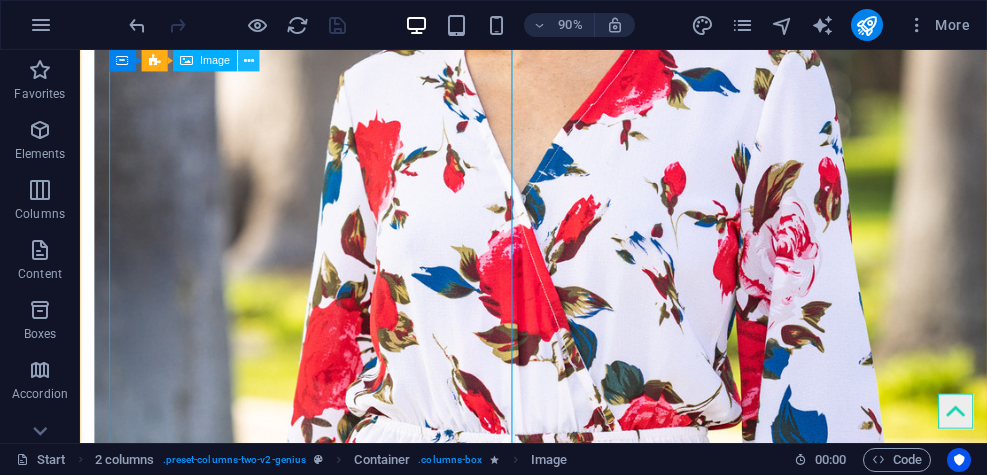 click at bounding box center (249, 60) 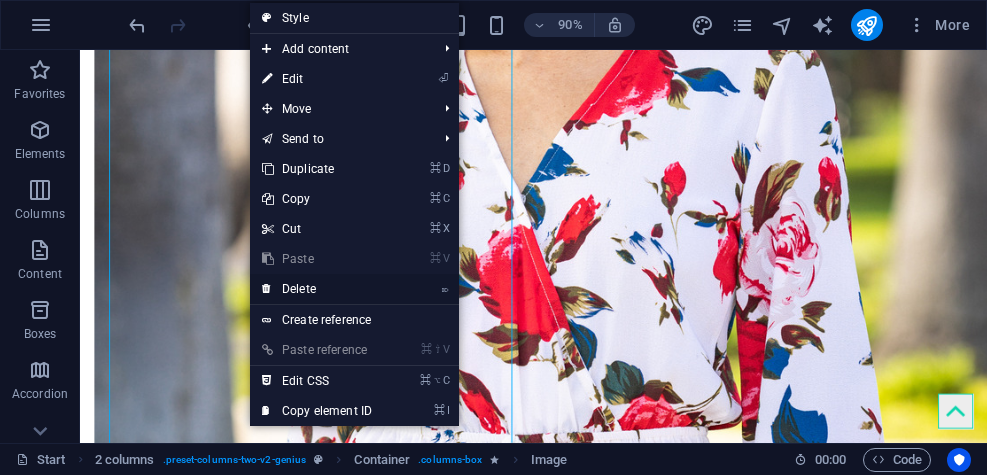 click on "⌦  Delete" at bounding box center [317, 289] 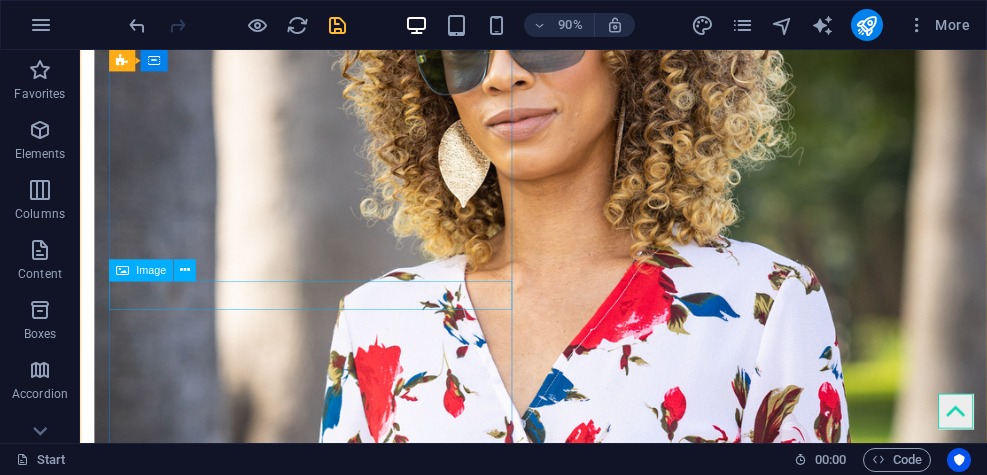 scroll, scrollTop: 5665, scrollLeft: 0, axis: vertical 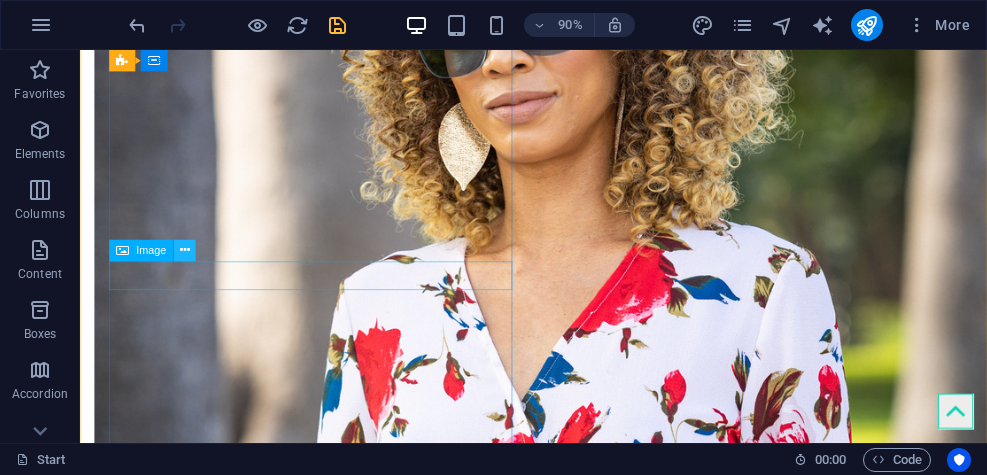 click at bounding box center (185, 250) 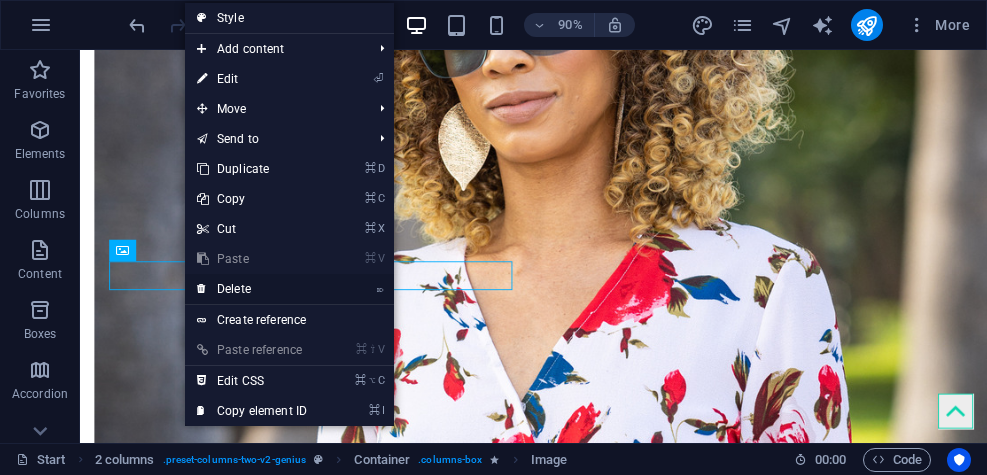 click on "⌦  Delete" at bounding box center (252, 289) 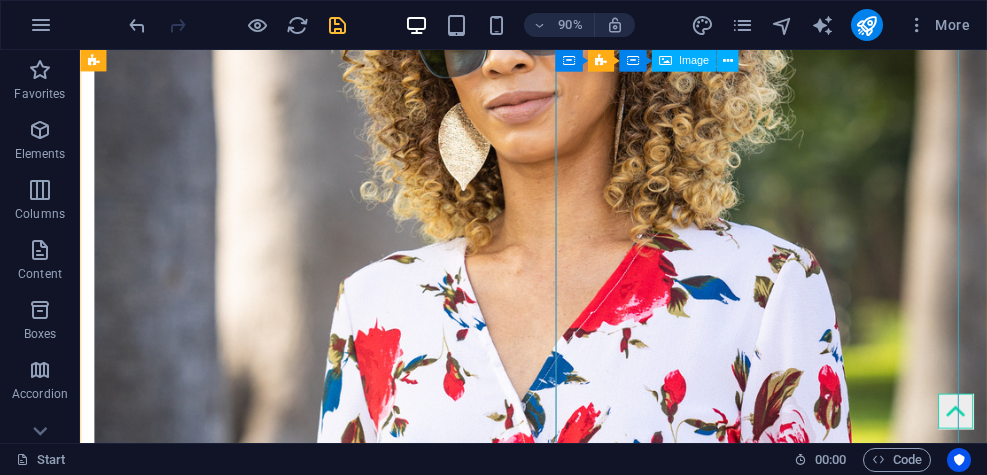 click at bounding box center [320, 14708] 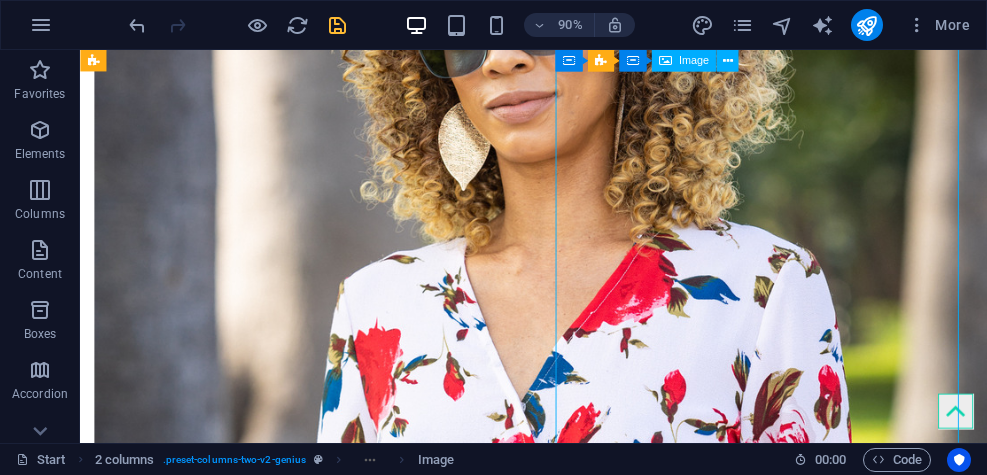 click at bounding box center (320, 14708) 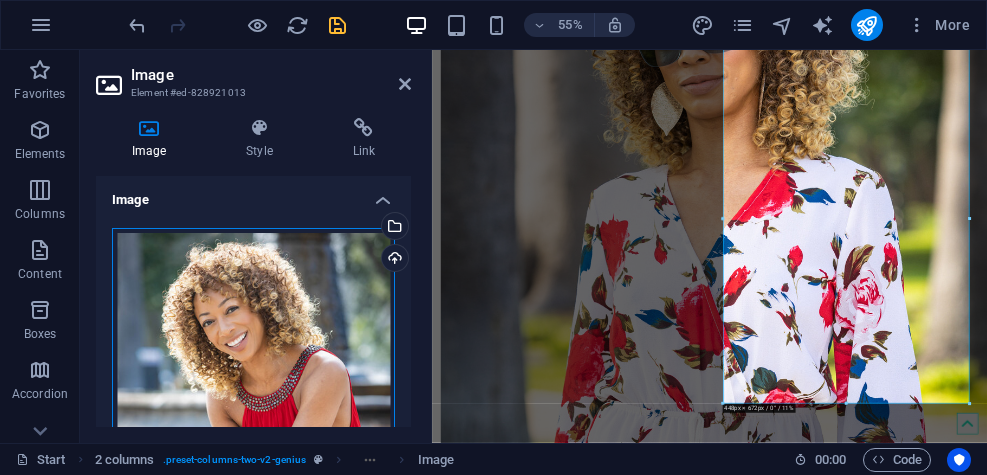 click on "Drag files here, click to choose files or select files from Files or our free stock photos & videos" at bounding box center (253, 438) 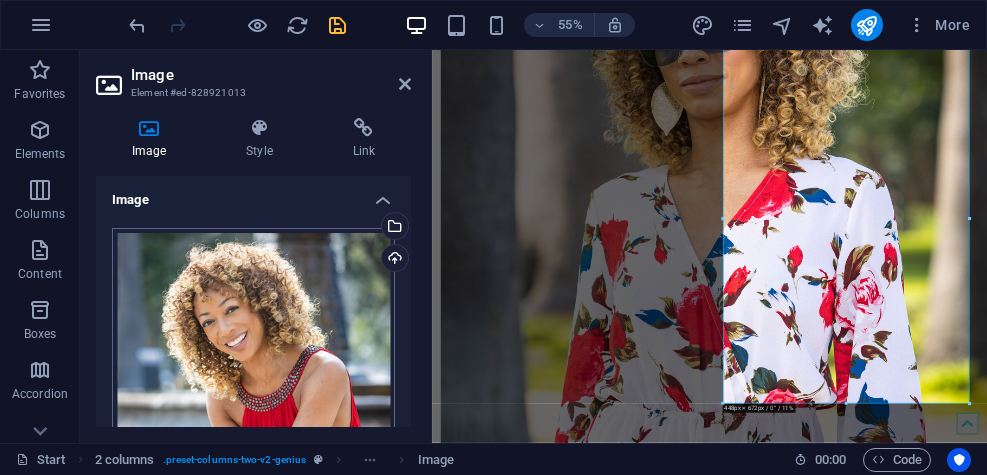 scroll, scrollTop: 4171, scrollLeft: 0, axis: vertical 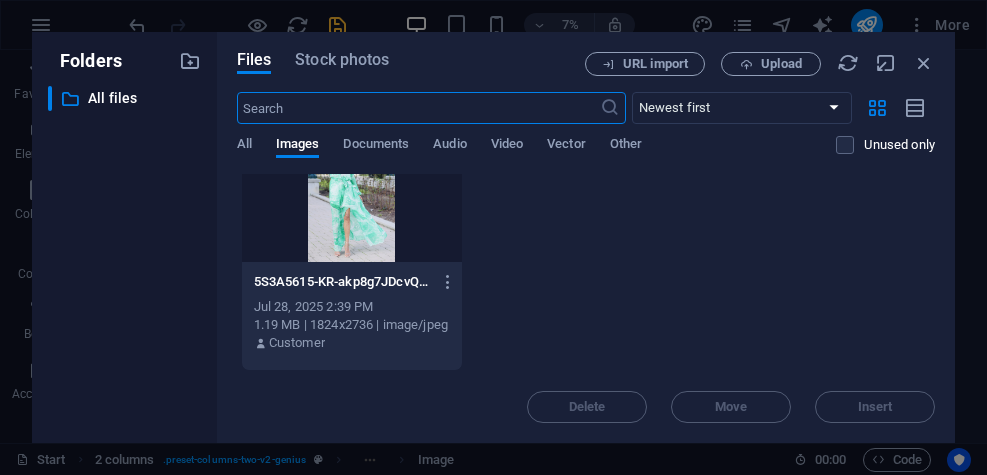 click at bounding box center [352, 197] 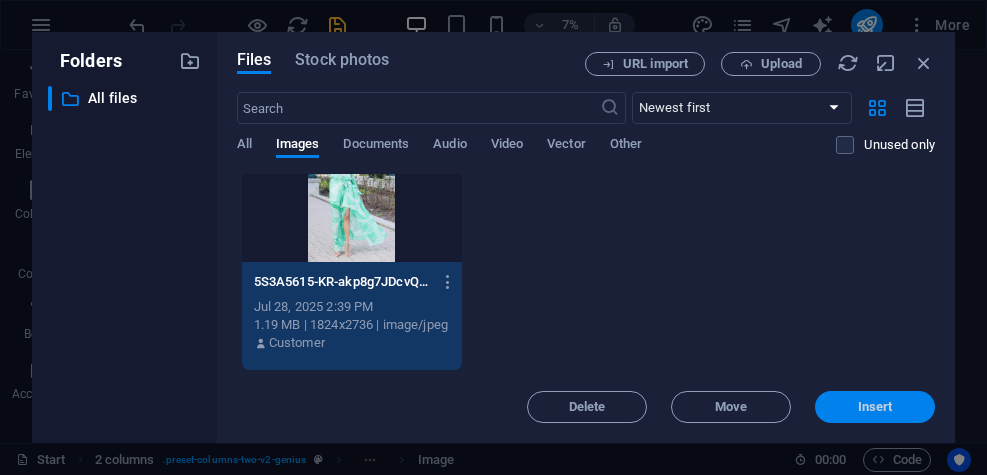 click on "Insert" at bounding box center [875, 407] 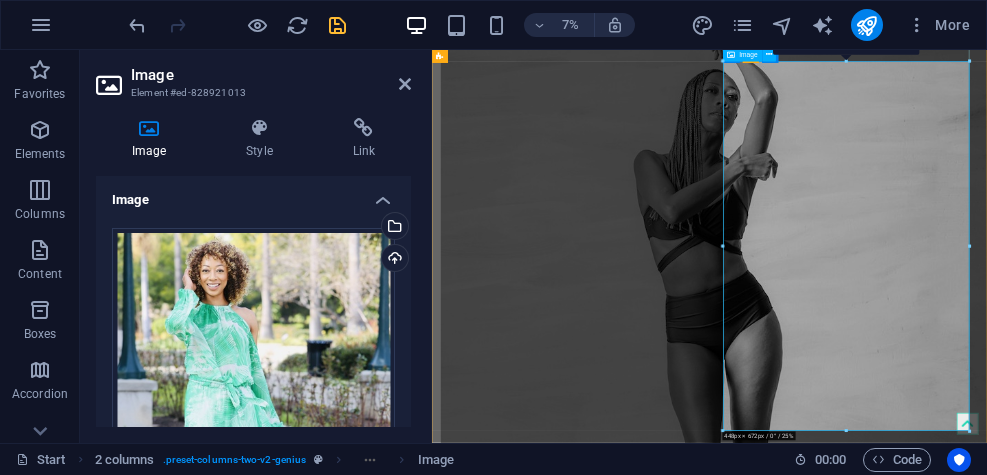 scroll, scrollTop: 5616, scrollLeft: 0, axis: vertical 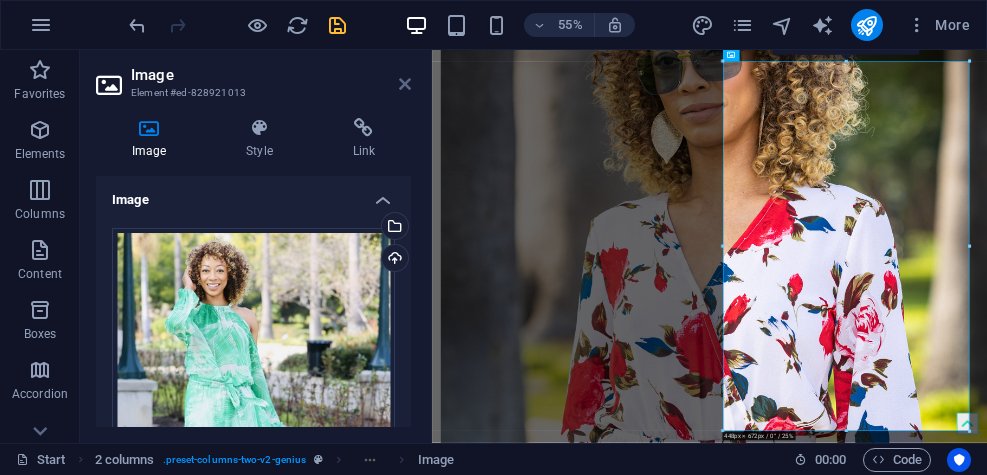 click at bounding box center (405, 84) 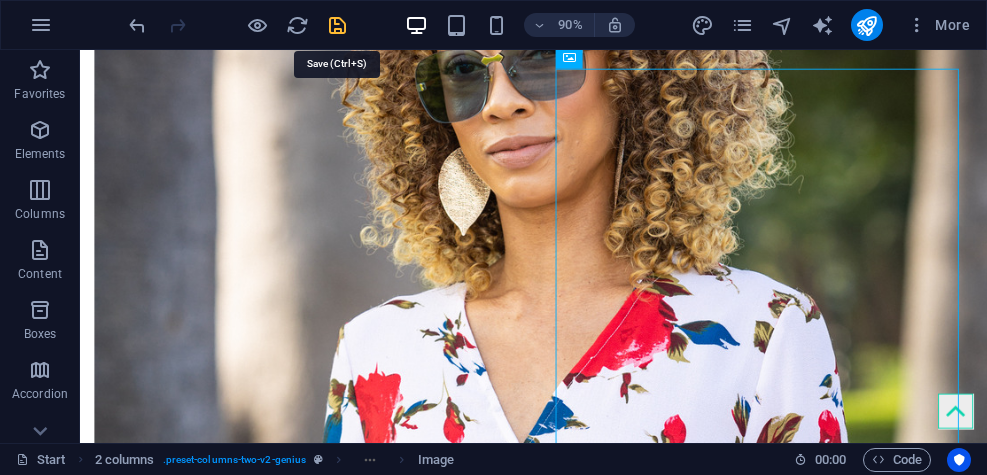 click at bounding box center (337, 25) 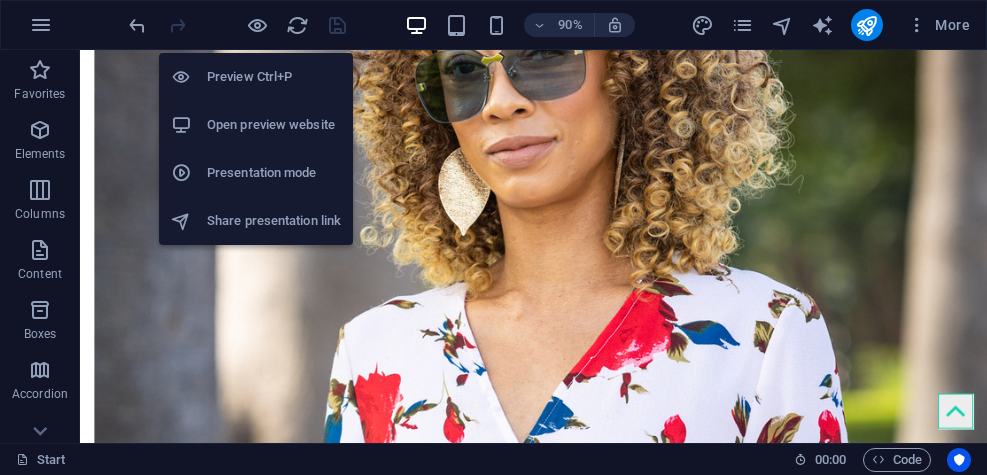 click on "Open preview website" at bounding box center (274, 125) 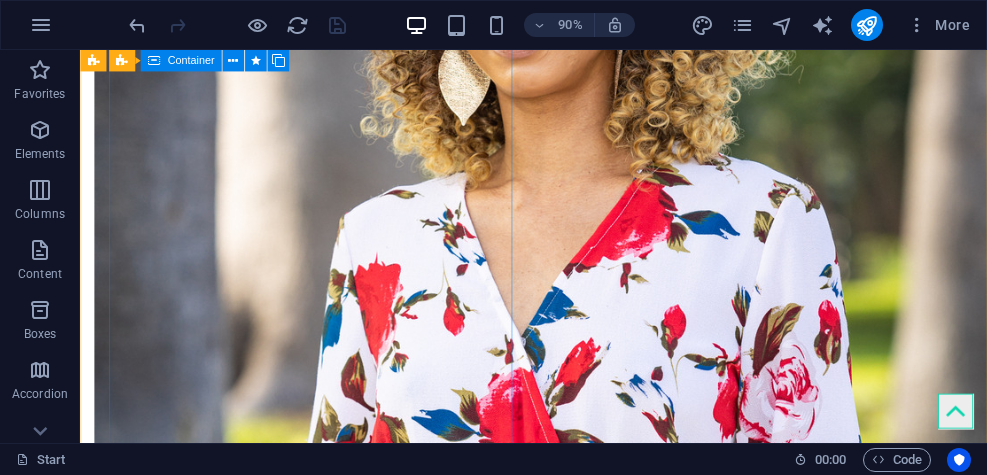 scroll, scrollTop: 5748, scrollLeft: 0, axis: vertical 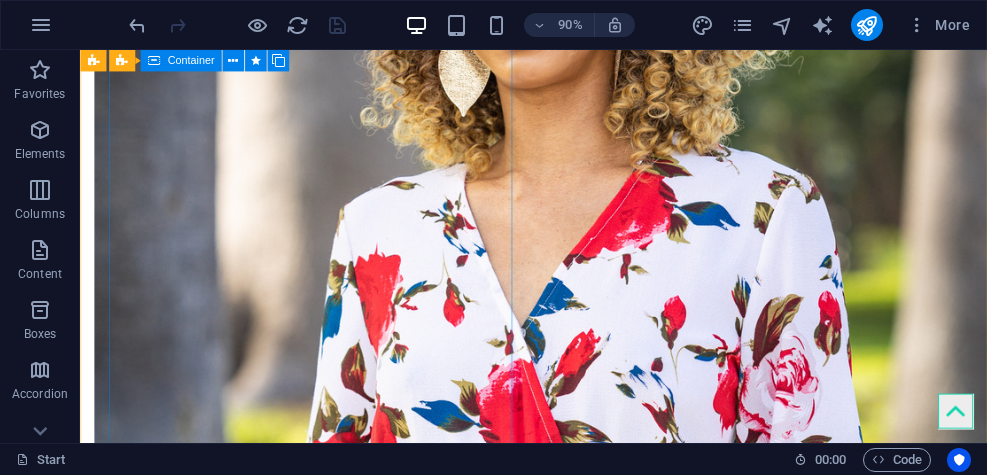 click at bounding box center (320, 2548) 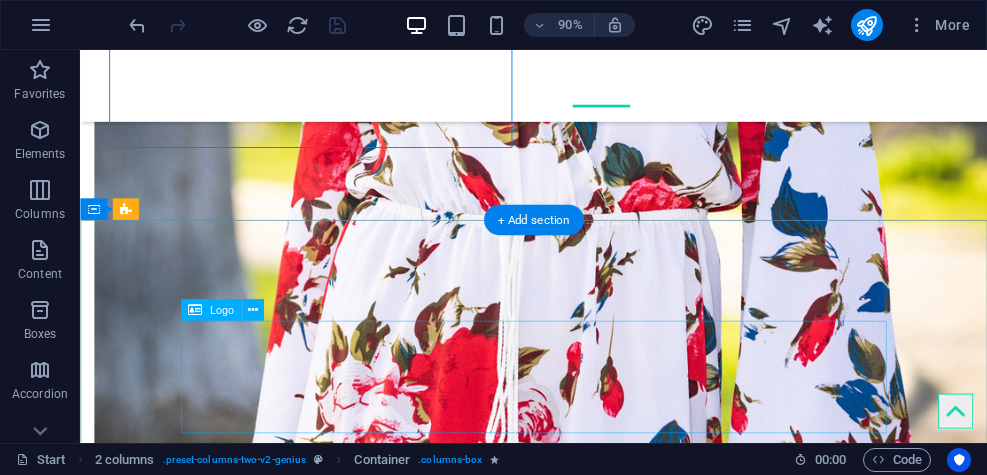 scroll, scrollTop: 6062, scrollLeft: 0, axis: vertical 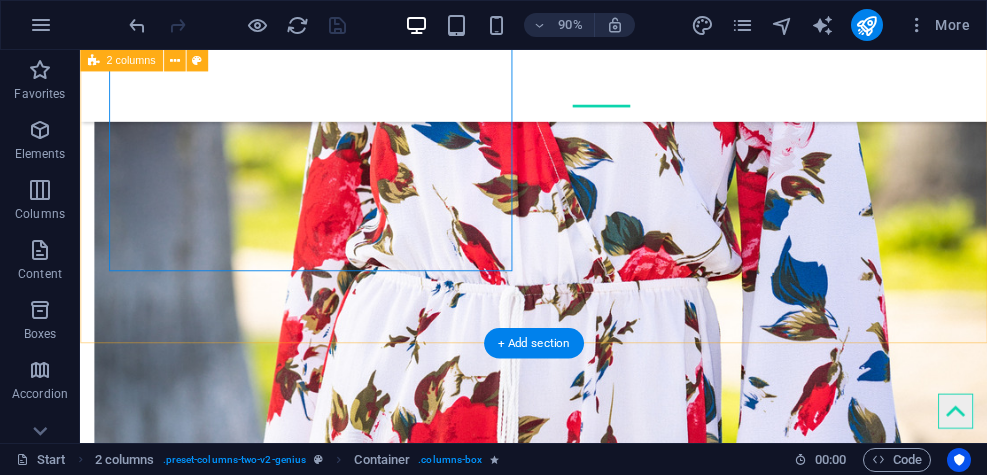 click at bounding box center [584, 6470] 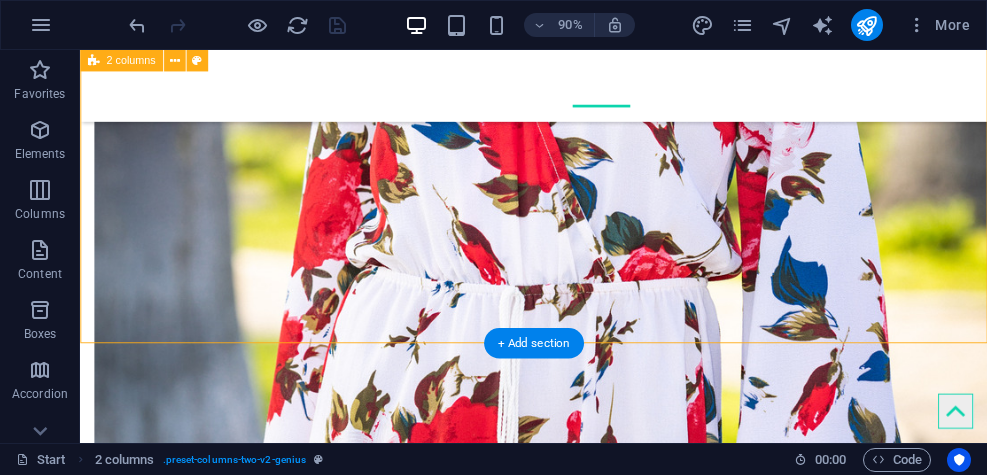click at bounding box center [584, 6470] 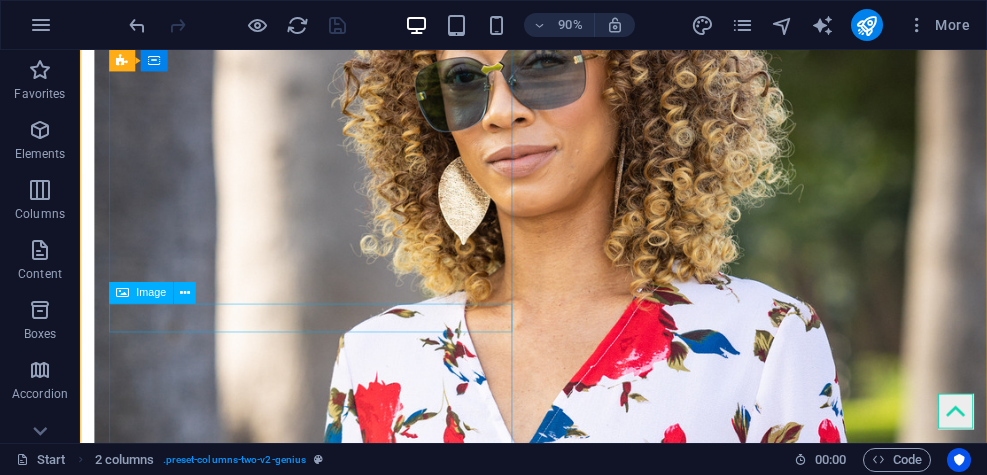 scroll, scrollTop: 5610, scrollLeft: 0, axis: vertical 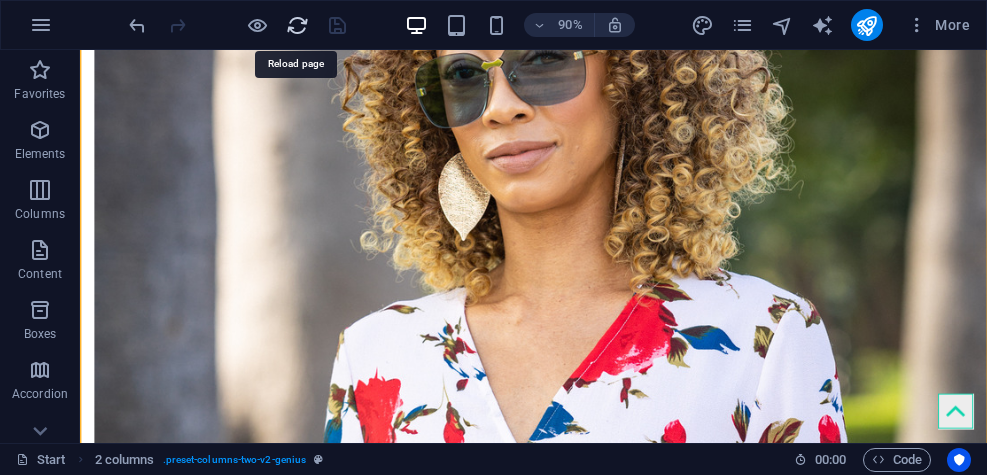 click at bounding box center (297, 25) 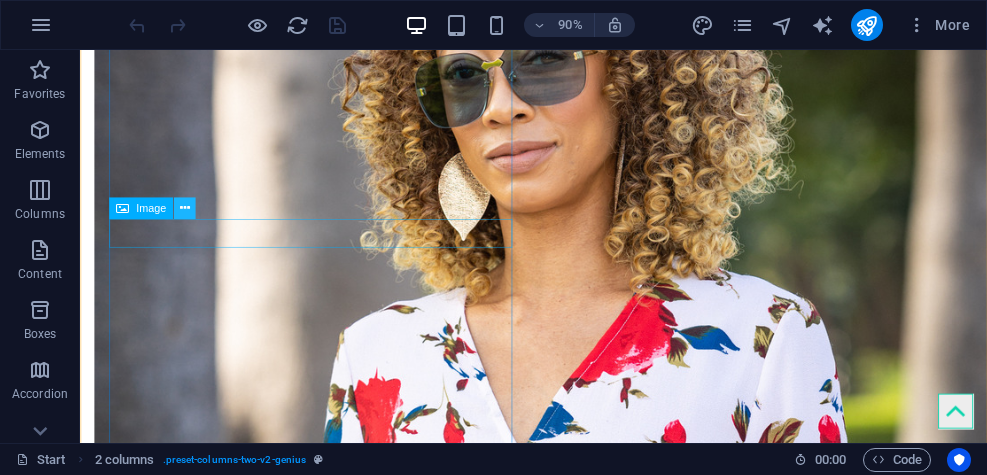 click at bounding box center [185, 208] 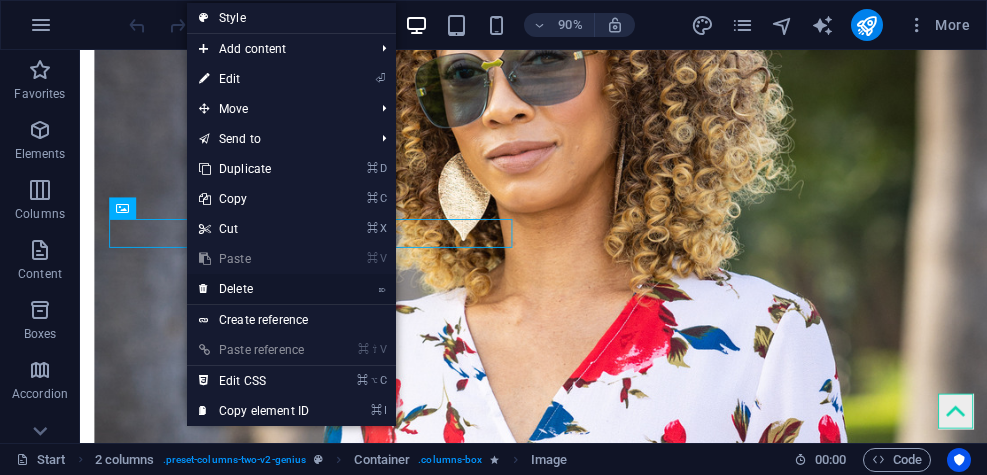 click on "⌦  Delete" at bounding box center [254, 289] 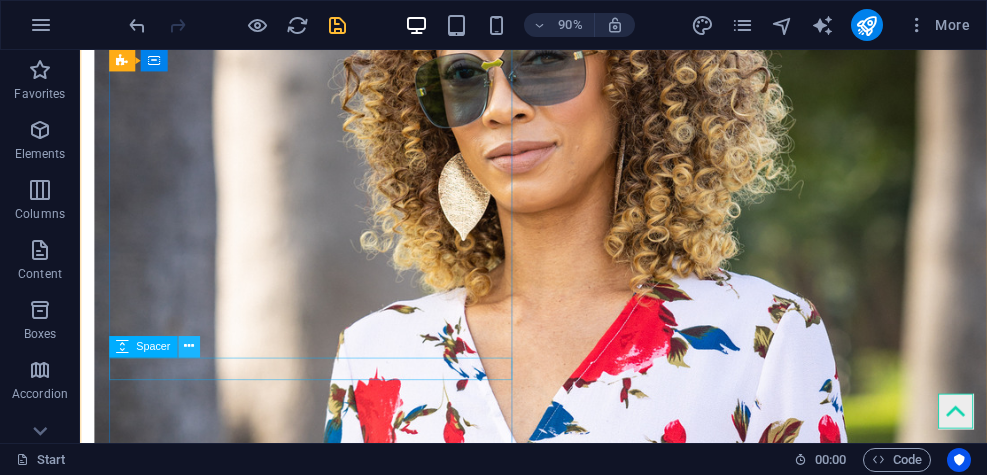 click at bounding box center (189, 346) 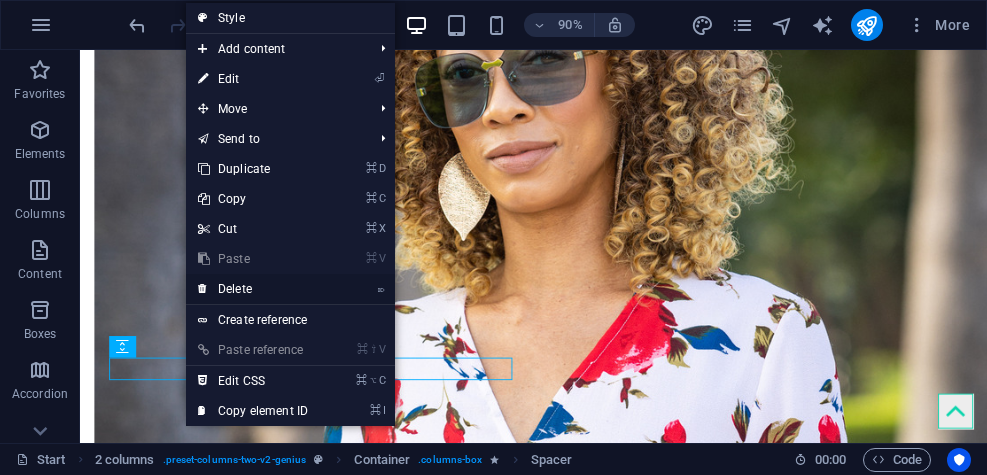 click on "⌦  Delete" at bounding box center [253, 289] 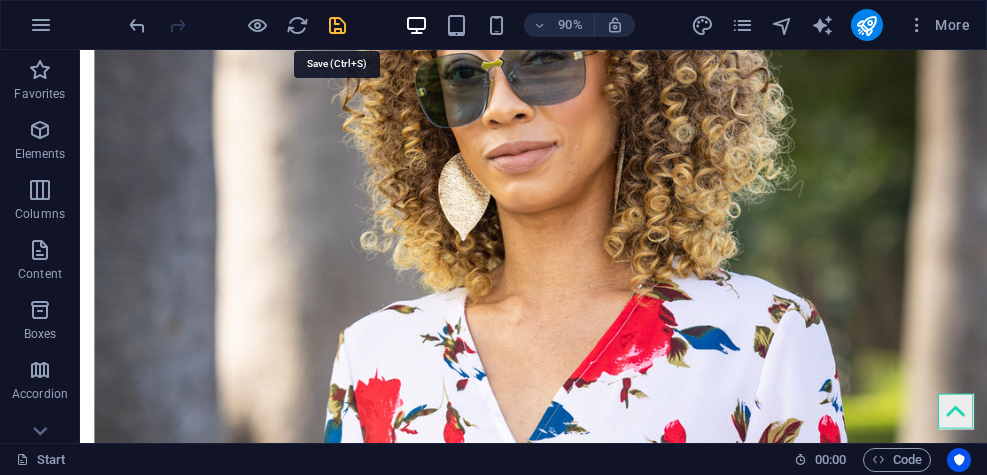 click at bounding box center (337, 25) 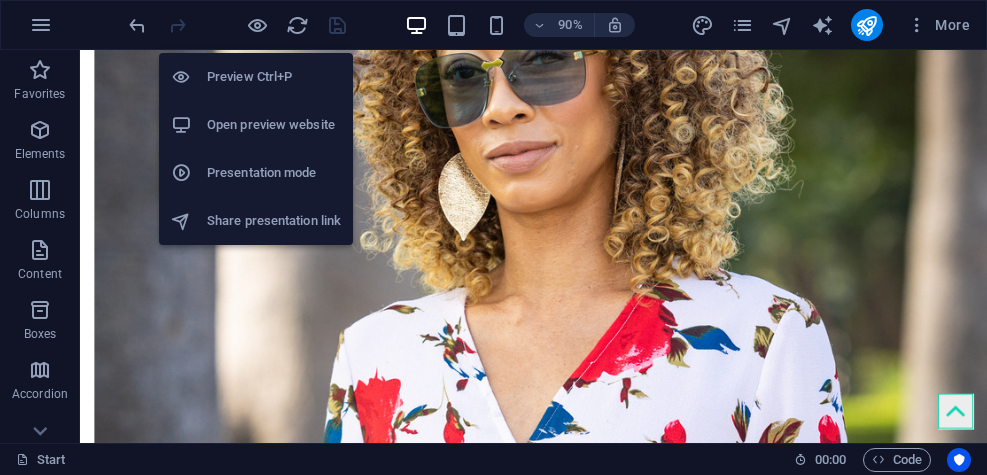 click on "Open preview website" at bounding box center [274, 125] 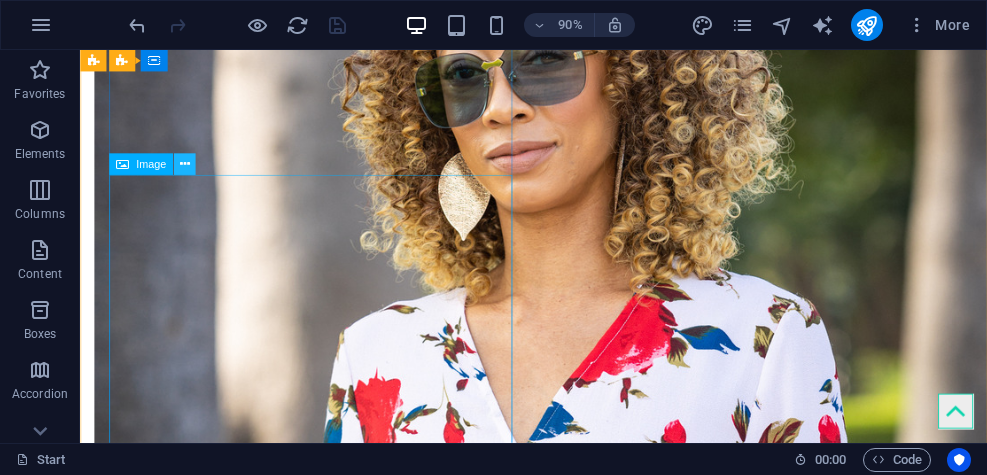 click at bounding box center [185, 164] 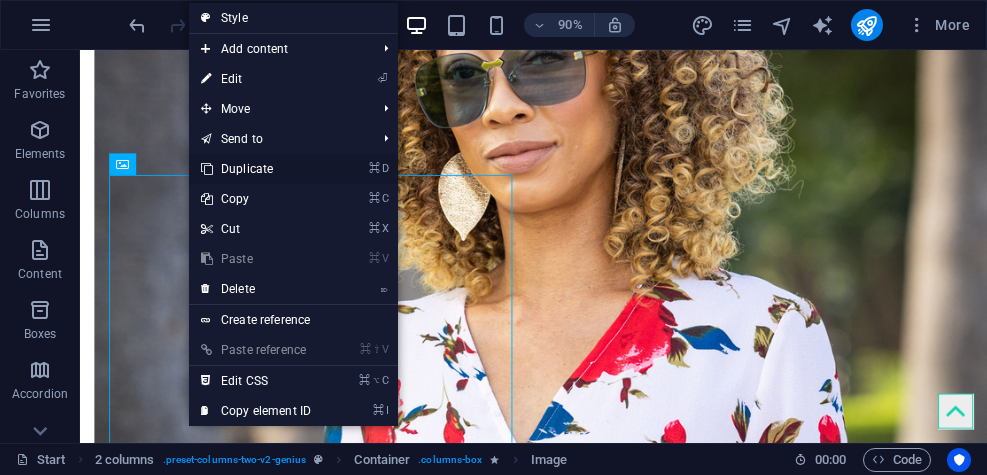 click on "⌘ D  Duplicate" at bounding box center (256, 169) 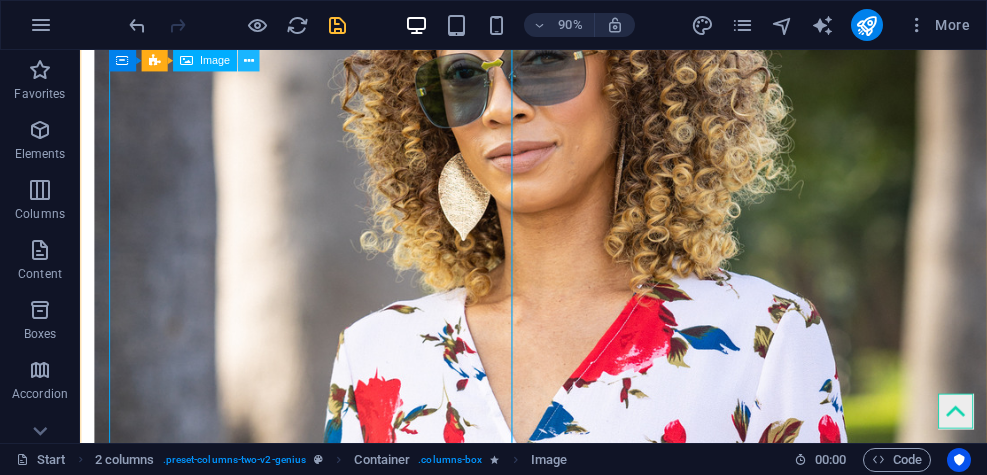 click at bounding box center (249, 60) 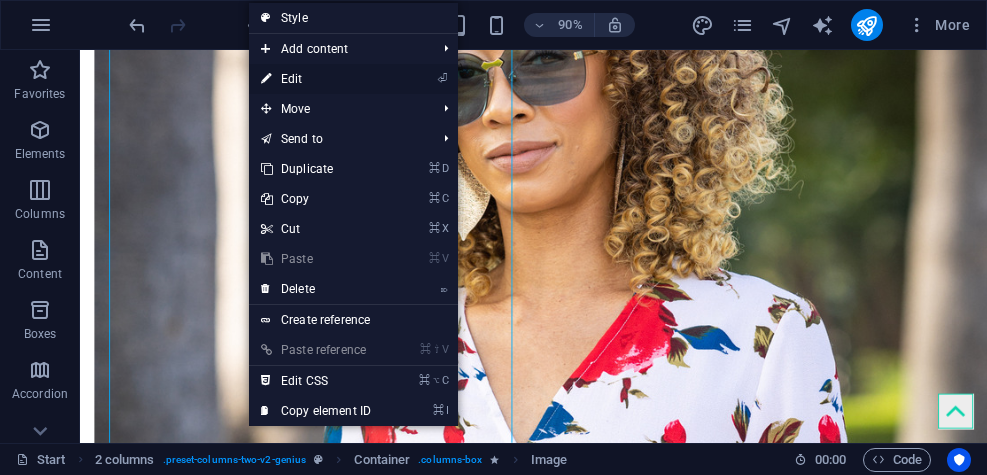 click on "⏎  Edit" at bounding box center [316, 79] 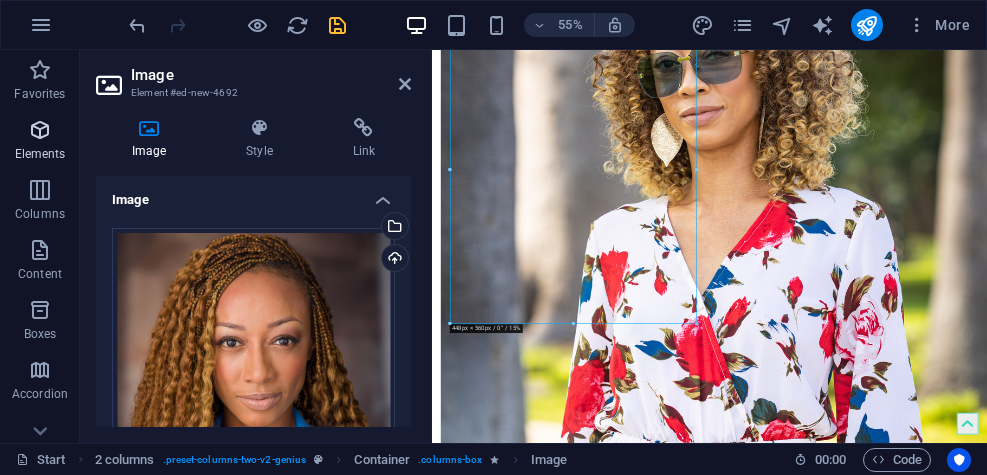 click at bounding box center [40, 130] 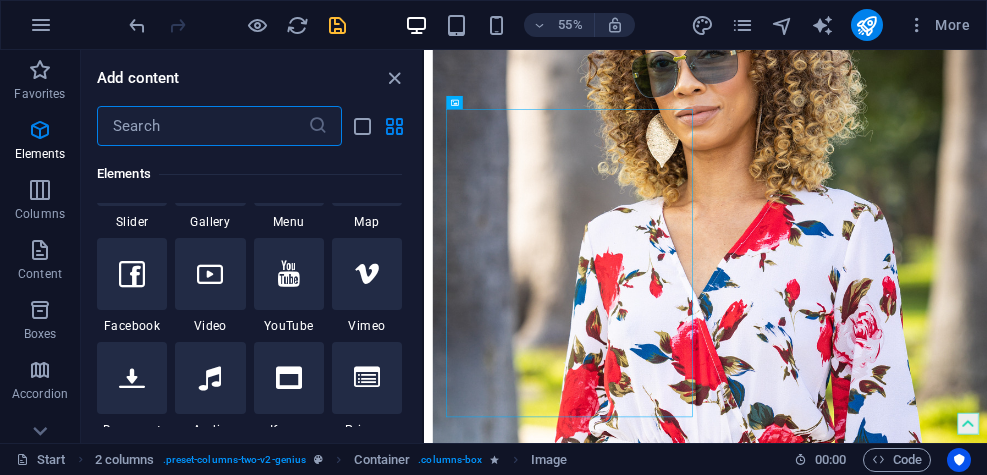 scroll, scrollTop: 600, scrollLeft: 0, axis: vertical 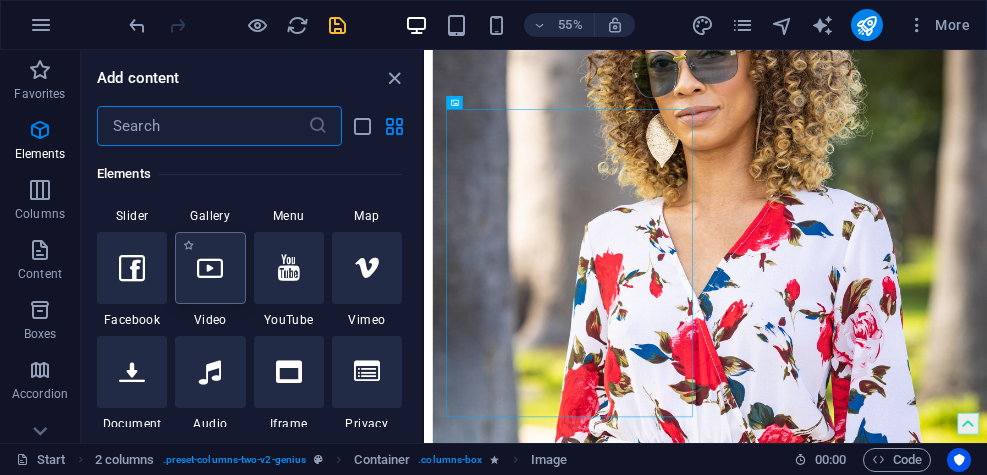 click at bounding box center [210, 268] 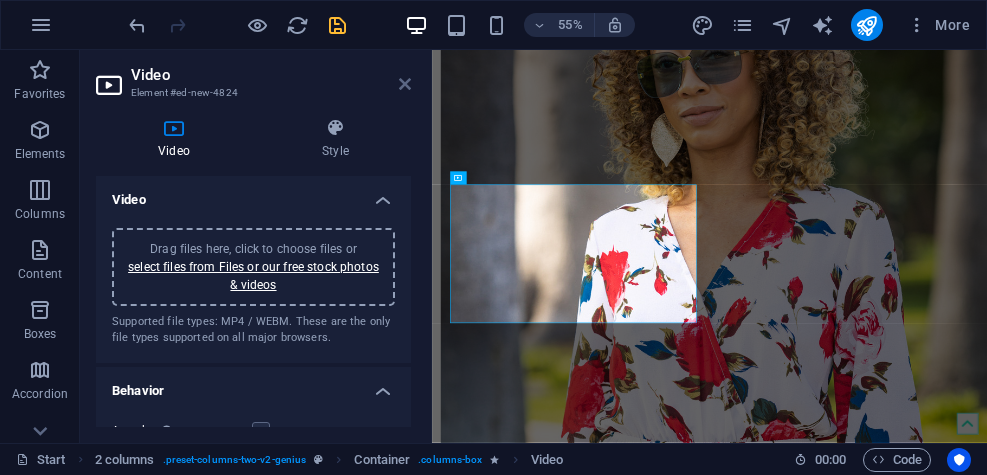 click at bounding box center (405, 84) 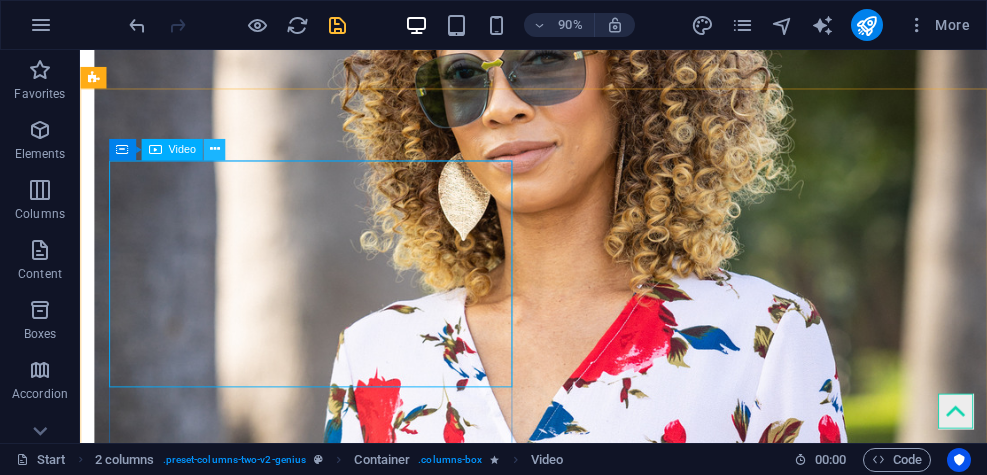 click at bounding box center (215, 149) 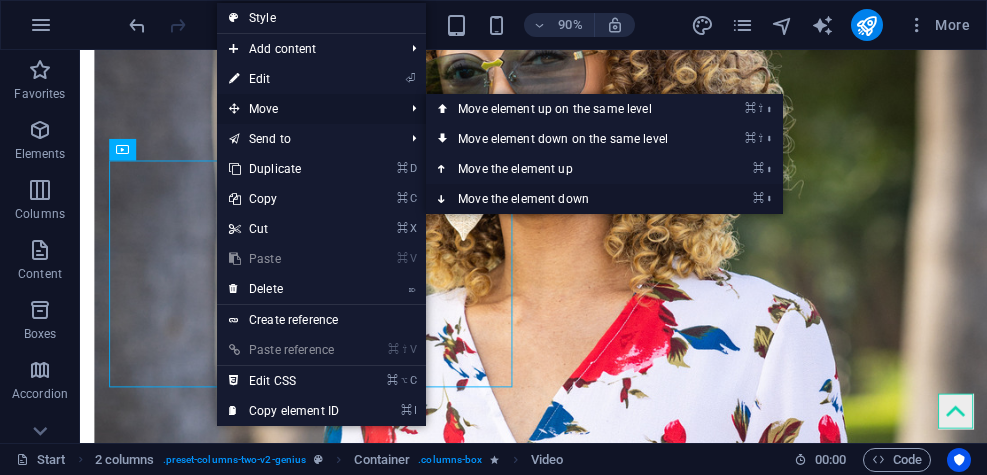 click on "⌘ ⬇  Move the element down" at bounding box center [567, 199] 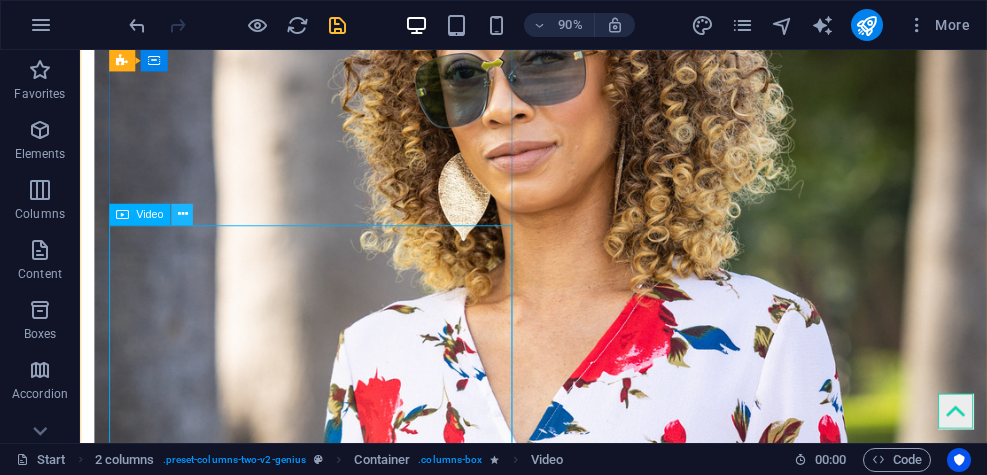 click at bounding box center [182, 214] 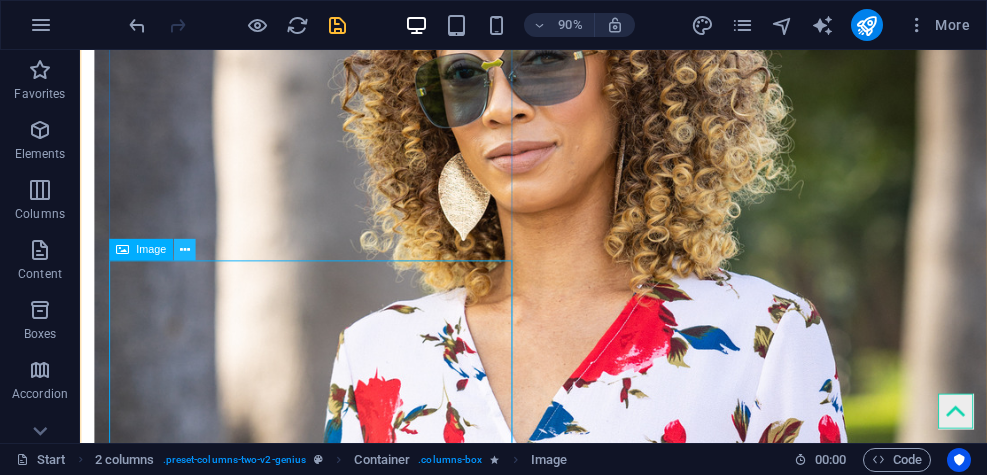 click at bounding box center (185, 249) 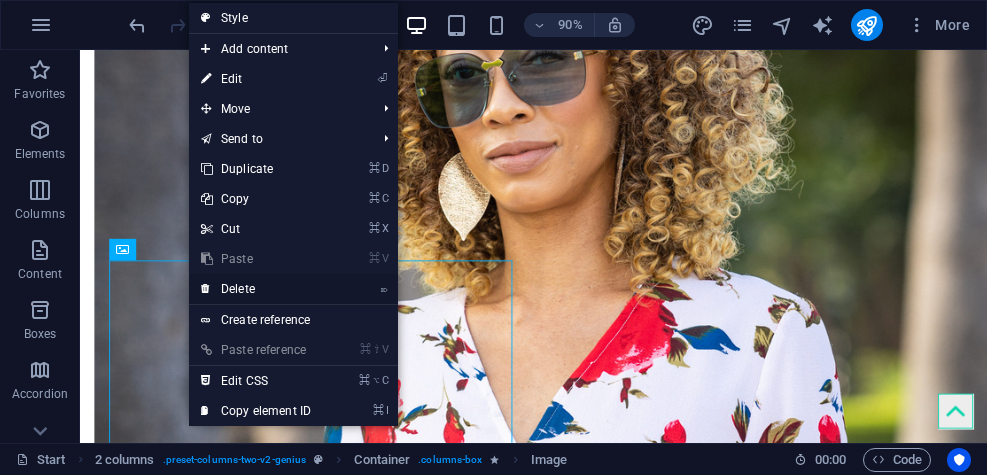 click on "⌦  Delete" at bounding box center [256, 289] 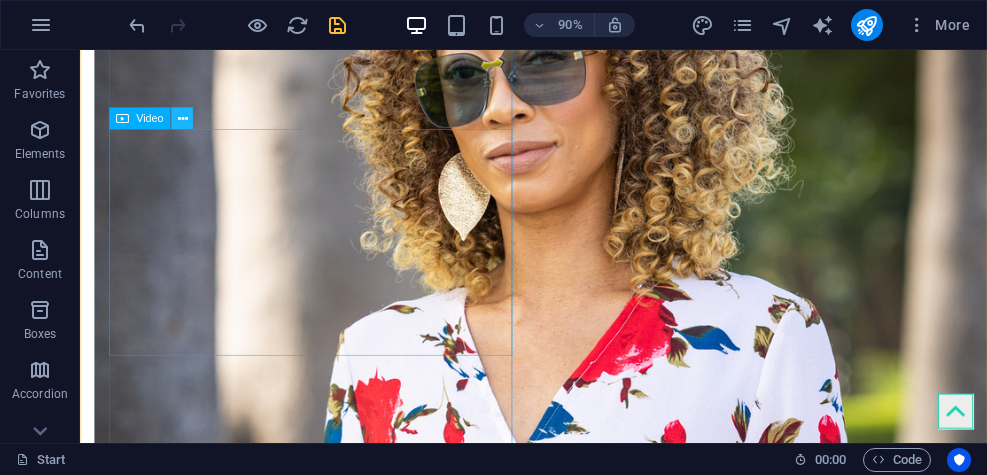 click at bounding box center (182, 118) 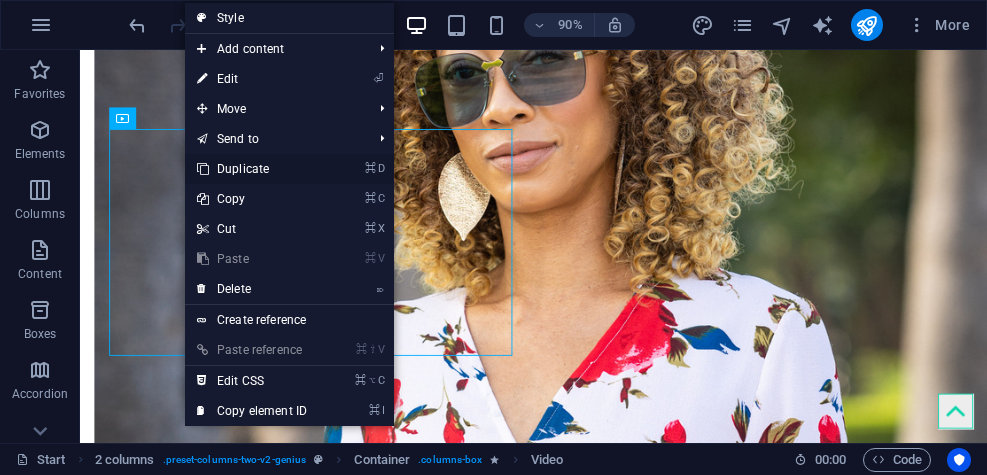 click on "⌘ D  Duplicate" at bounding box center (252, 169) 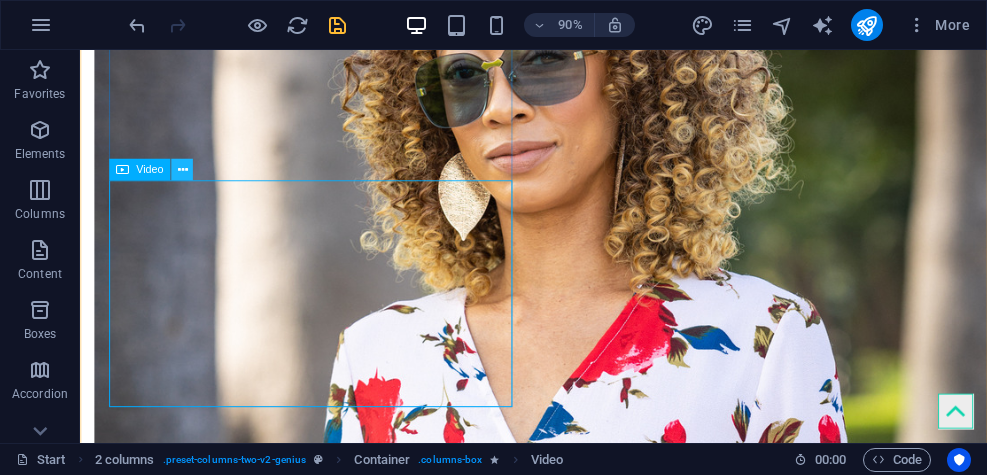 click at bounding box center (182, 169) 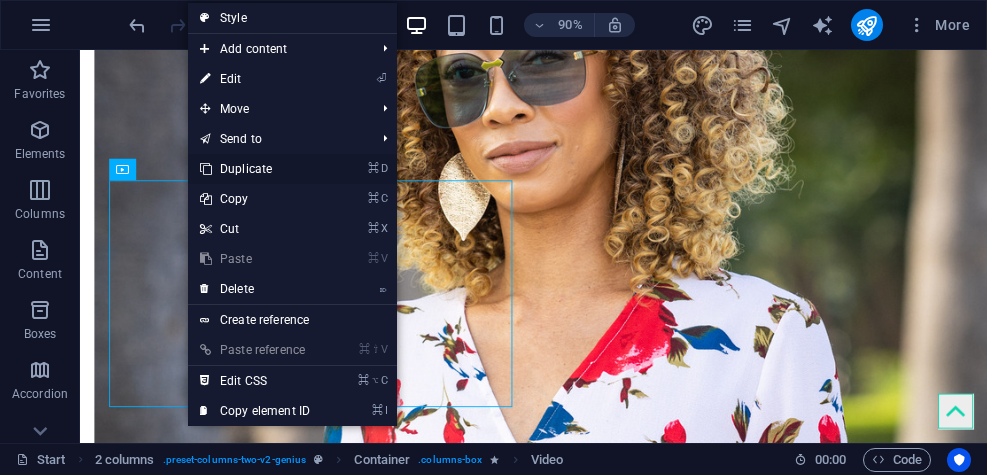 click on "⌘ D  Duplicate" at bounding box center (255, 169) 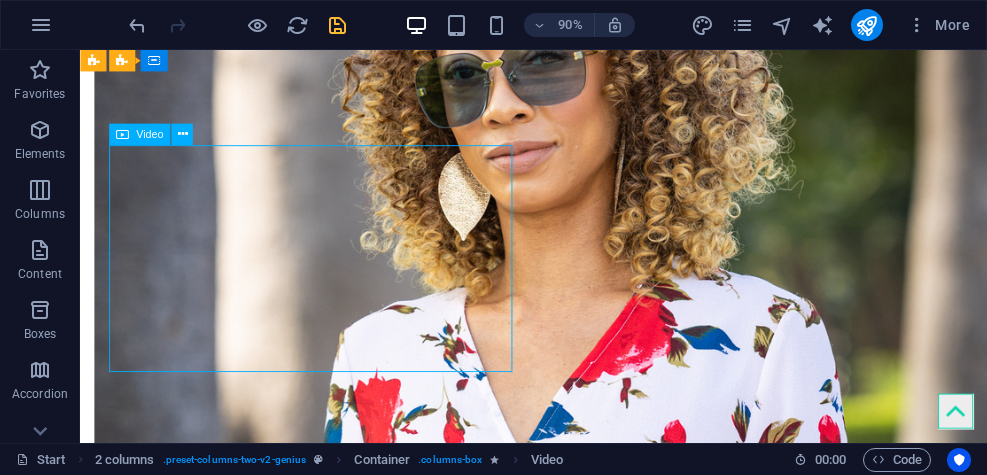 select on "%" 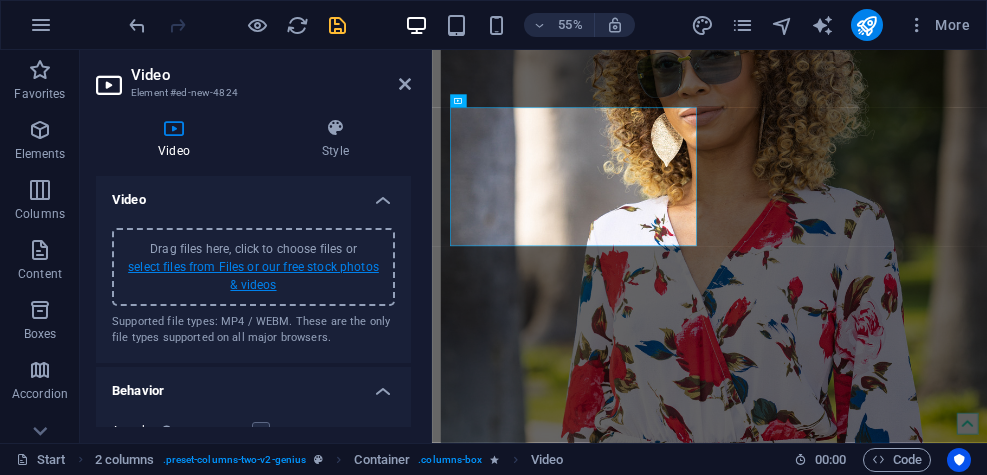 click on "select files from Files or our free stock photos & videos" at bounding box center (253, 276) 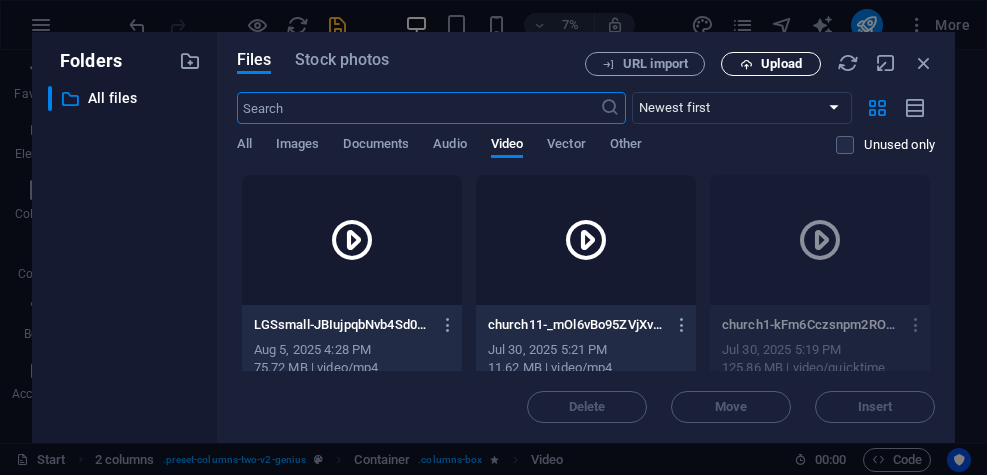 click on "Upload" at bounding box center (781, 64) 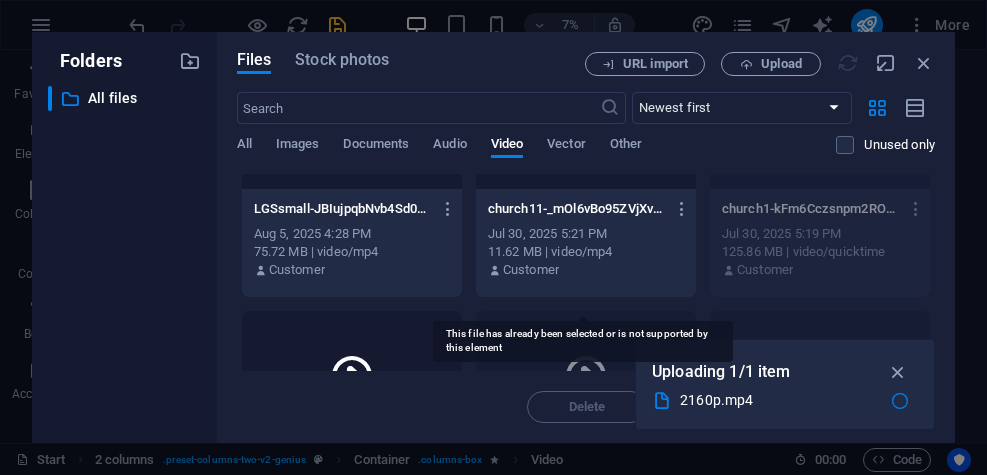 scroll, scrollTop: 0, scrollLeft: 0, axis: both 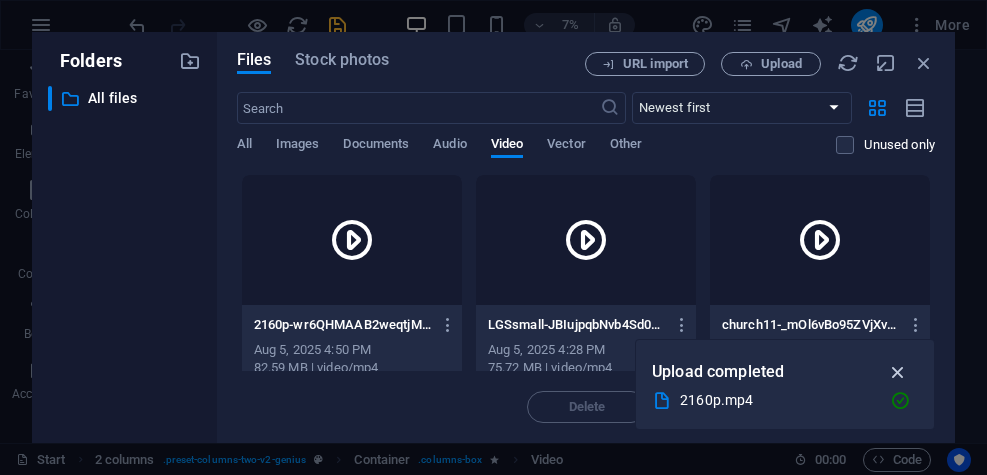 click at bounding box center [898, 372] 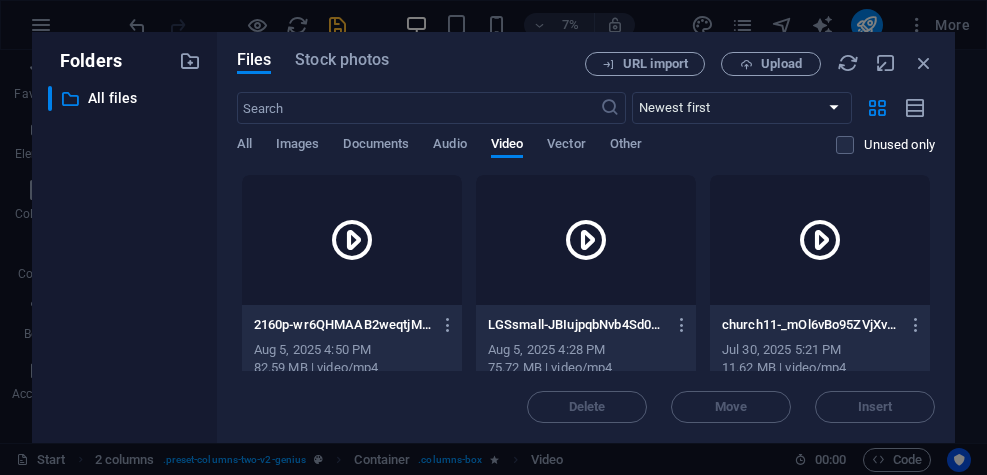 click at bounding box center (352, 240) 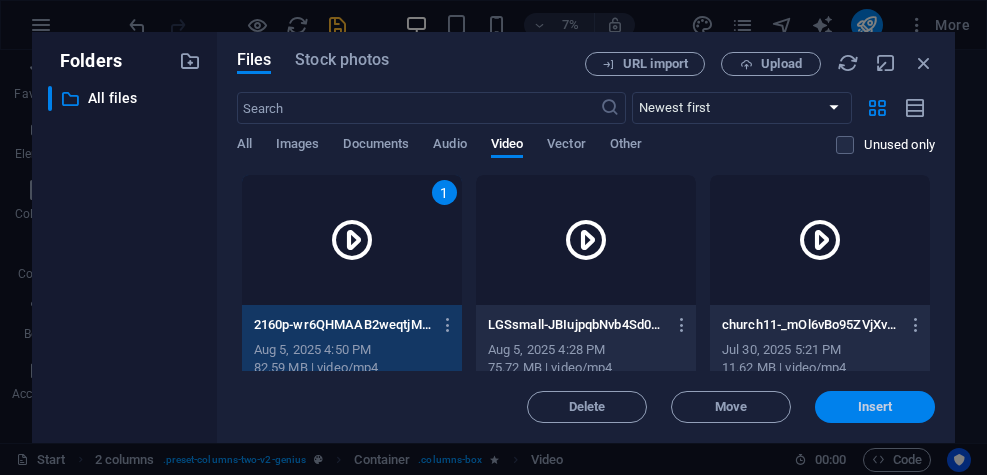 click on "Insert" at bounding box center [875, 407] 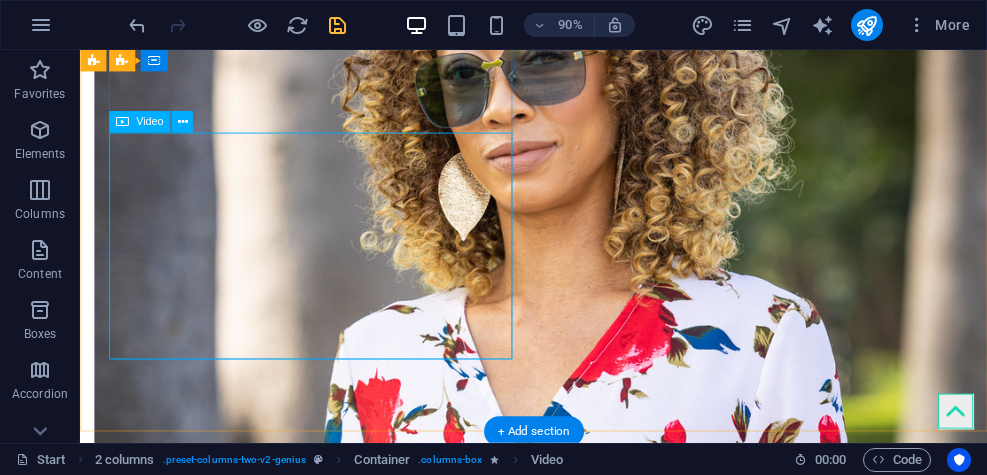 select on "%" 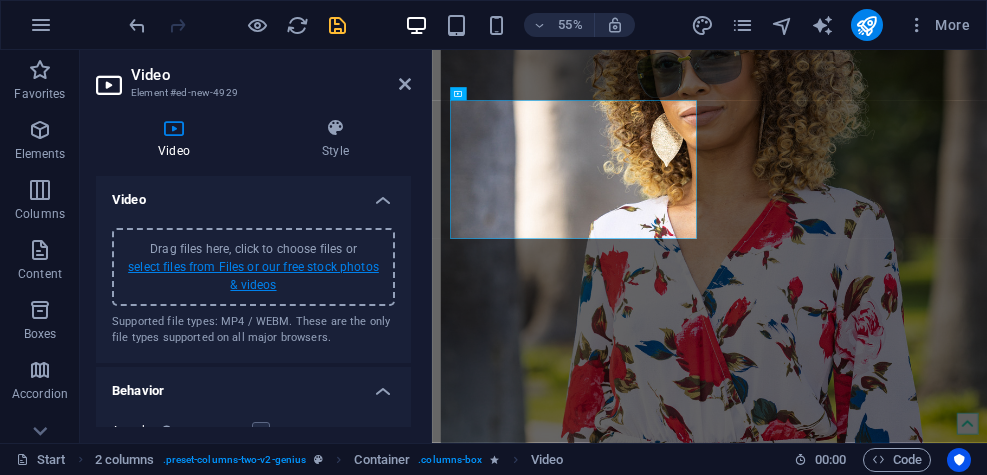 click on "select files from Files or our free stock photos & videos" at bounding box center [253, 276] 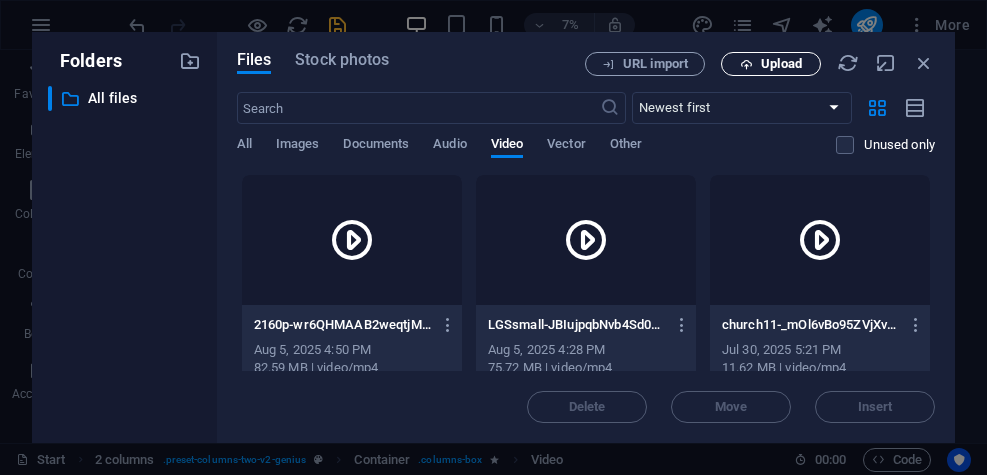 click on "Upload" at bounding box center (771, 64) 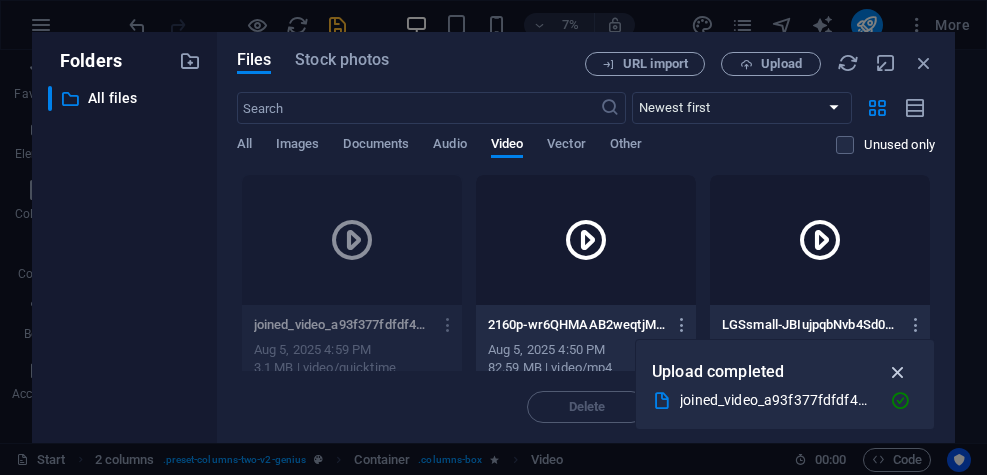 click at bounding box center [898, 372] 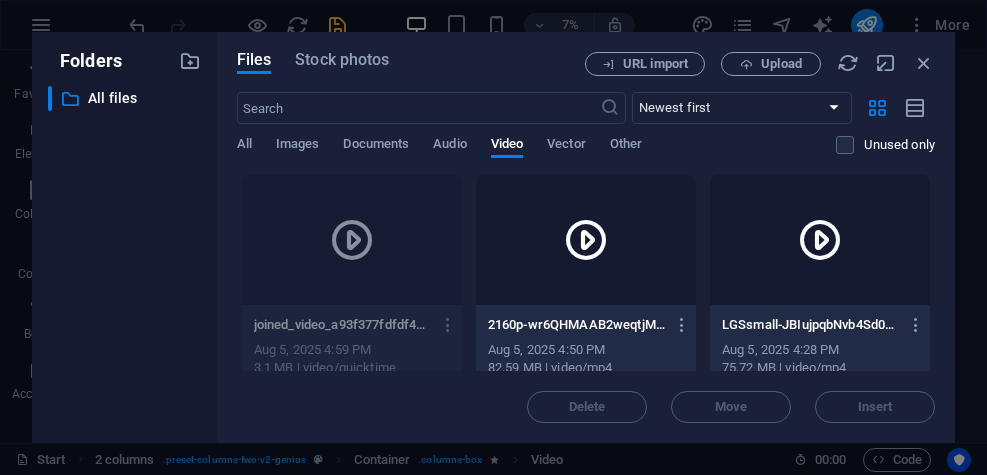 click on "Aug 5, 2025 4:59 PM" at bounding box center (352, 350) 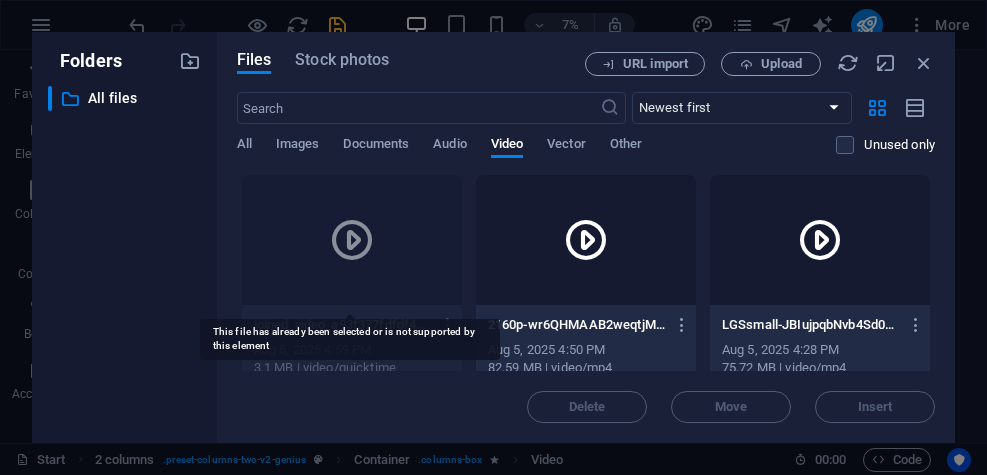 click at bounding box center (352, 240) 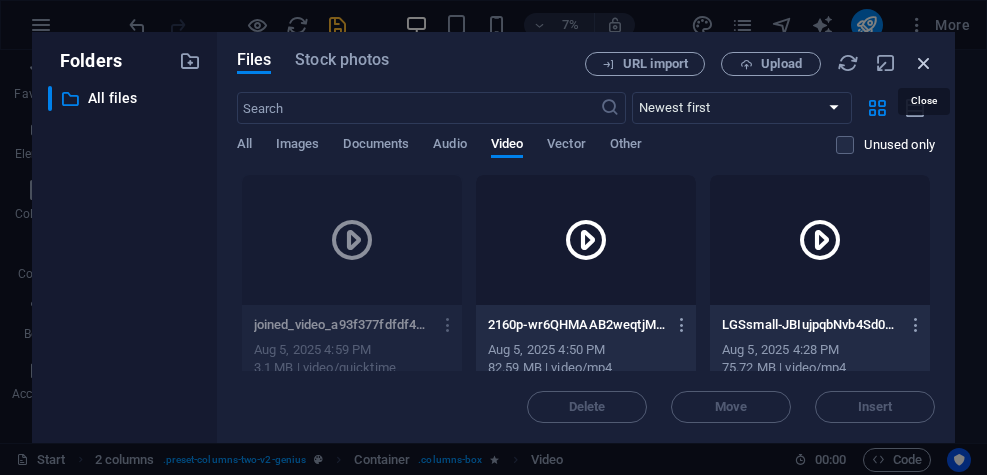 click at bounding box center [924, 63] 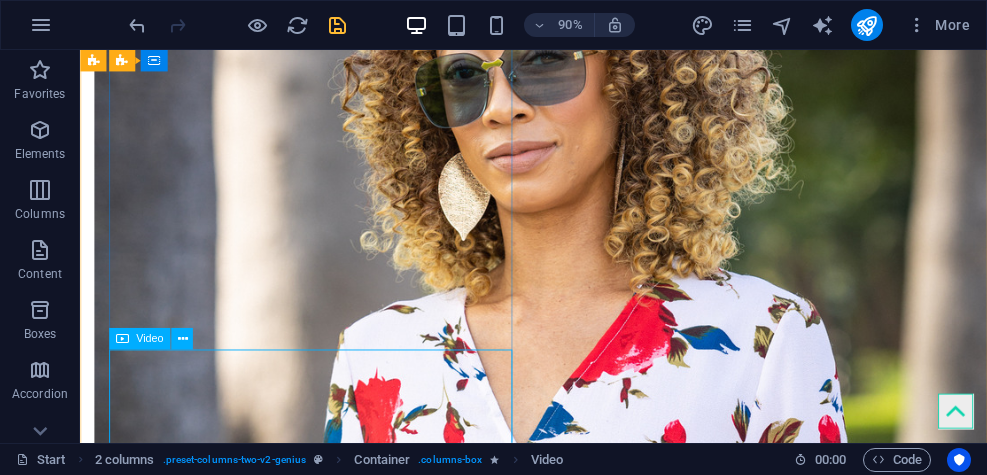 select on "%" 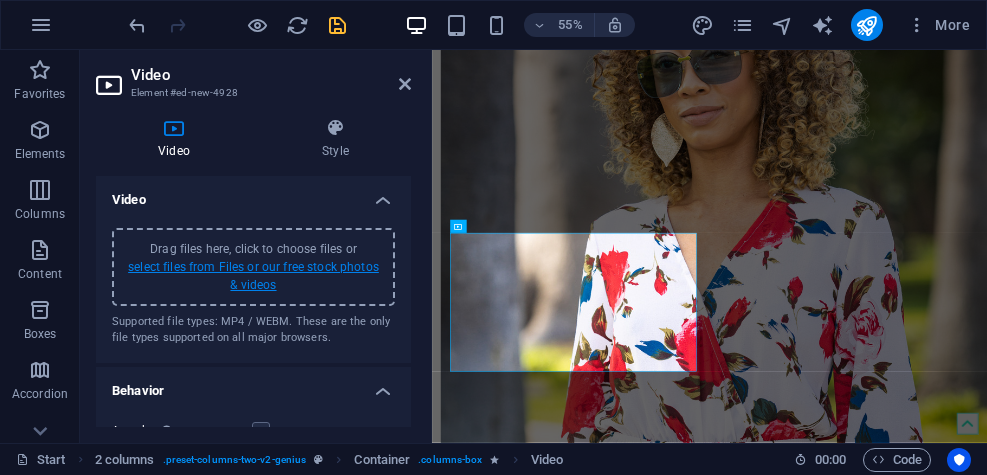 click on "select files from Files or our free stock photos & videos" at bounding box center [253, 276] 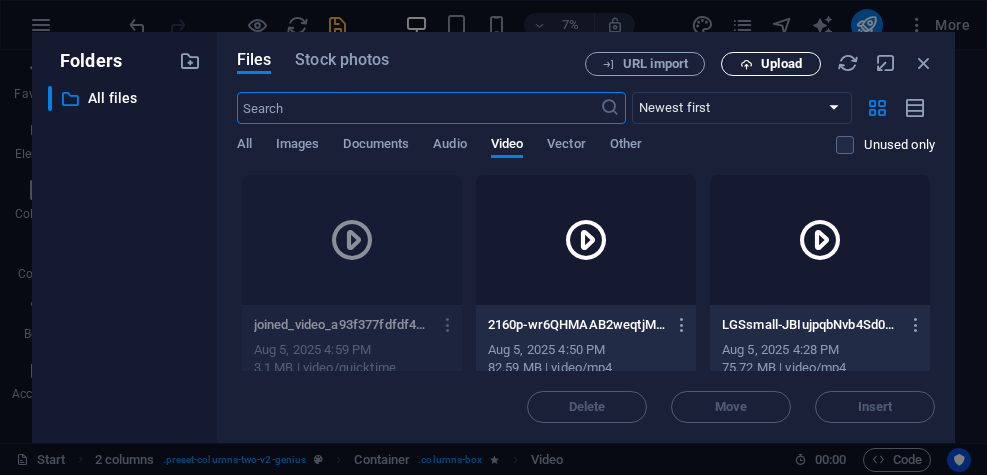 click on "Upload" at bounding box center (781, 64) 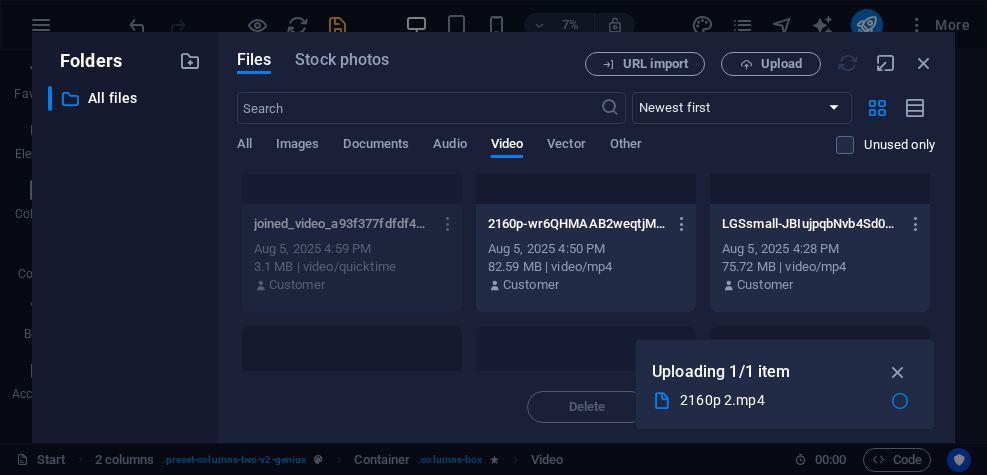 scroll, scrollTop: 0, scrollLeft: 0, axis: both 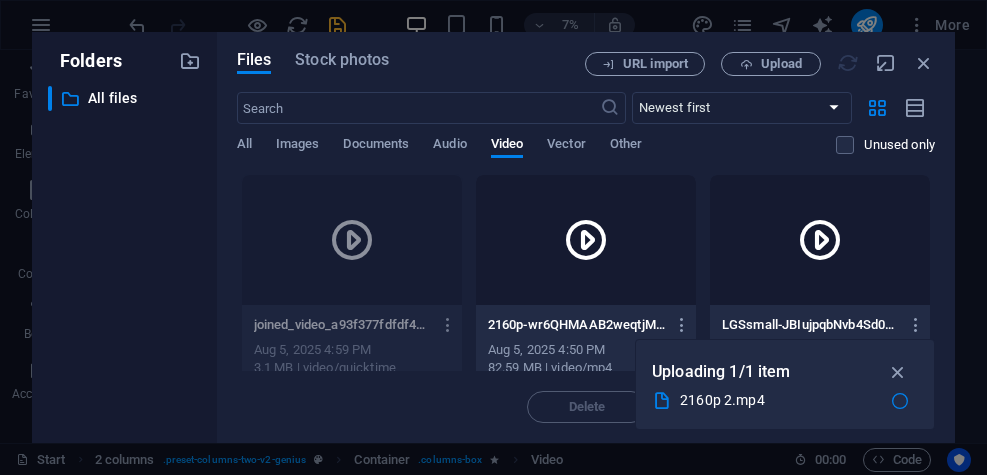 click at bounding box center [448, 325] 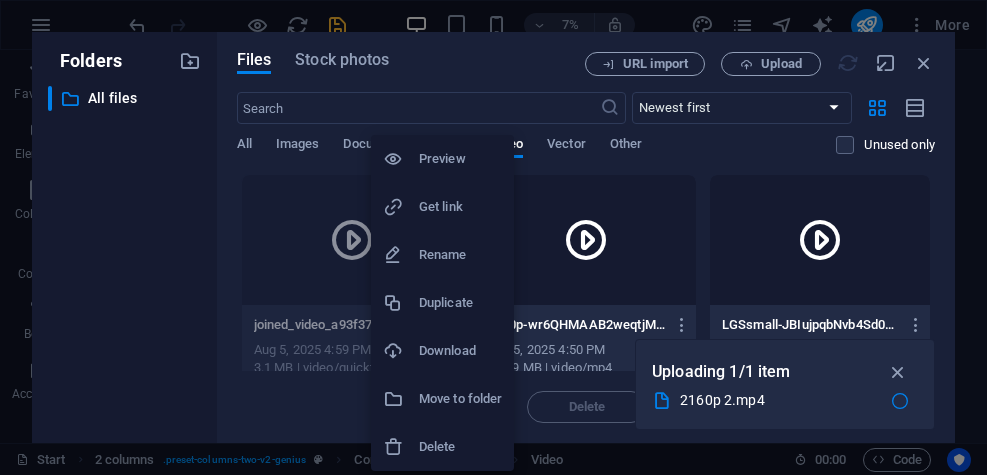 click on "Delete" at bounding box center (460, 447) 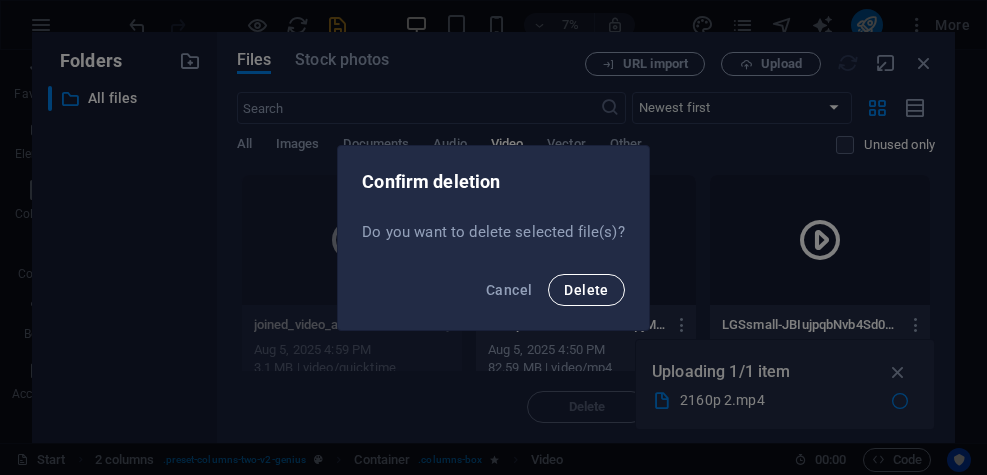 click on "Delete" at bounding box center [586, 290] 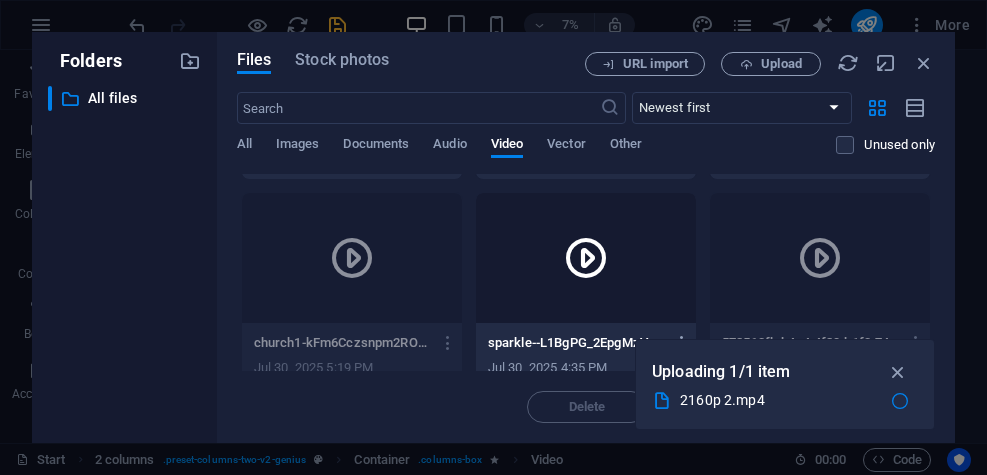 scroll, scrollTop: 240, scrollLeft: 0, axis: vertical 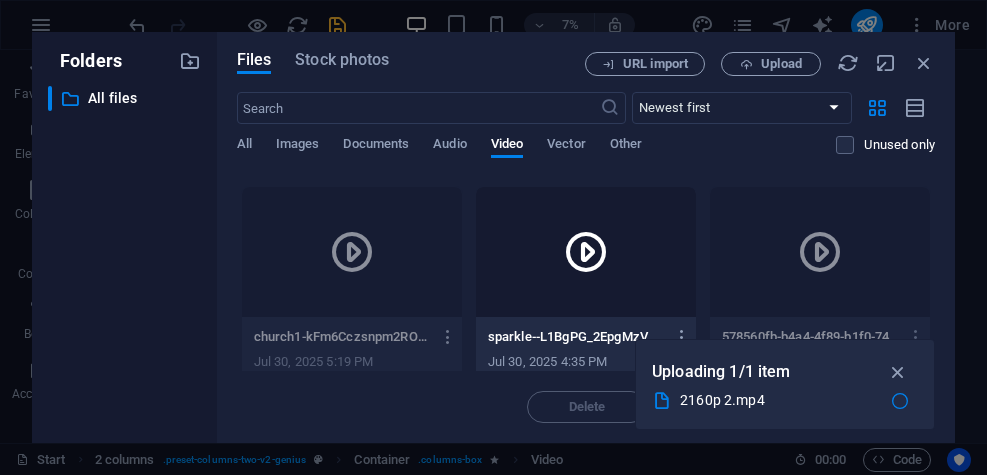 click at bounding box center (448, 337) 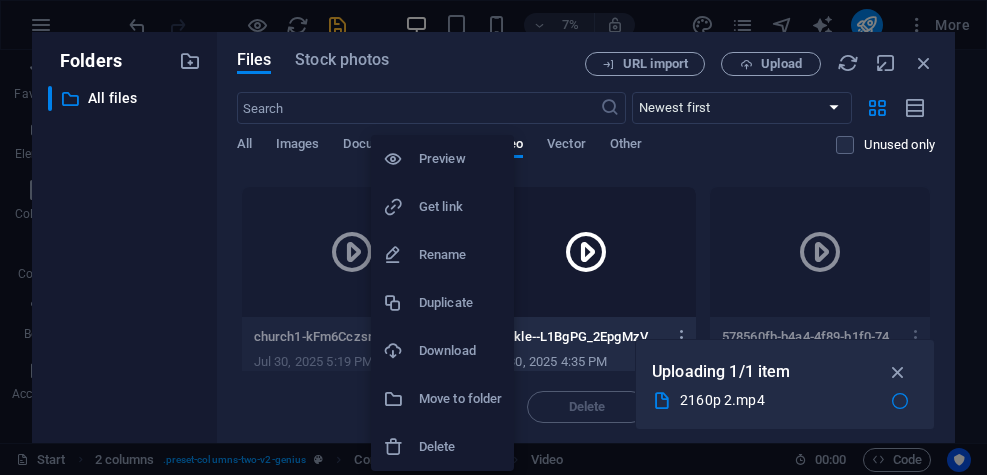 click on "Delete" at bounding box center (460, 447) 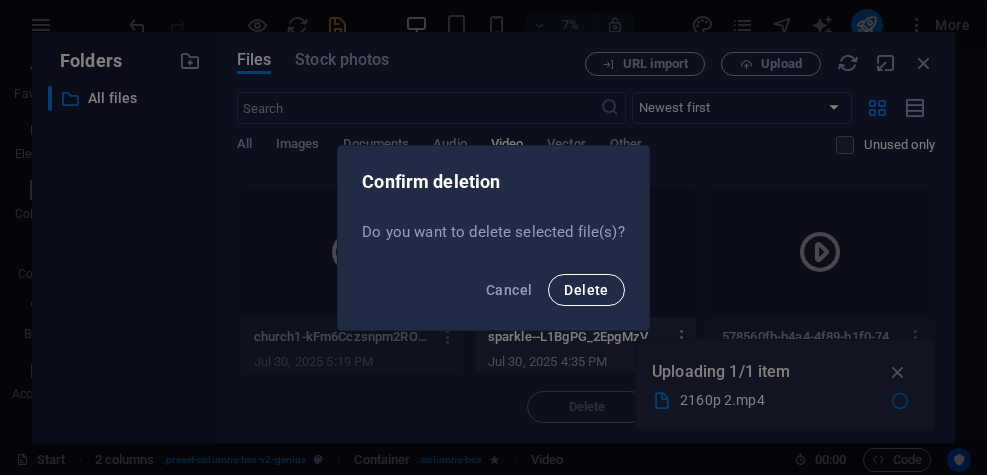 click on "Delete" at bounding box center (586, 290) 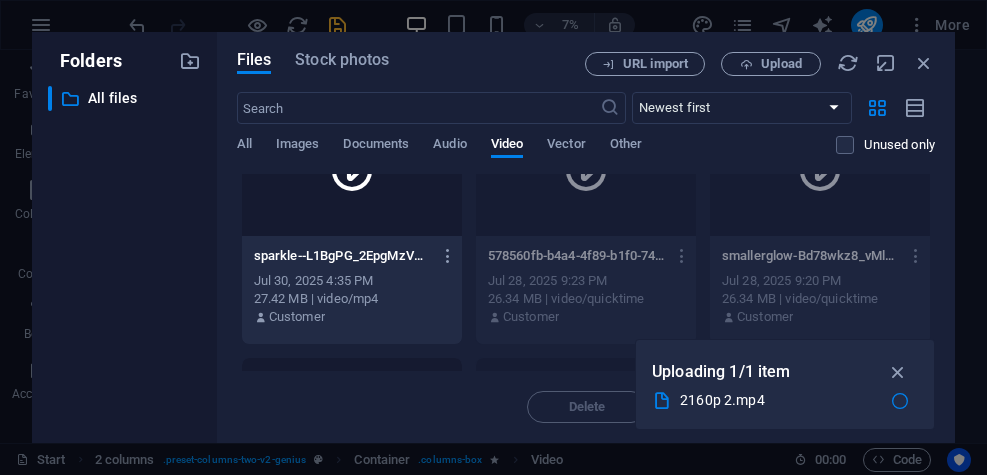 scroll, scrollTop: 328, scrollLeft: 0, axis: vertical 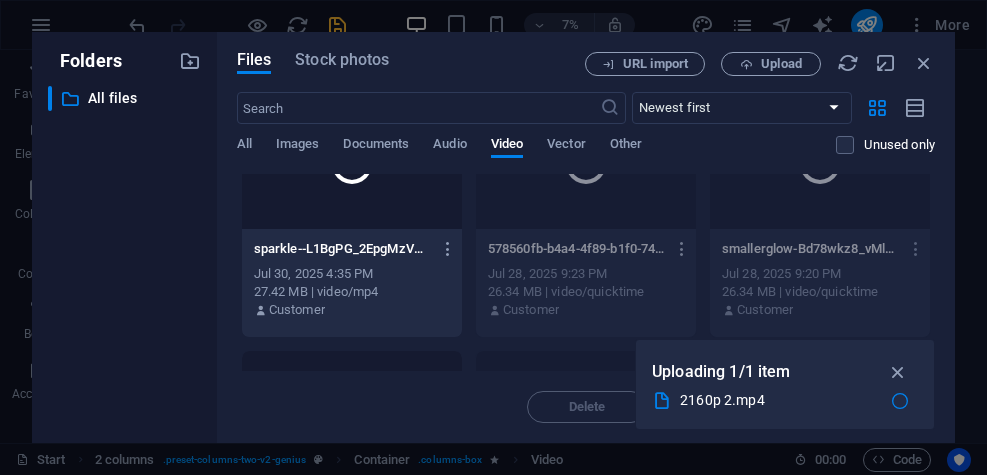 click at bounding box center (682, 249) 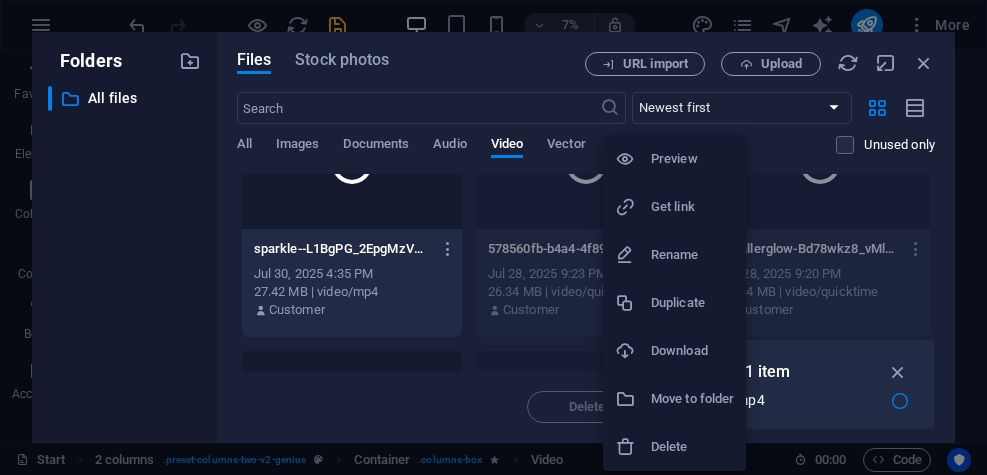 click on "Delete" at bounding box center [692, 447] 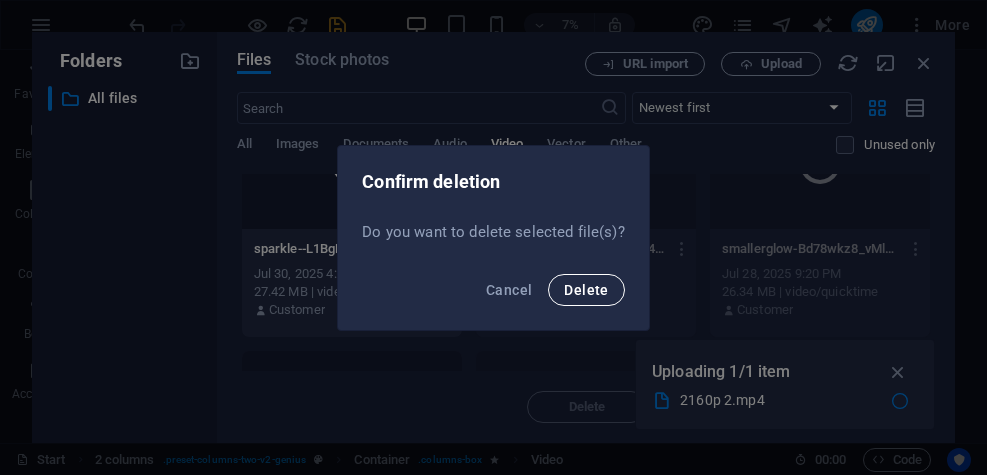 click on "Delete" at bounding box center [586, 290] 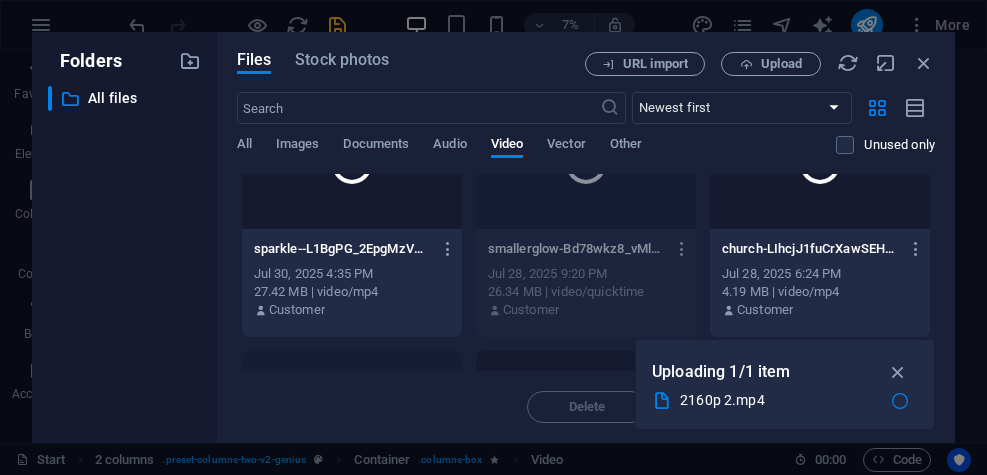 click at bounding box center [682, 249] 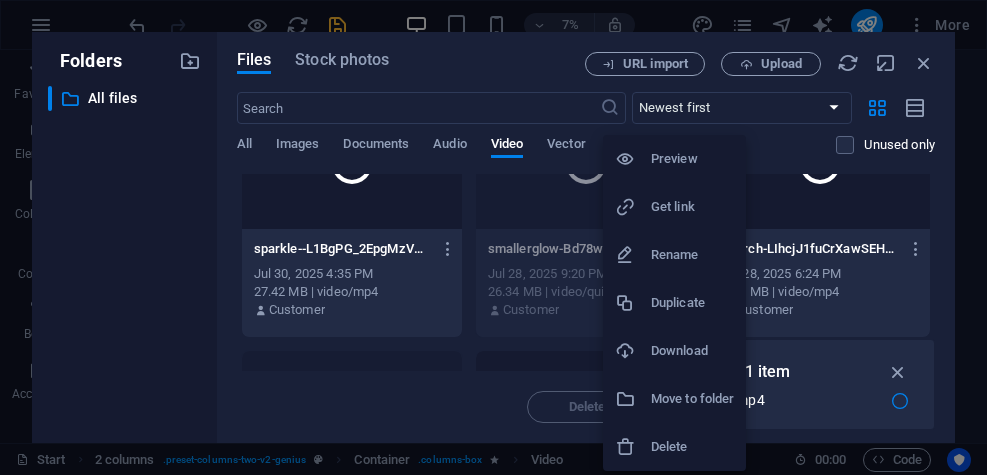 click on "Delete" at bounding box center [692, 447] 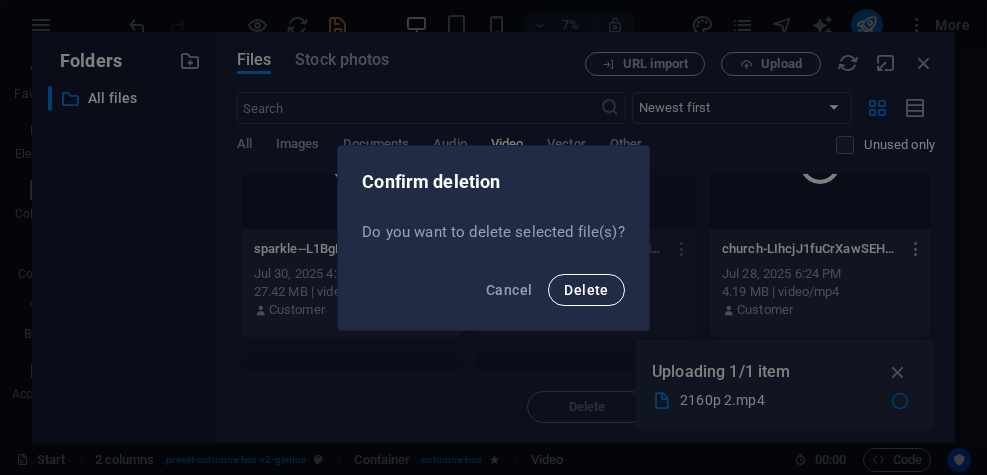 click on "Delete" at bounding box center [586, 290] 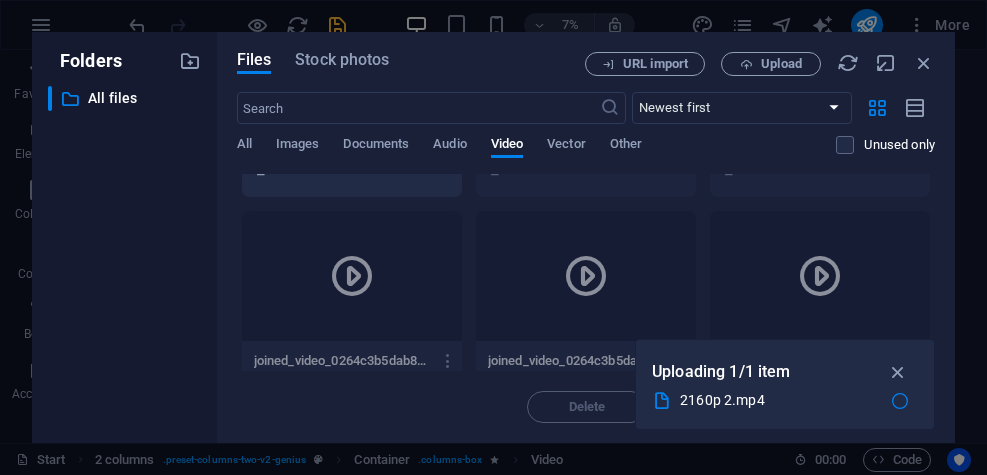 scroll, scrollTop: 1051, scrollLeft: 0, axis: vertical 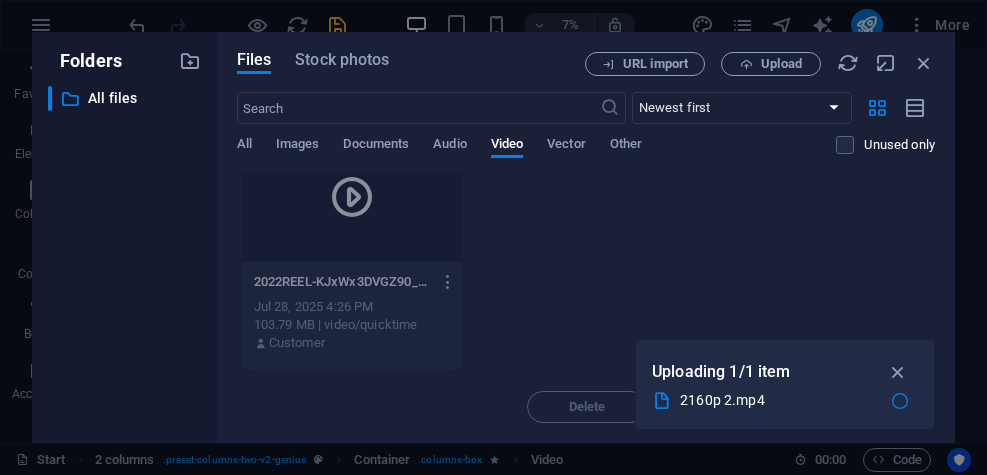 click at bounding box center (448, 282) 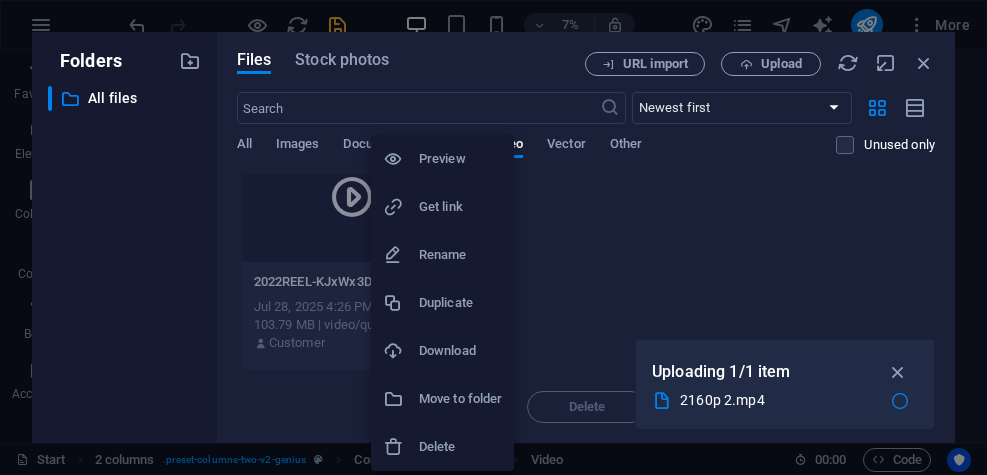 click on "Delete" at bounding box center (460, 447) 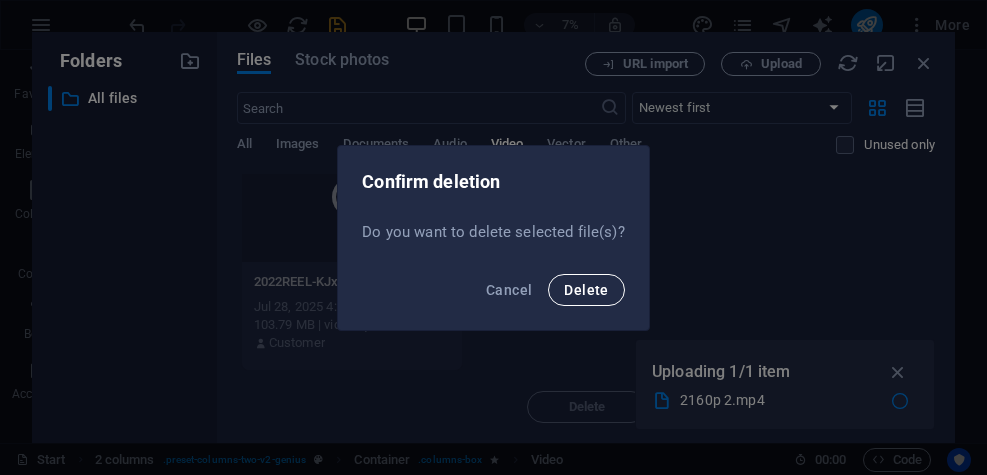 click on "Delete" at bounding box center [586, 290] 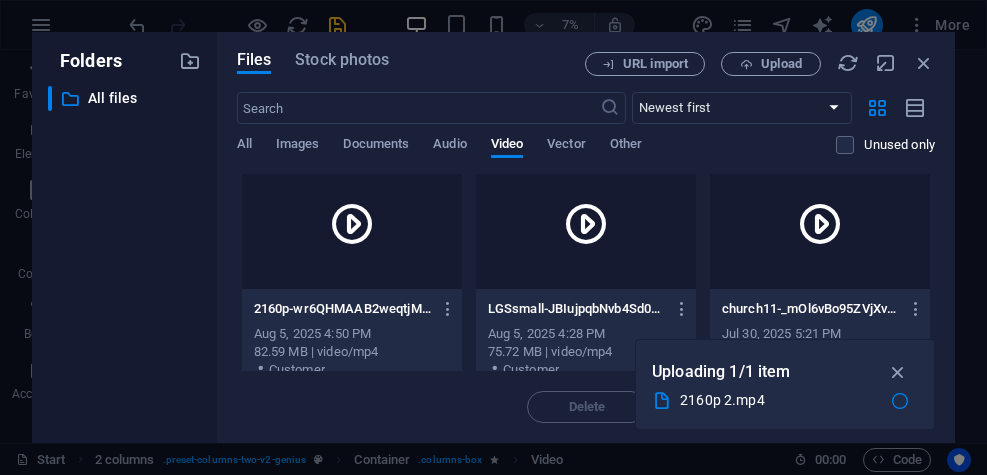 scroll, scrollTop: 0, scrollLeft: 0, axis: both 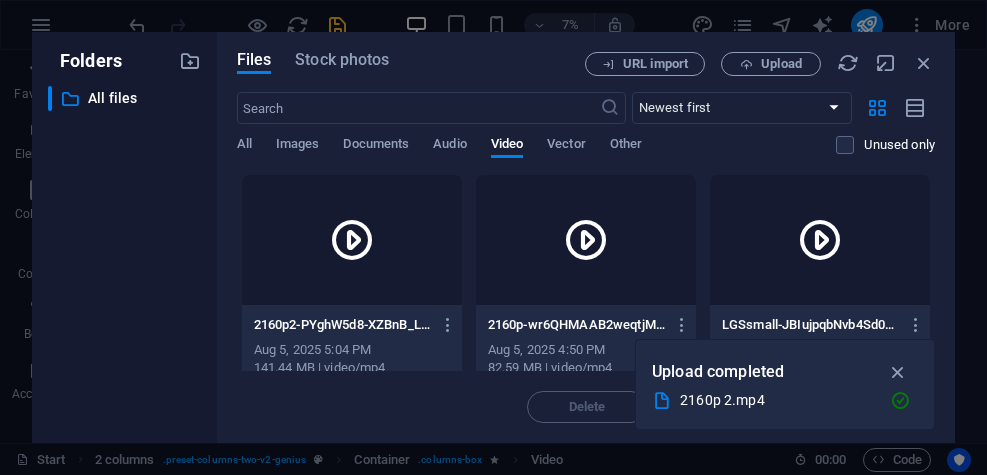 click on "Aug 5, 2025 5:04 PM" at bounding box center [352, 350] 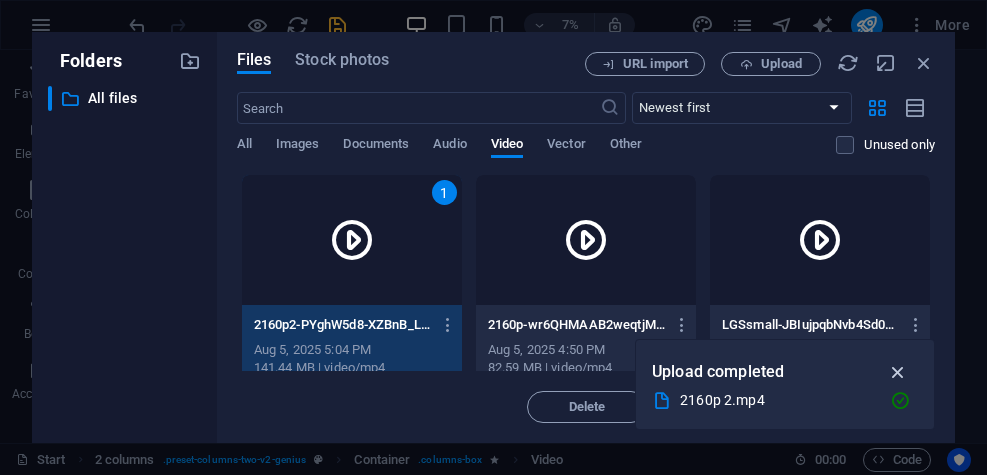 click at bounding box center (898, 372) 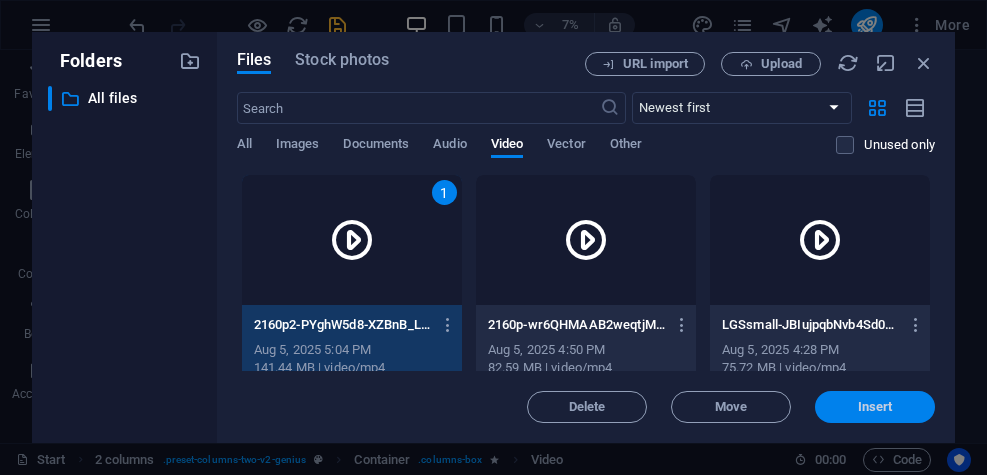 click on "Insert" at bounding box center [875, 407] 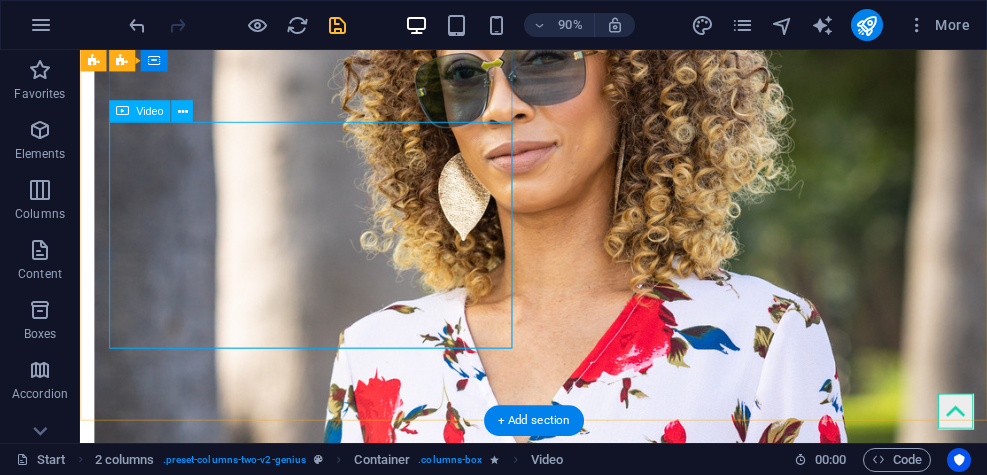select on "%" 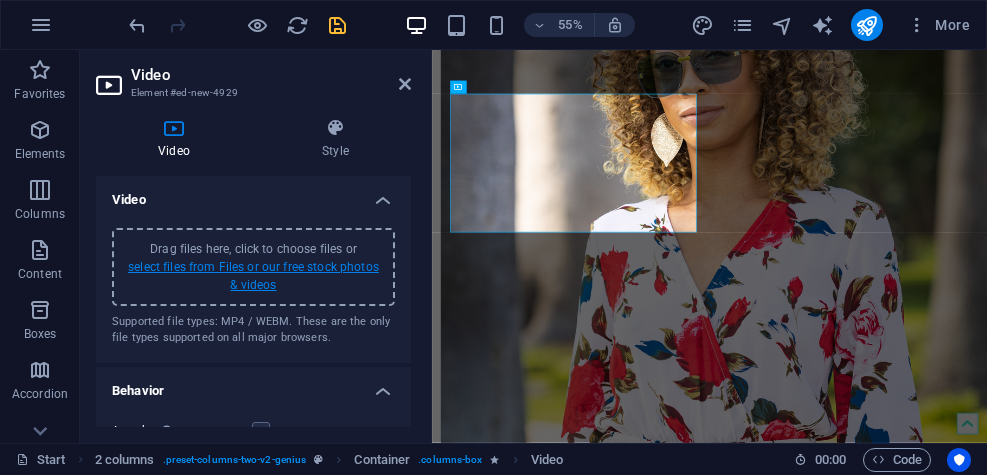 click on "select files from Files or our free stock photos & videos" at bounding box center [253, 276] 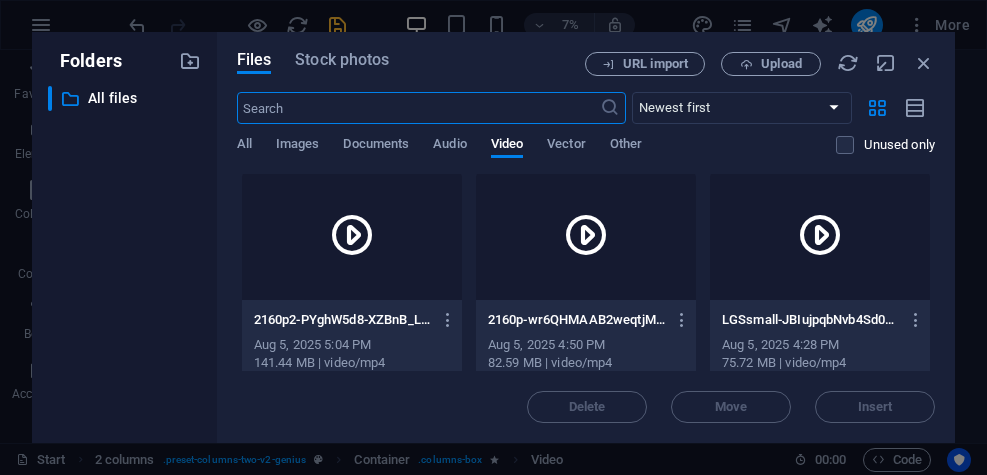 scroll, scrollTop: 6, scrollLeft: 0, axis: vertical 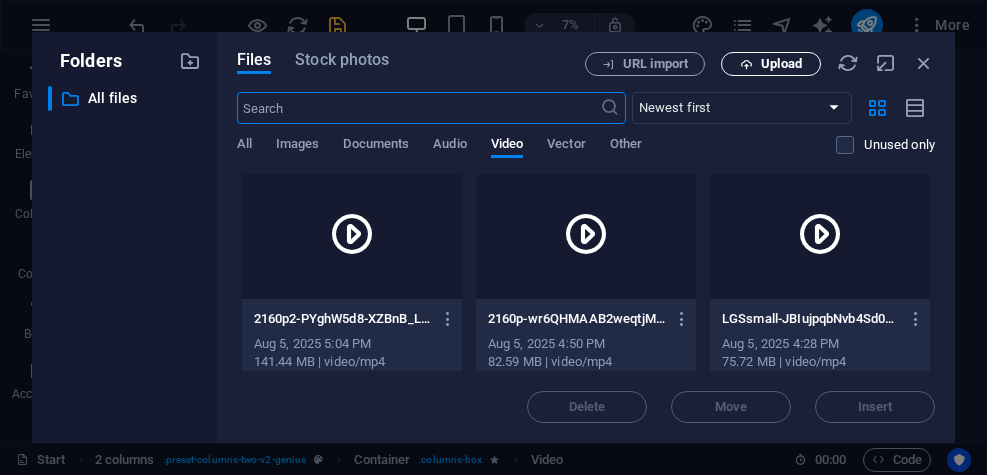 click on "Upload" at bounding box center [781, 64] 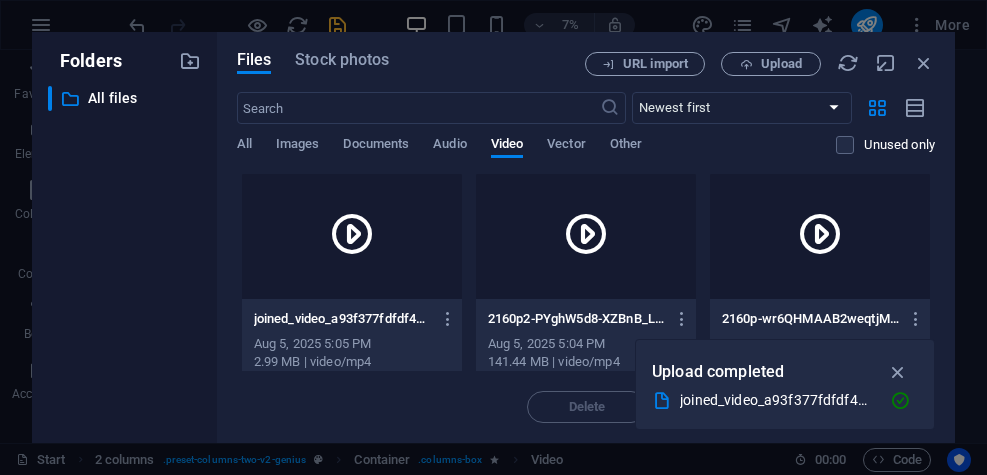 click on "joined_video_a93f377fdfdf4977a2b3096d8dfd53a71-qK5i7mW-kKG6jyzyWyu9QQ.mp4 joined_video_a93f377fdfdf4977a2b3096d8dfd53a71-qK5i7mW-kKG6jyzyWyu9QQ.mp4" at bounding box center (352, 319) 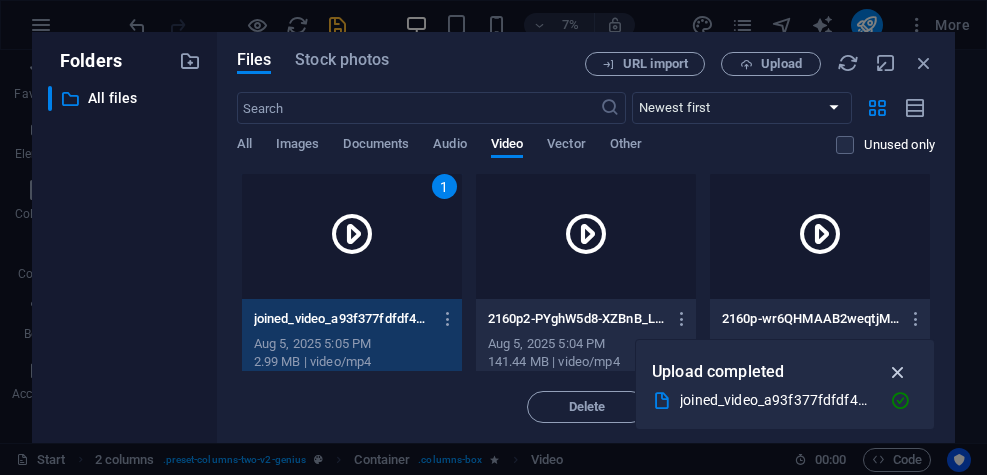 click at bounding box center [898, 372] 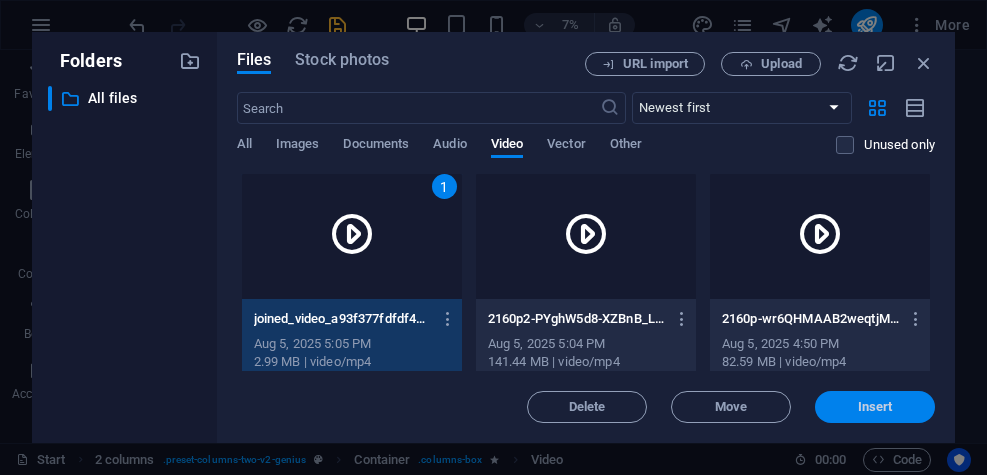 click on "Insert" at bounding box center [875, 407] 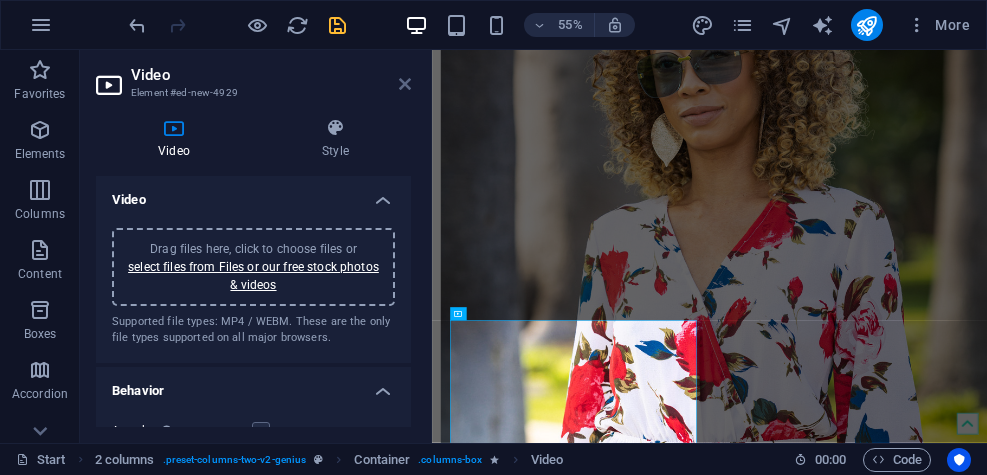 click at bounding box center (405, 84) 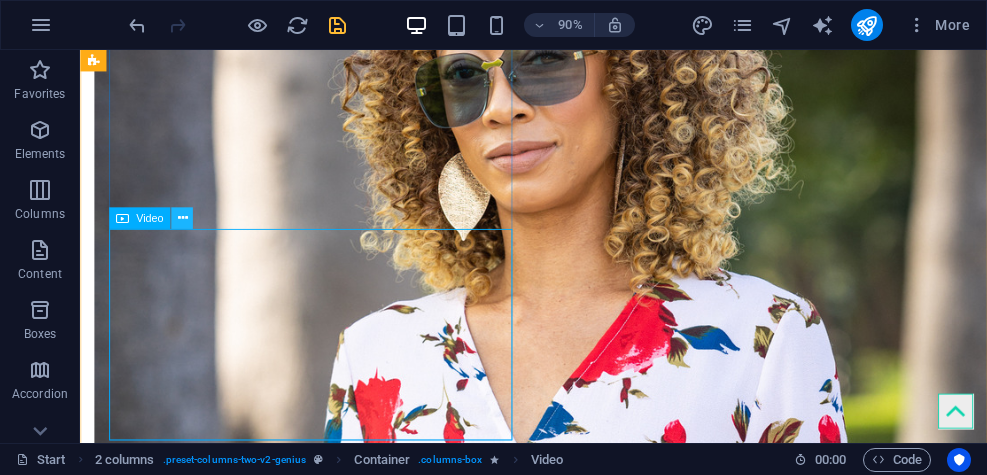 click at bounding box center [182, 218] 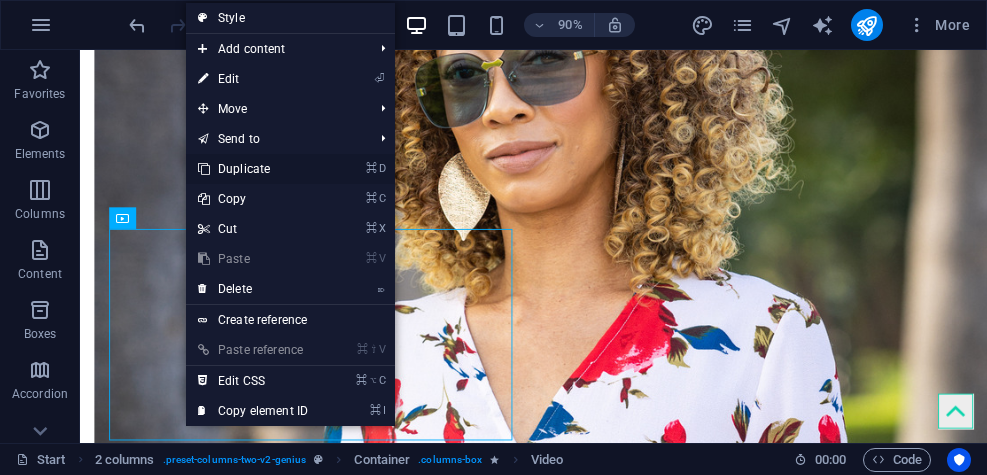 click on "⌘ D  Duplicate" at bounding box center (253, 169) 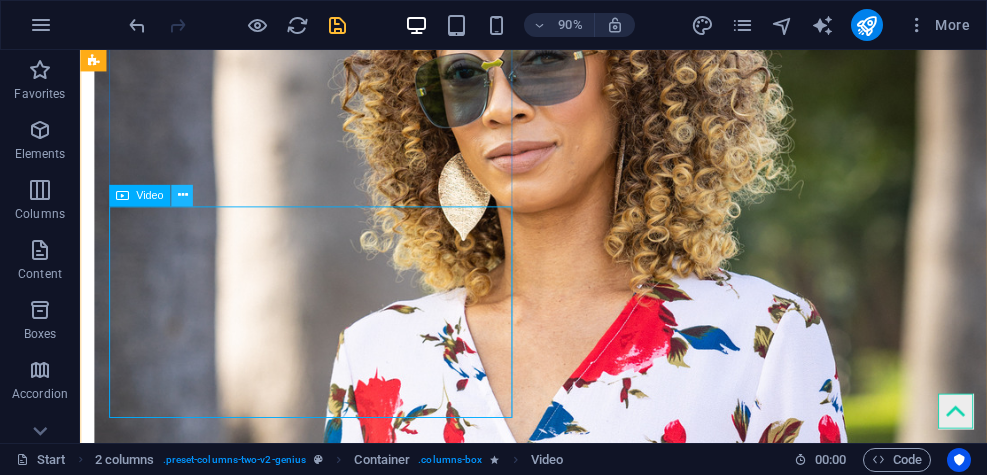 click at bounding box center [182, 195] 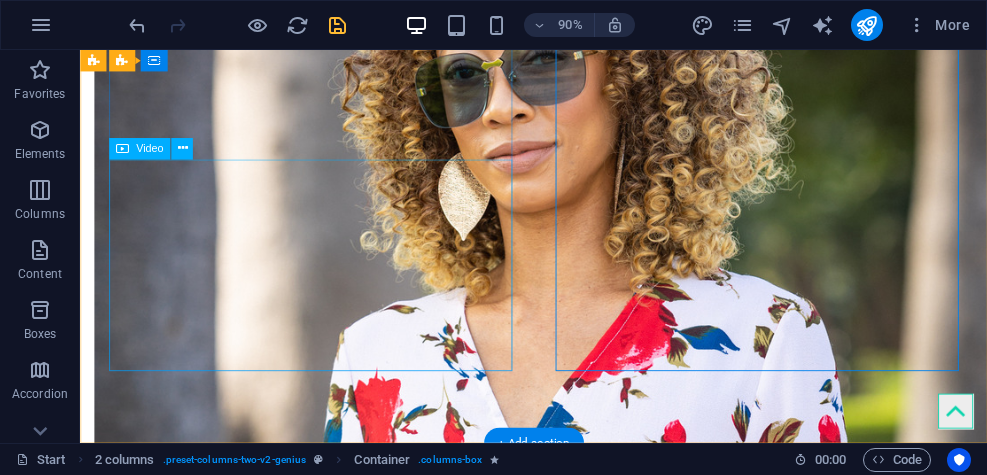 select on "%" 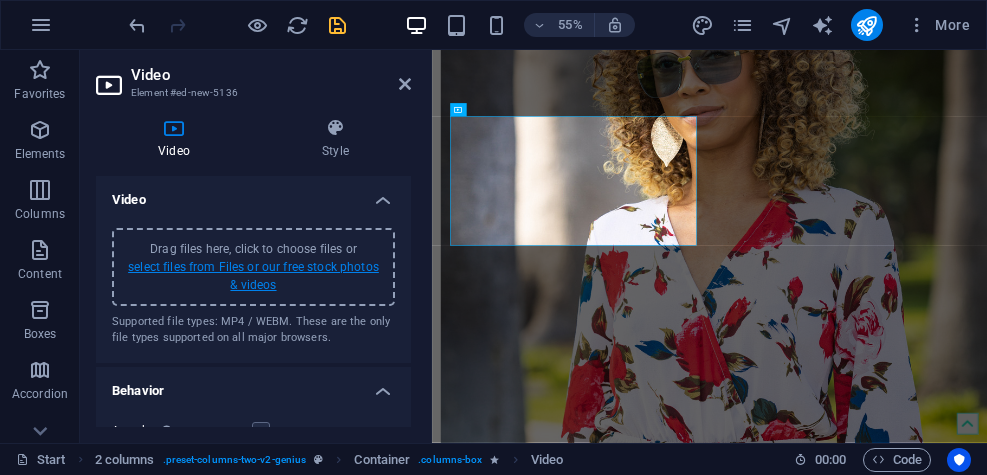 click on "select files from Files or our free stock photos & videos" at bounding box center (253, 276) 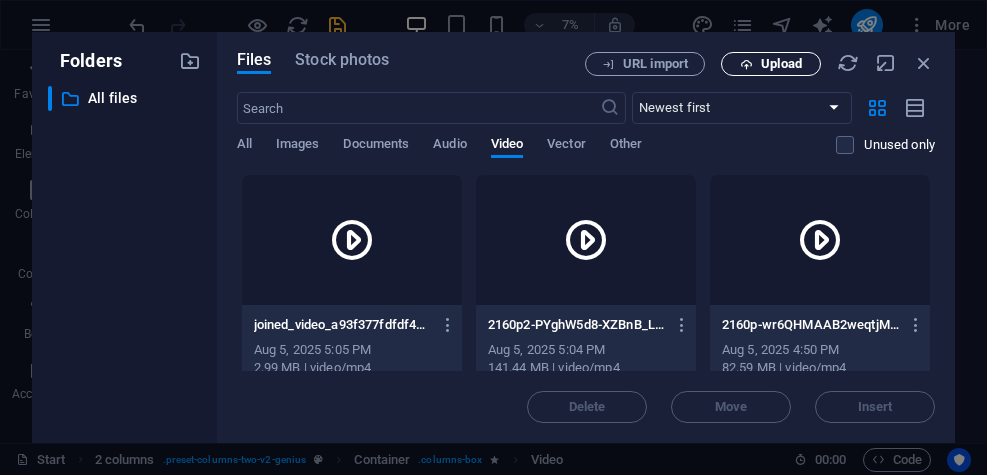 click on "Upload" at bounding box center (781, 64) 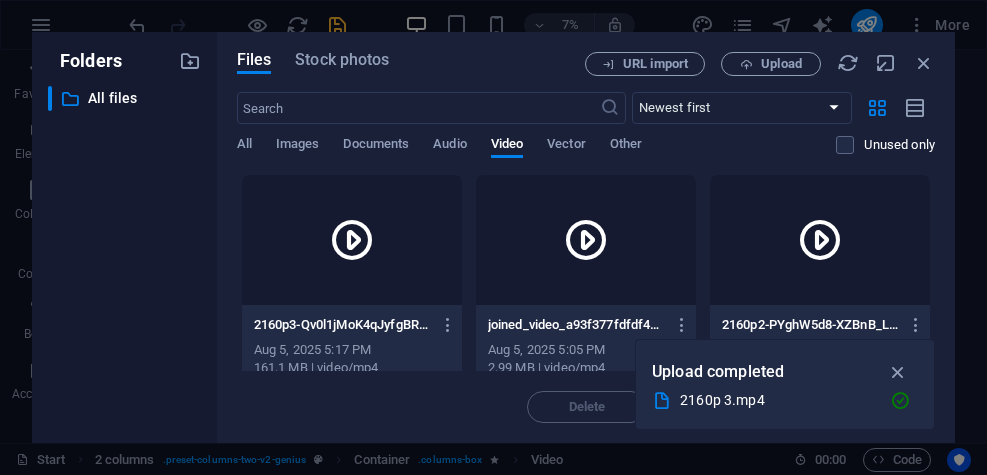 click on "Aug 5, 2025 5:17 PM" at bounding box center [352, 350] 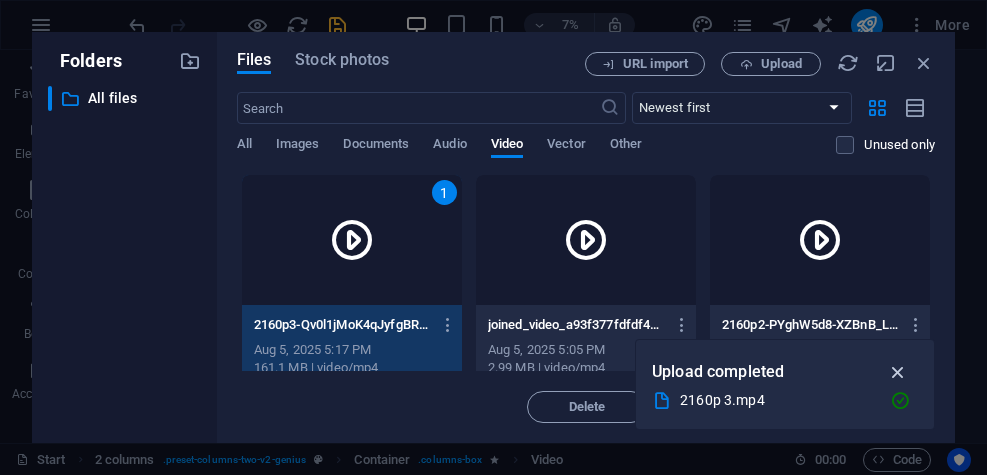 click at bounding box center [898, 372] 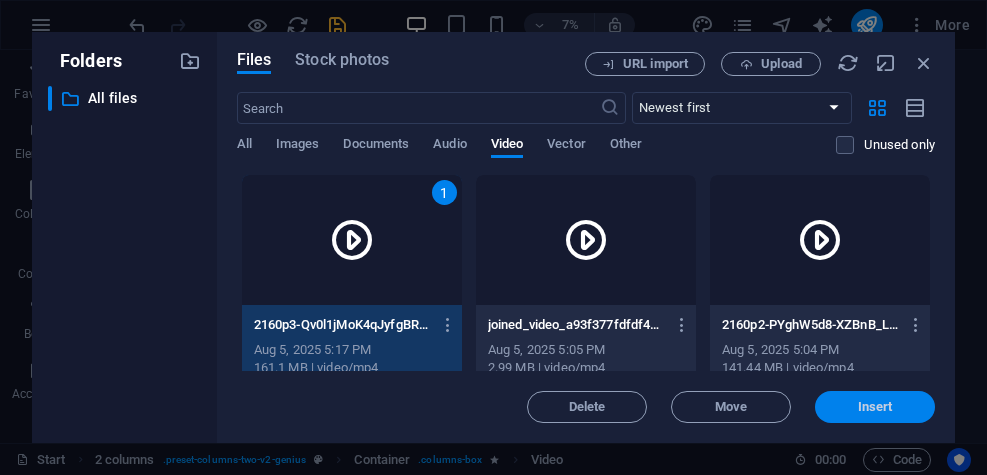 click on "Insert" at bounding box center (875, 407) 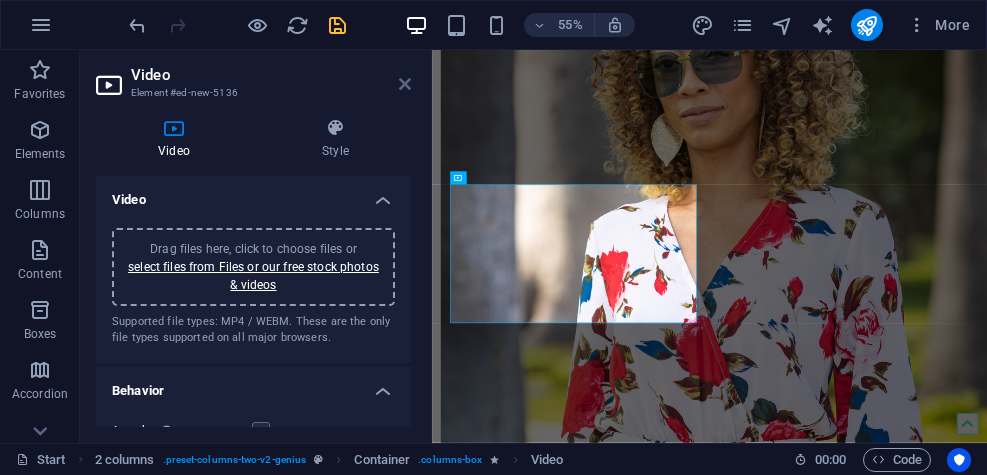click at bounding box center [405, 84] 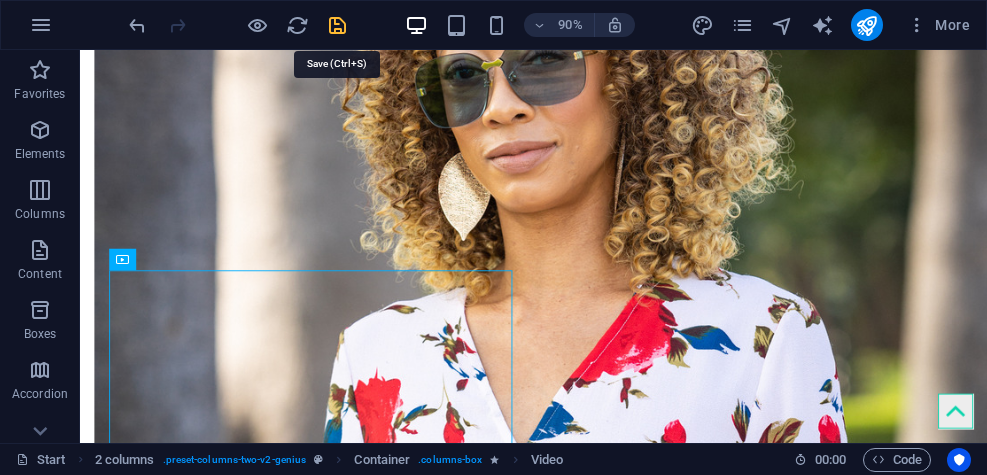 click at bounding box center (337, 25) 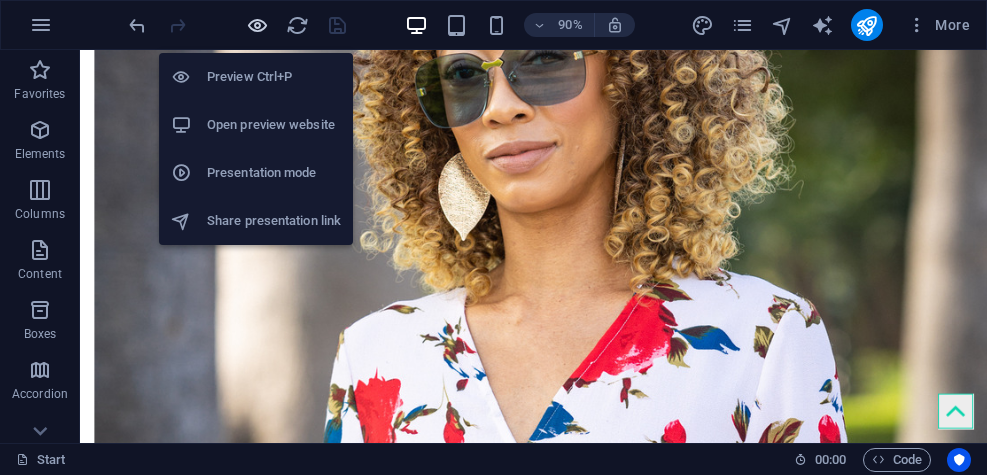 click at bounding box center [257, 25] 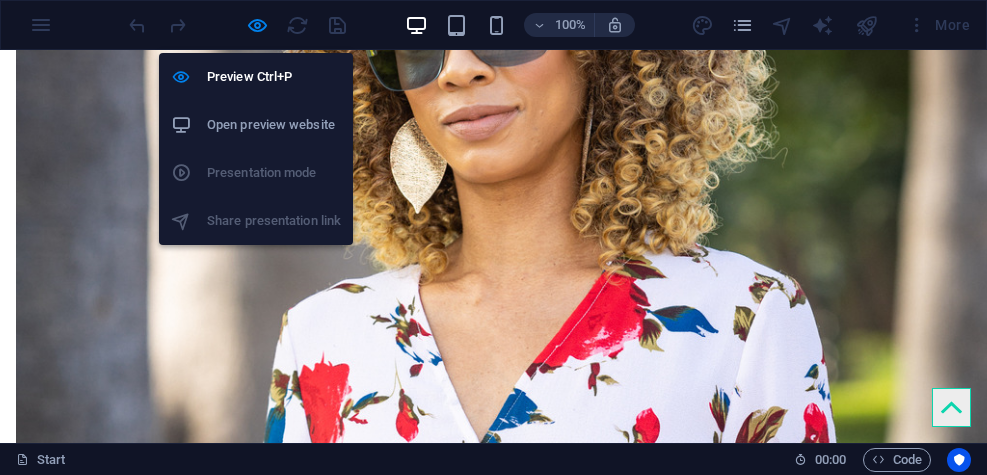 click on "Open preview website" at bounding box center [274, 125] 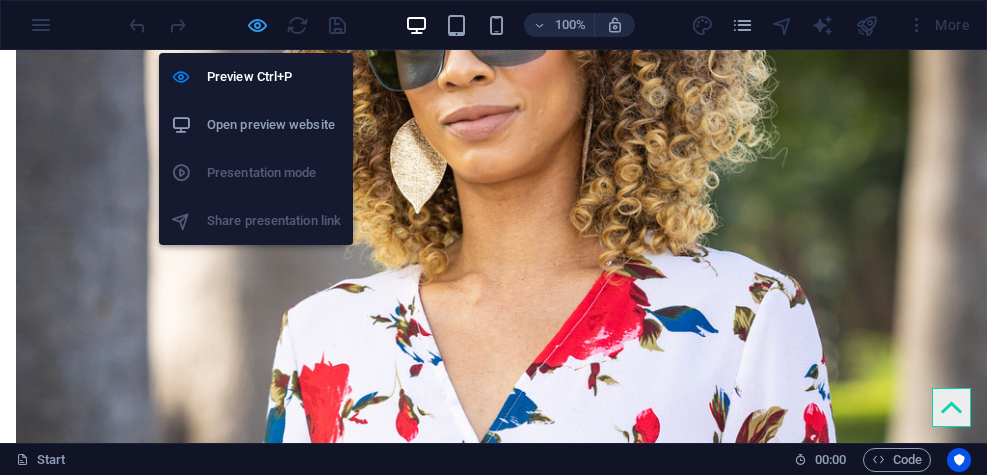 click at bounding box center (257, 25) 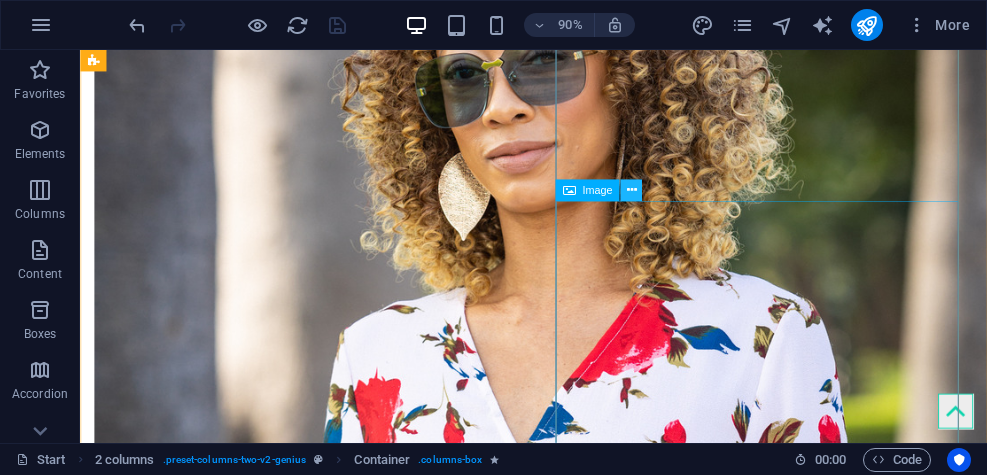 click at bounding box center [631, 190] 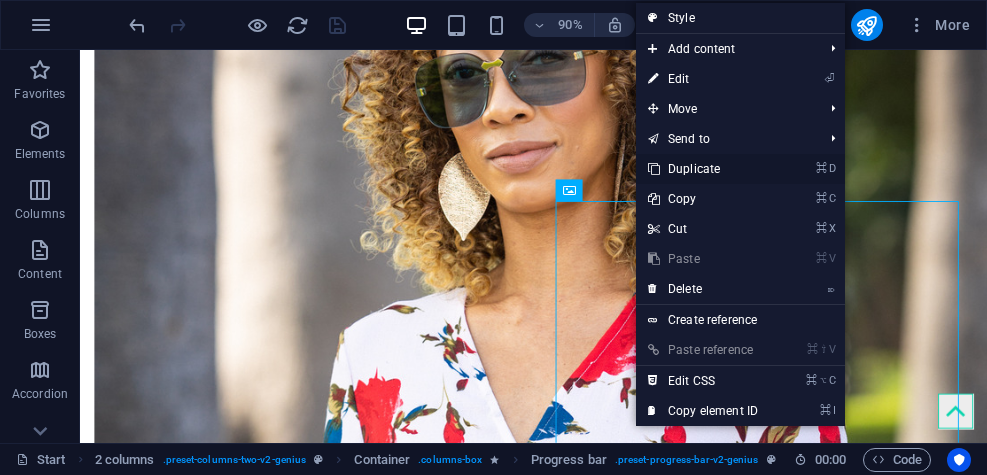 click on "⌘ D  Duplicate" at bounding box center [703, 169] 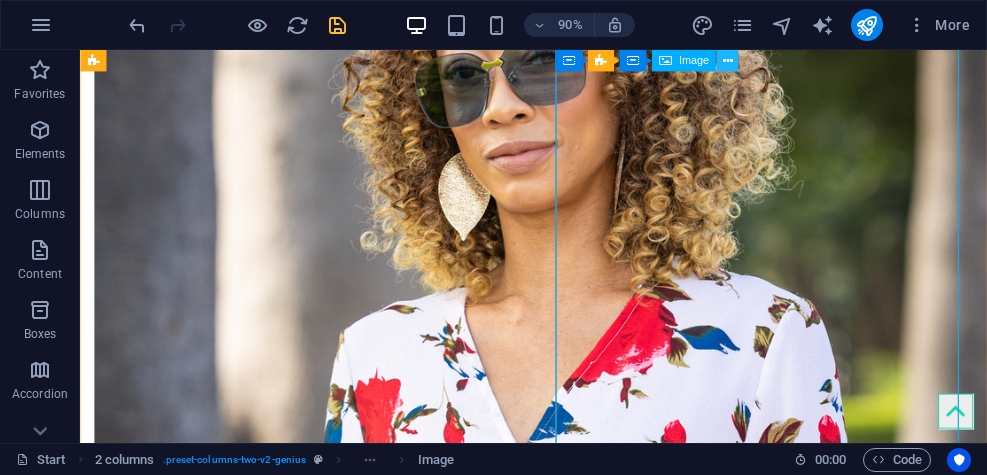 click at bounding box center [727, 60] 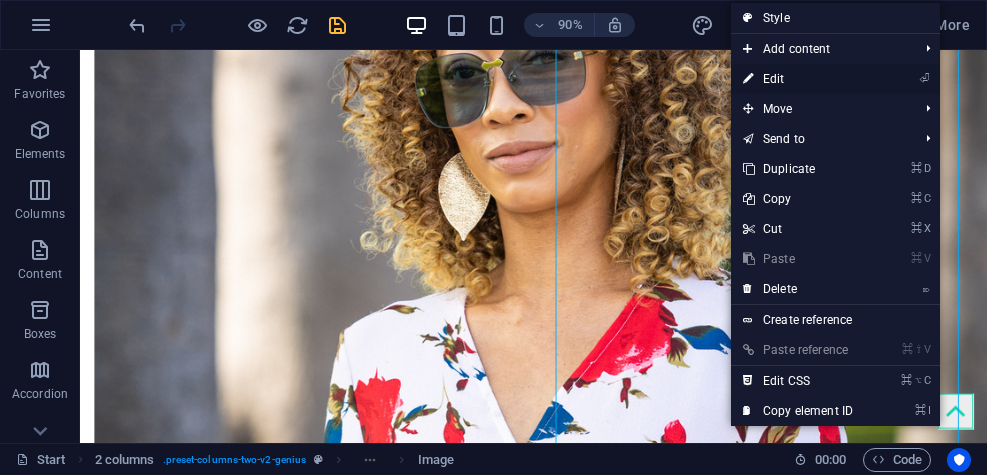 click on "⏎  Edit" at bounding box center (798, 79) 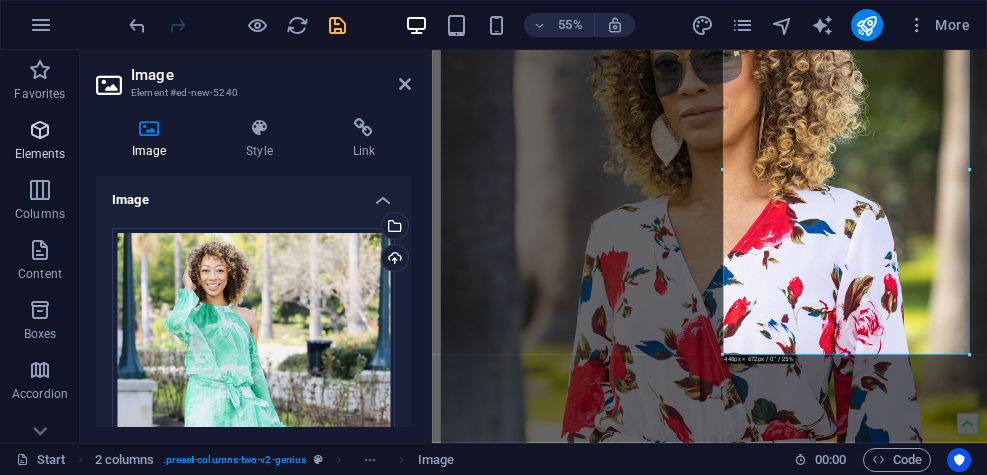 click on "Elements" at bounding box center (40, 154) 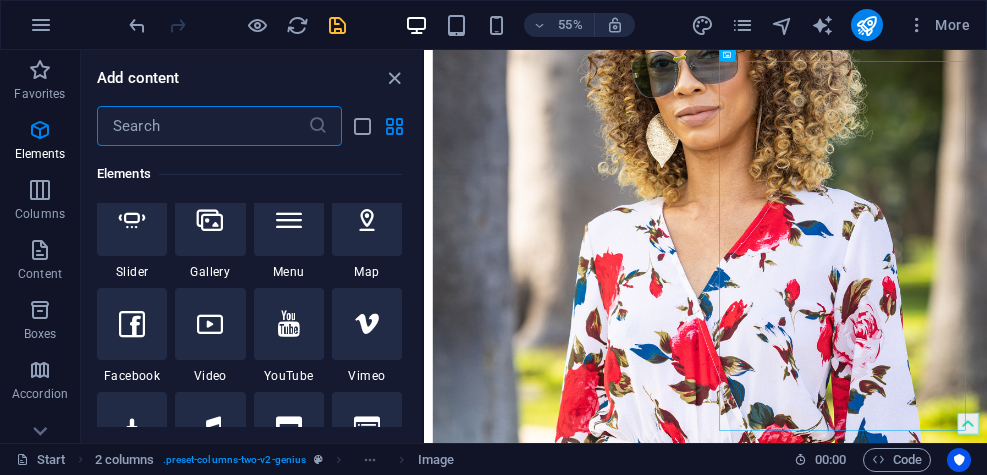 scroll, scrollTop: 545, scrollLeft: 0, axis: vertical 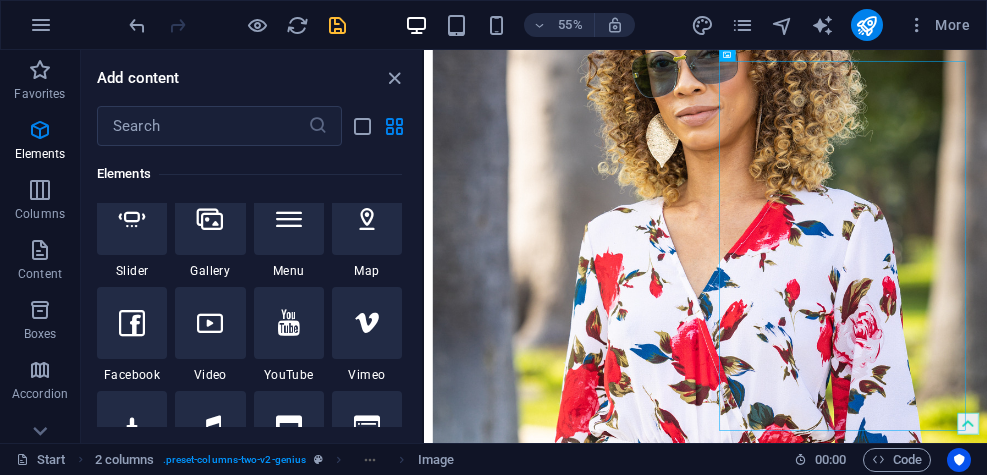 click at bounding box center (210, 323) 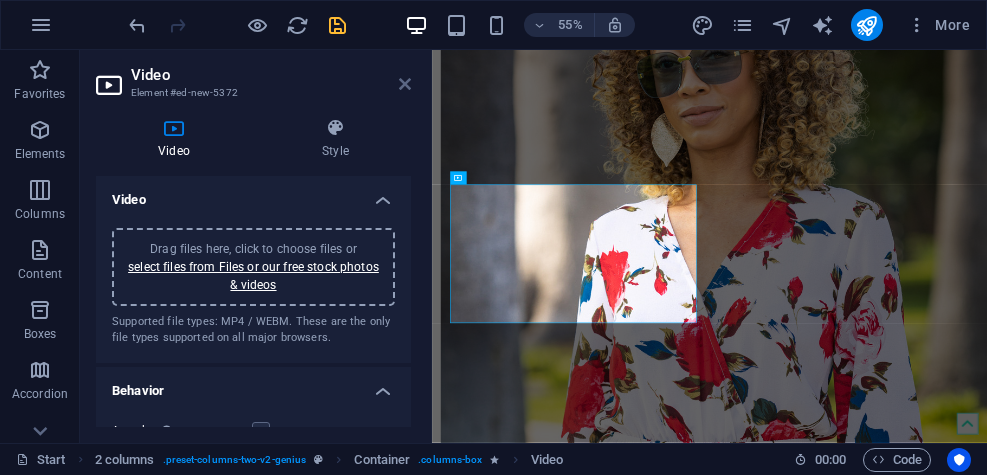 click at bounding box center [405, 84] 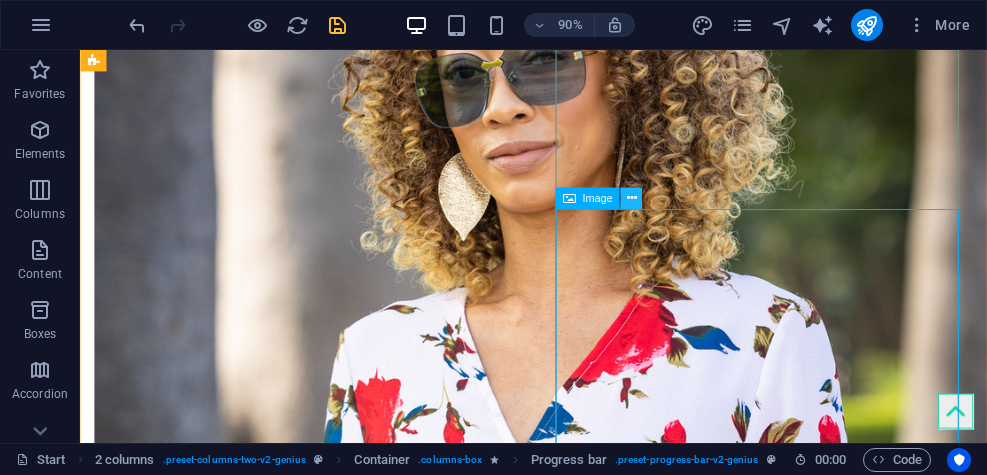 click at bounding box center (631, 198) 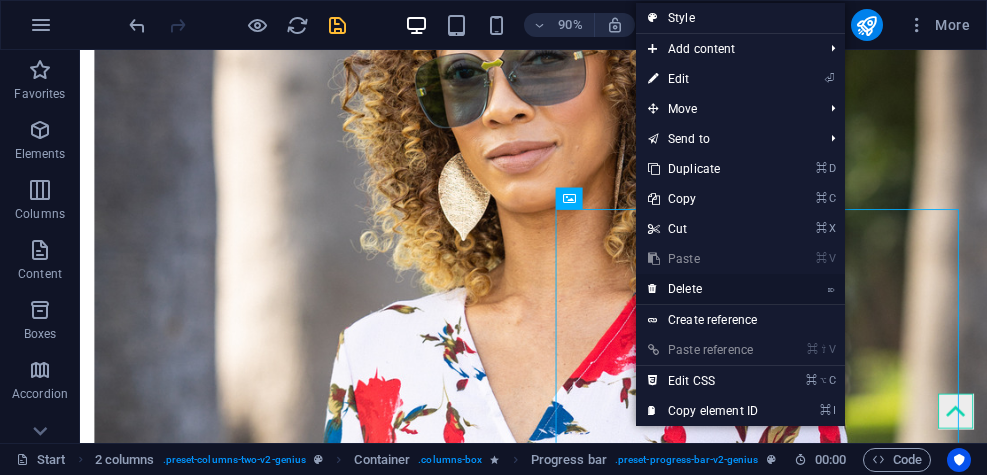 click on "⌦  Delete" at bounding box center (703, 289) 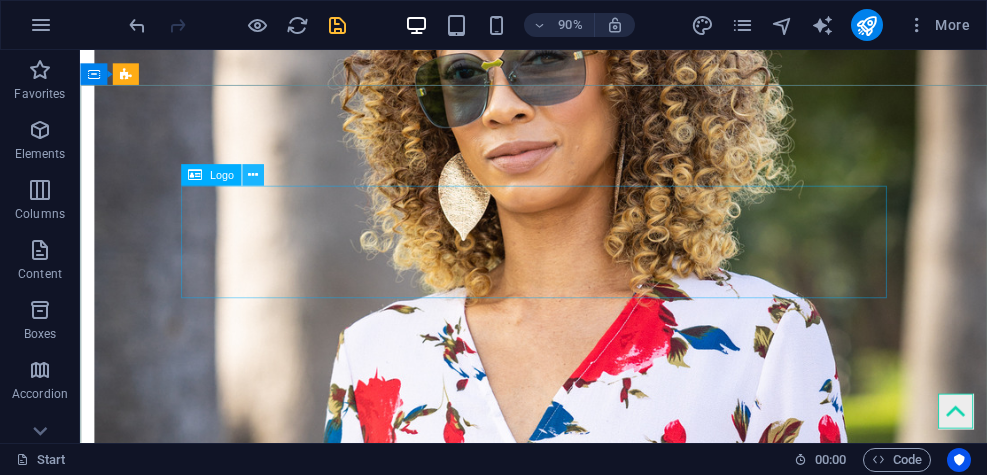 click at bounding box center (253, 175) 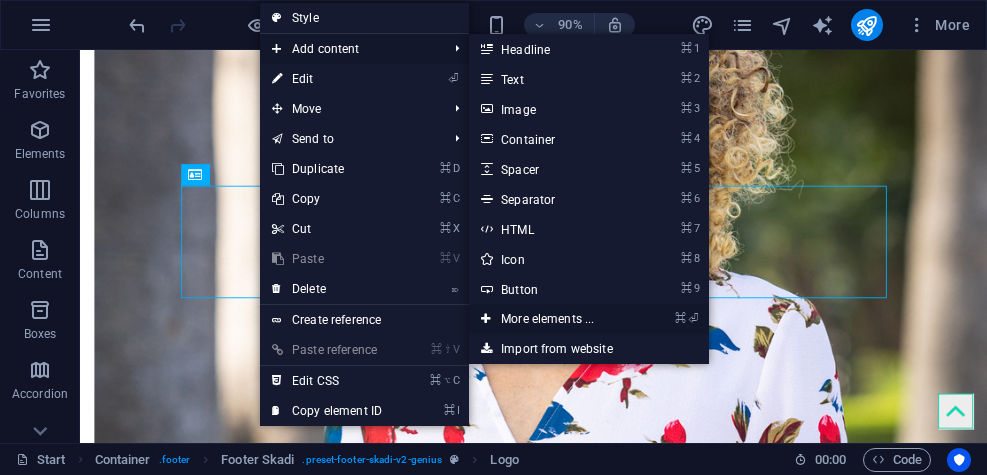click on "⌘ ⏎  More elements ..." at bounding box center (551, 319) 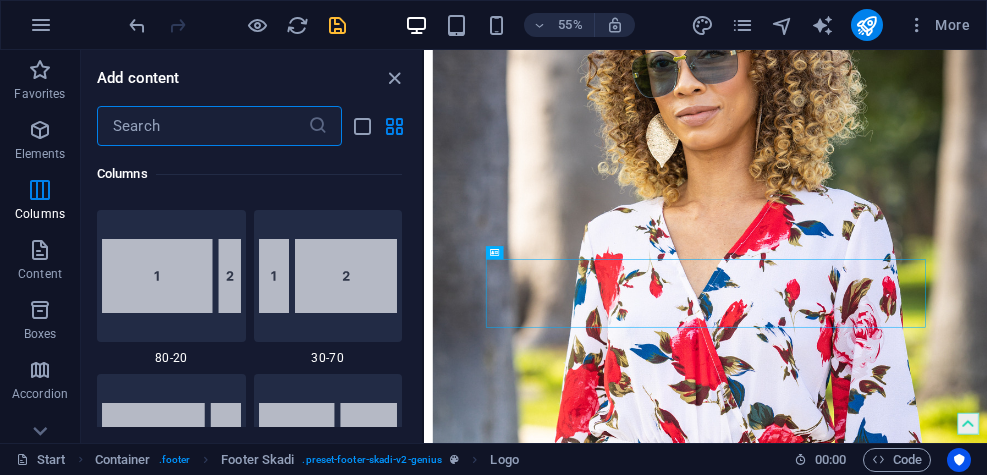scroll, scrollTop: 1635, scrollLeft: 0, axis: vertical 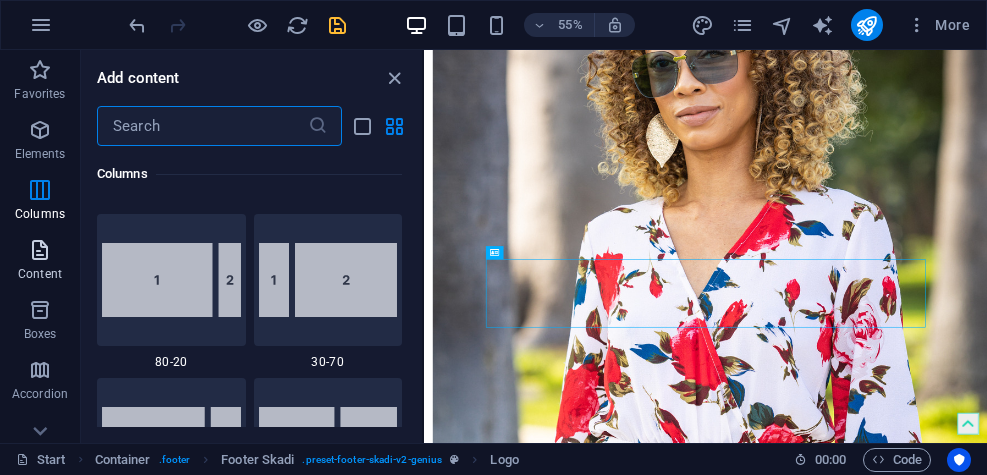 click on "Content" at bounding box center (40, 262) 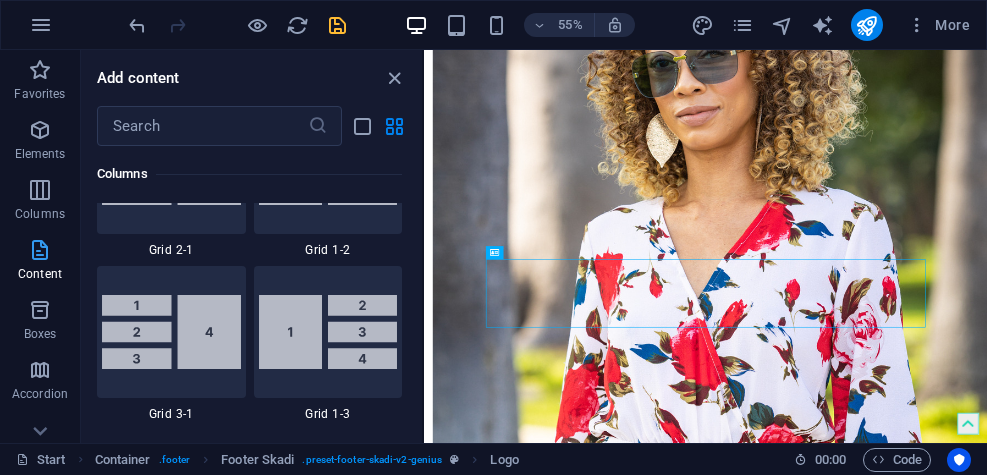 scroll, scrollTop: 3499, scrollLeft: 0, axis: vertical 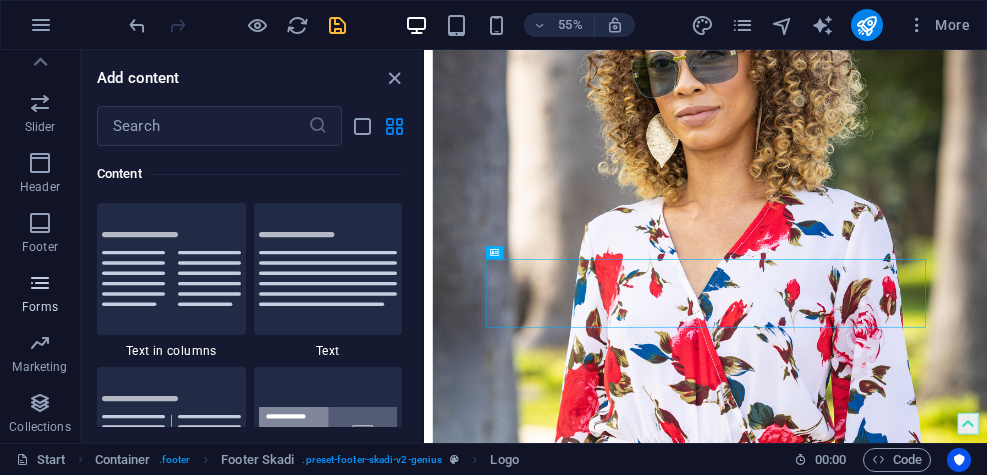 click on "Forms" at bounding box center [40, 295] 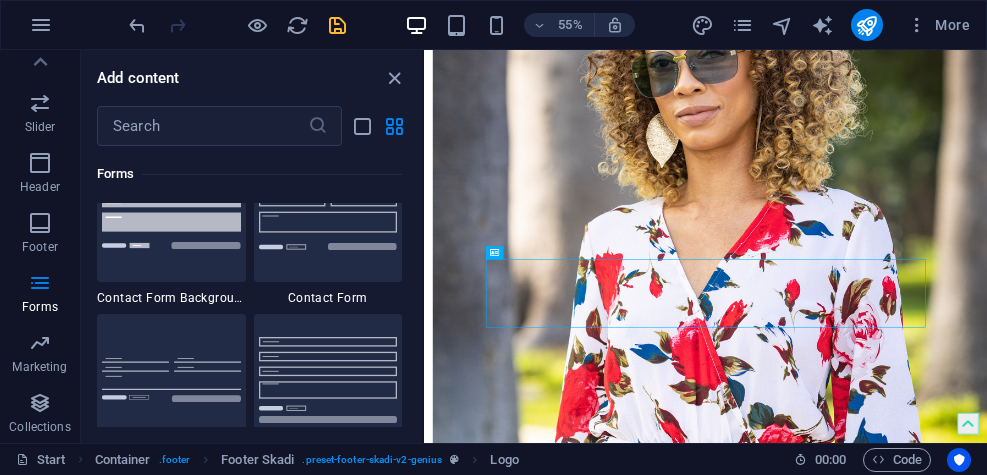 scroll, scrollTop: 14664, scrollLeft: 0, axis: vertical 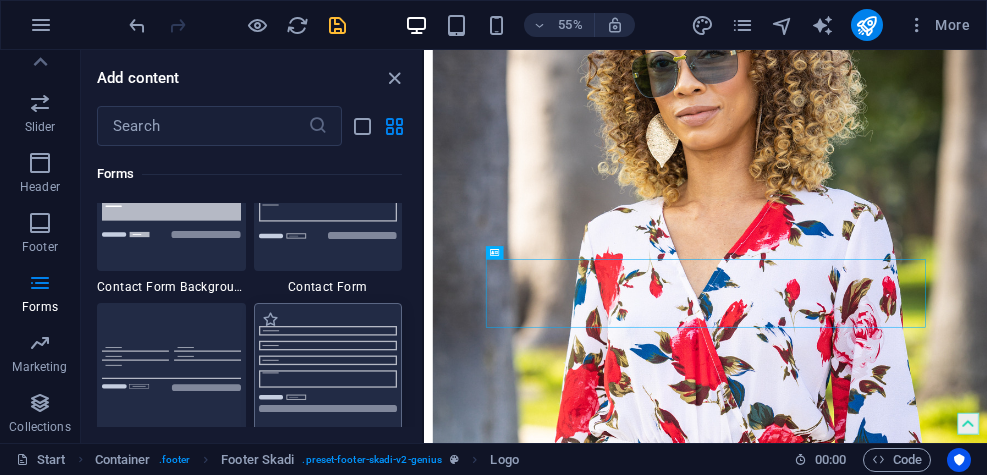 click at bounding box center [328, 368] 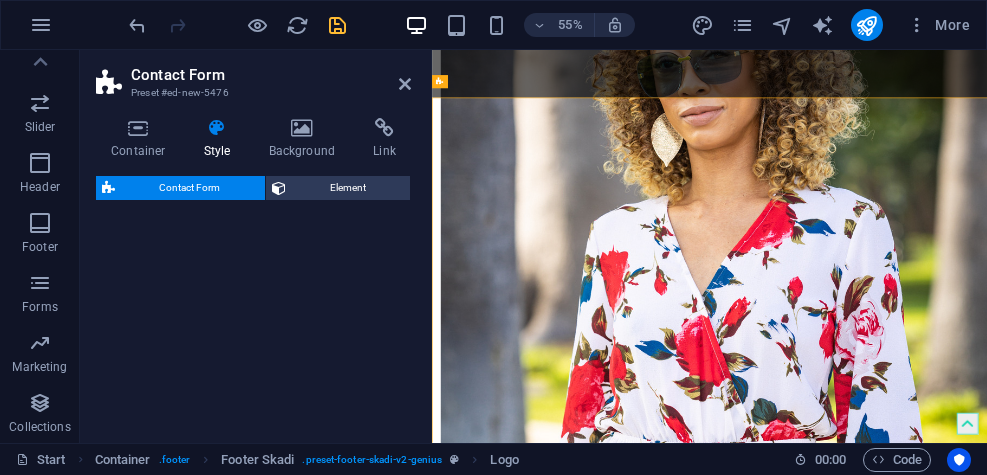 select on "rem" 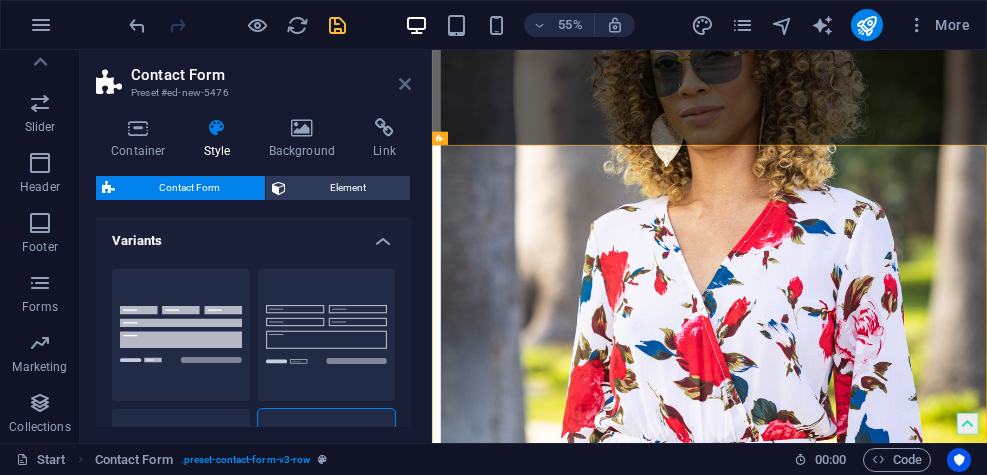 click at bounding box center (405, 84) 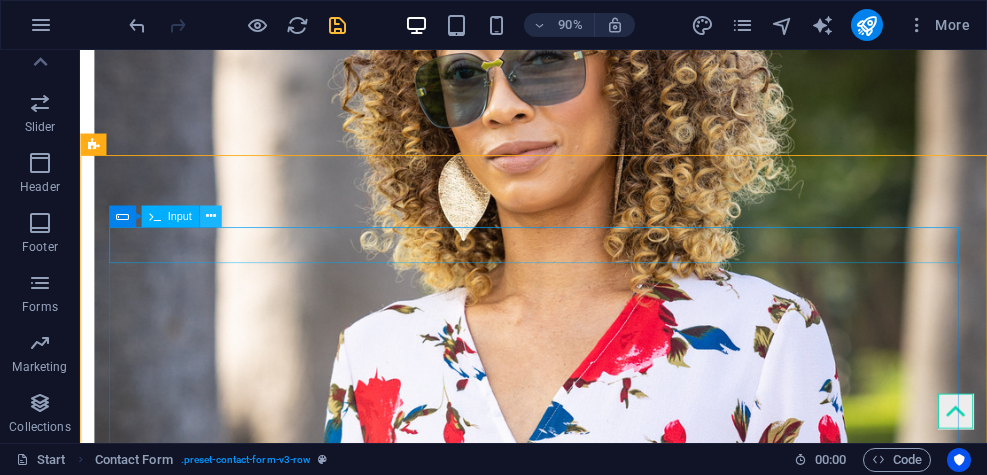 click at bounding box center (210, 216) 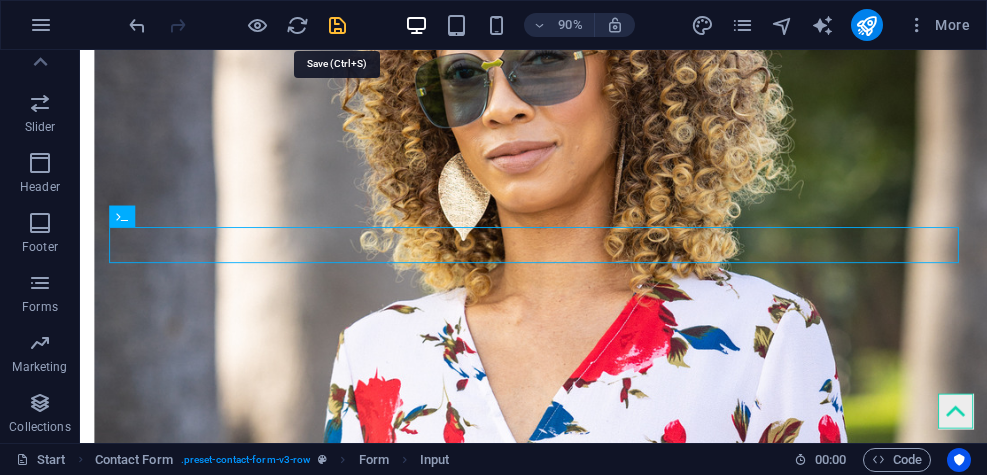 click at bounding box center (337, 25) 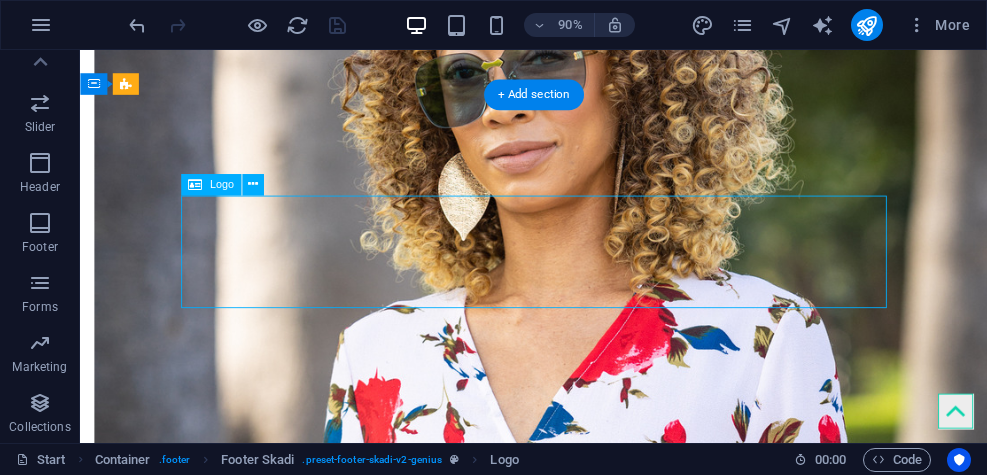 select on "px" 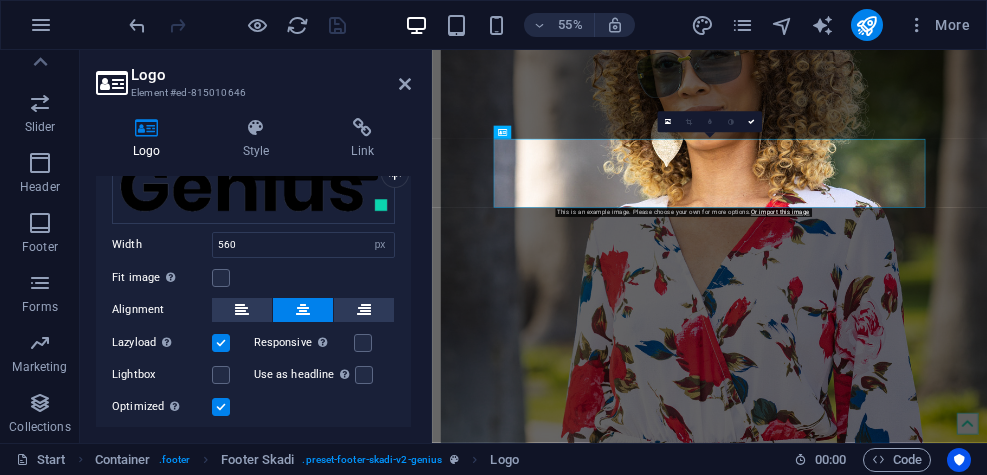 scroll, scrollTop: 115, scrollLeft: 0, axis: vertical 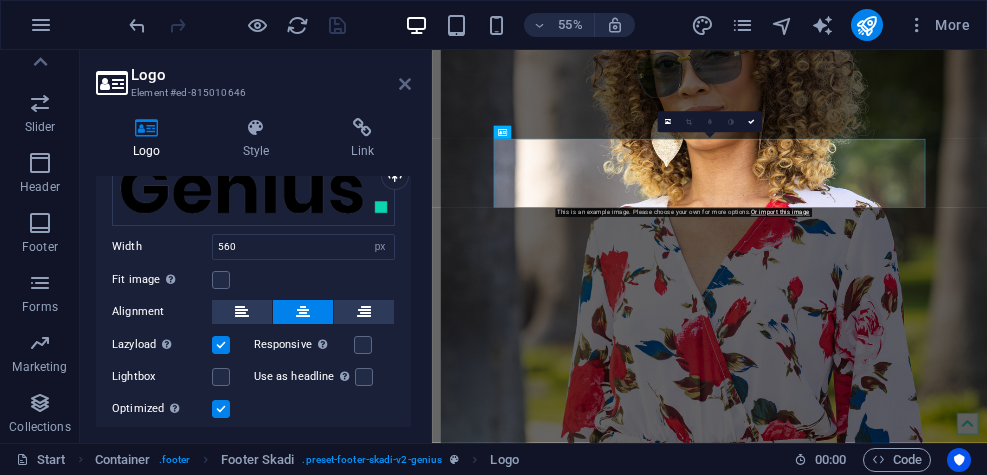 click at bounding box center (405, 84) 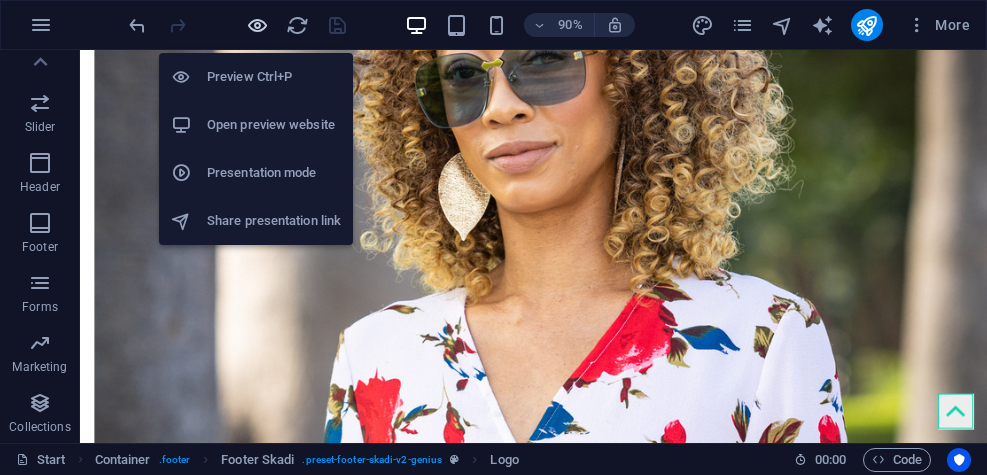click at bounding box center (257, 25) 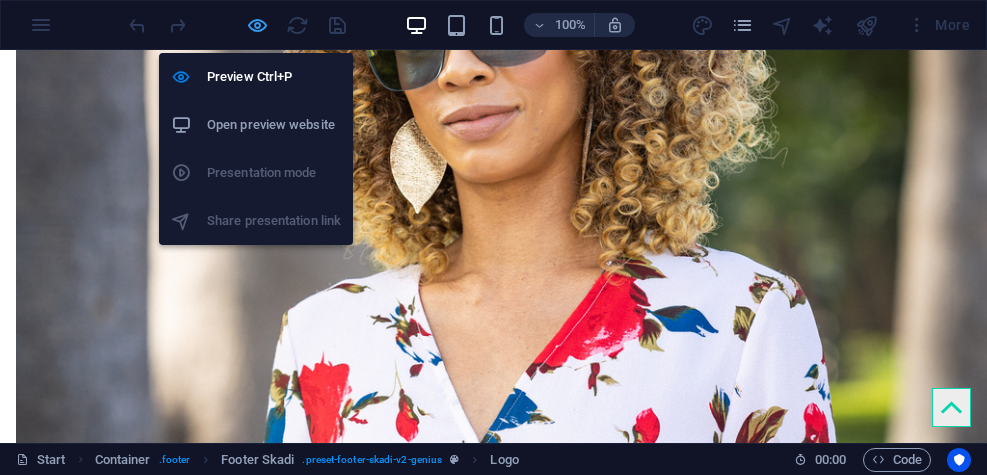click at bounding box center (257, 25) 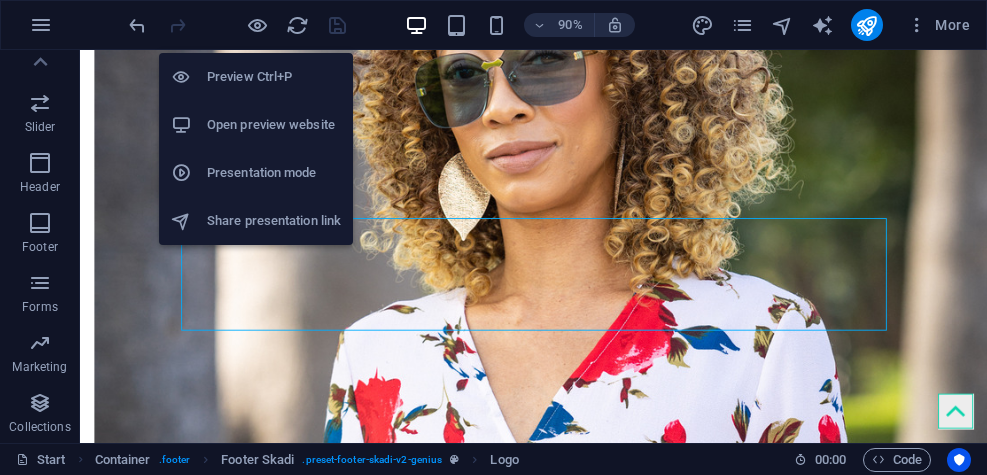 click on "Open preview website" at bounding box center [274, 125] 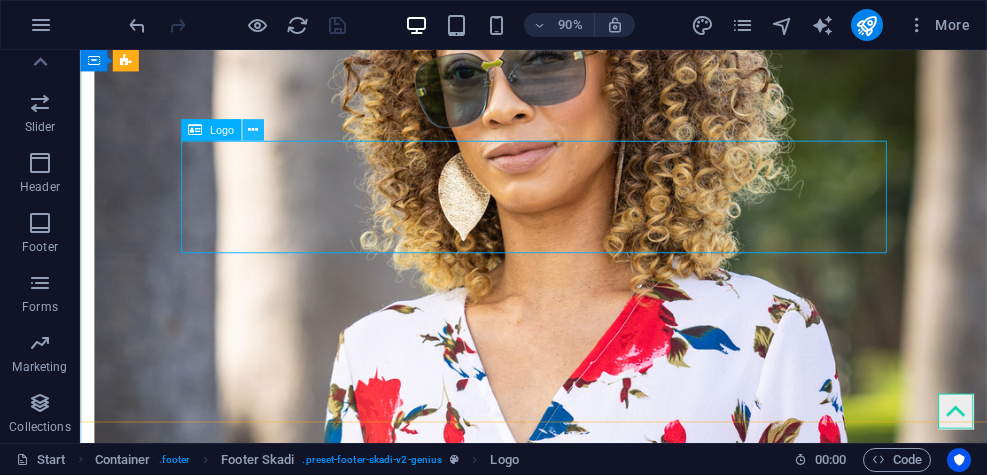 click at bounding box center [253, 130] 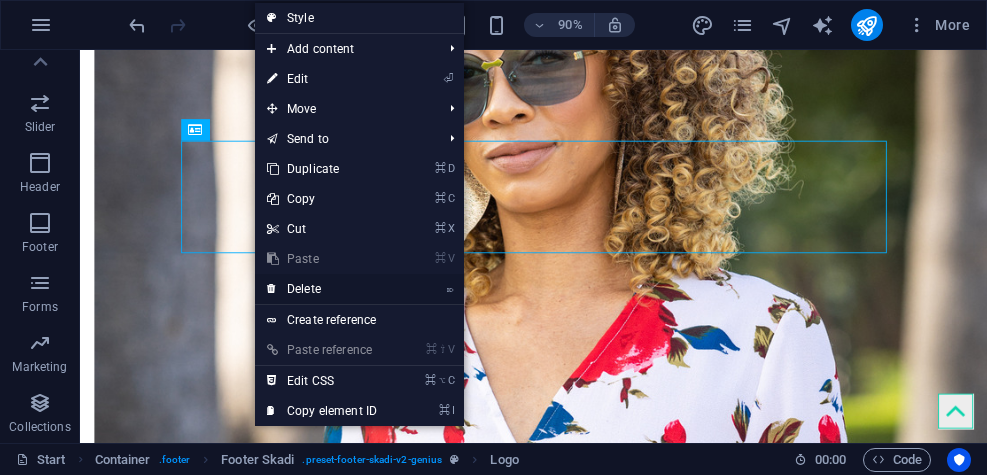 click on "⌦  Delete" at bounding box center [322, 289] 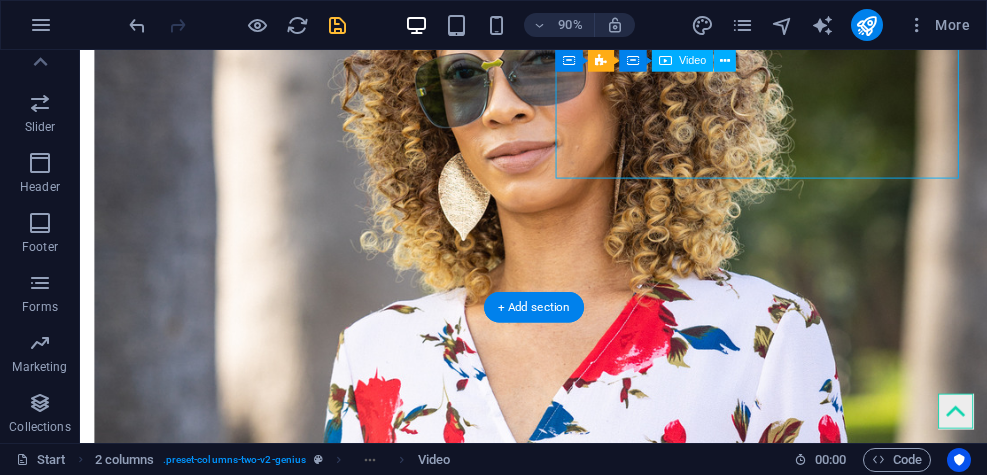 select on "%" 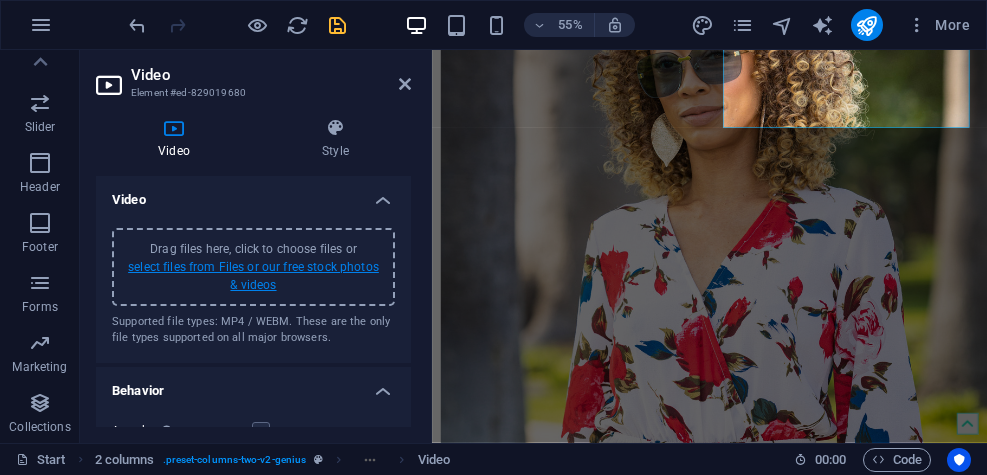 click on "select files from Files or our free stock photos & videos" at bounding box center (253, 276) 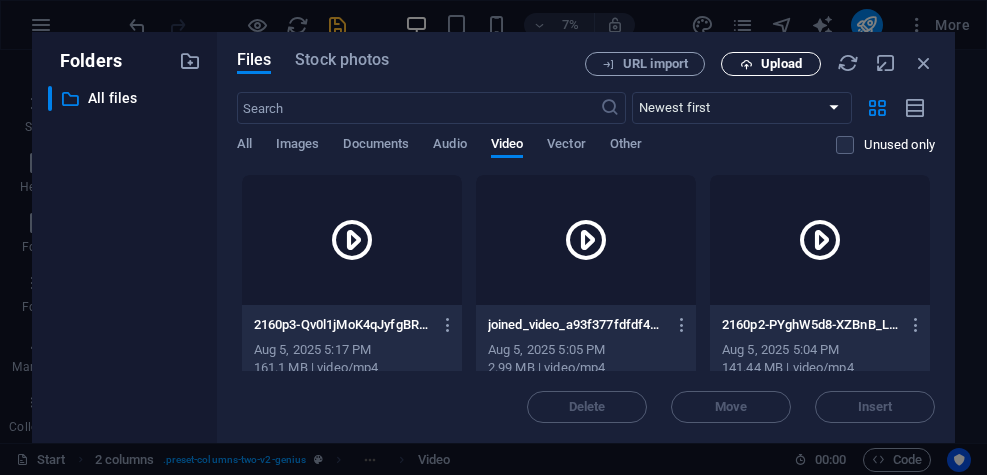 click on "Upload" at bounding box center [781, 64] 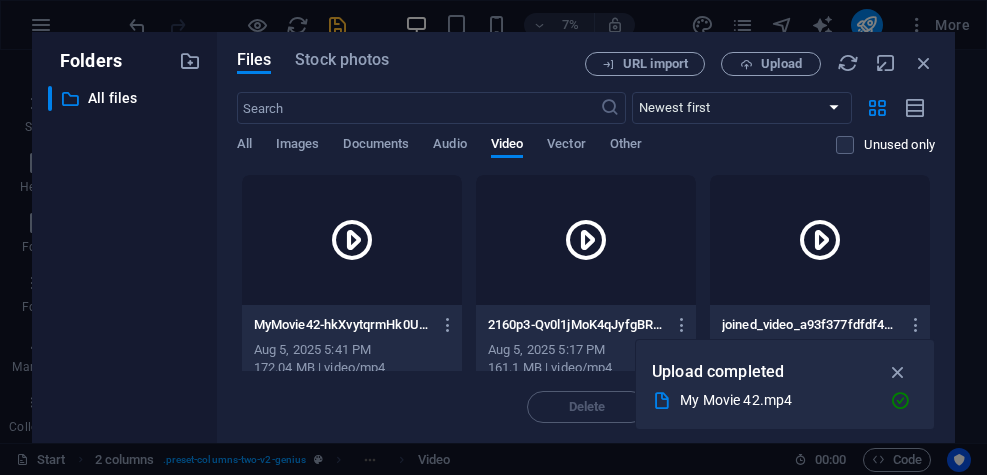 click at bounding box center (352, 240) 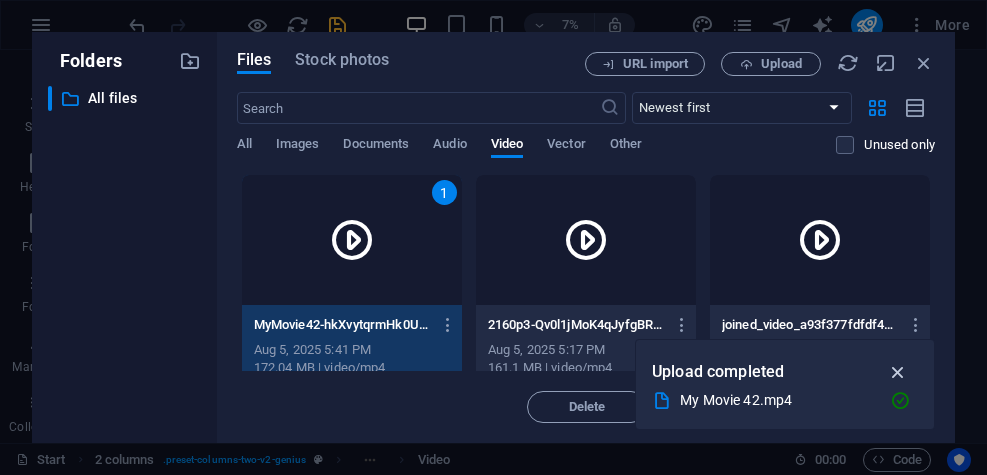 click at bounding box center (898, 372) 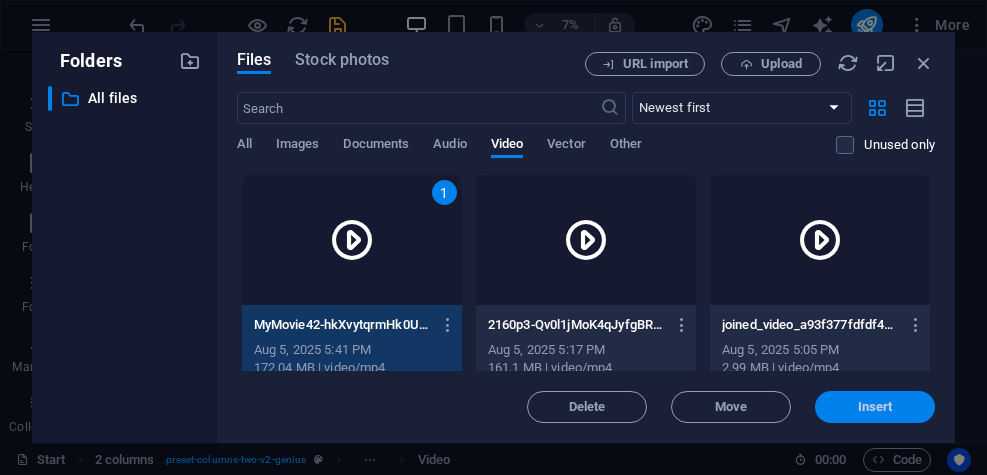 click on "Insert" at bounding box center [875, 407] 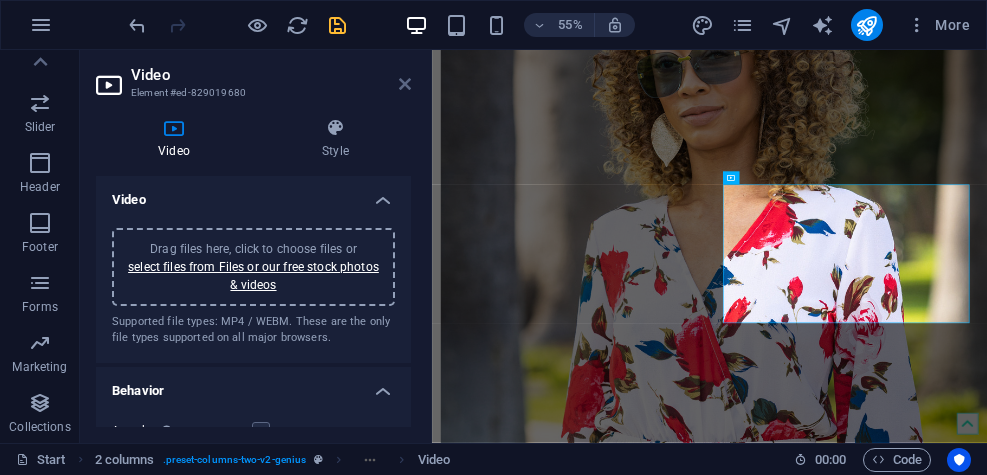 click at bounding box center (405, 84) 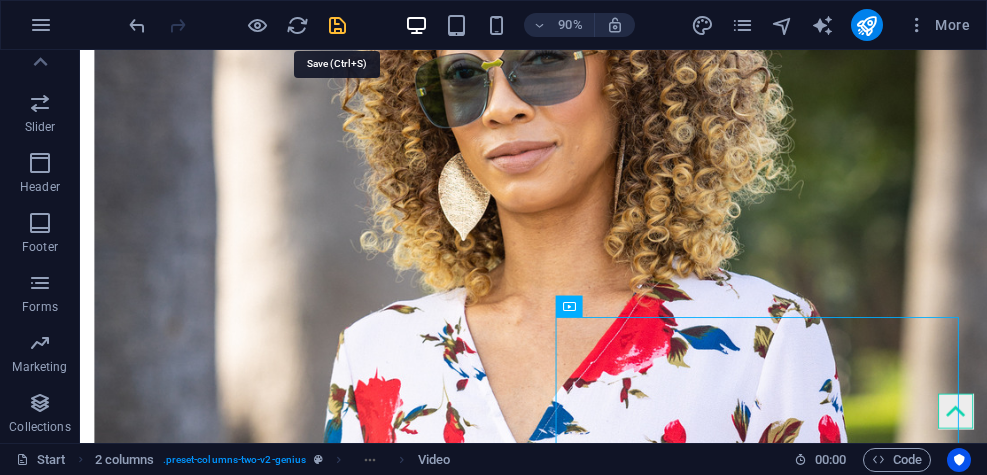click at bounding box center (337, 25) 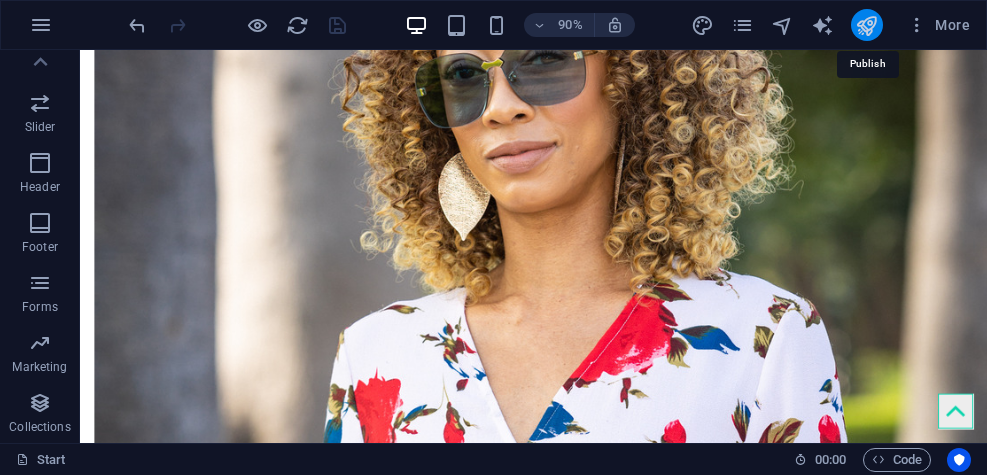 click at bounding box center (866, 25) 